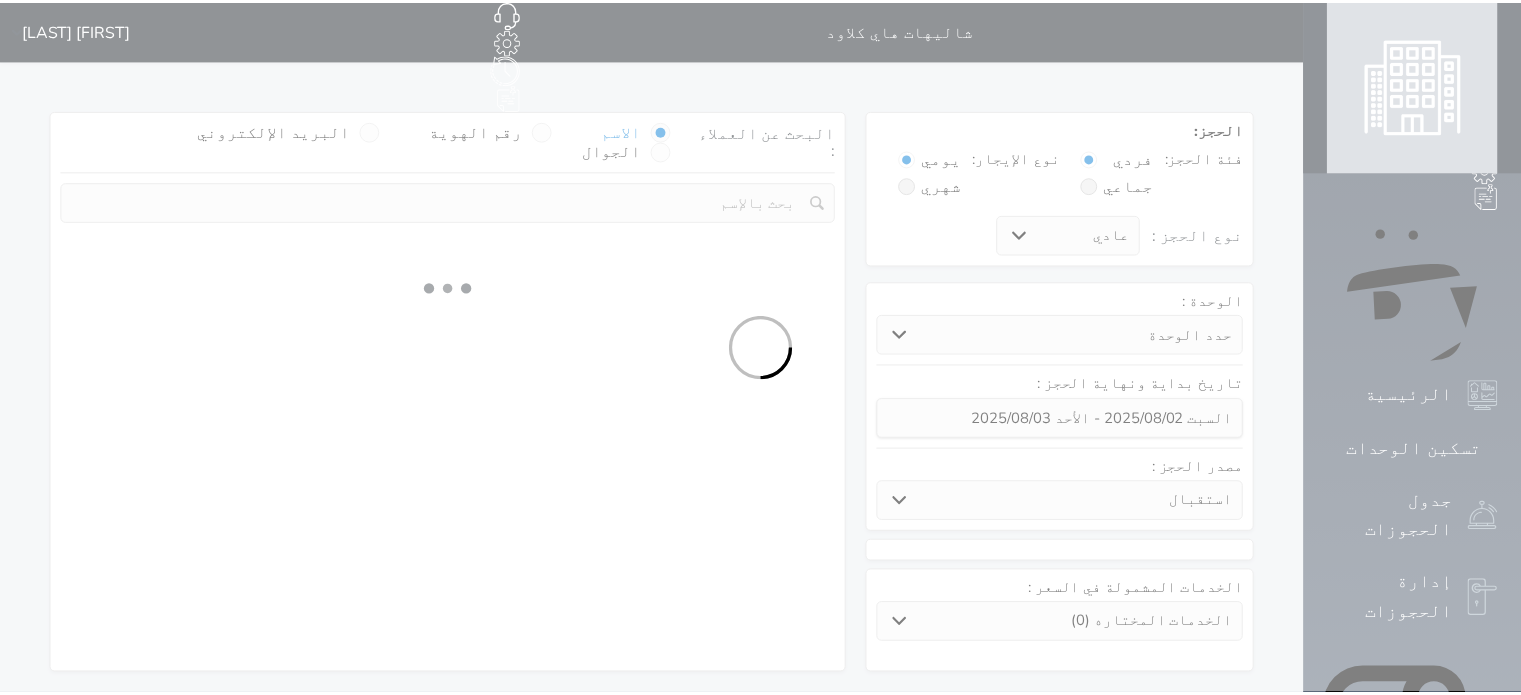 scroll, scrollTop: 0, scrollLeft: 0, axis: both 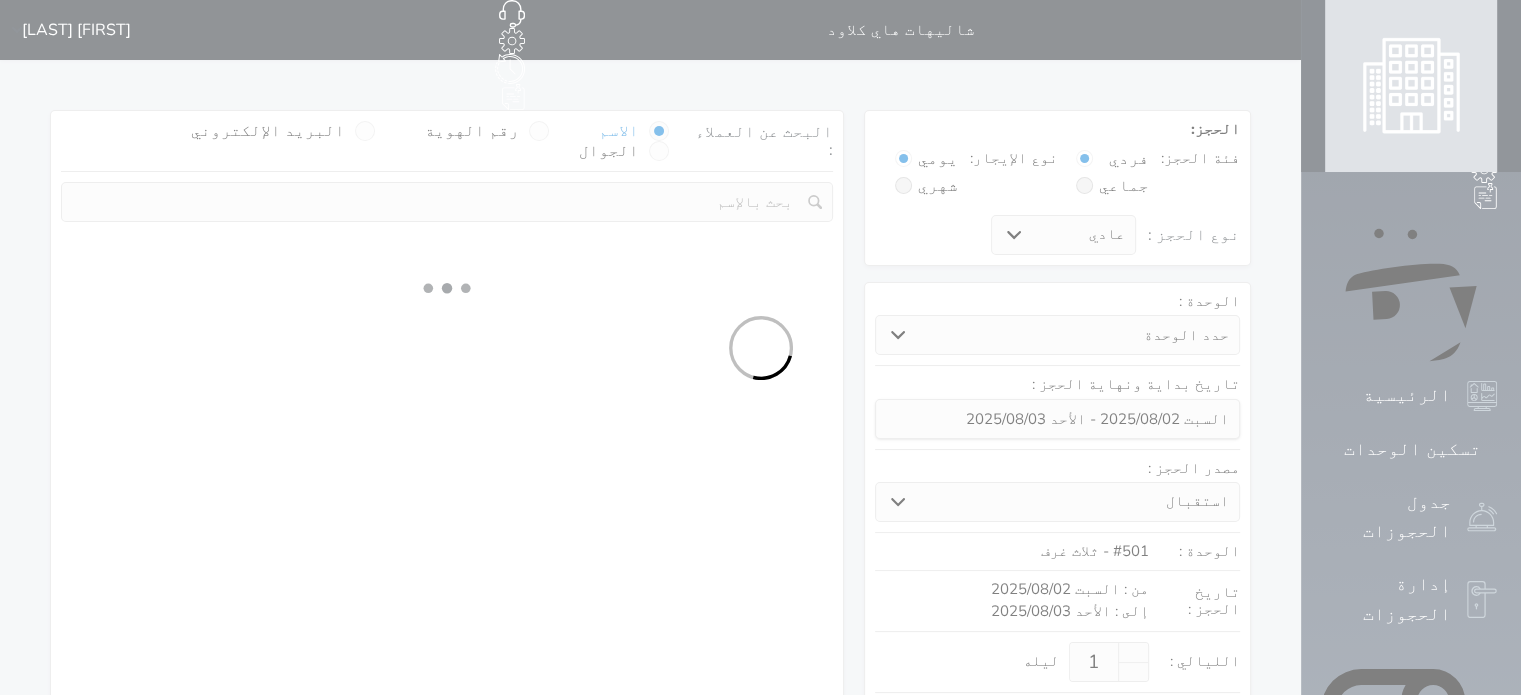 select on "[POSTAL_CODE]" 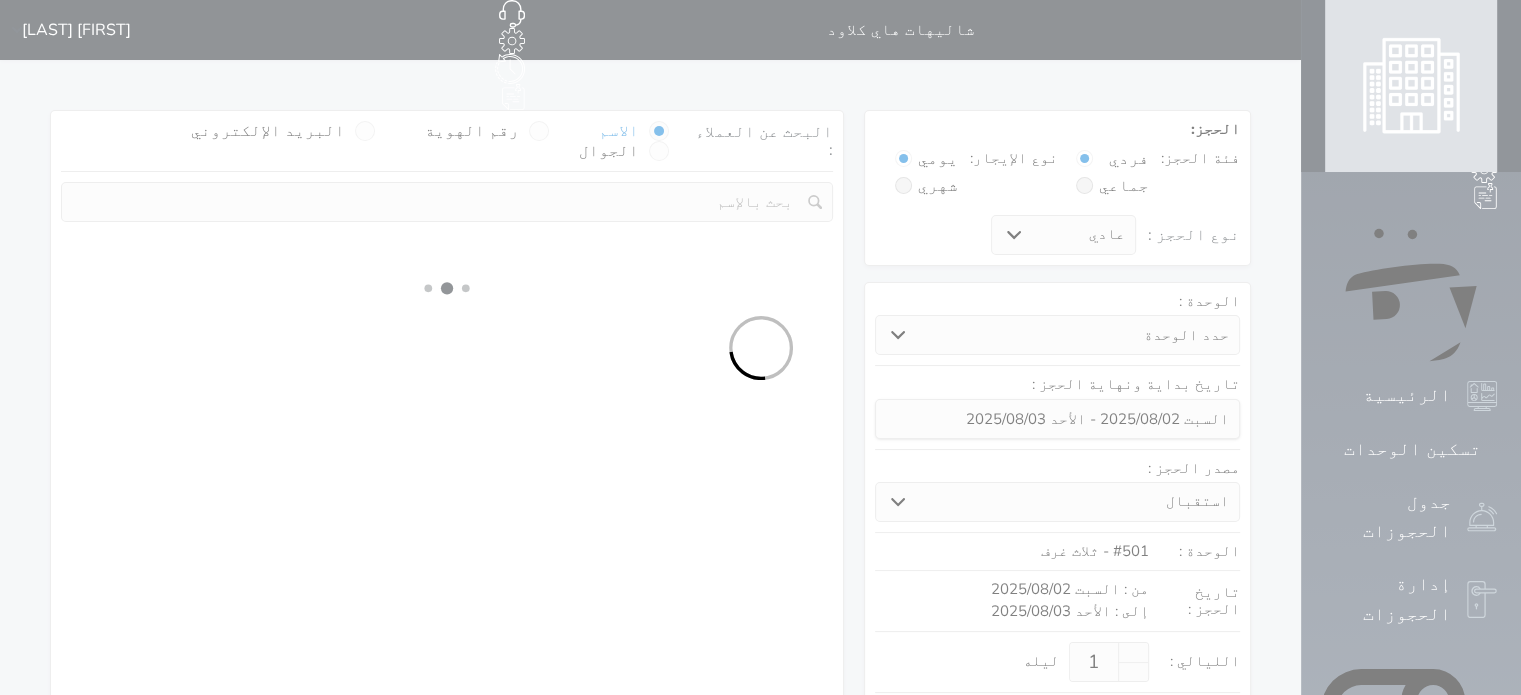 select on "1" 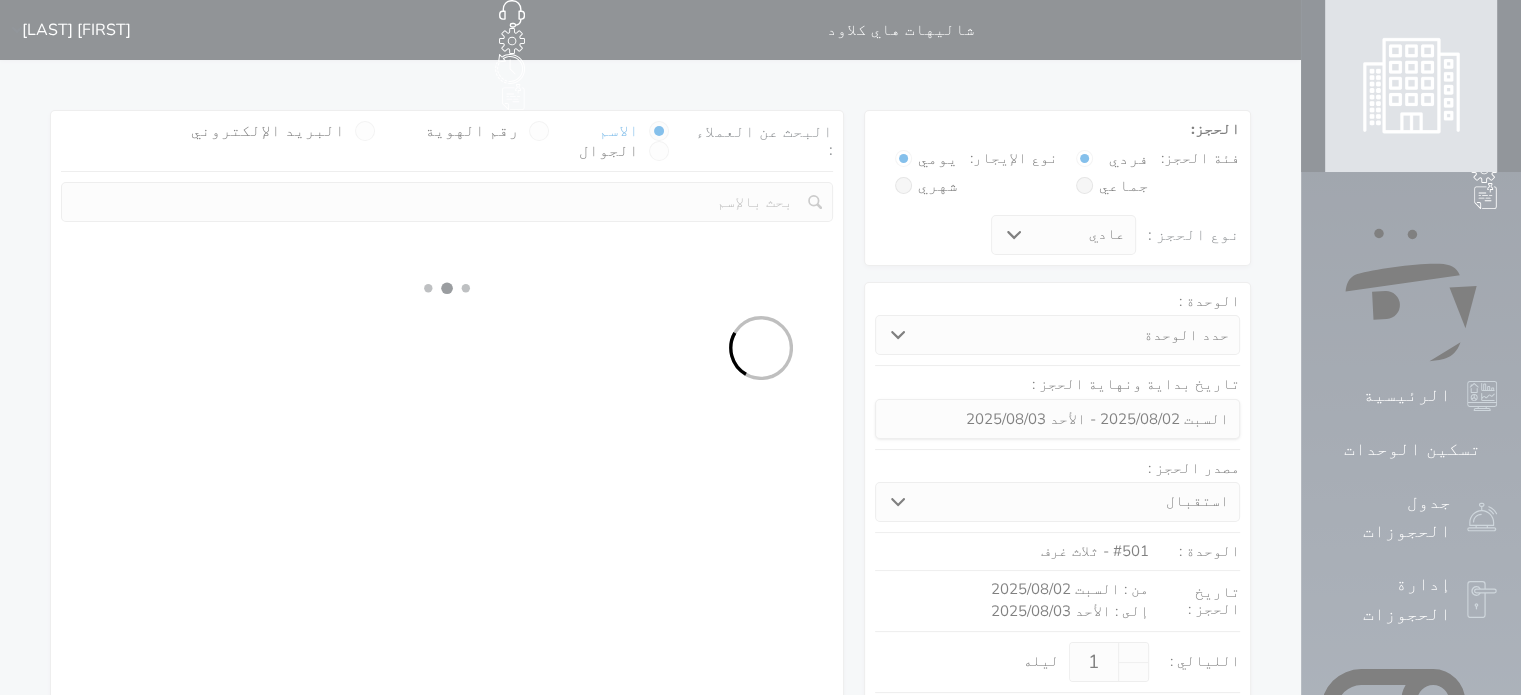 select on "113" 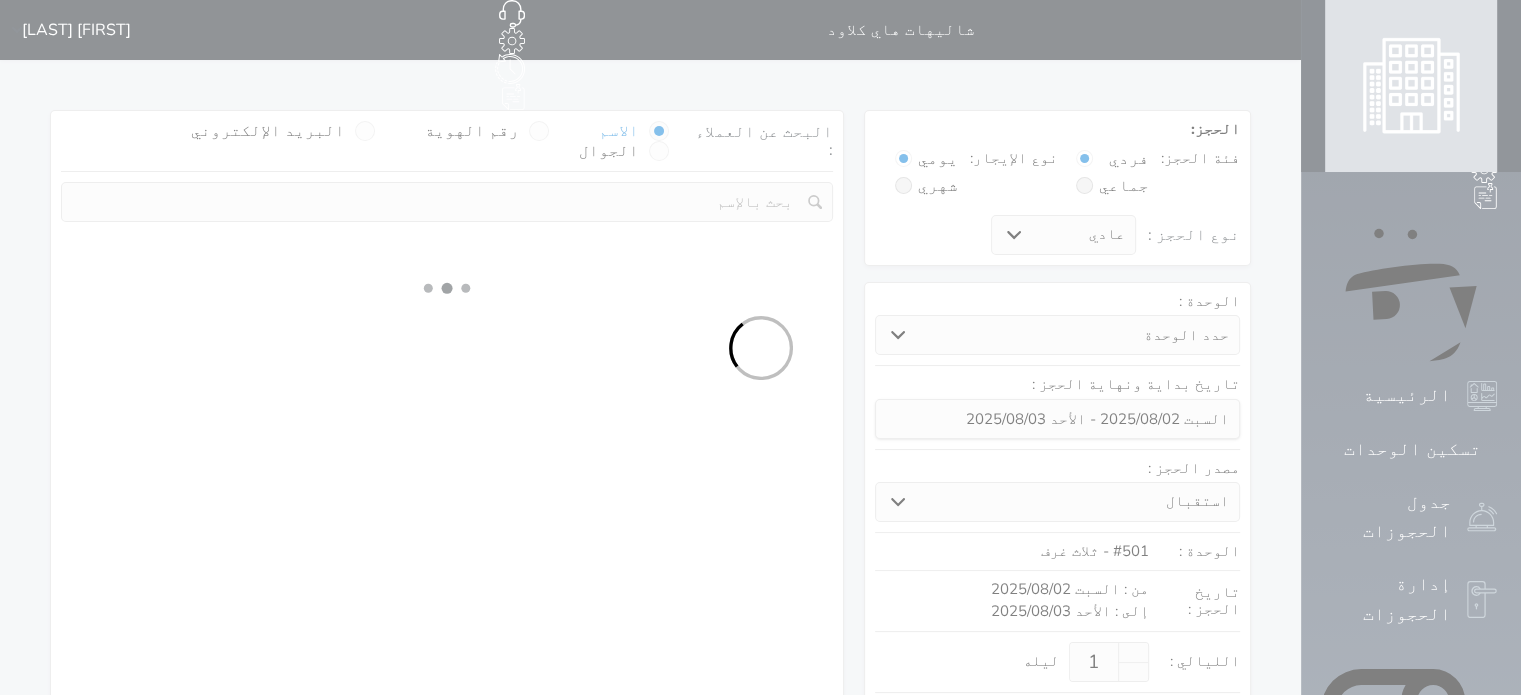 select on "1" 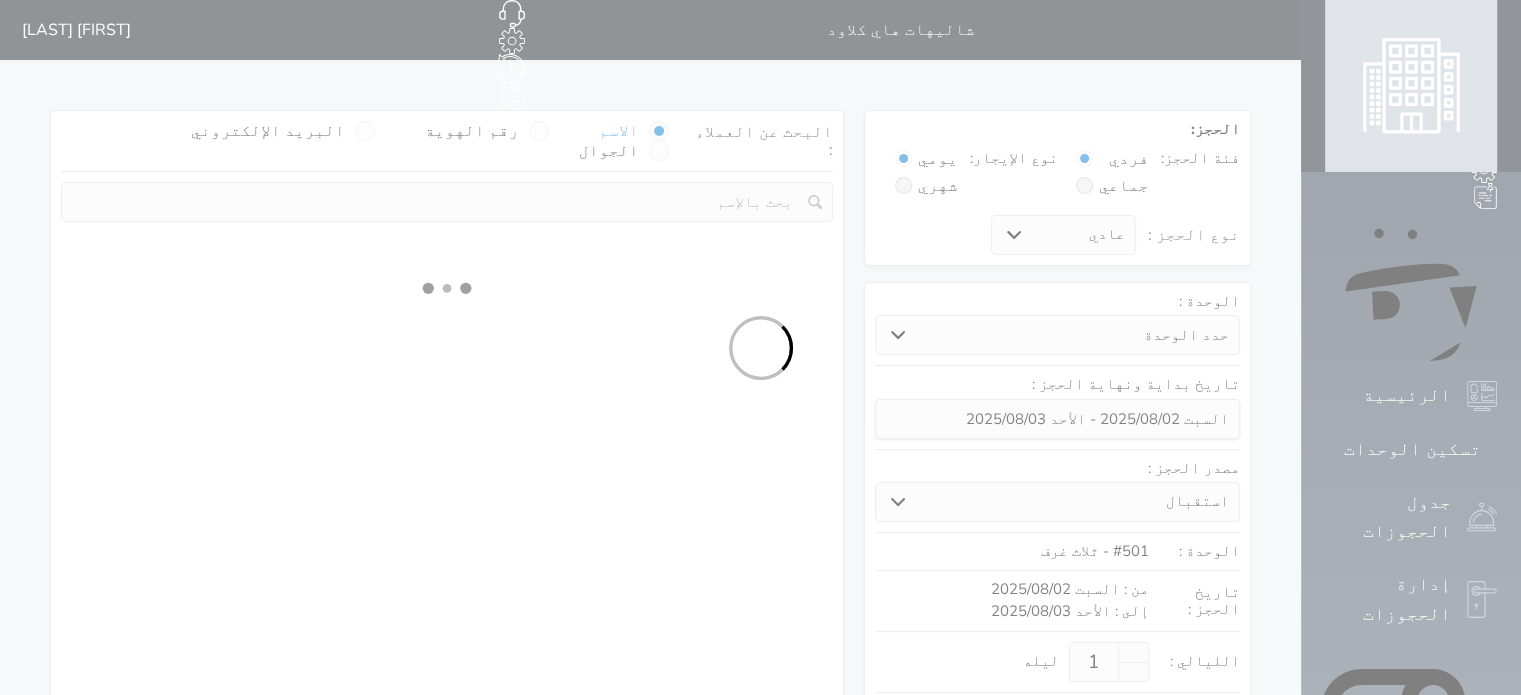 select 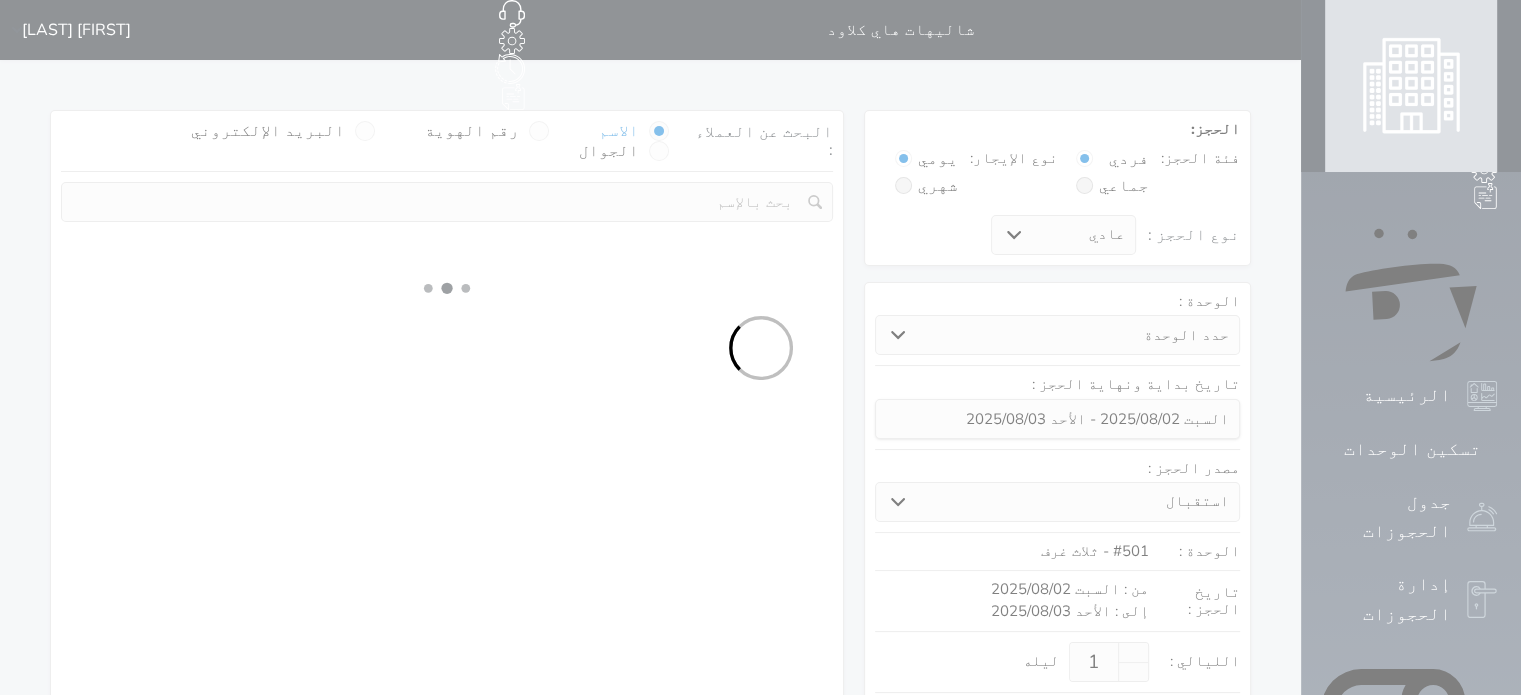 select on "7" 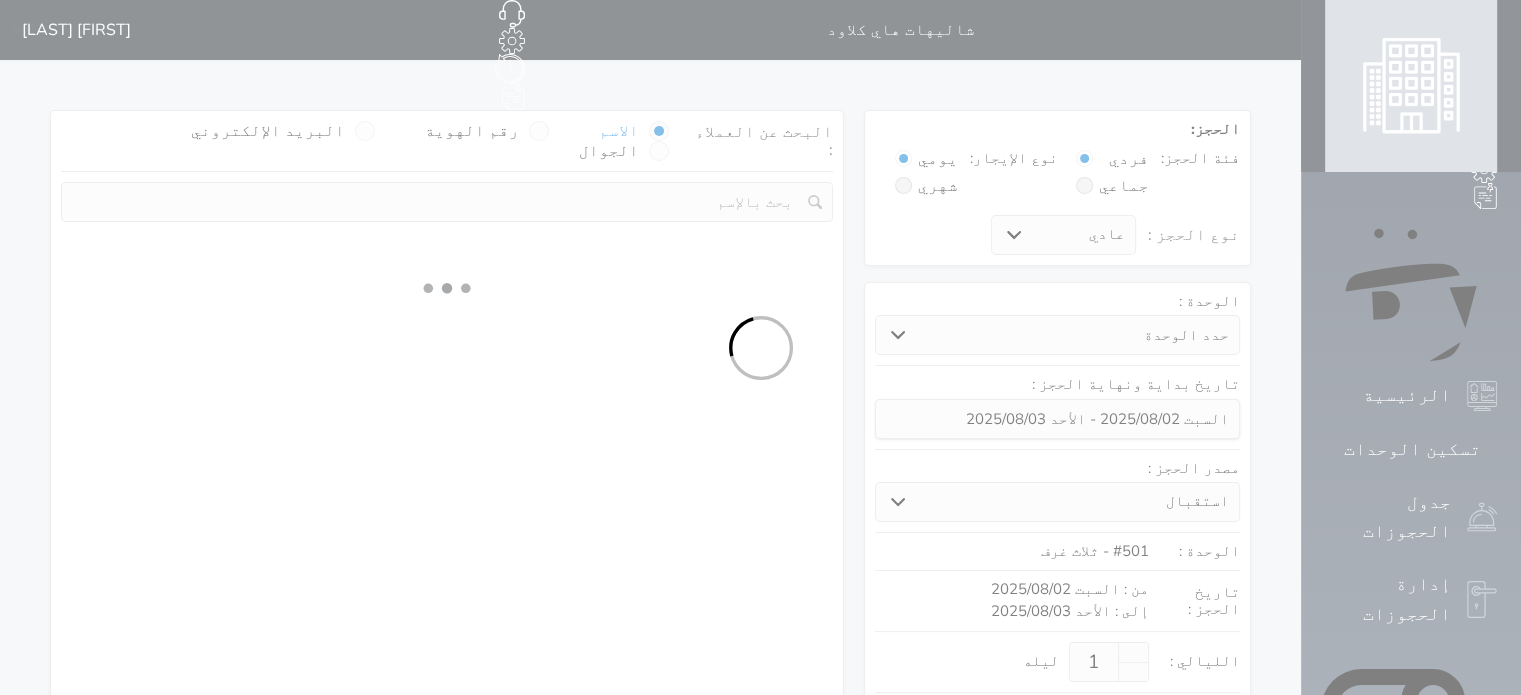 select 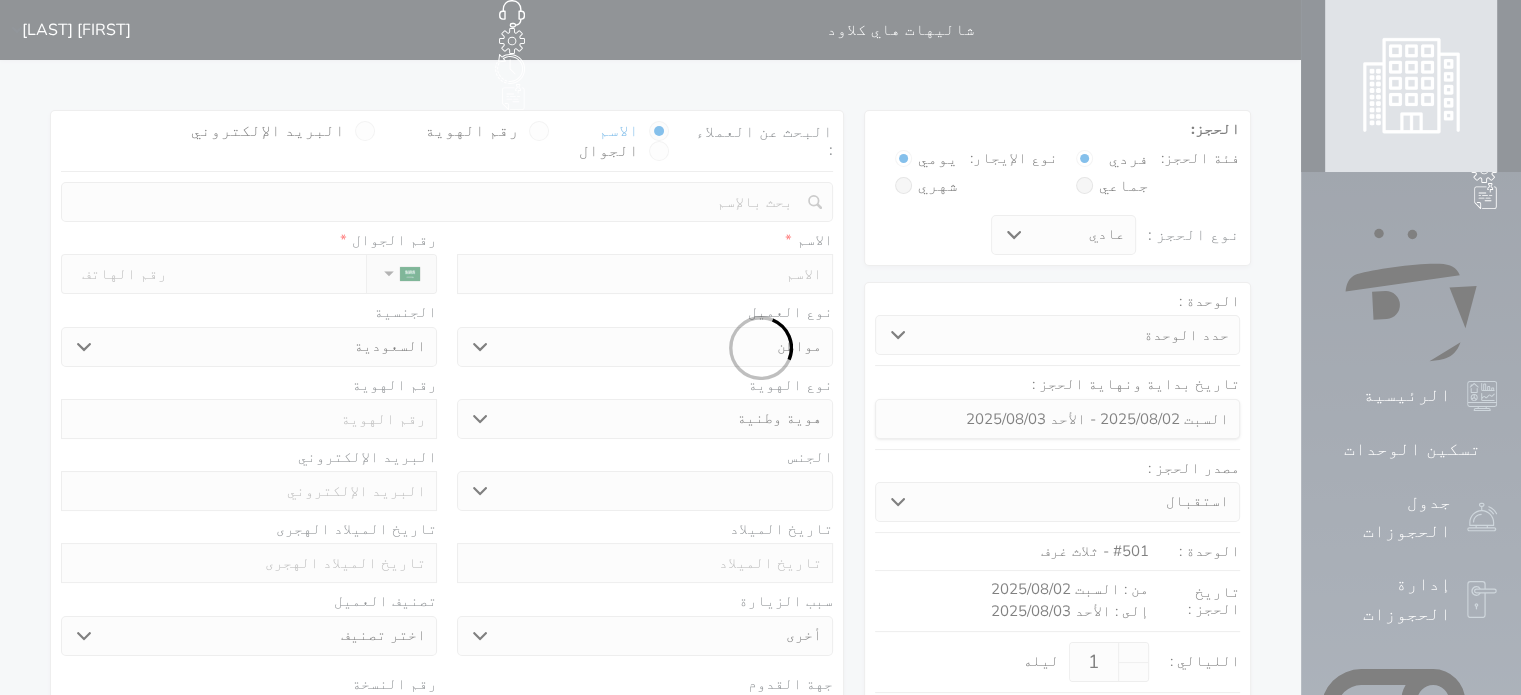 select 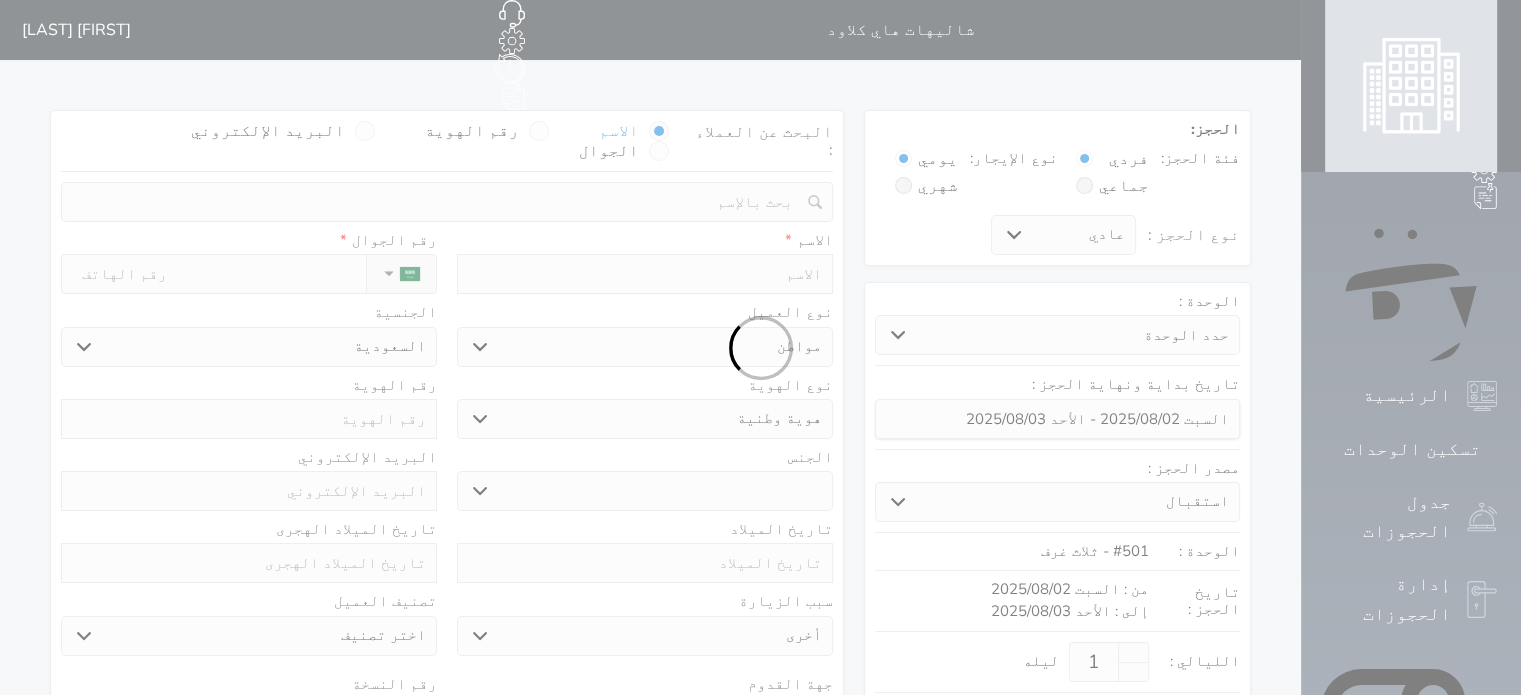 select 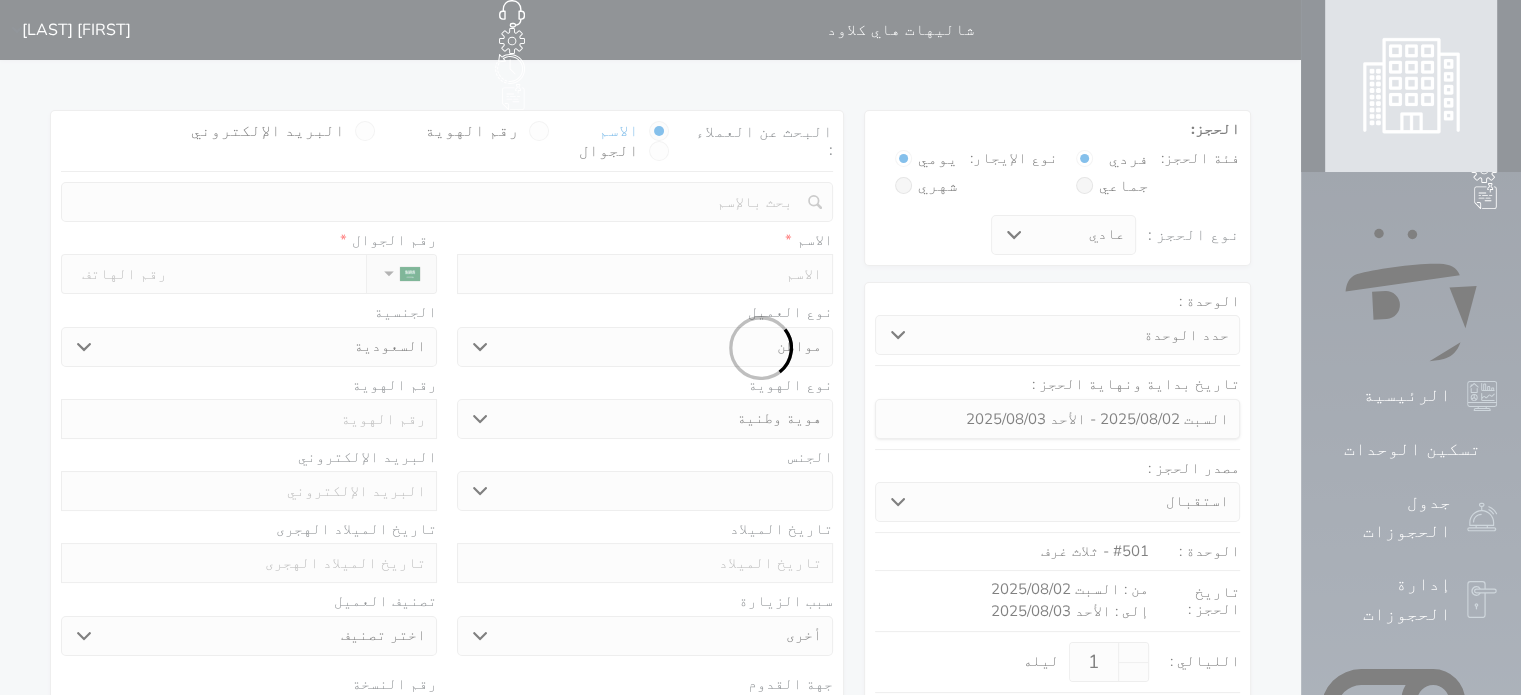 select 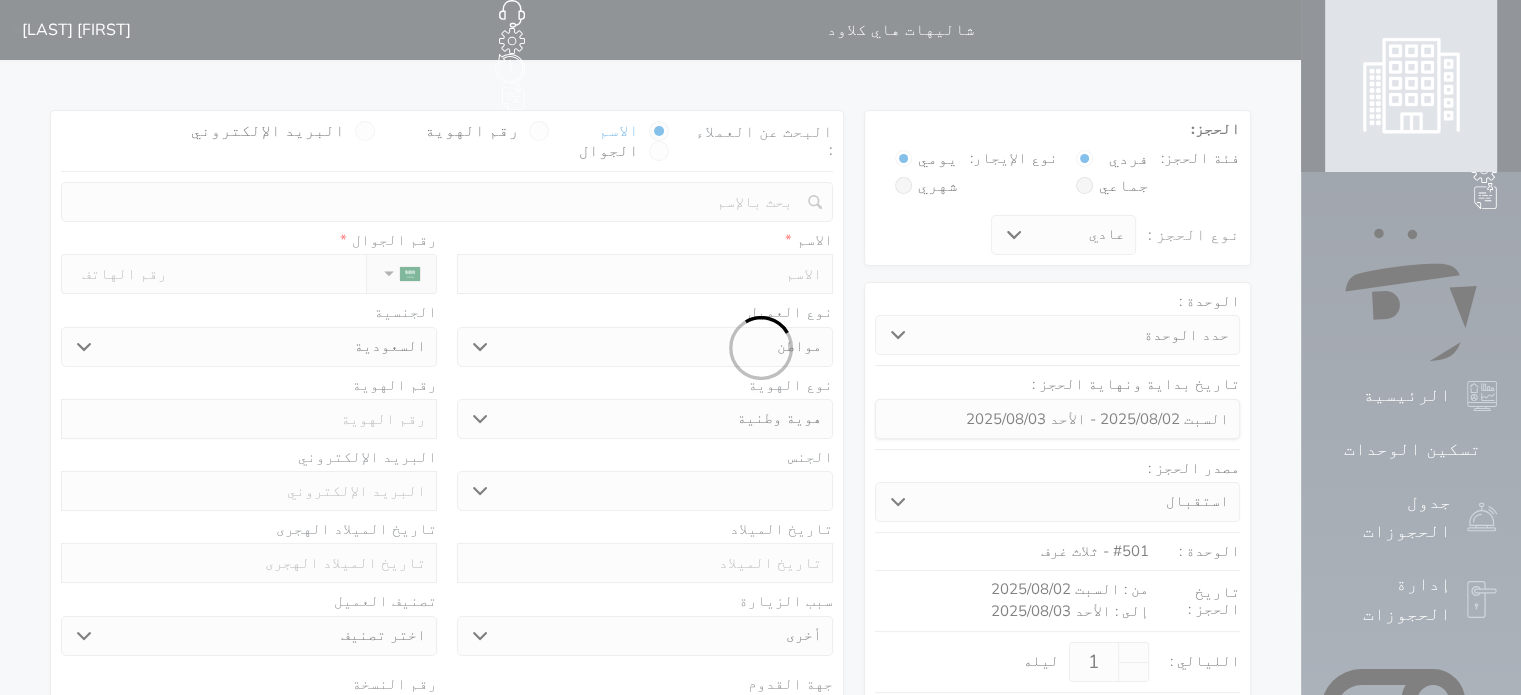 select 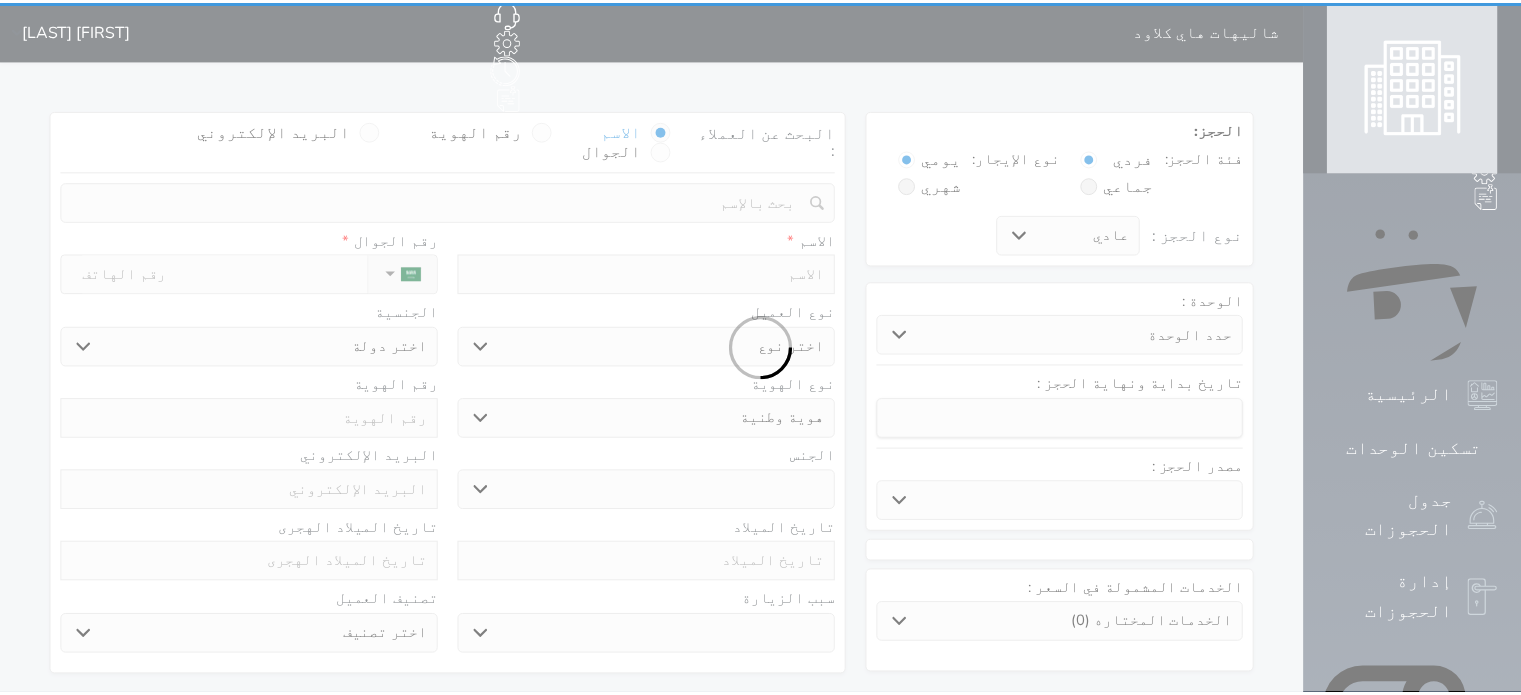 scroll, scrollTop: 0, scrollLeft: 0, axis: both 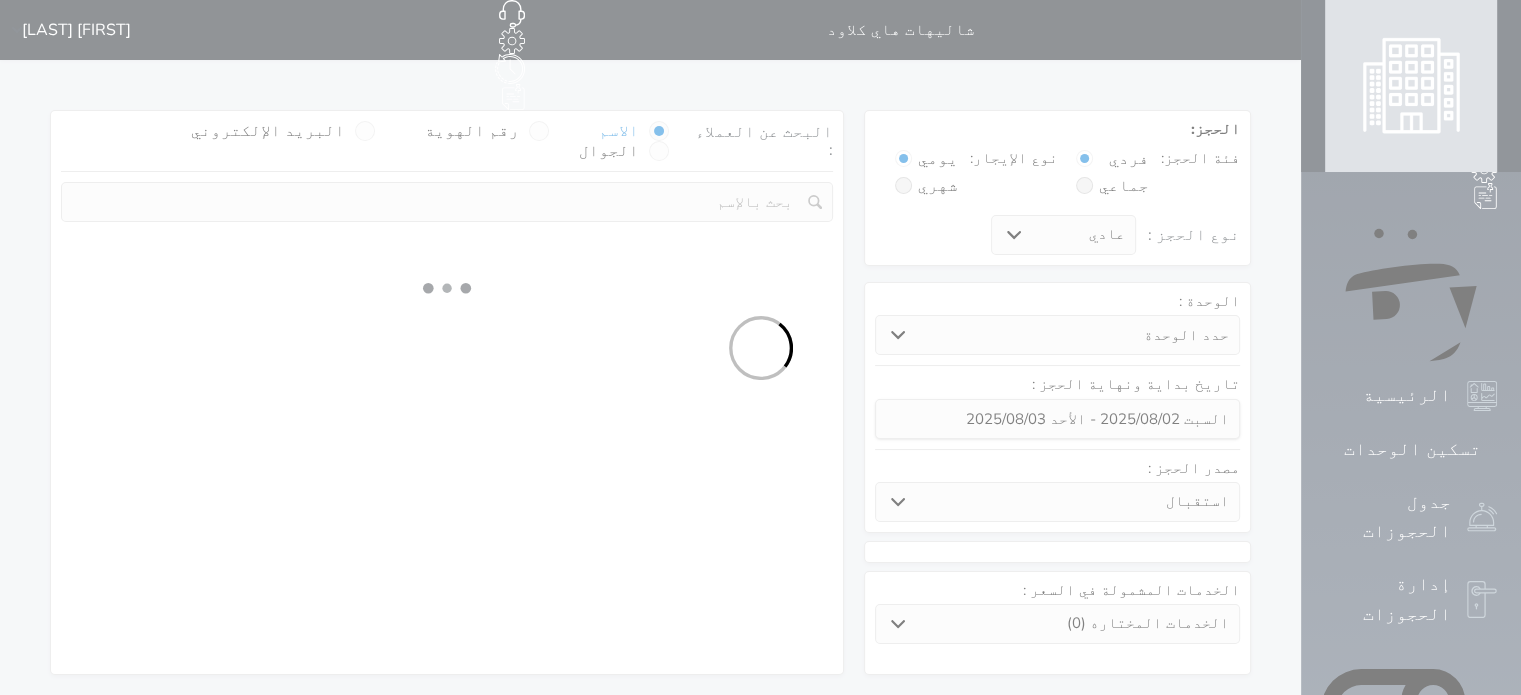 select on "98830" 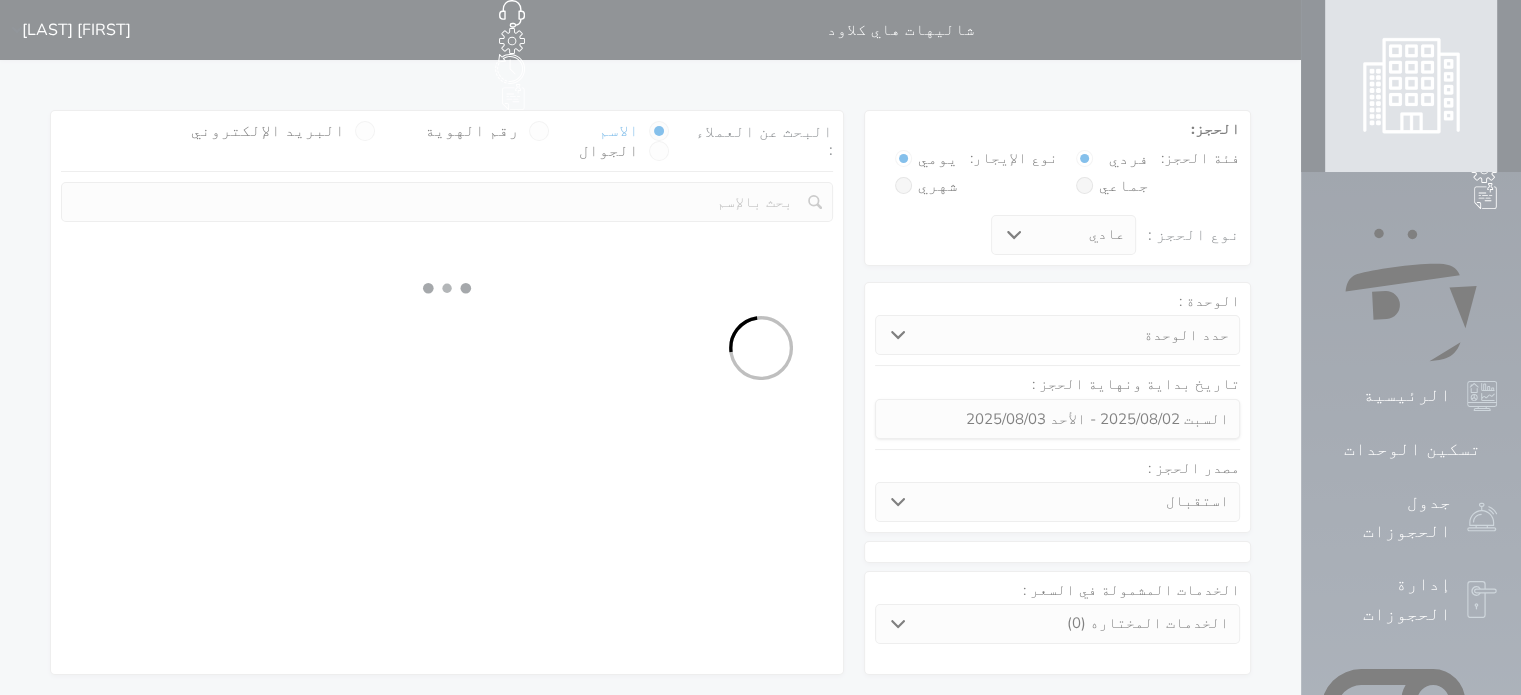 select on "1" 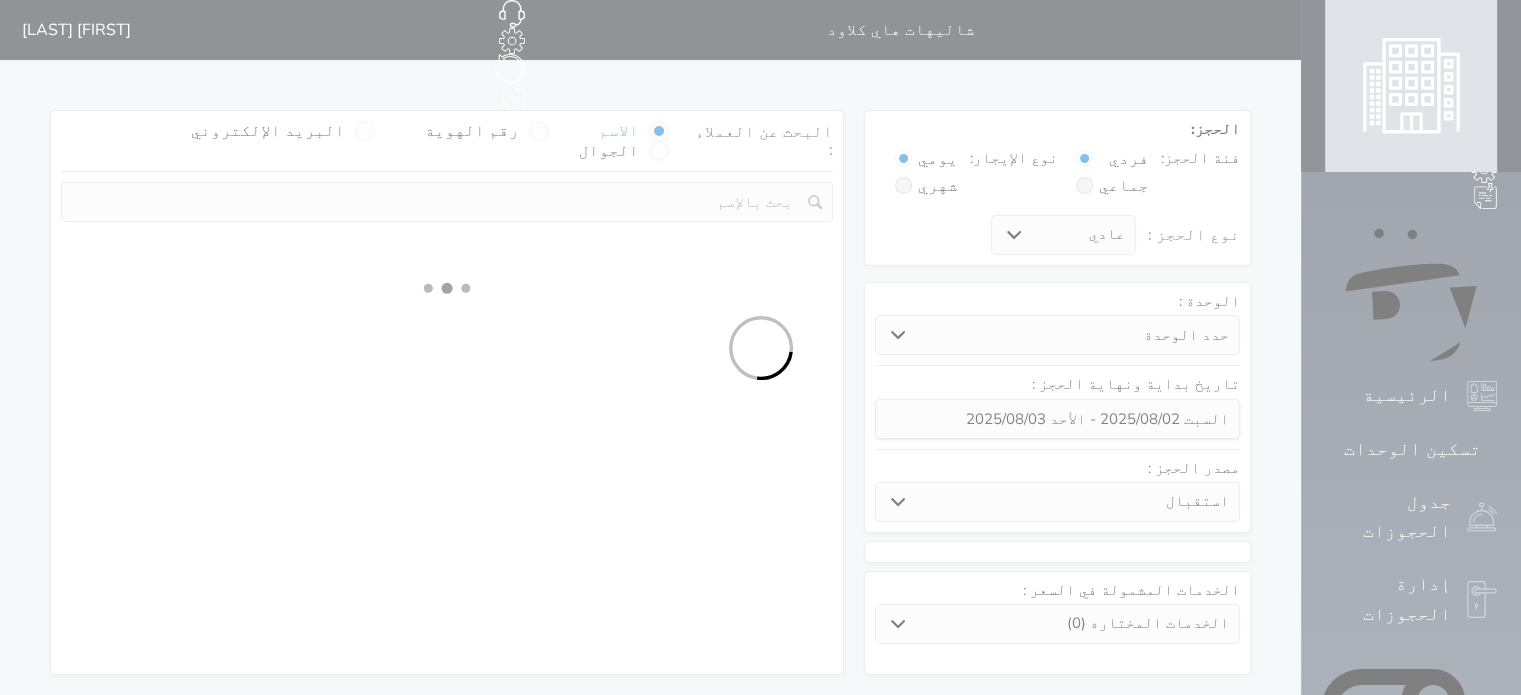 select on "113" 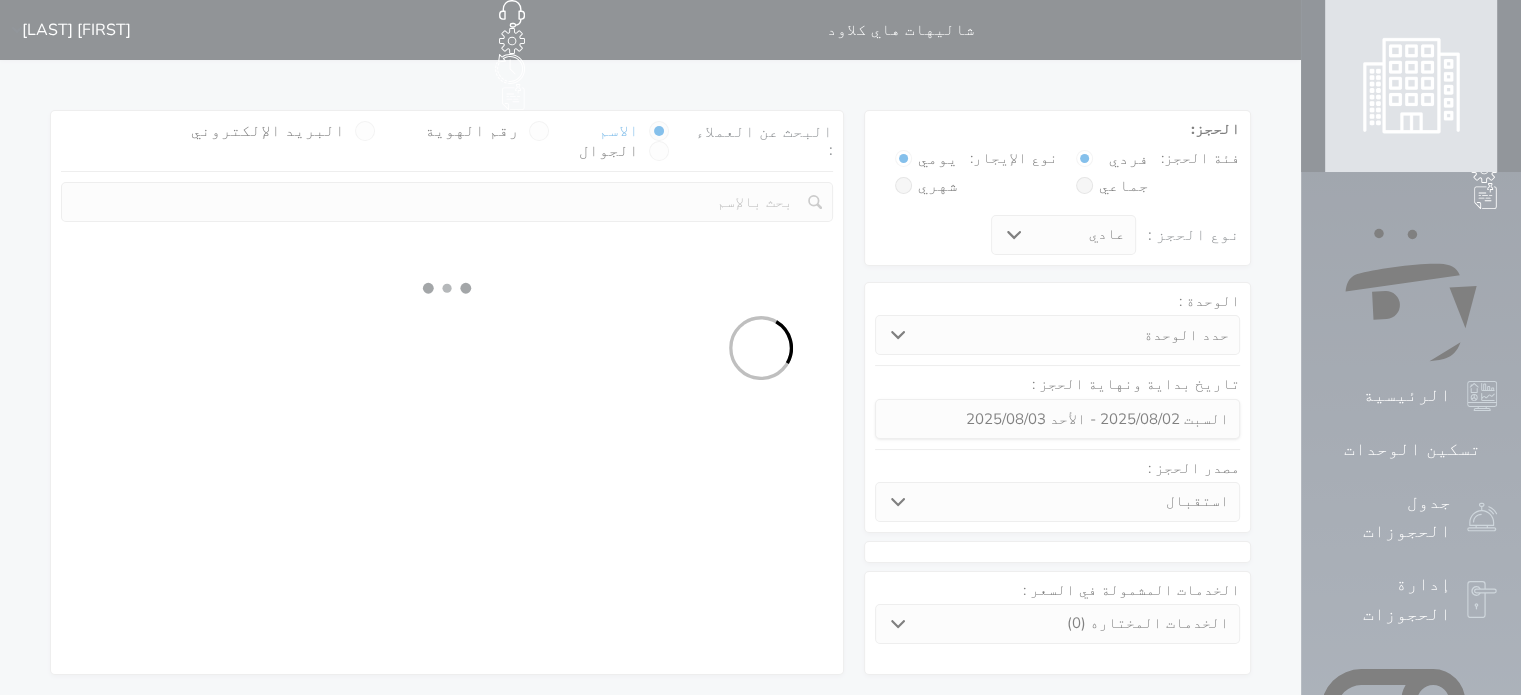 select on "1" 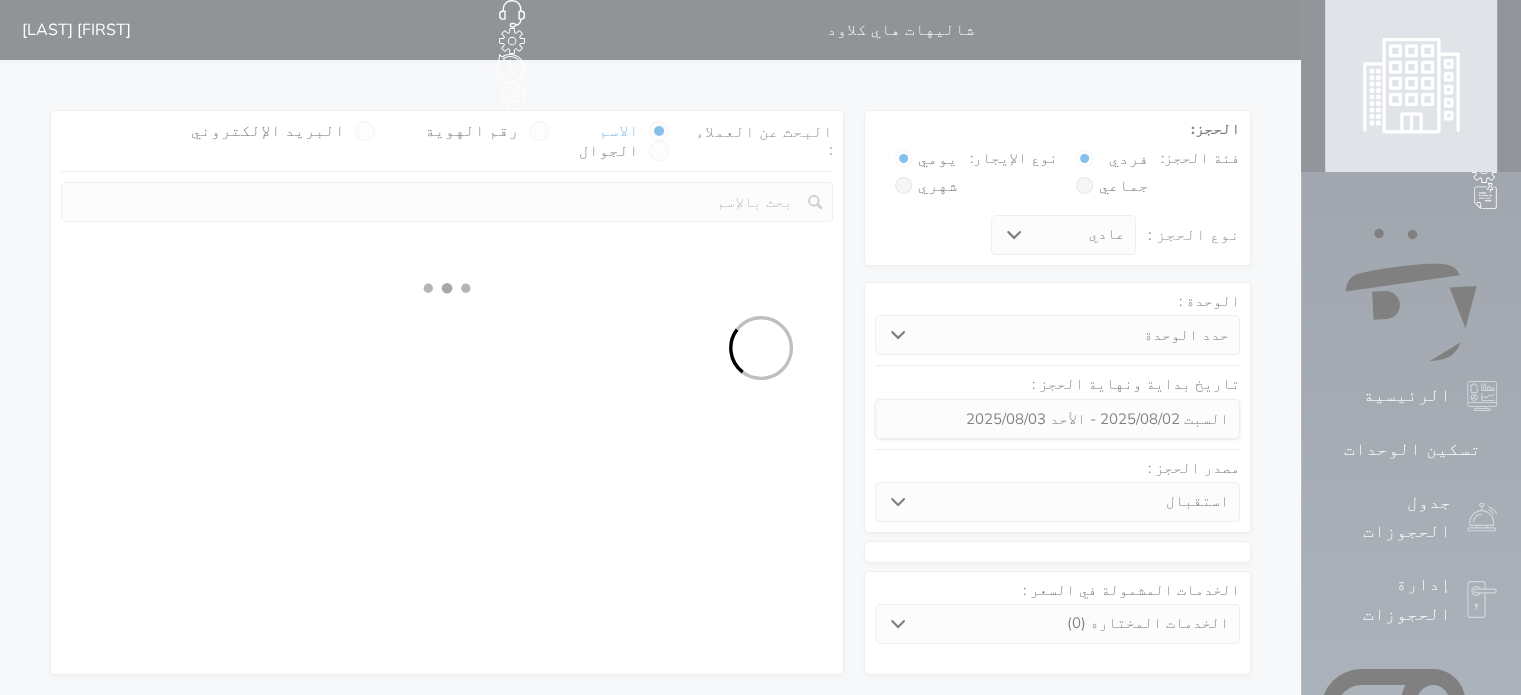 select 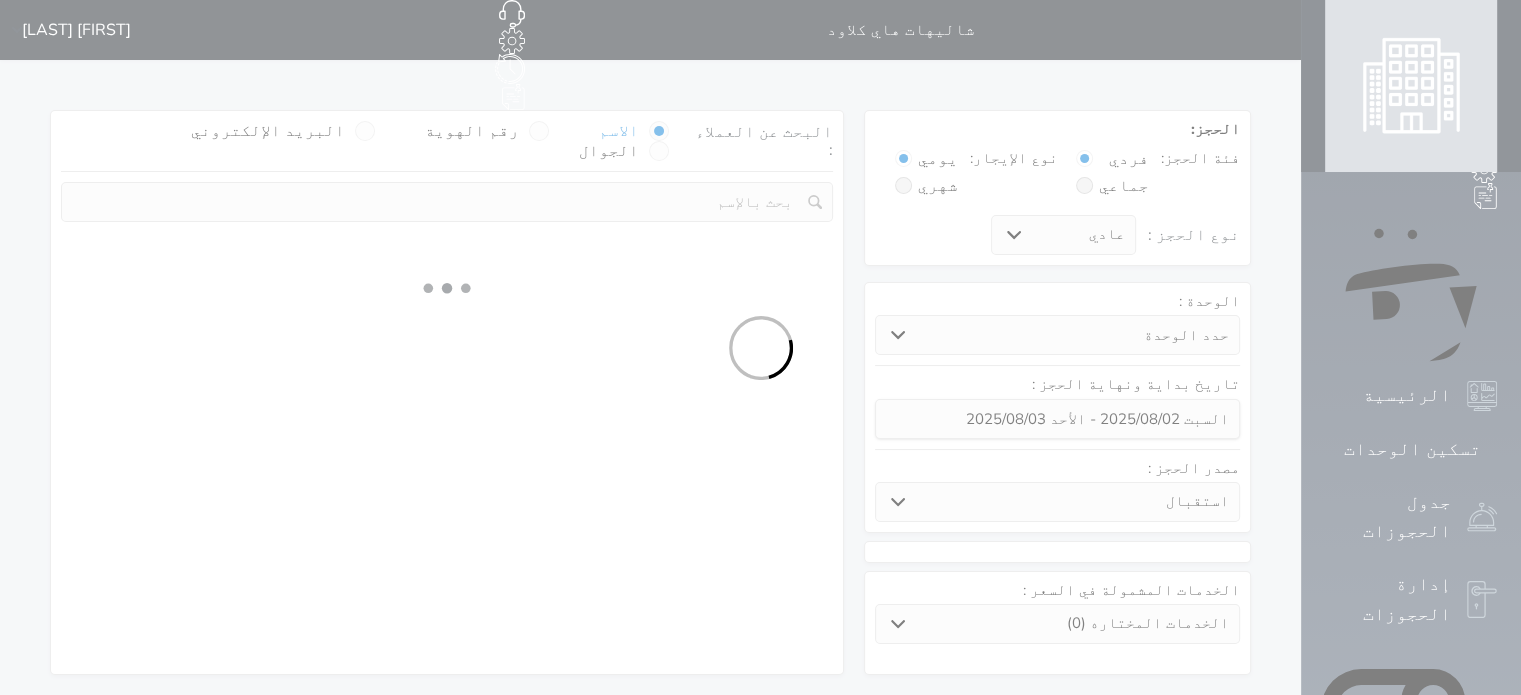 select on "7" 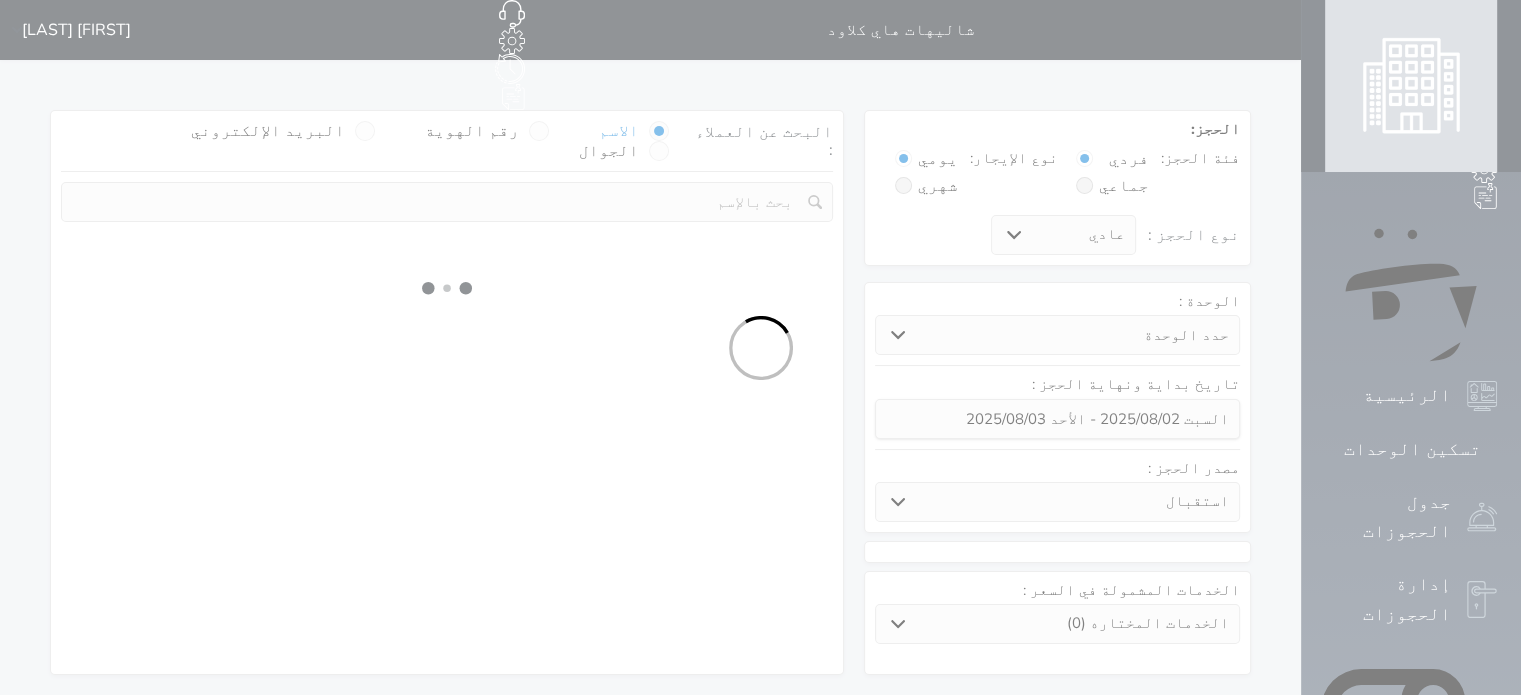 select 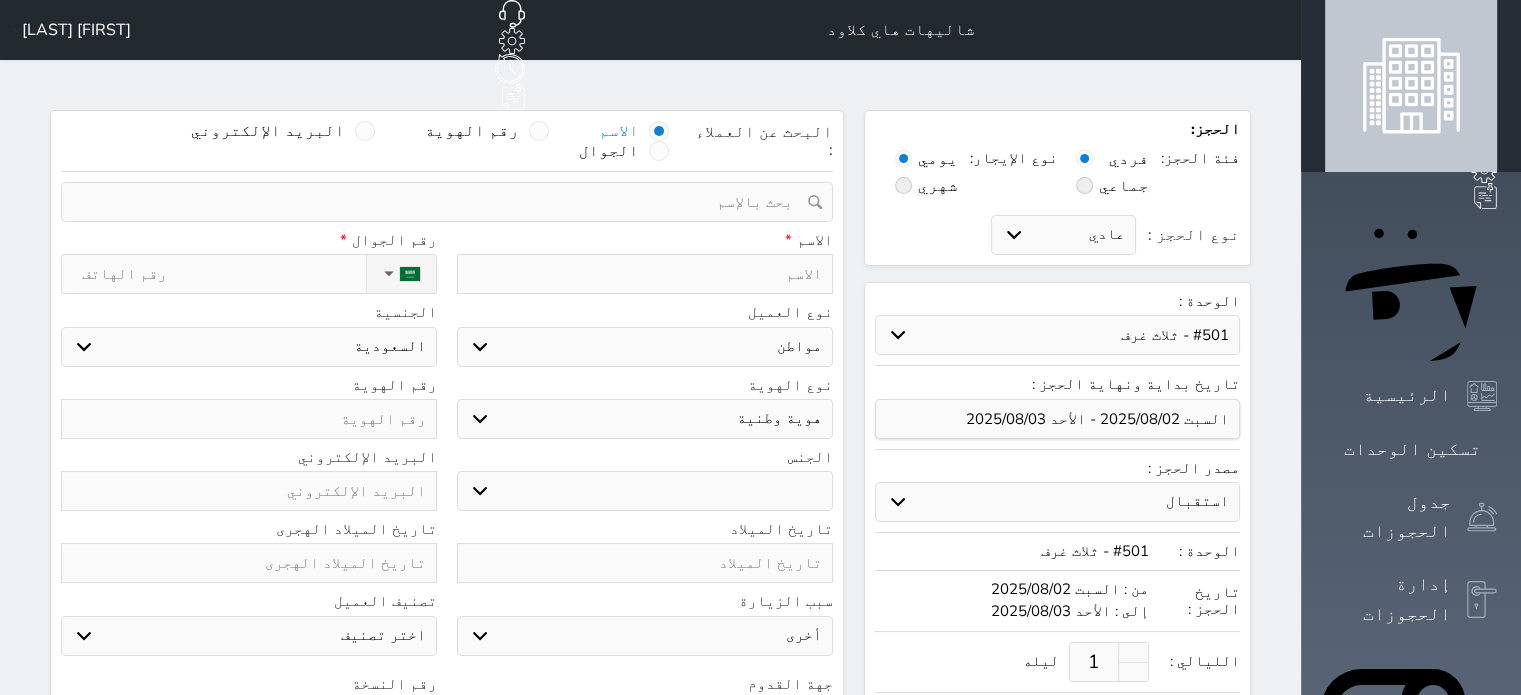 select 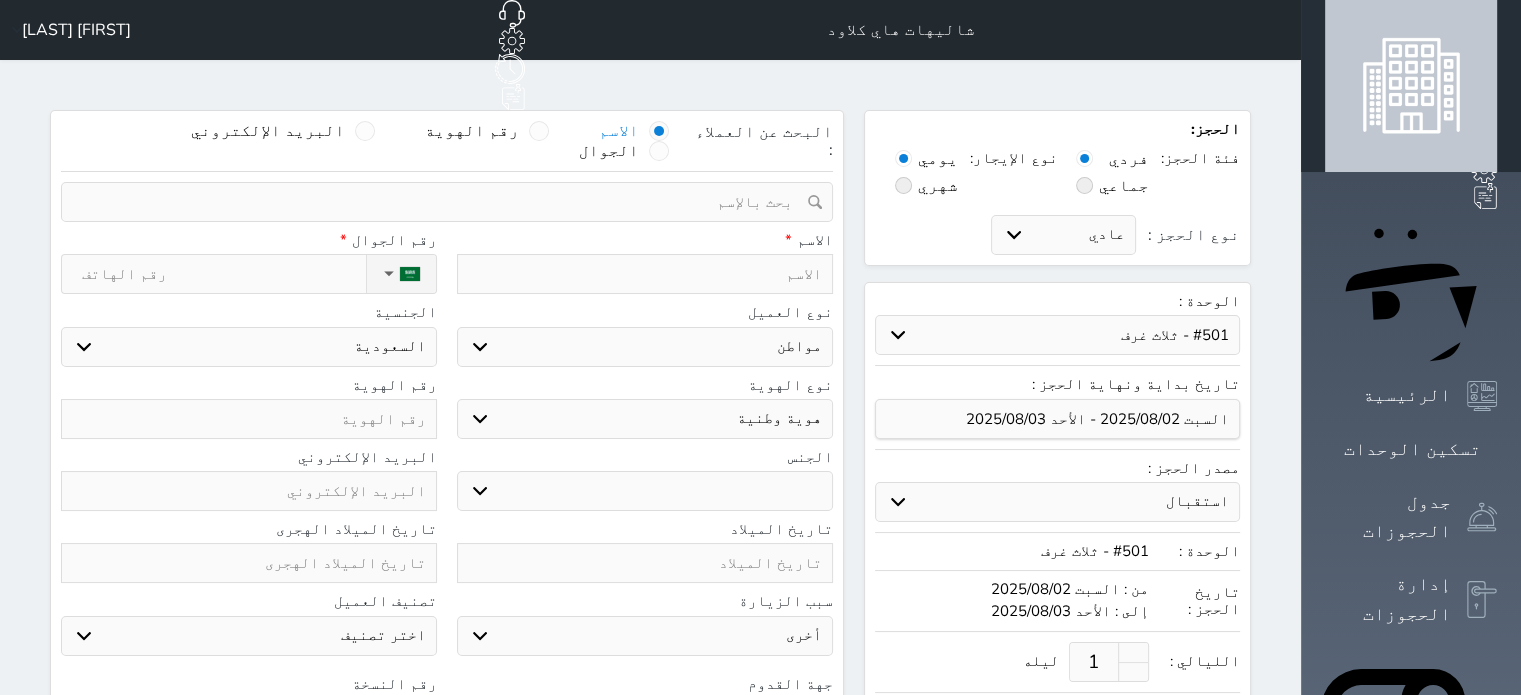 select 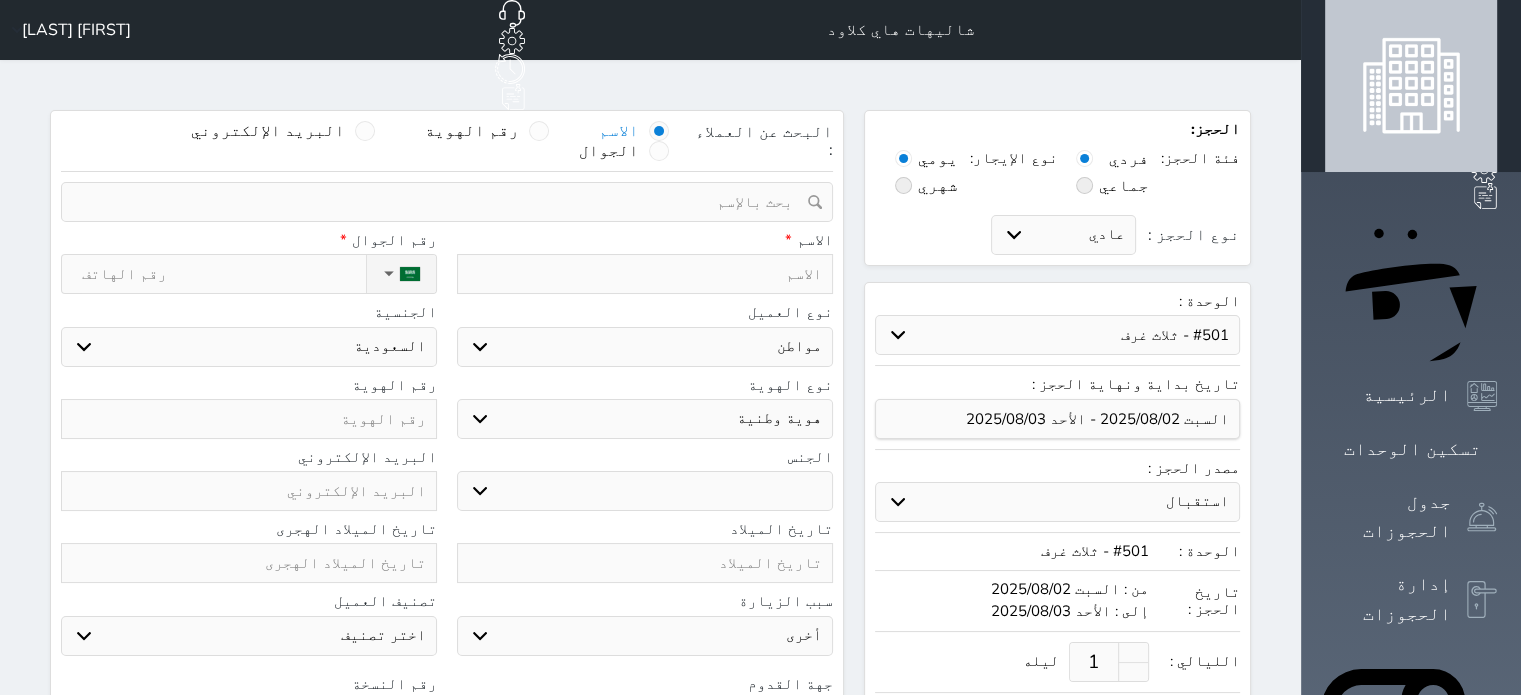 select 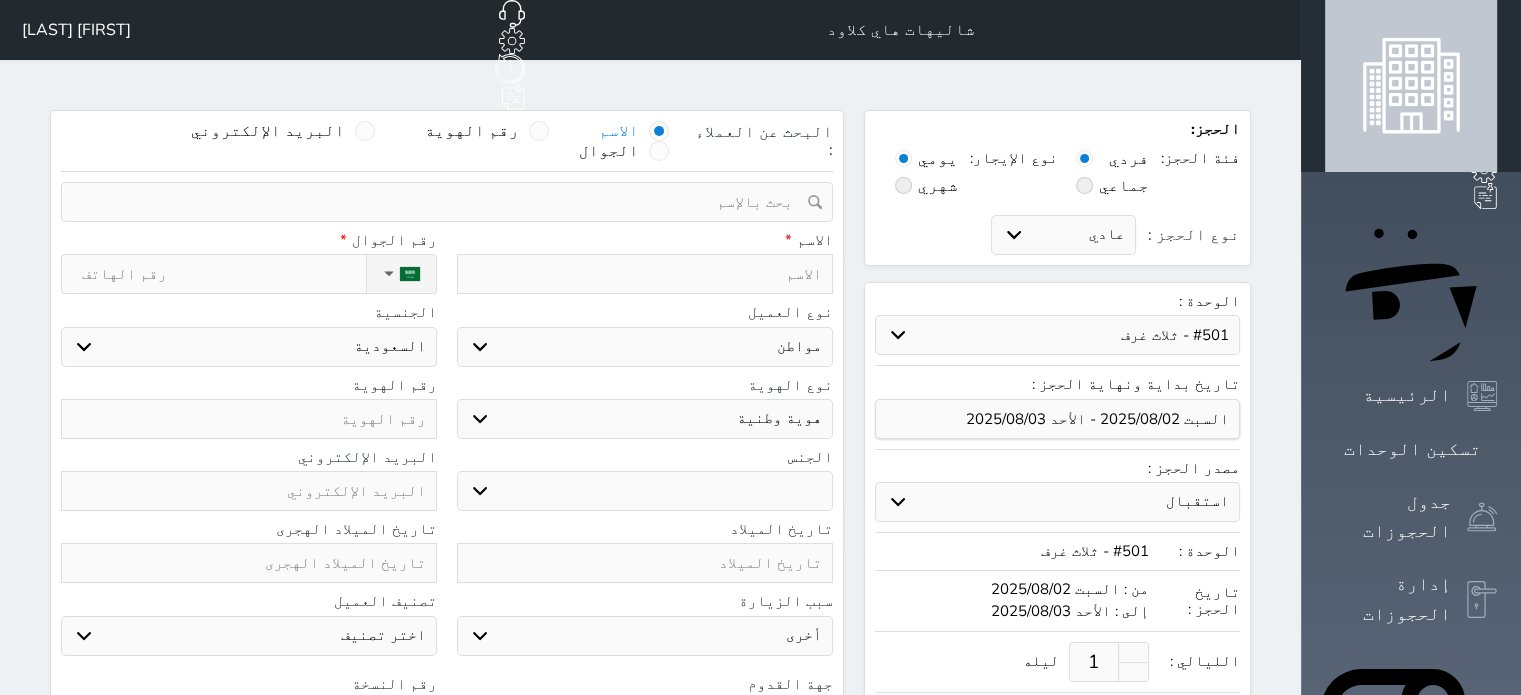 select 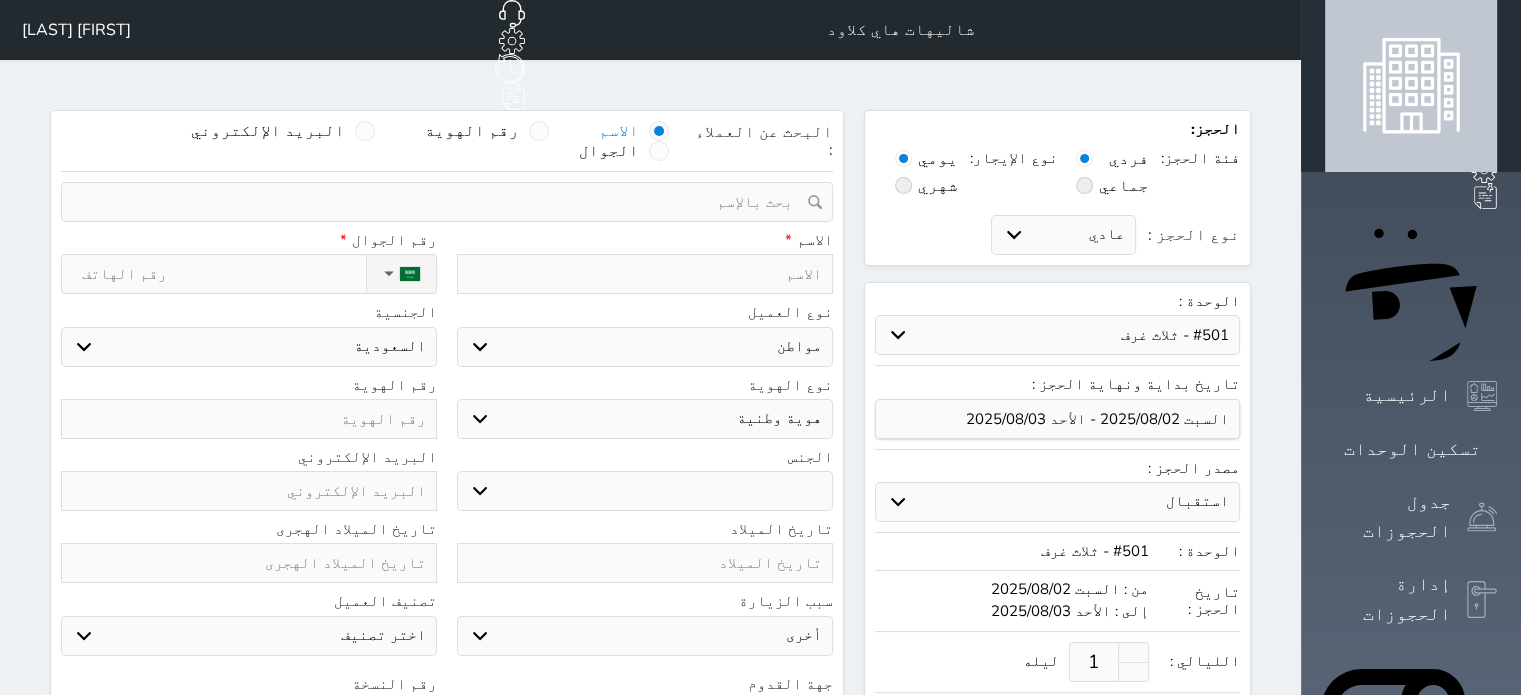 select 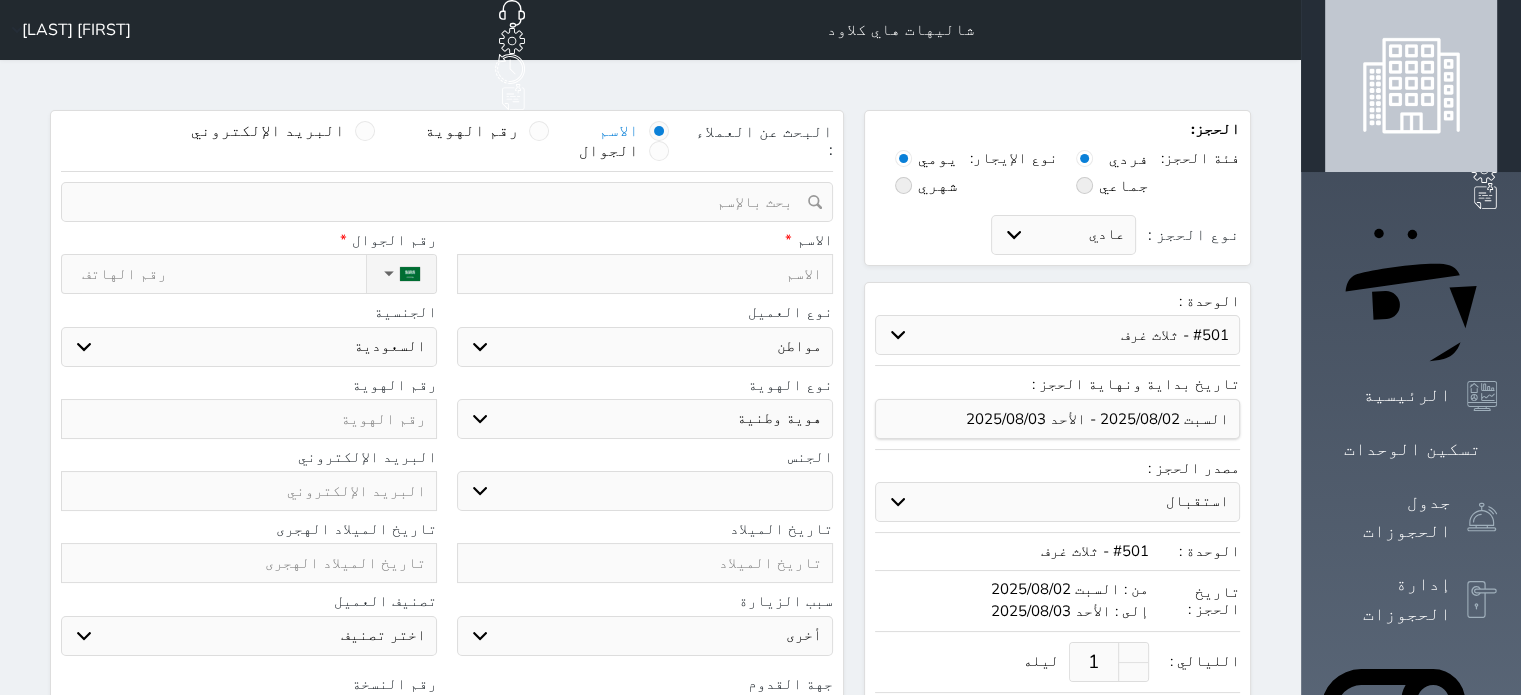 select 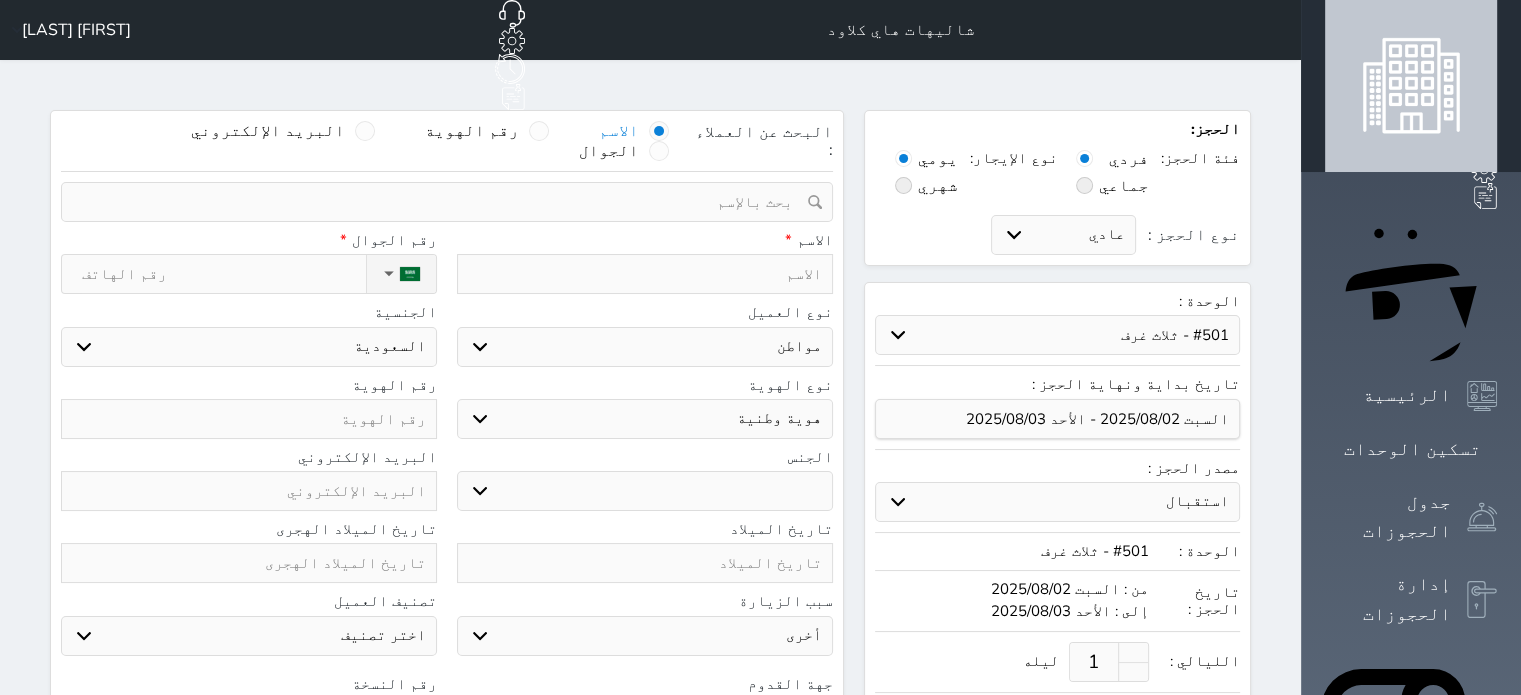 click at bounding box center [645, 274] 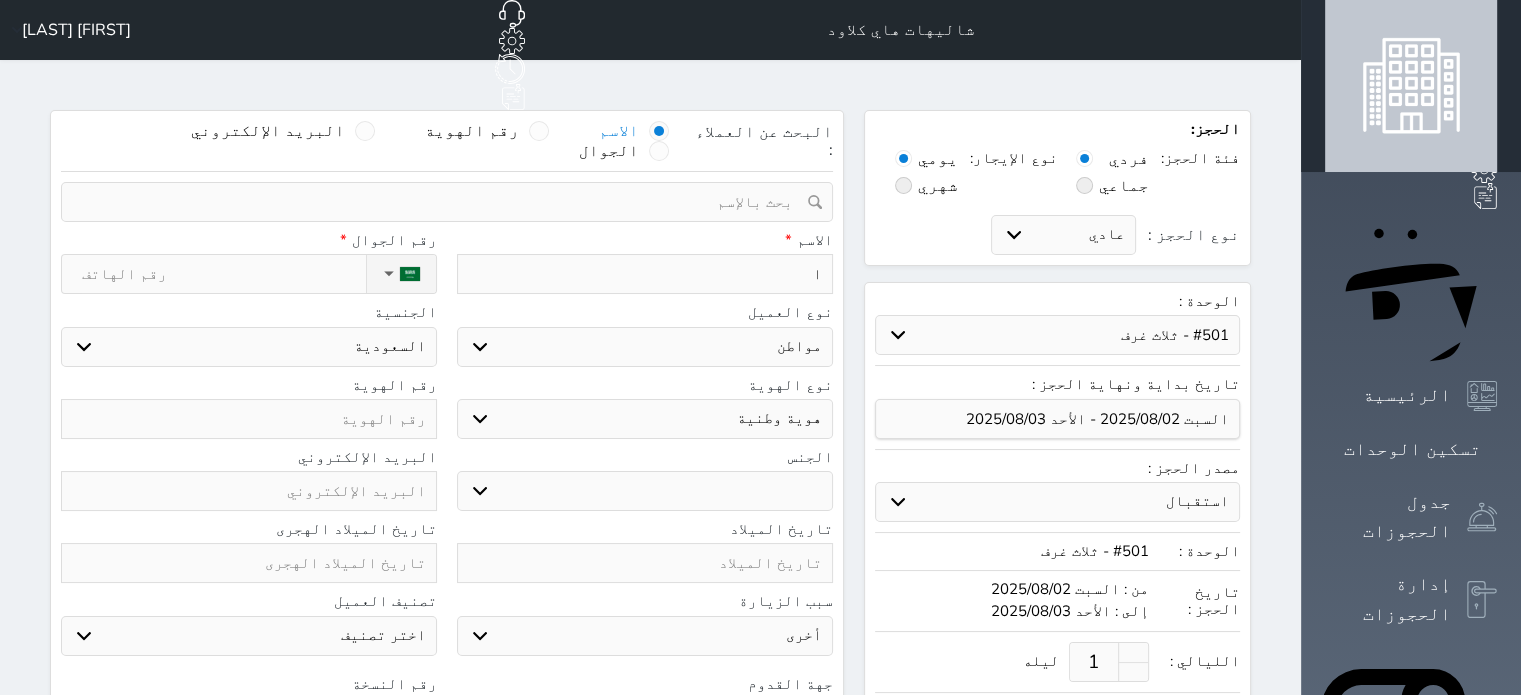 type on "اح" 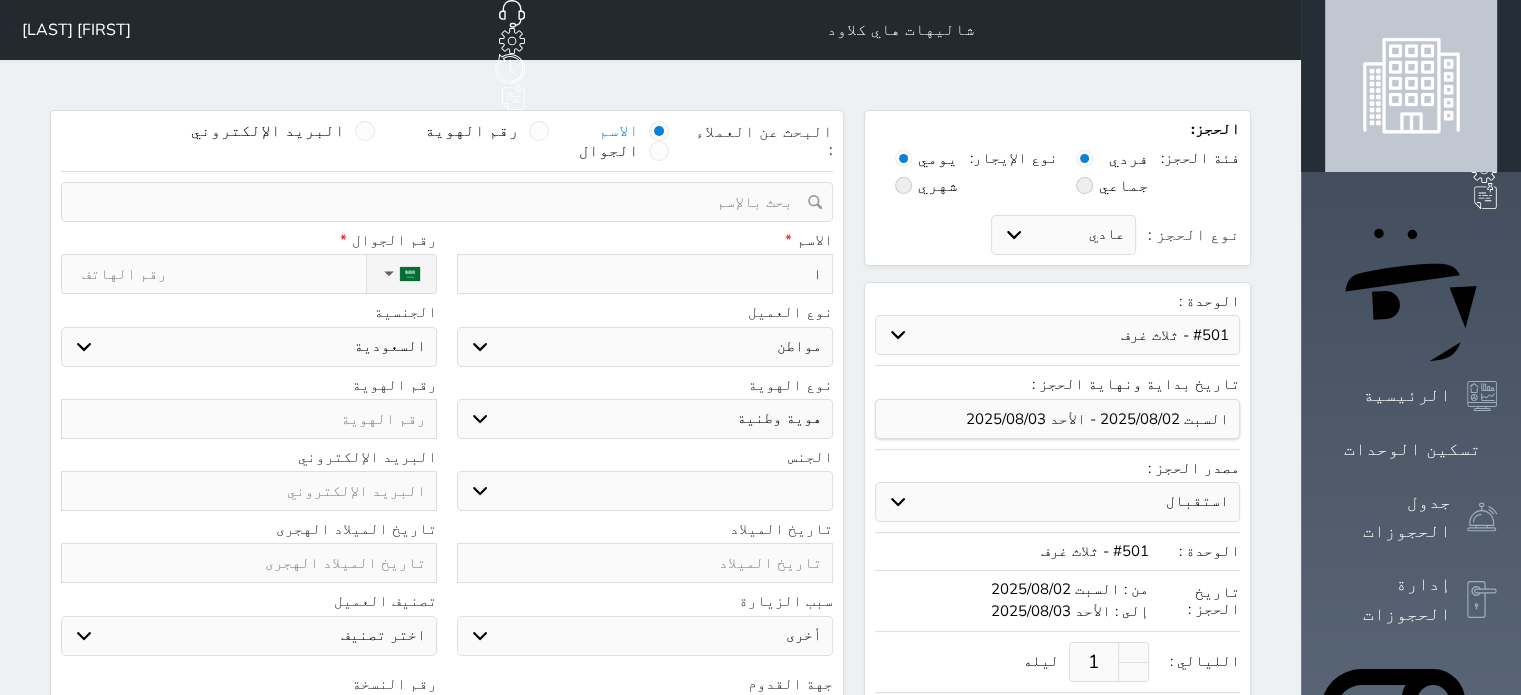 select 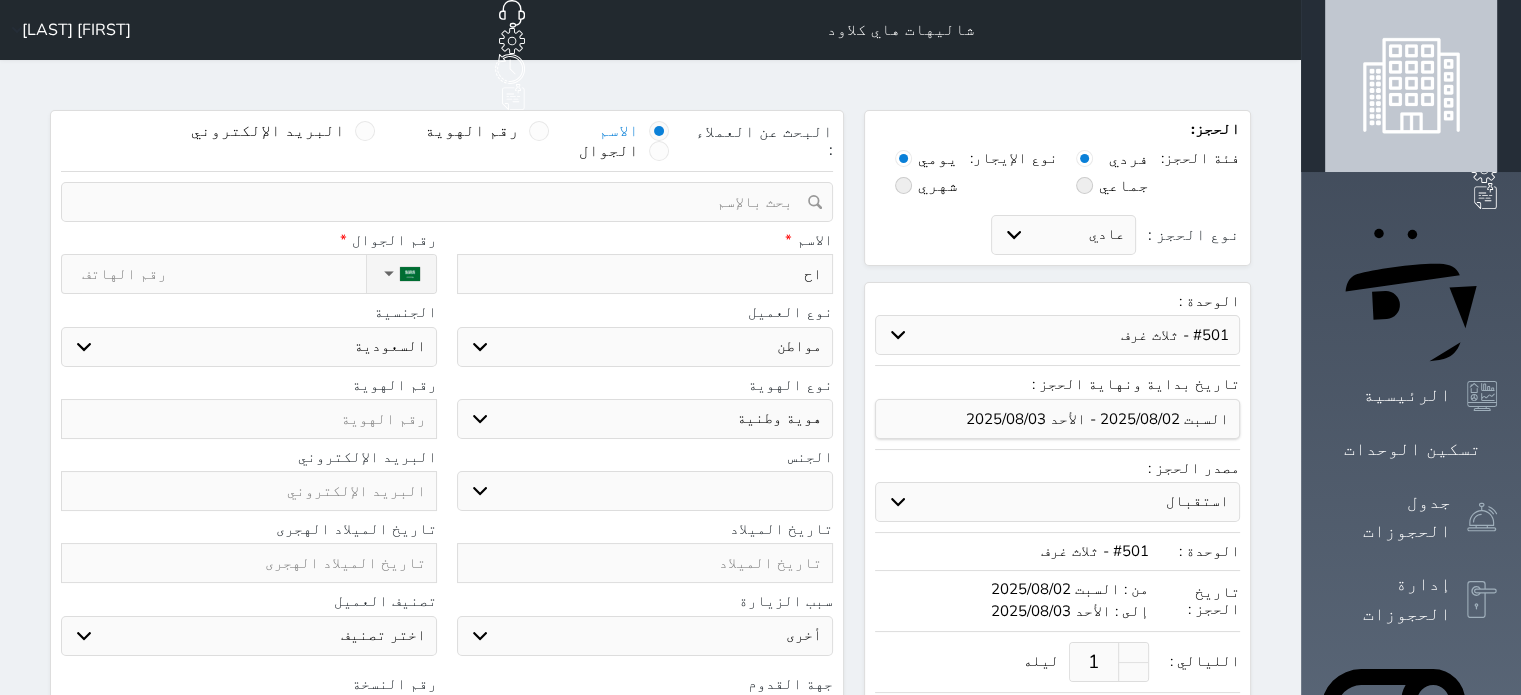 type on "احم" 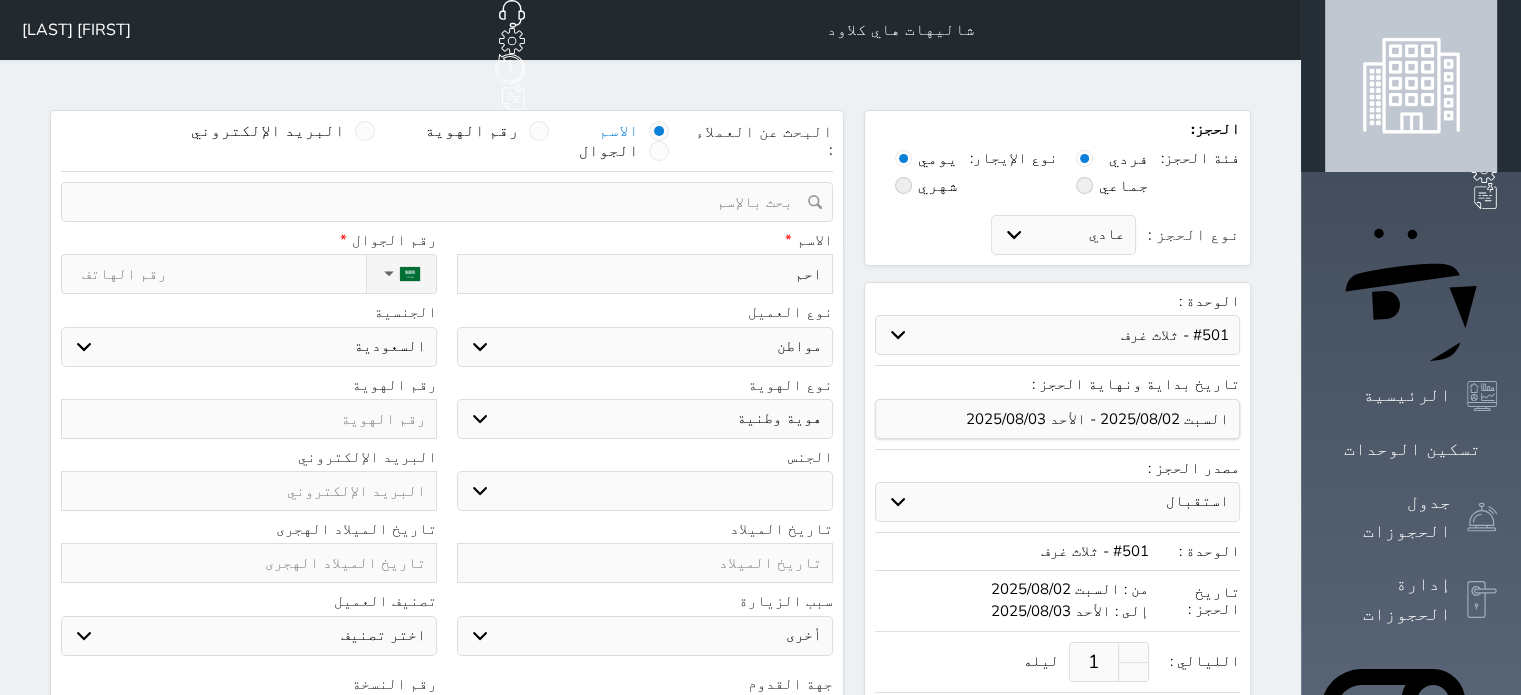 select 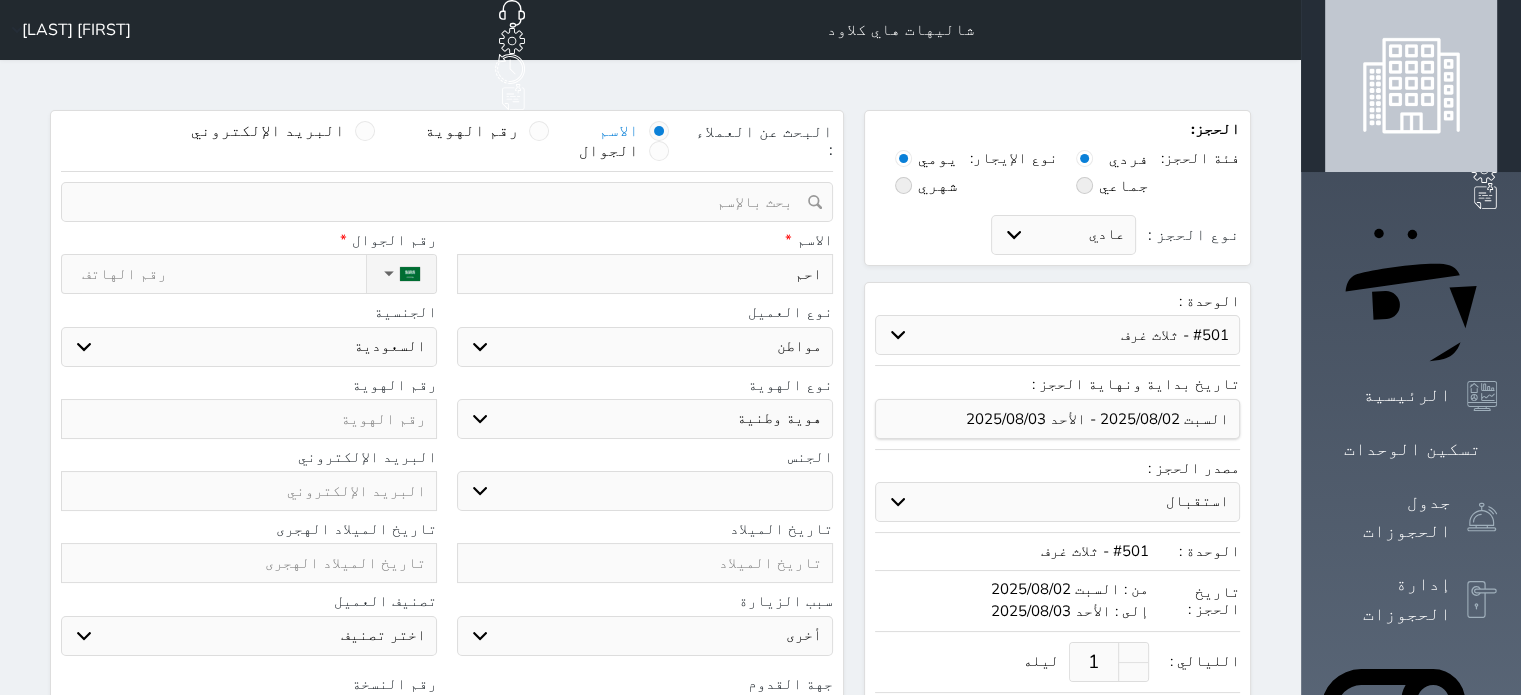 select 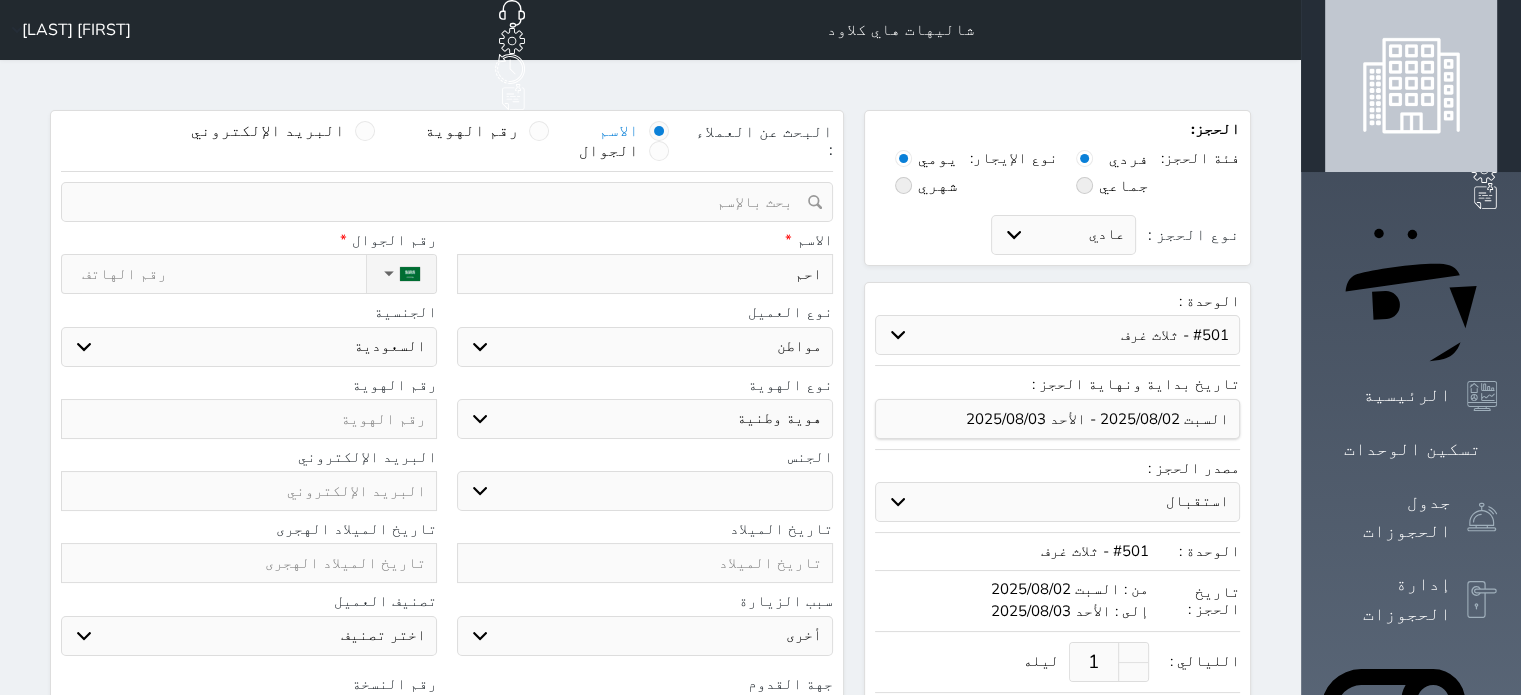 type on "احمد" 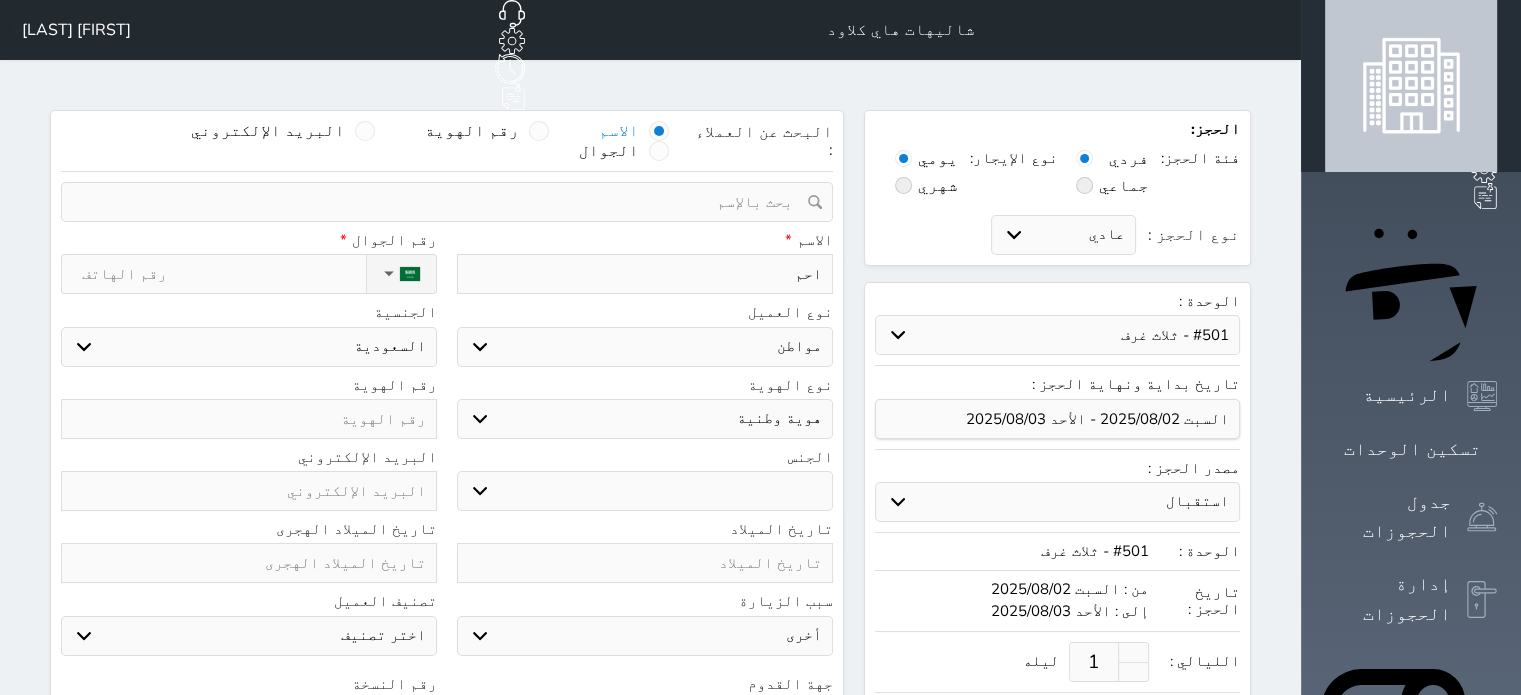 select 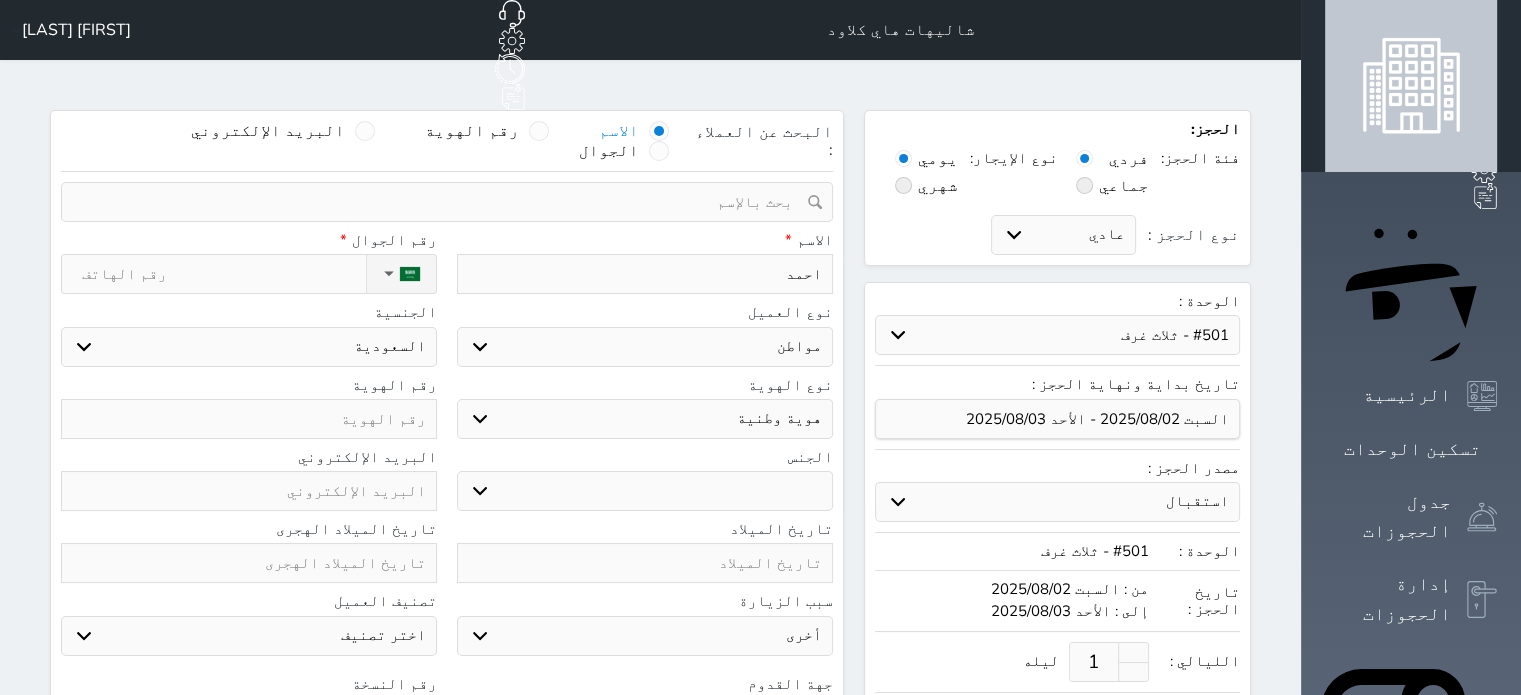type on "احمد" 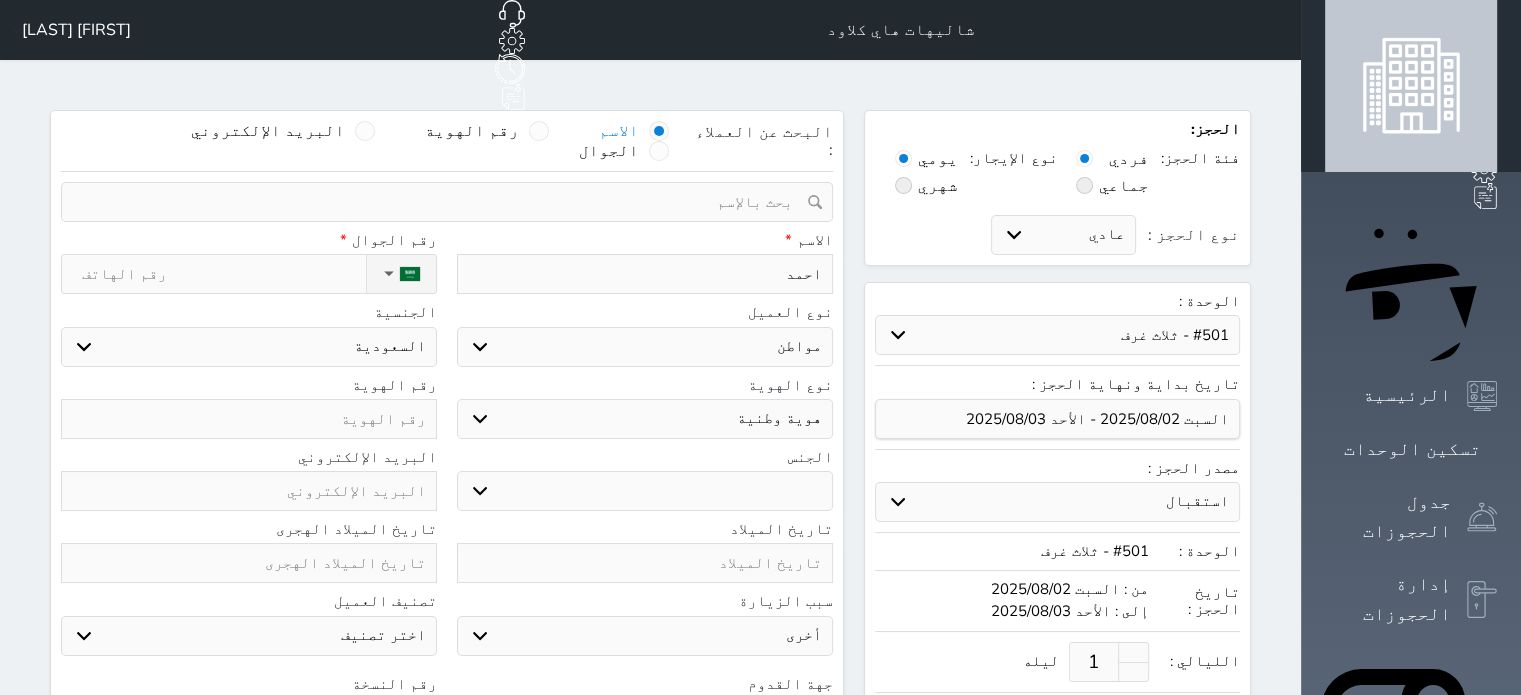 select 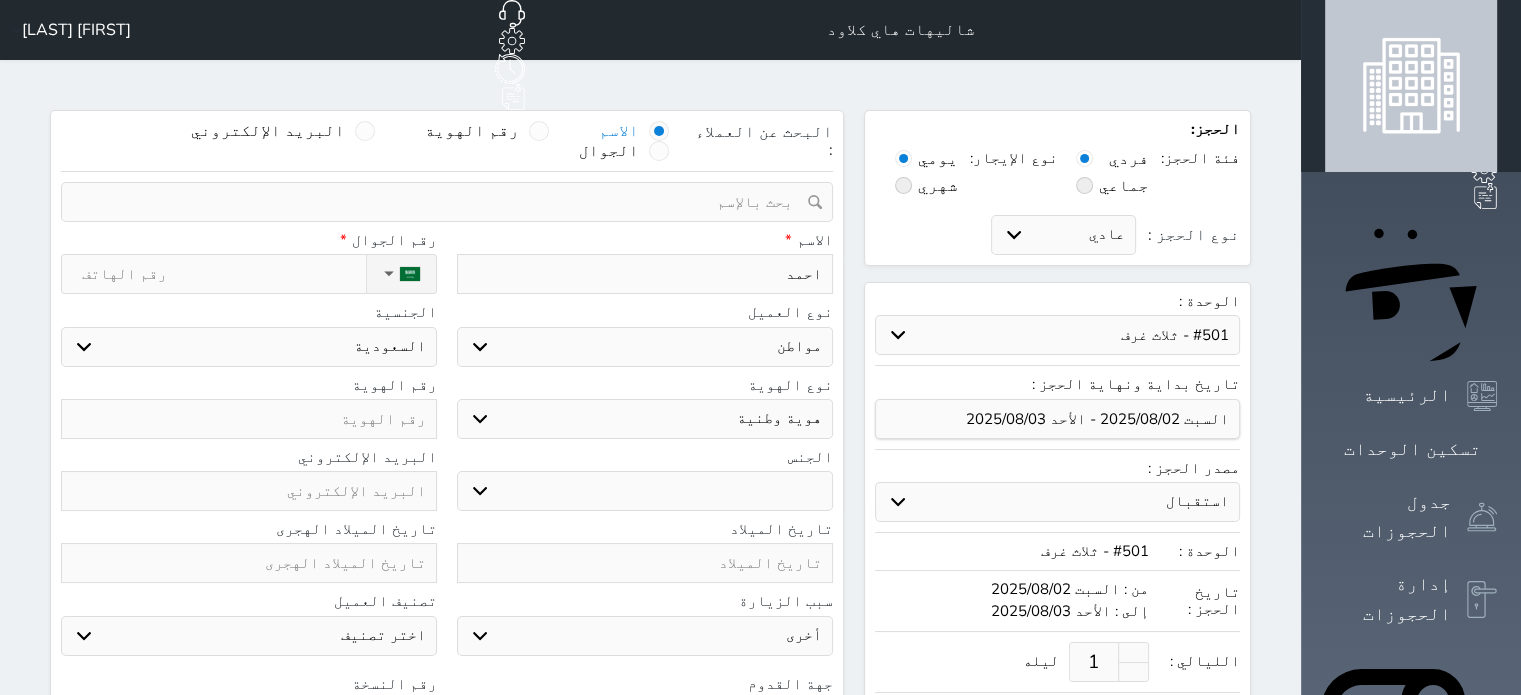 type on "احمد ص" 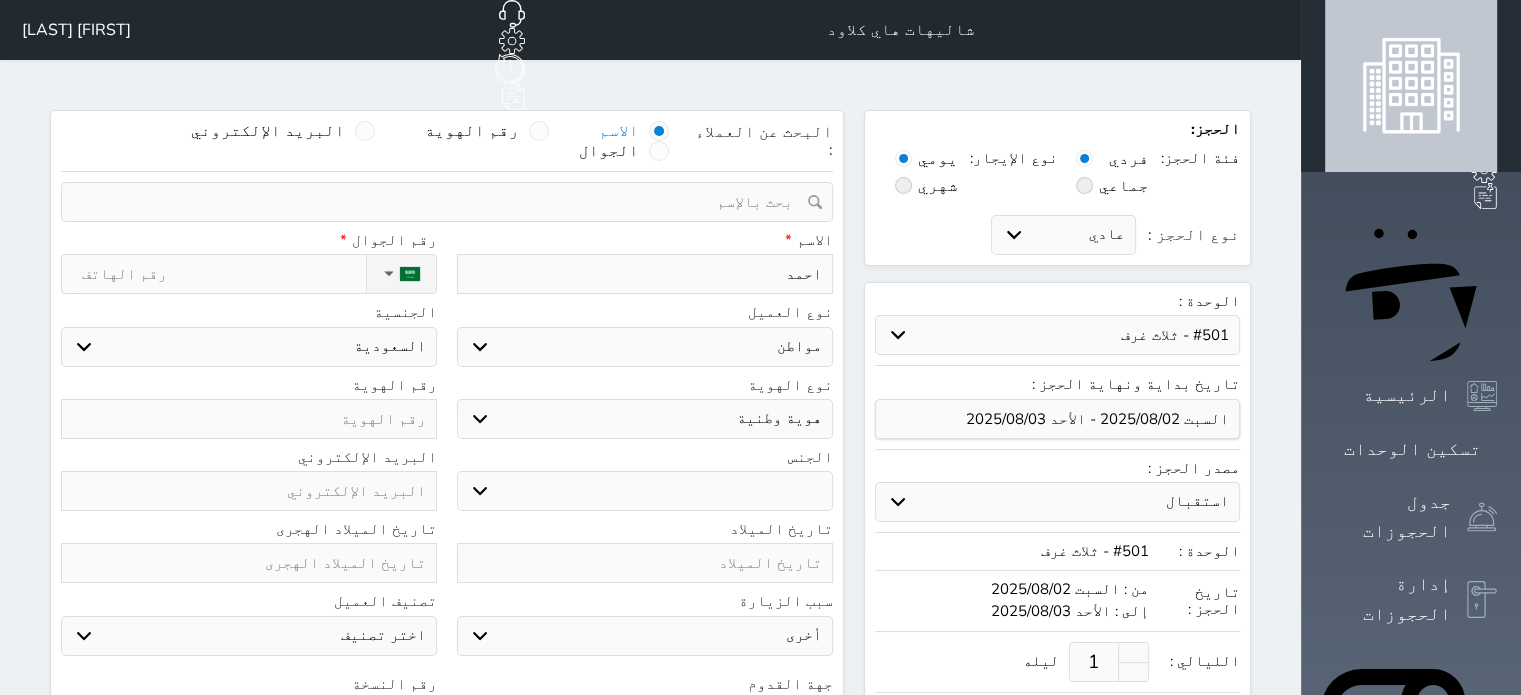 select 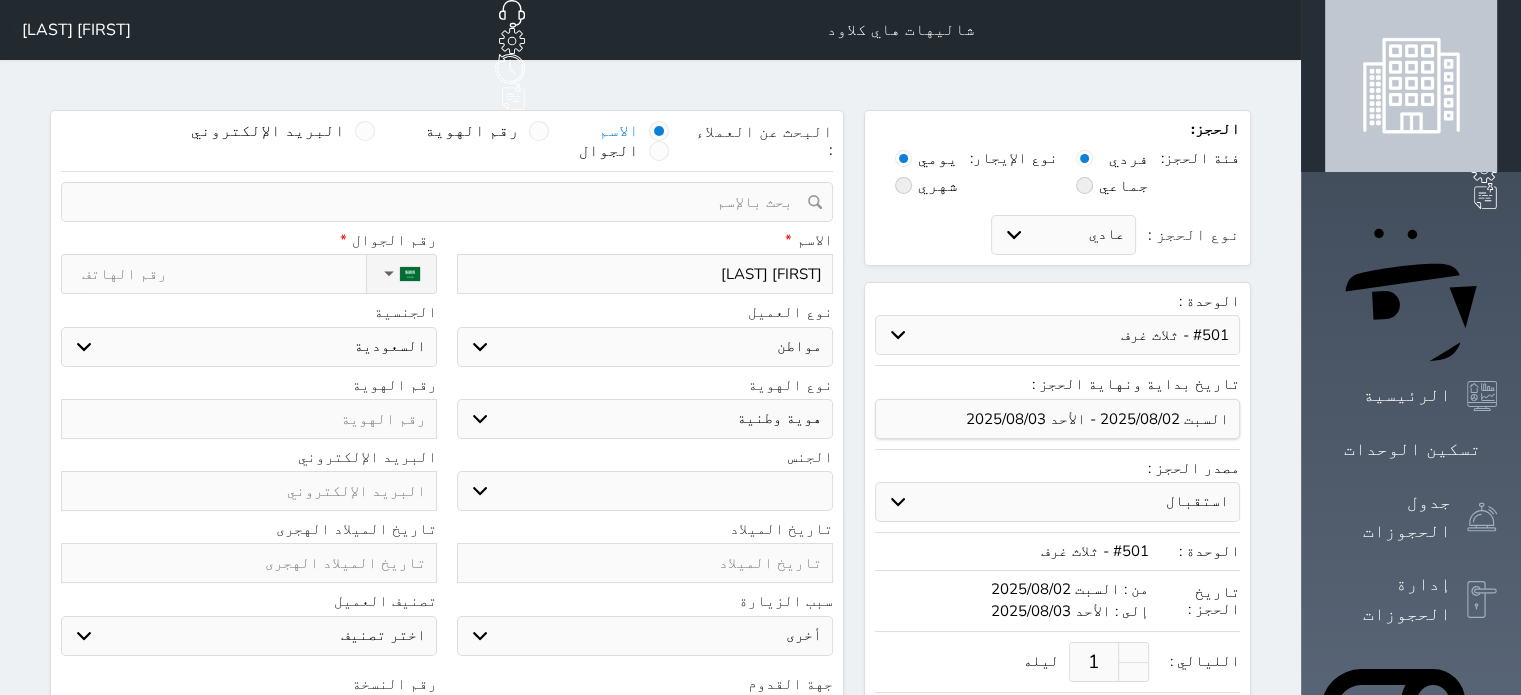 type on "احمد صب" 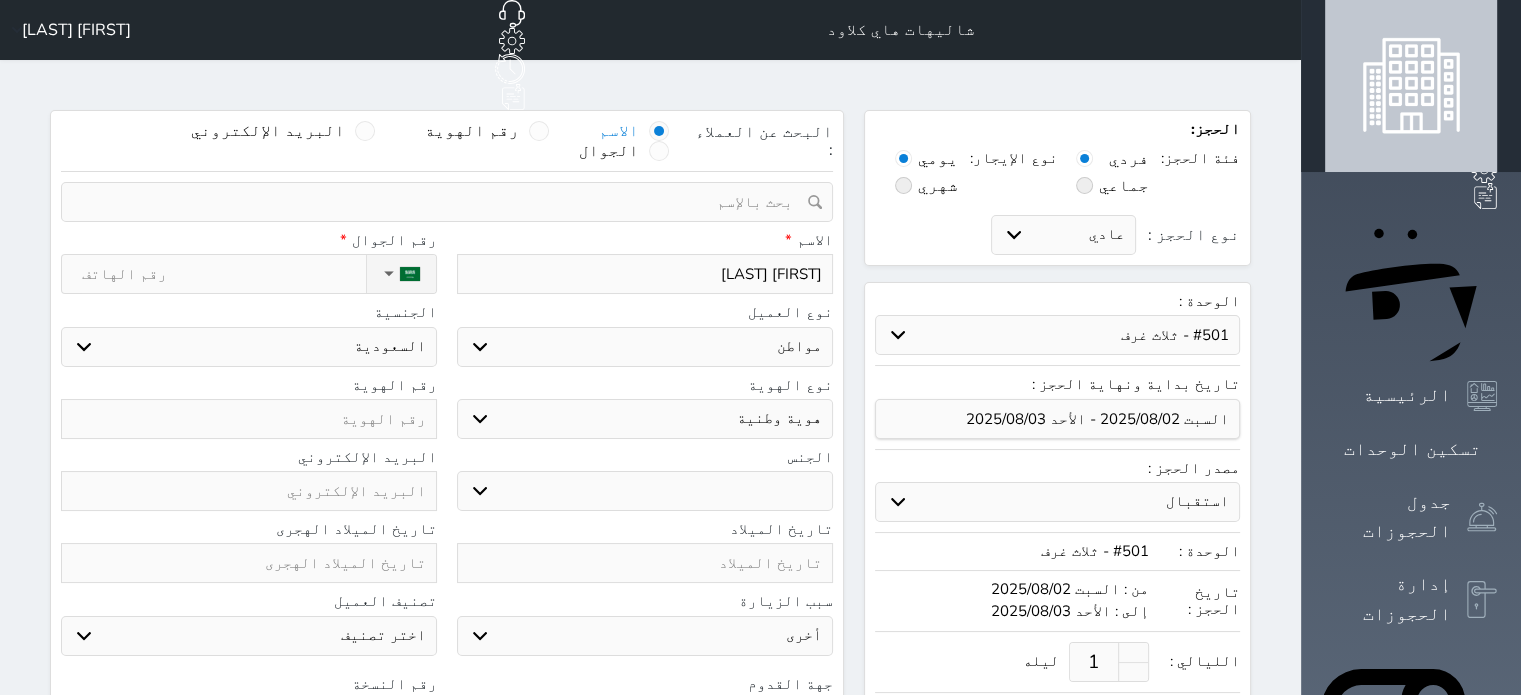 select 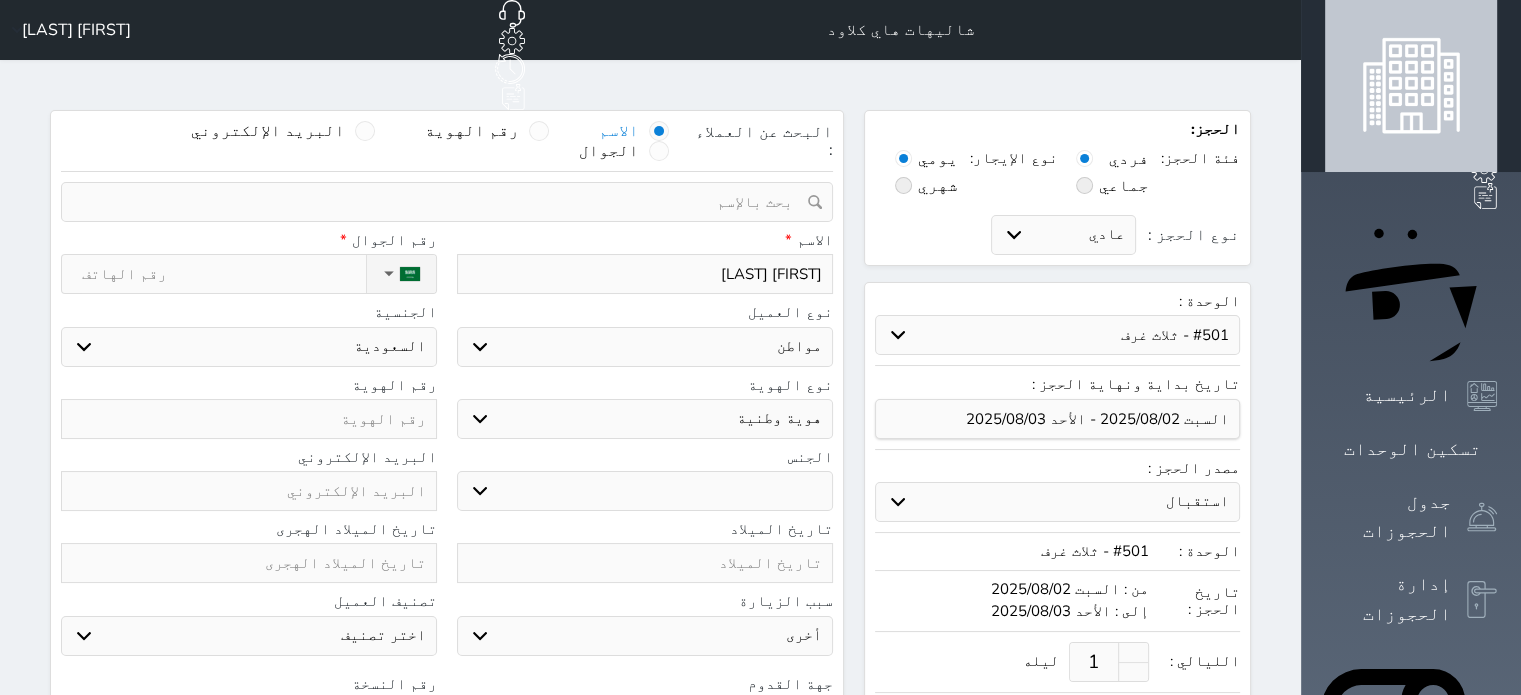 type on "احمد صبي" 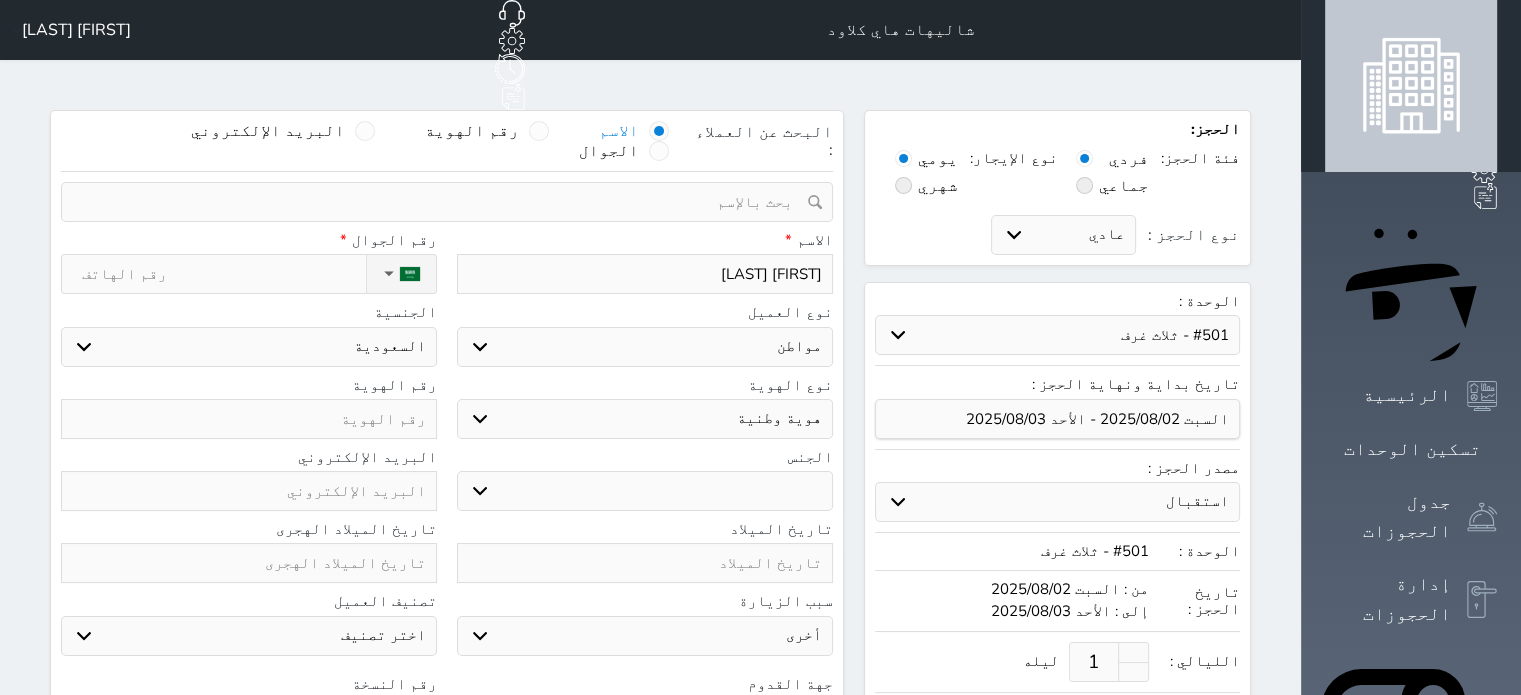 select 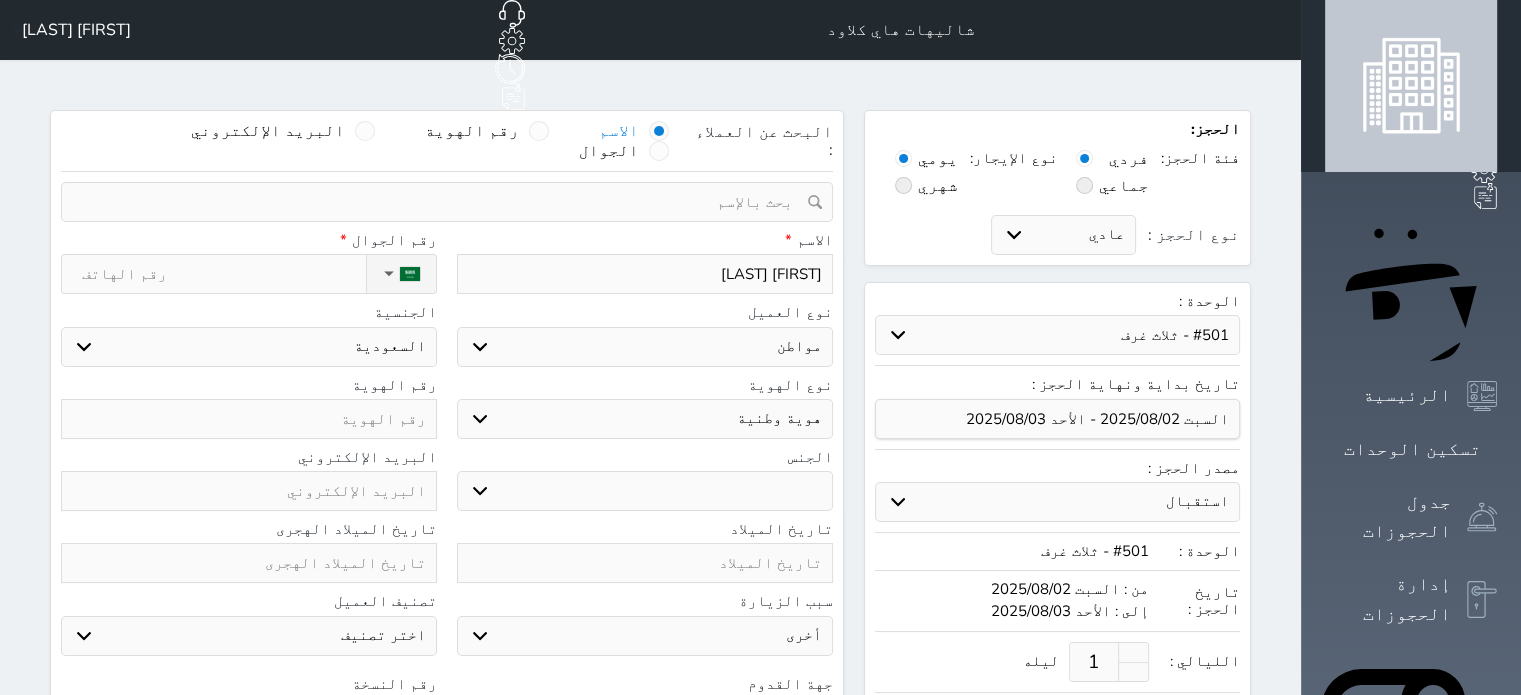 type on "احمد صبيح" 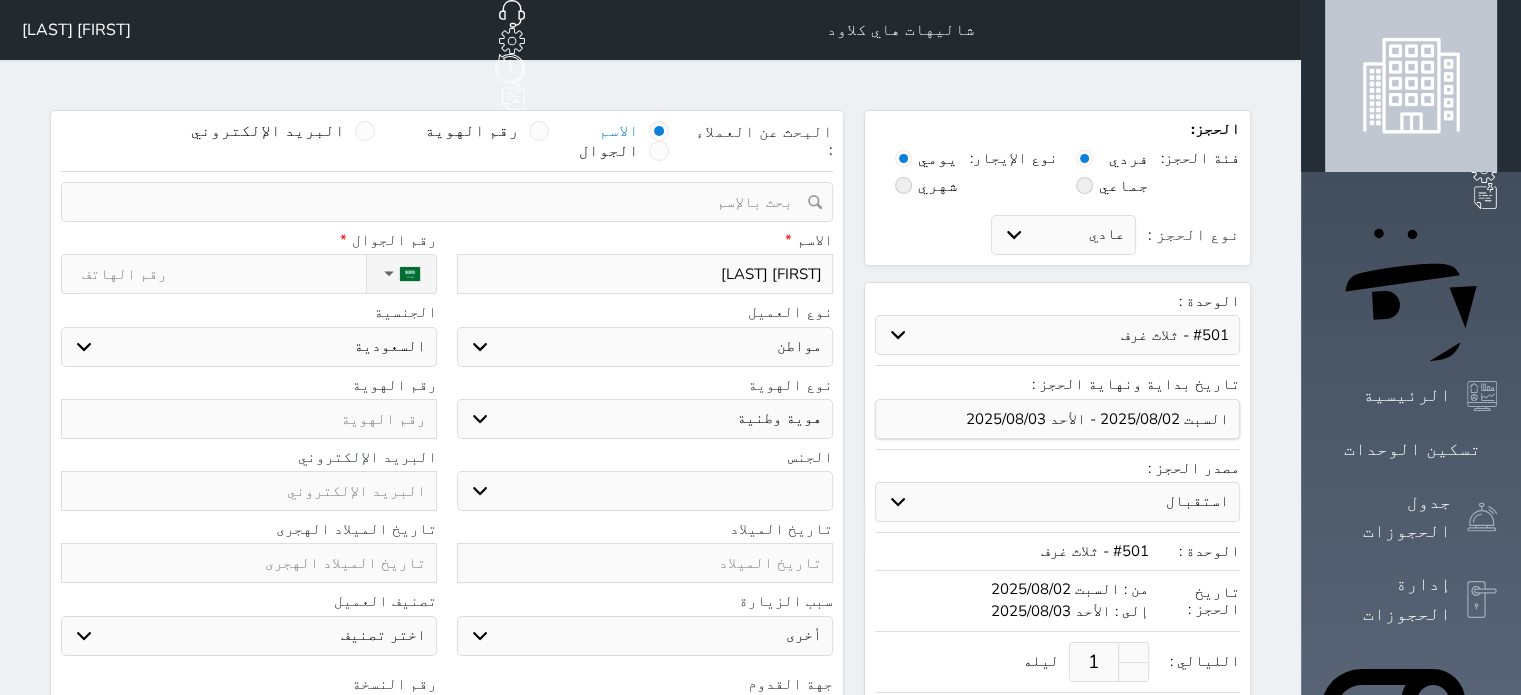 select 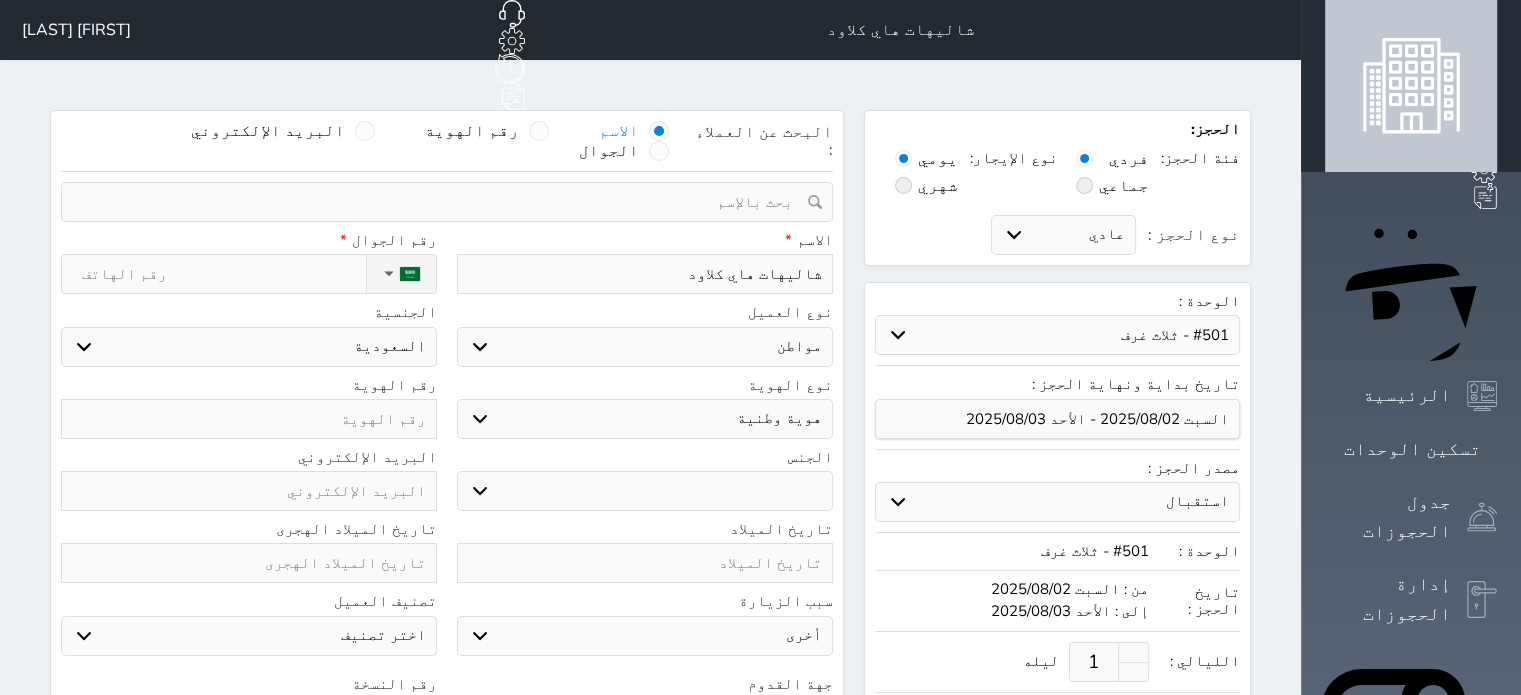 type on "احمد صبيح" 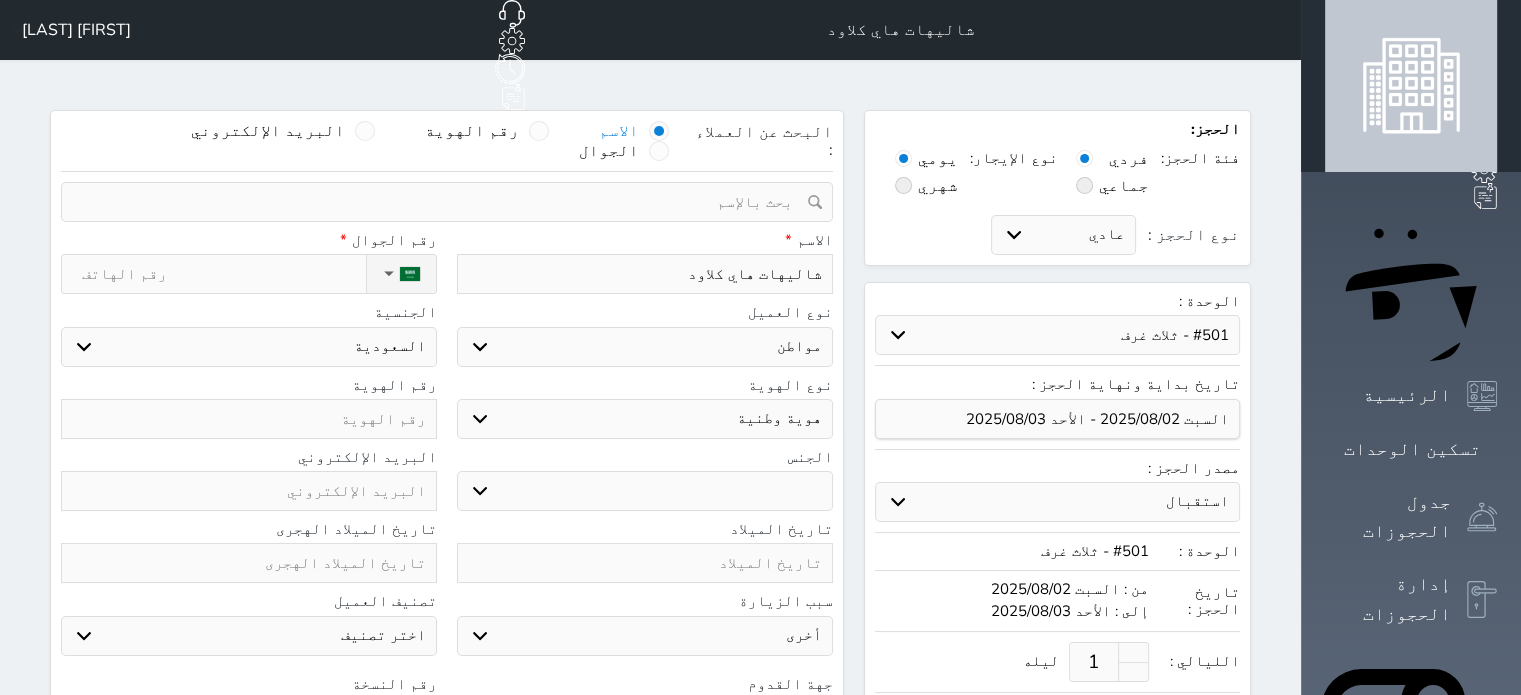 select 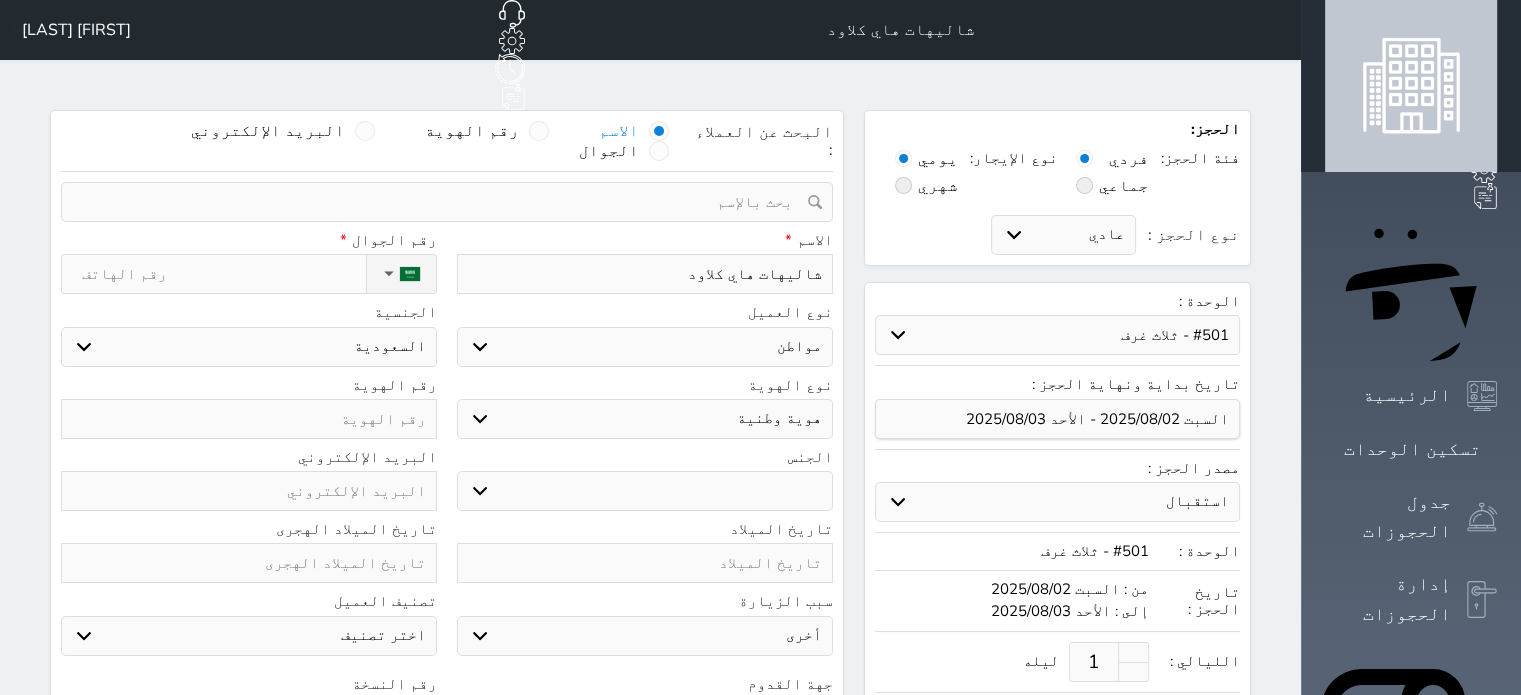 type on "احمد صبيح ا" 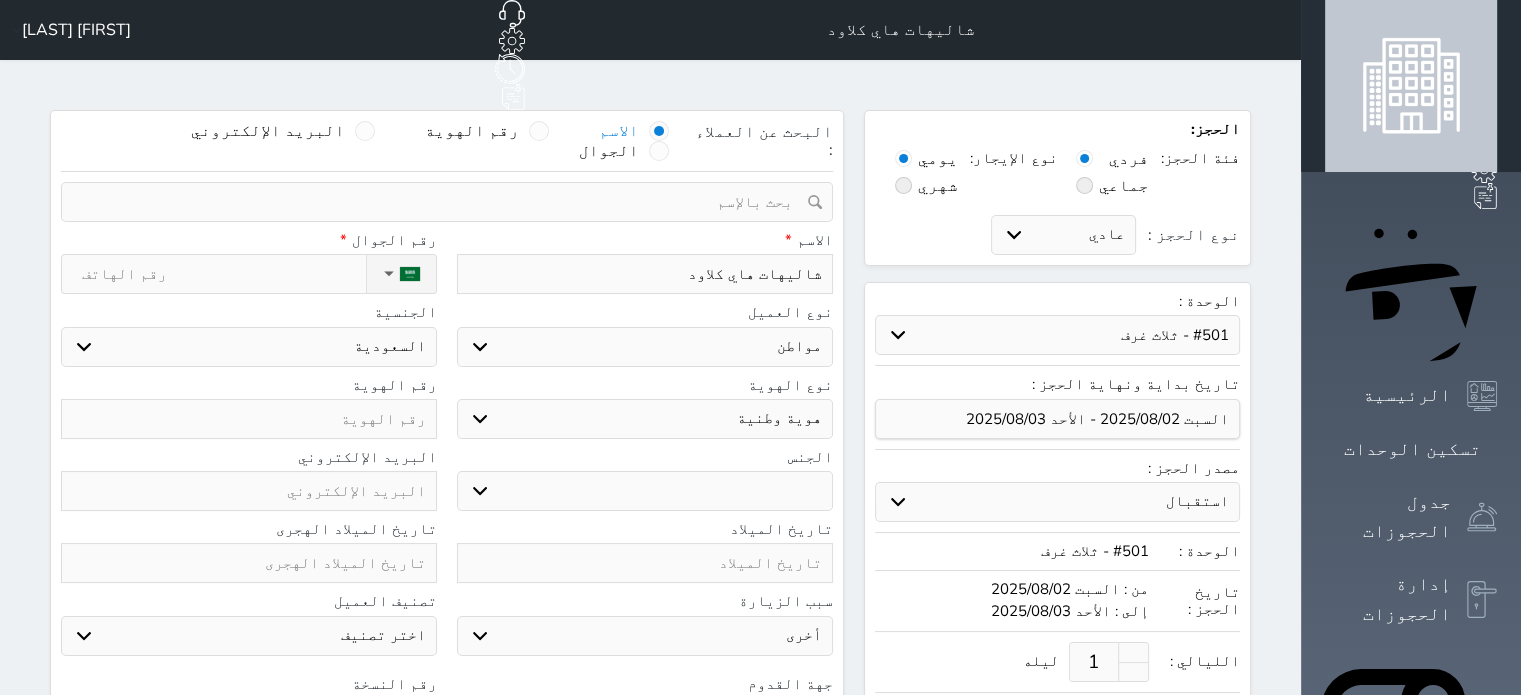 select 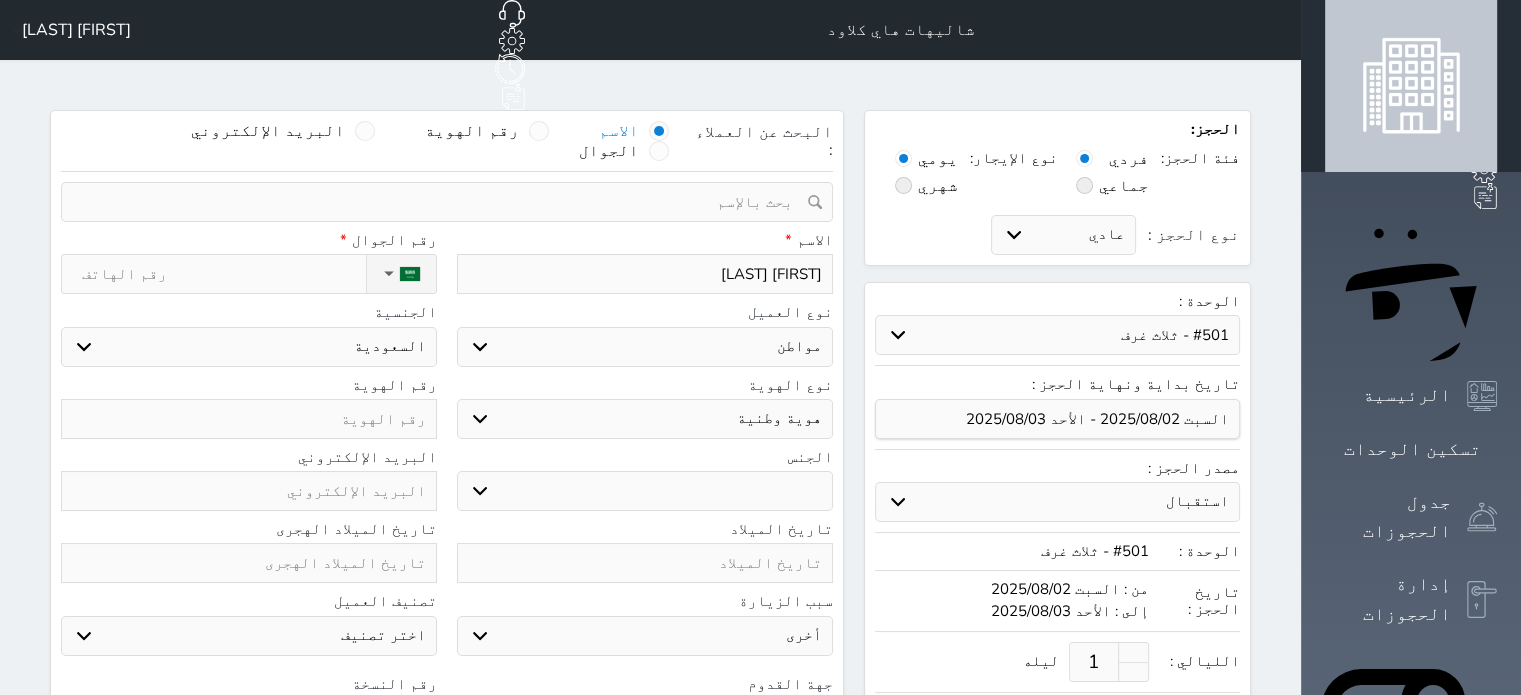 type on "احمد صبيح ال" 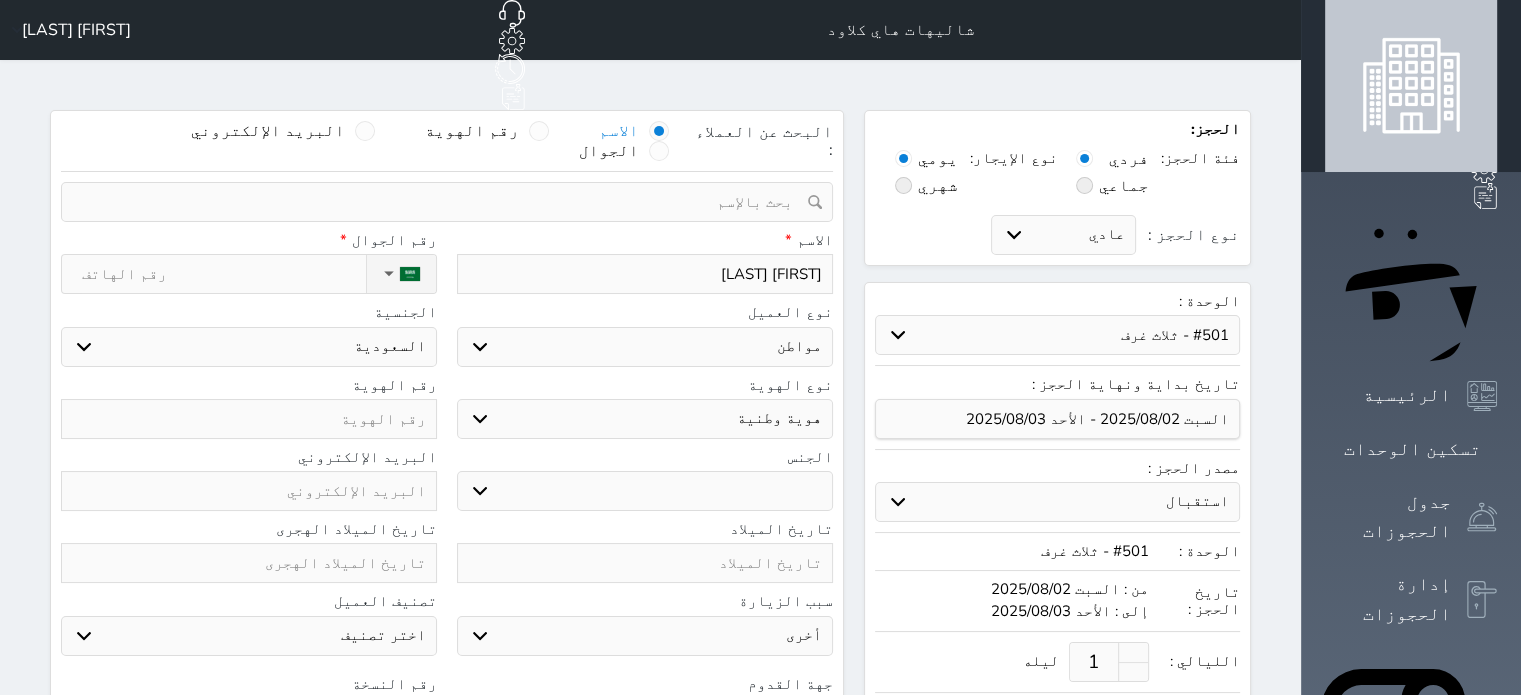 select 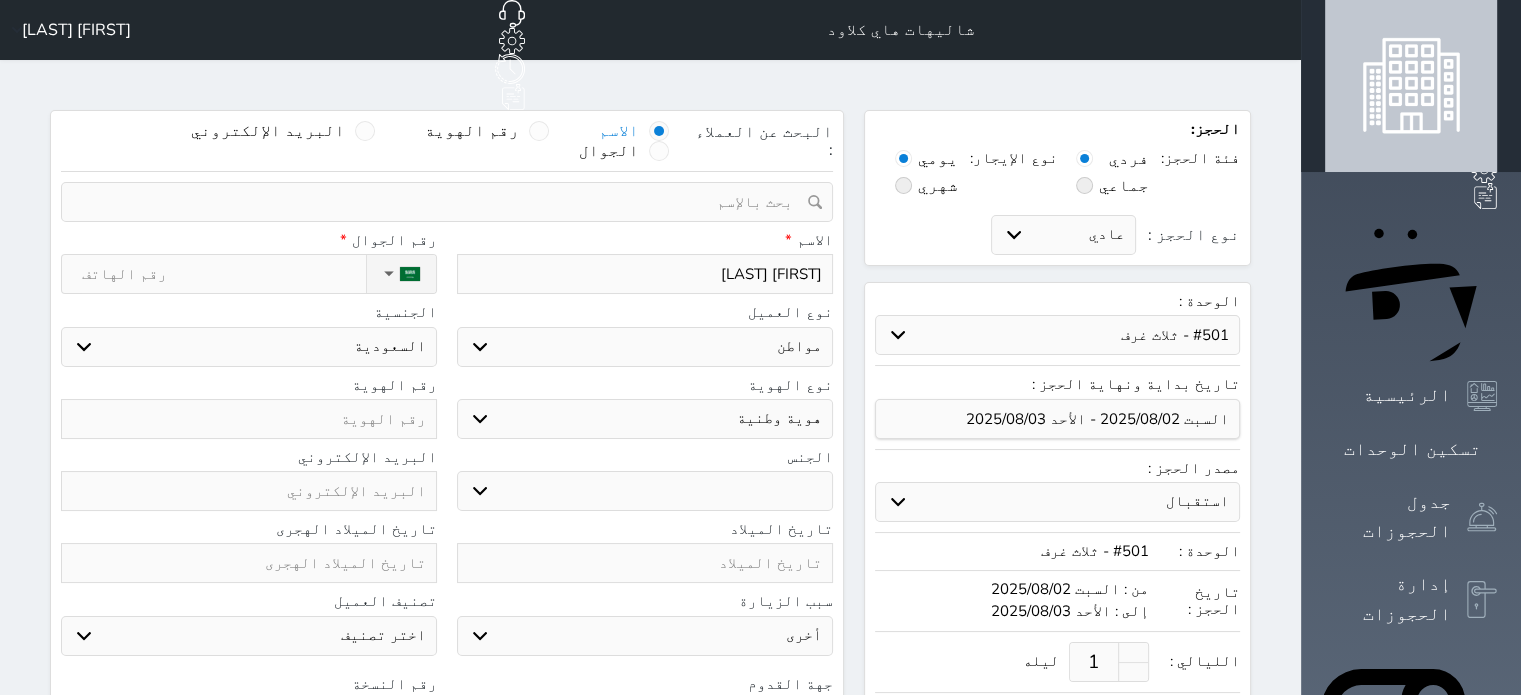 type on "احمد صبيح الش" 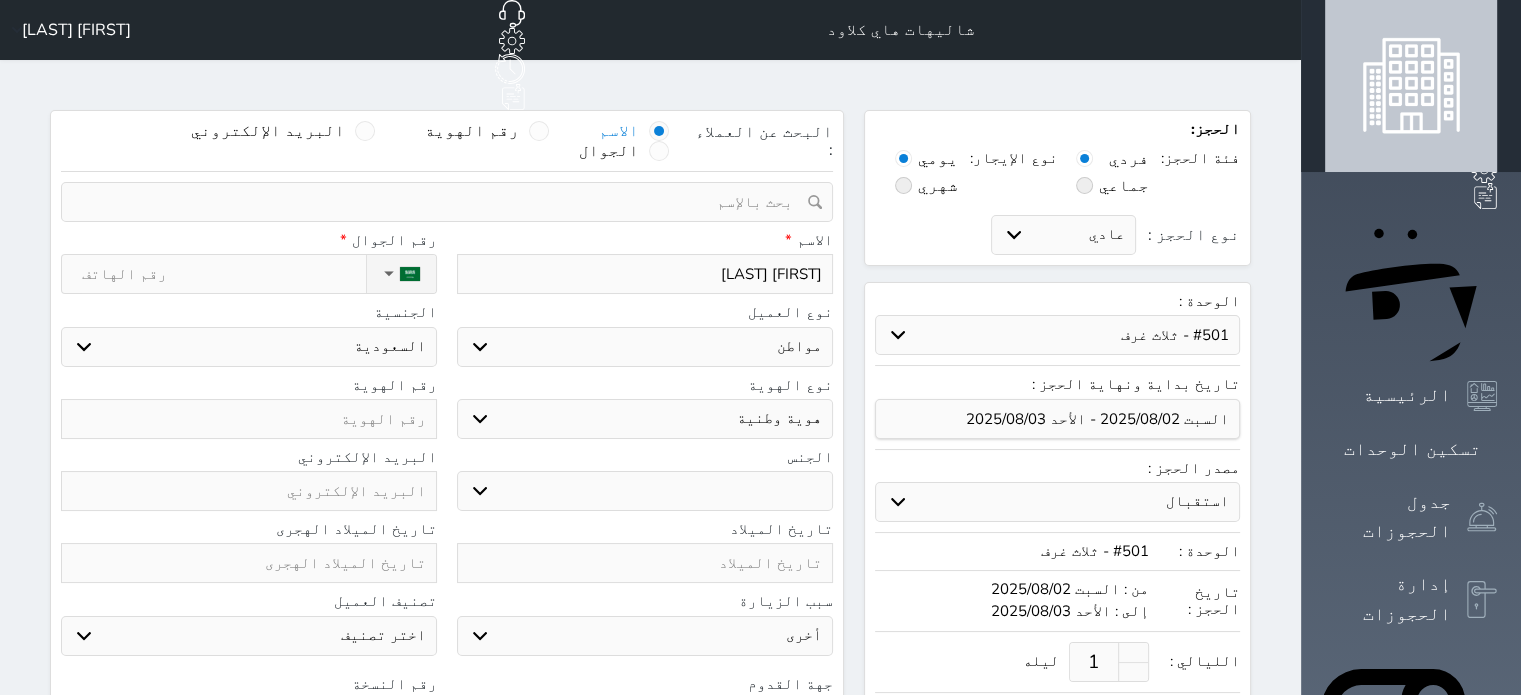 select 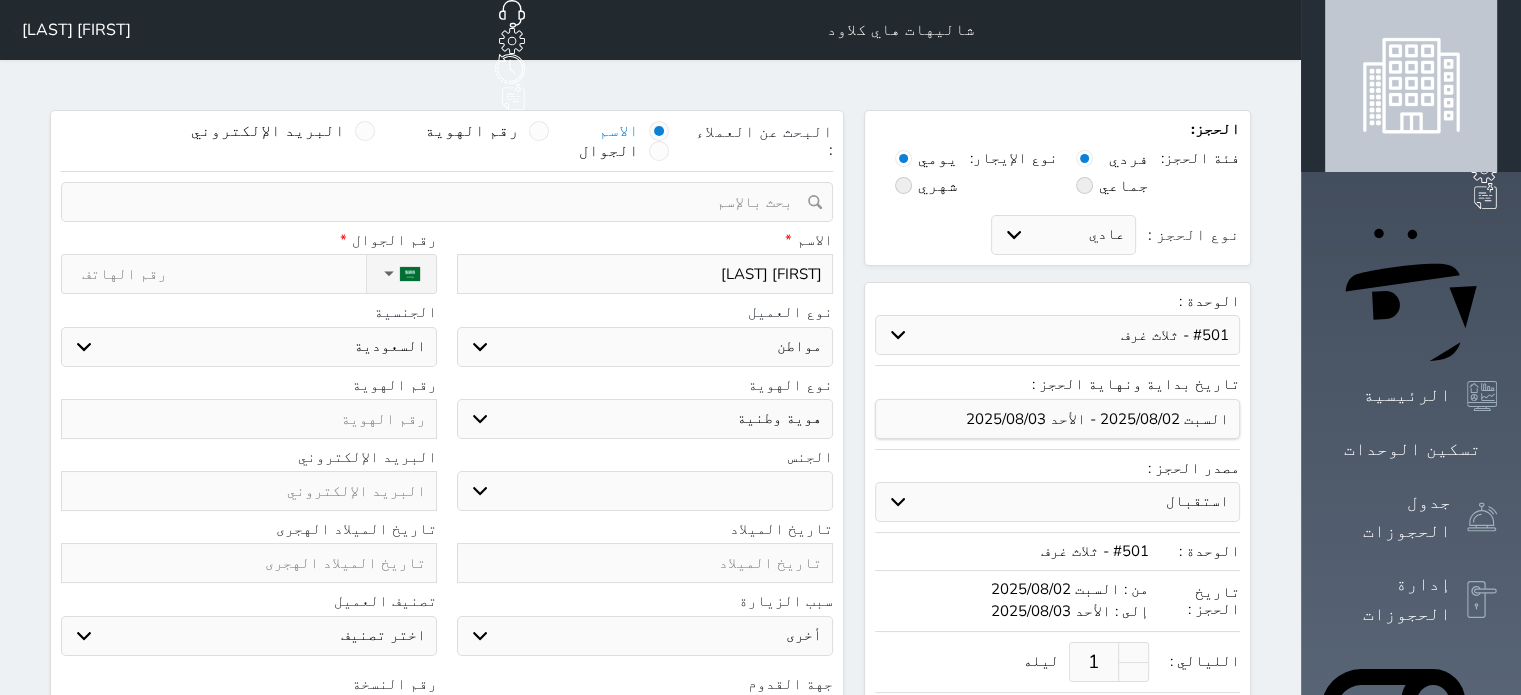 type on "احمد صبيح الشر" 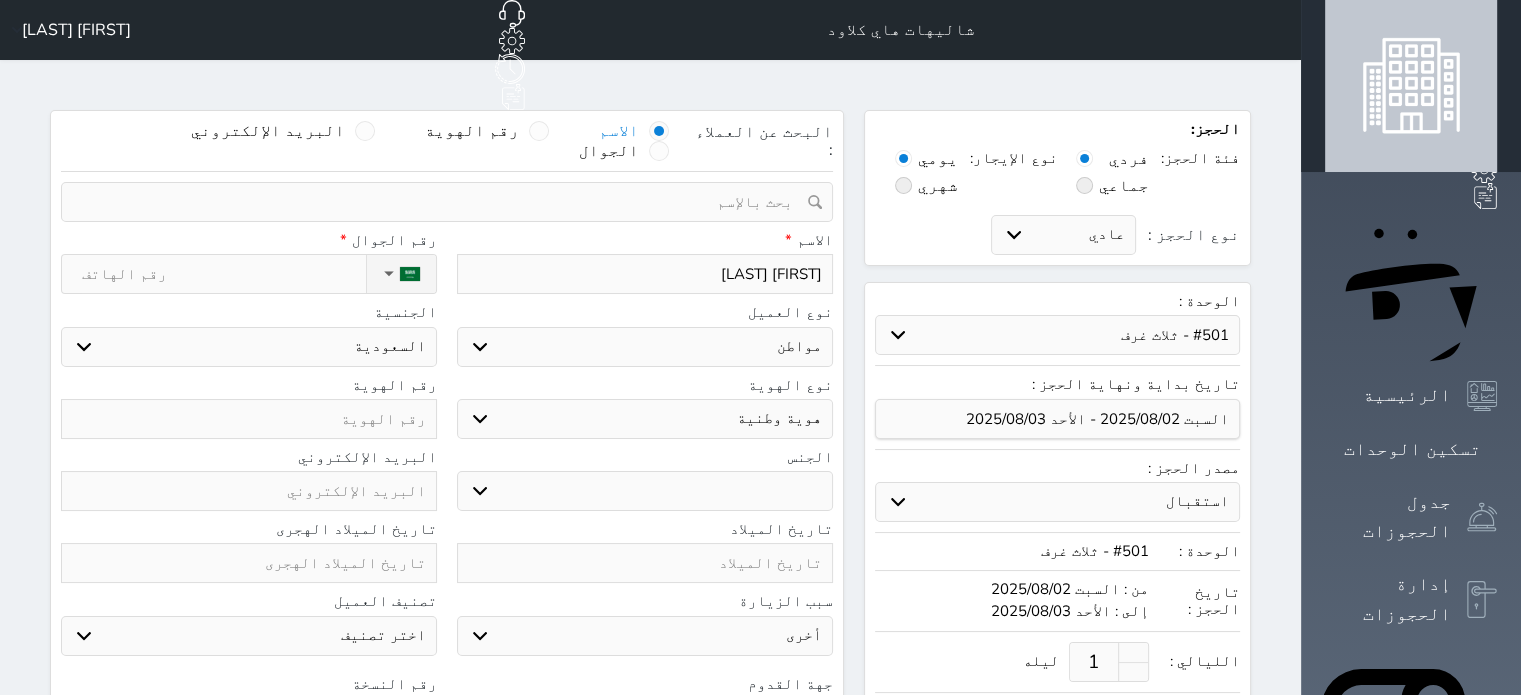 select 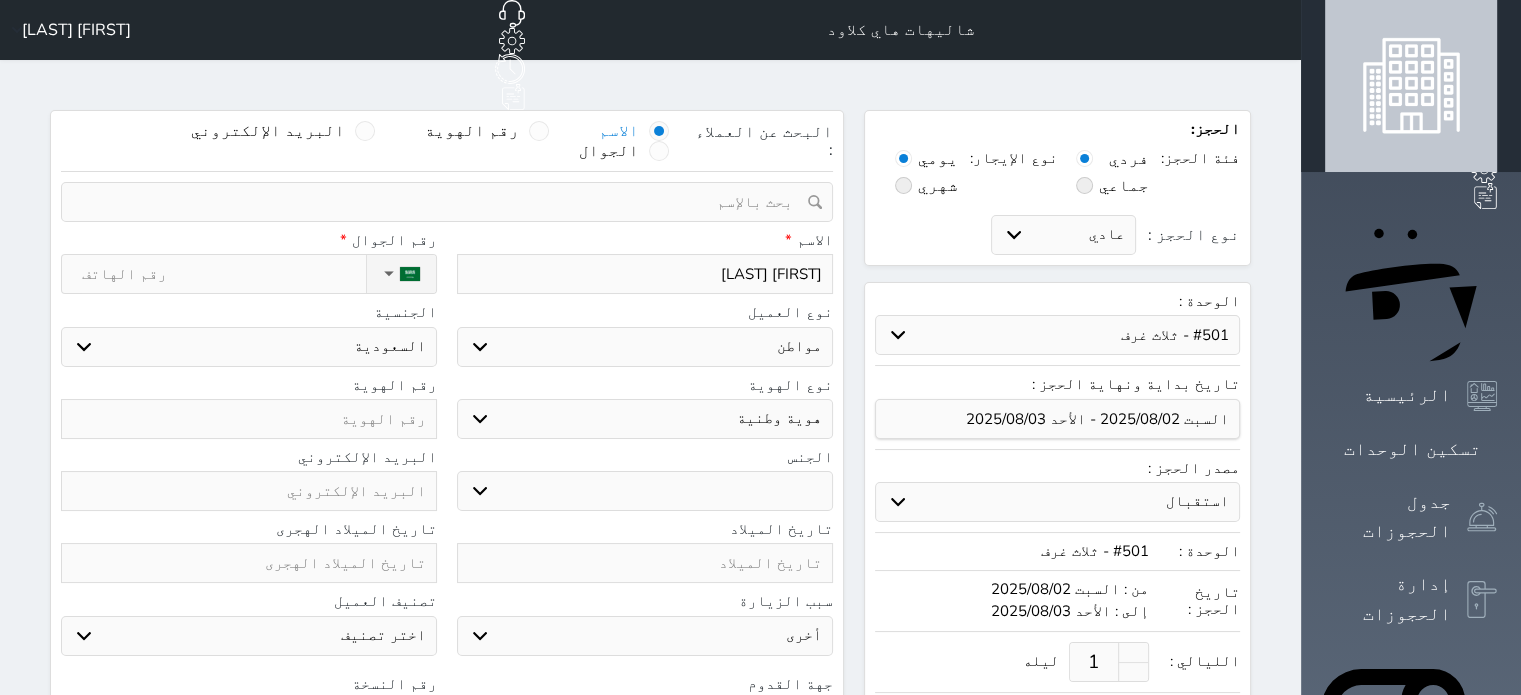 type on "احمد صبيح الشرا" 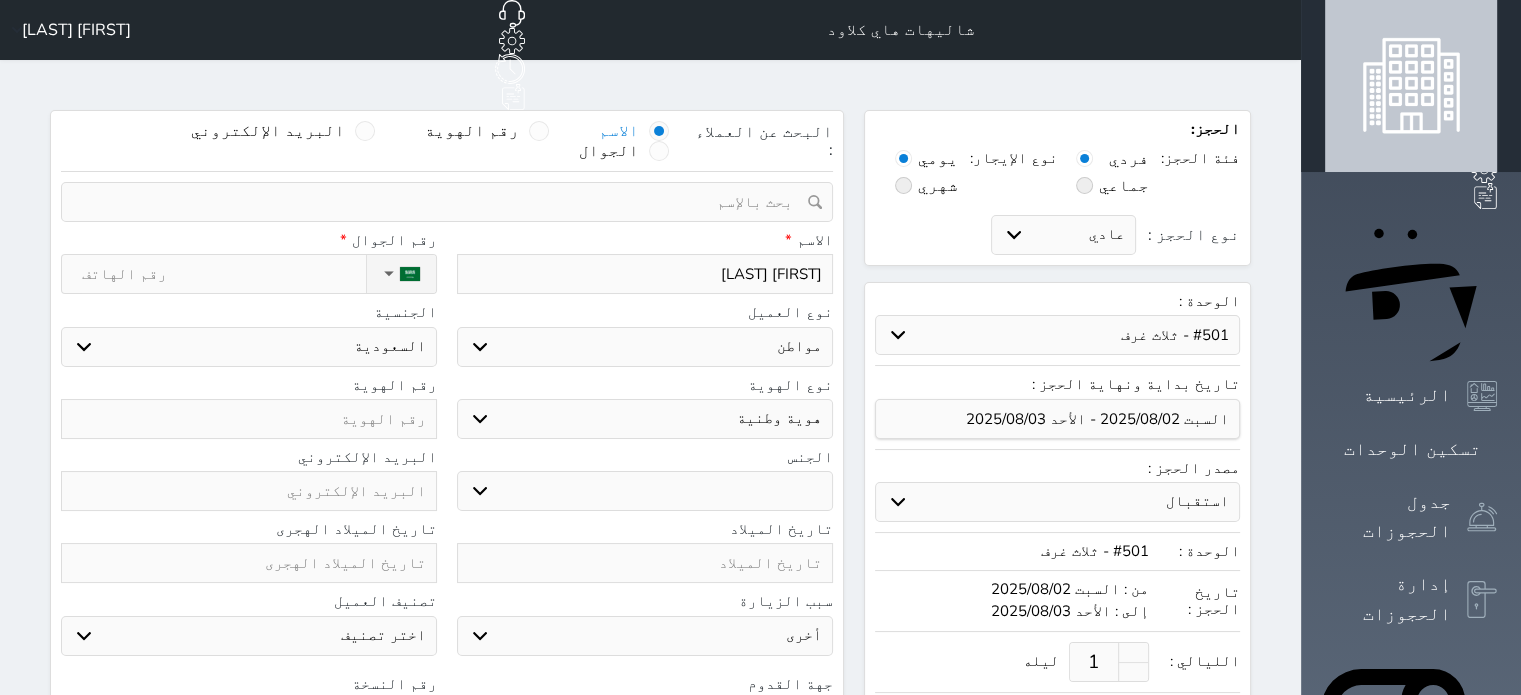 select 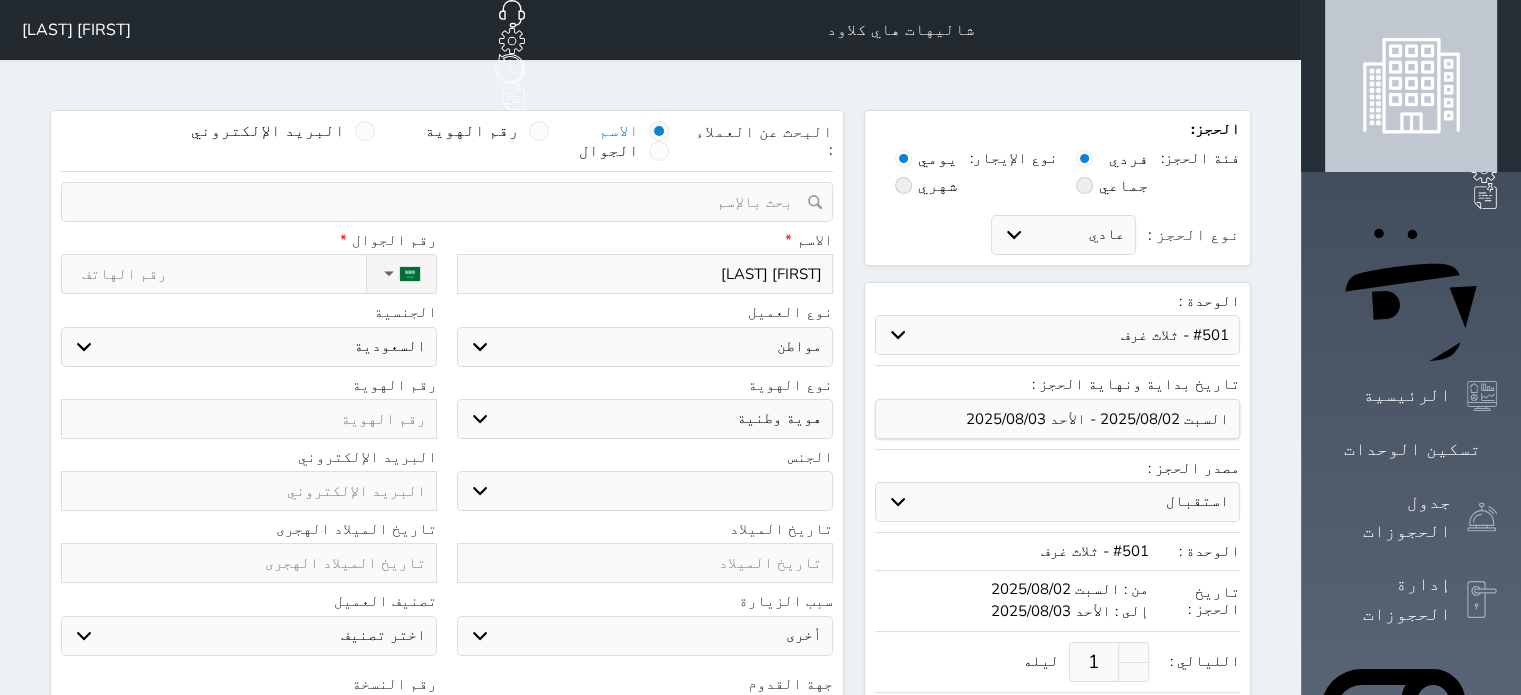 type on "احمد صبيح الشرار" 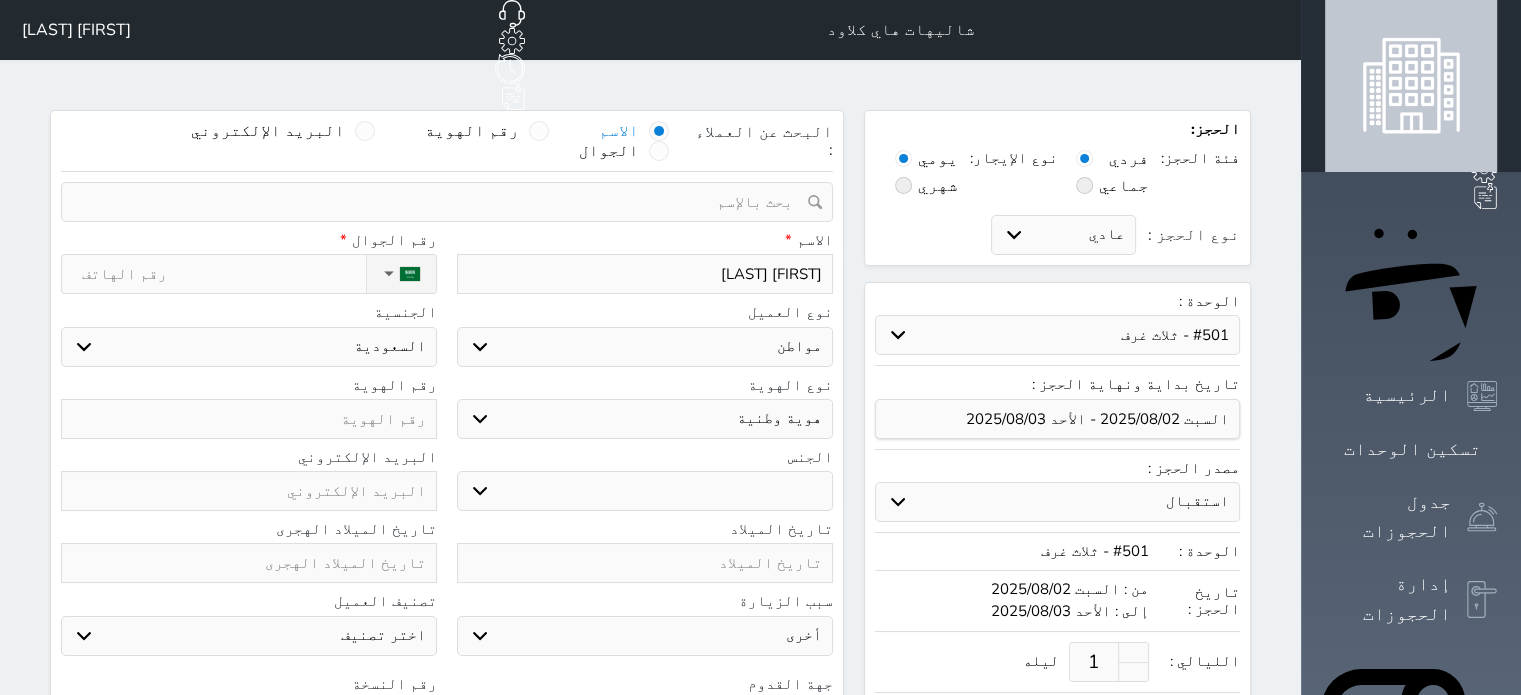select 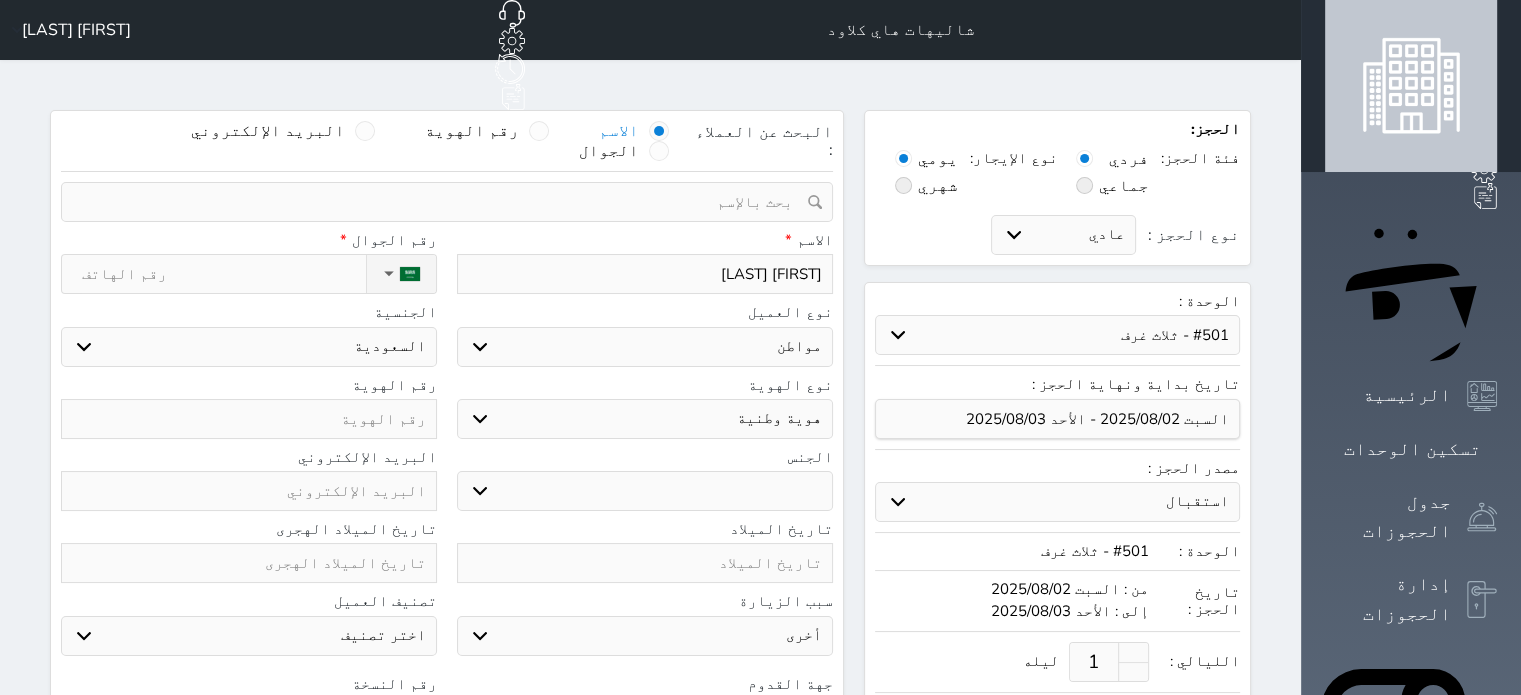 type on "احمد صبيح الشراري" 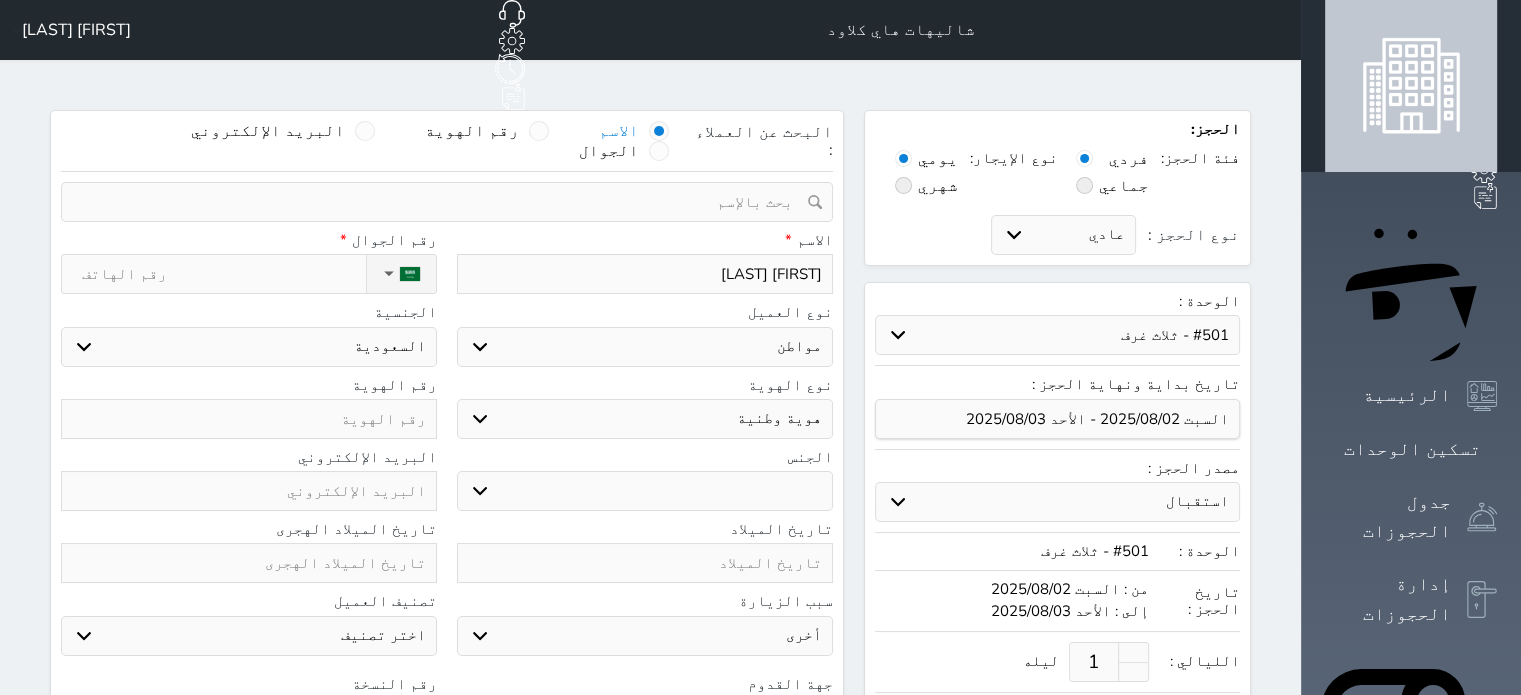select 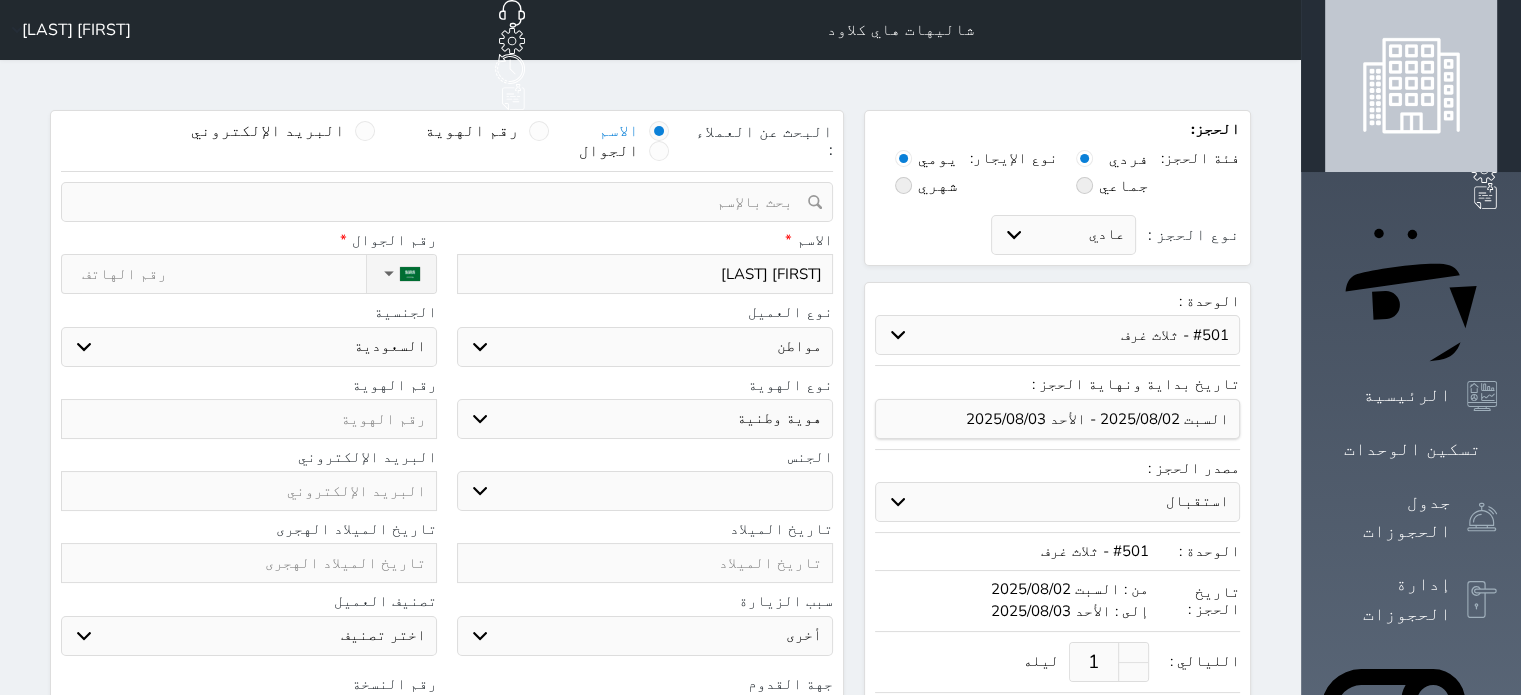 type on "احمد صبيح الشراري" 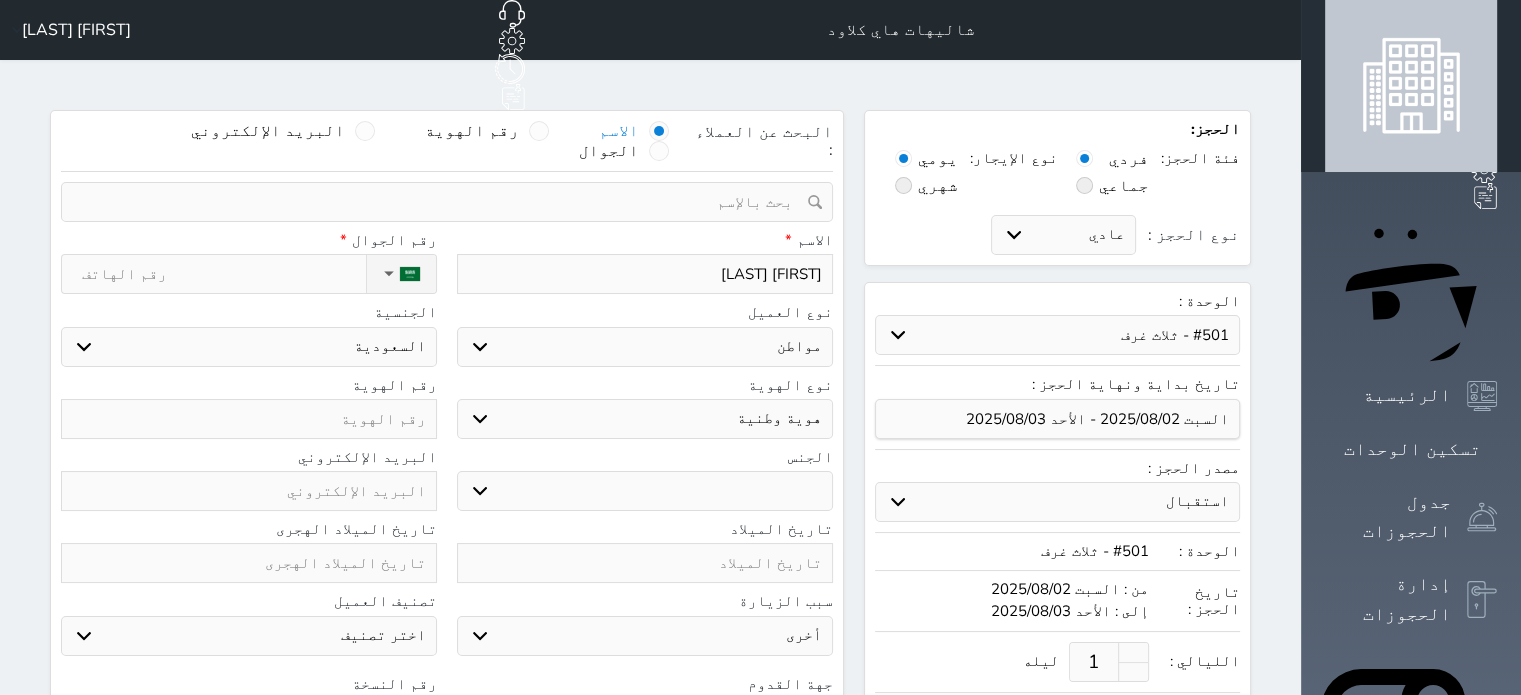click on "ذكر   انثى" at bounding box center (645, 491) 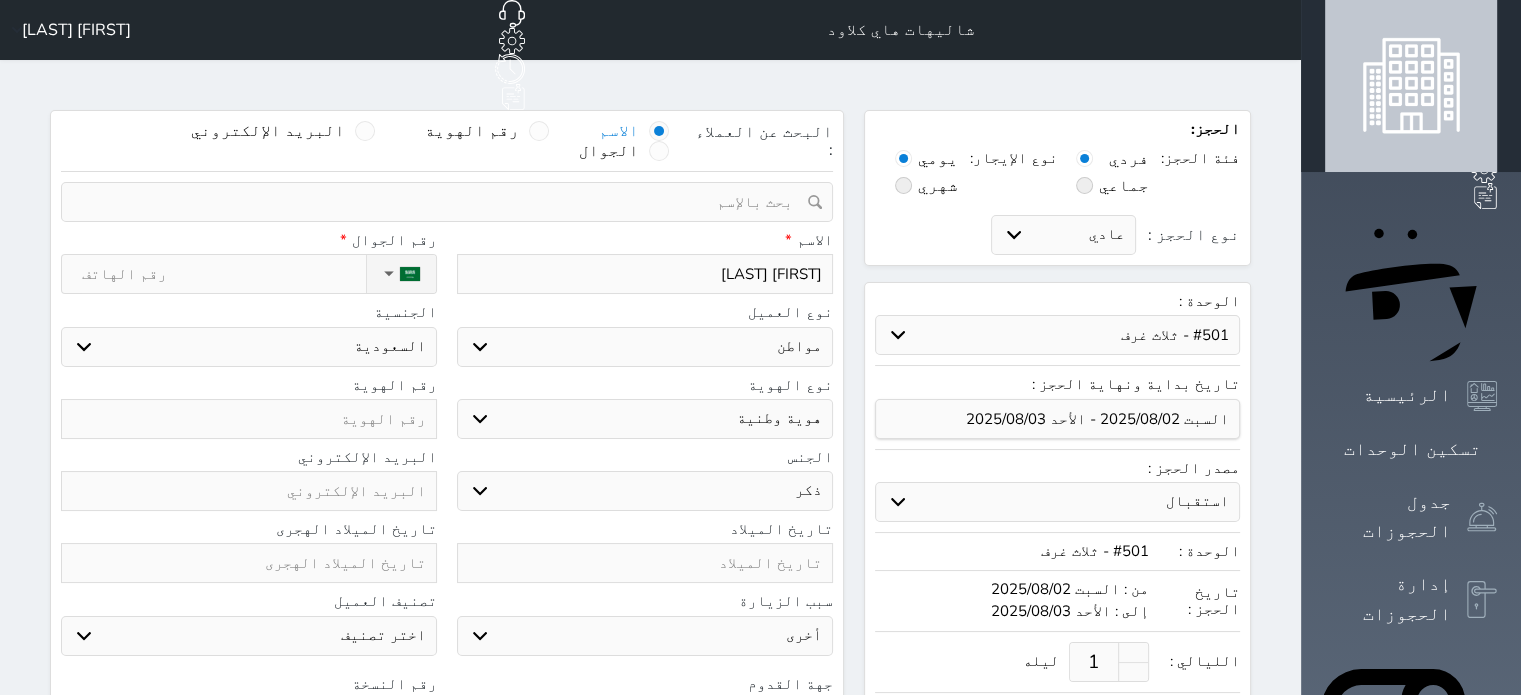 click on "ذكر   انثى" at bounding box center [645, 491] 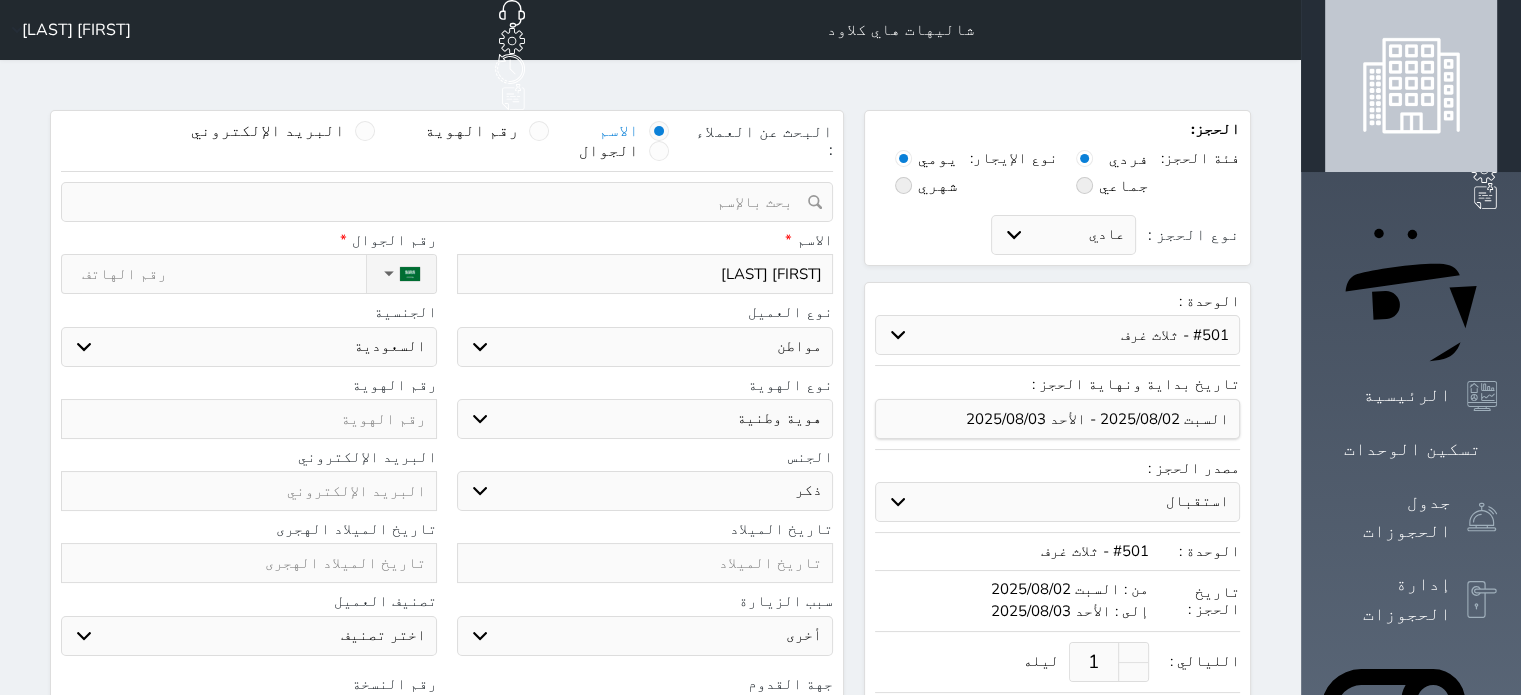 select 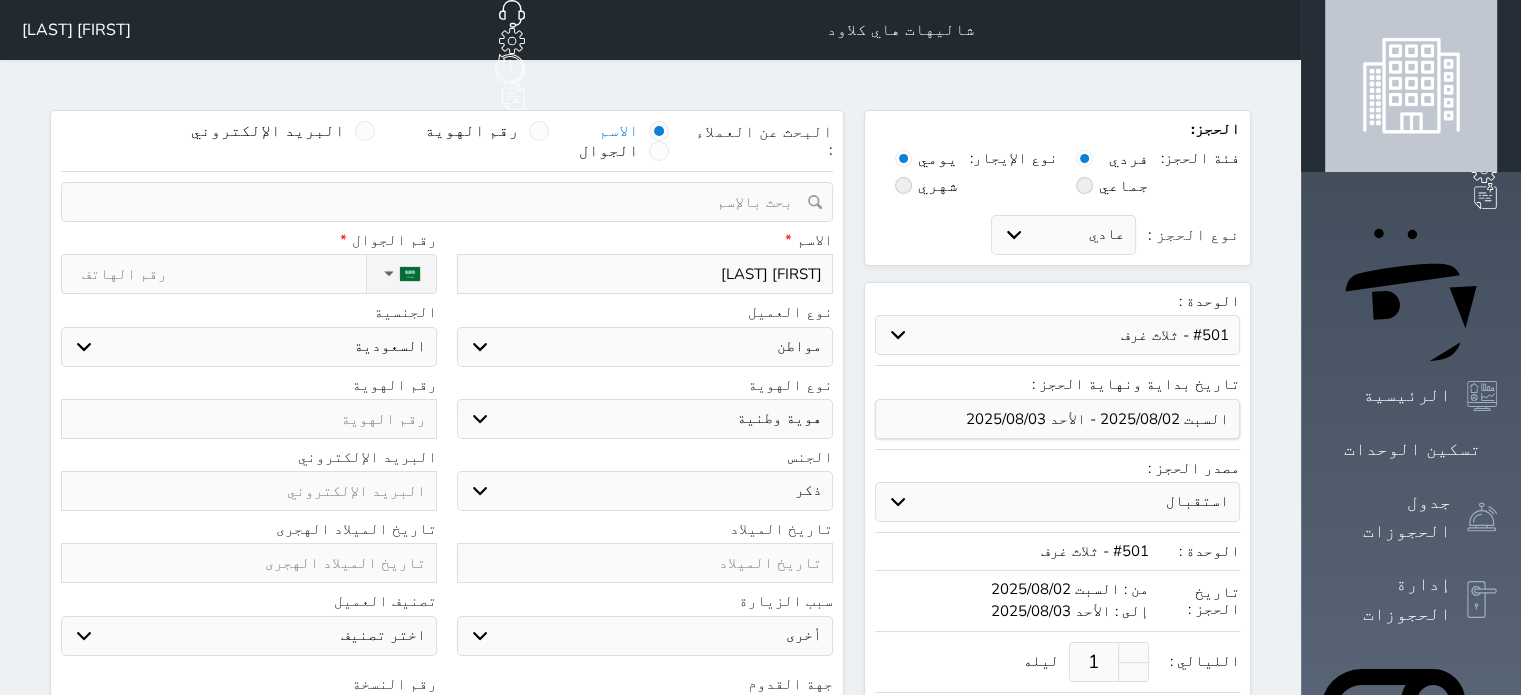 click on "سياحة زيارة الاهل والاصدقاء زيارة دينية زيارة عمل زيارة رياضية زيارة ترفيهية أخرى موظف ديوان عمل نزيل حجر موظف وزارة الصحة" at bounding box center [645, 636] 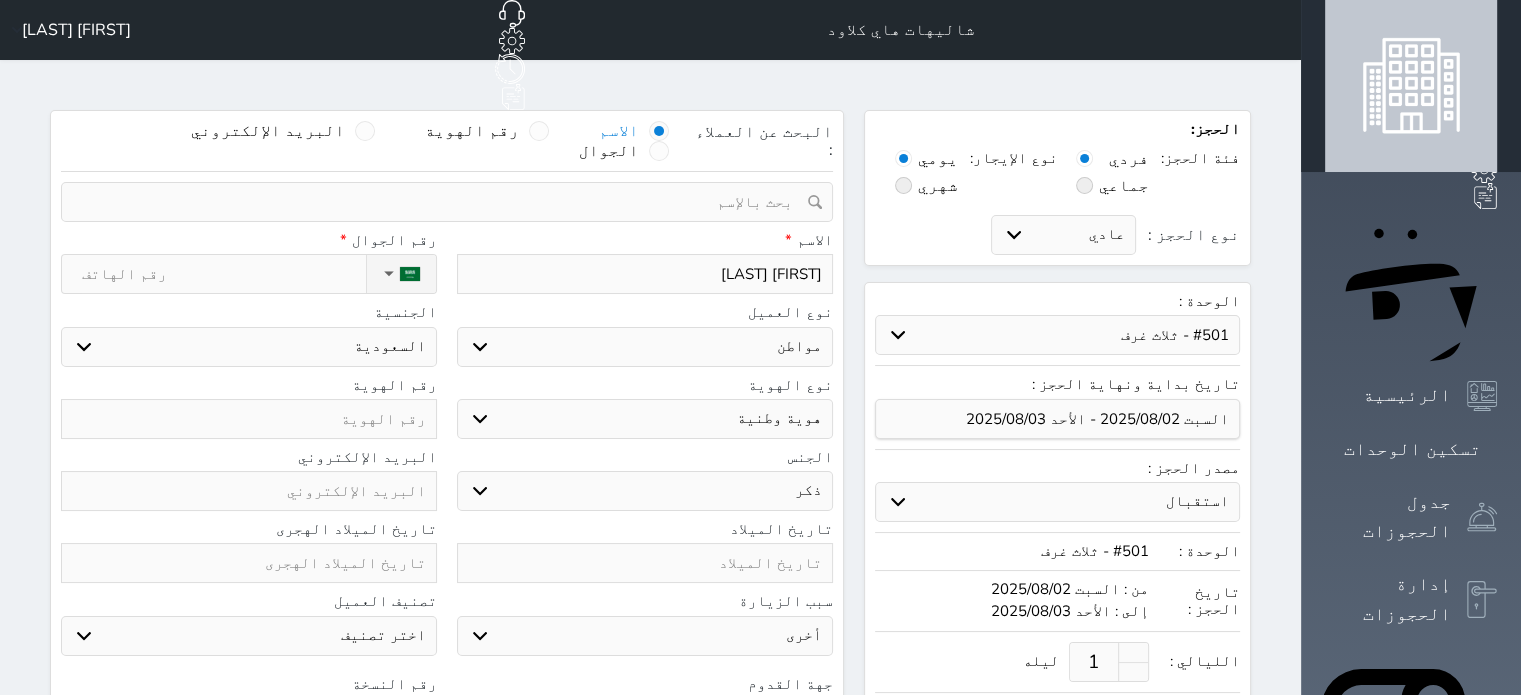 select on "1" 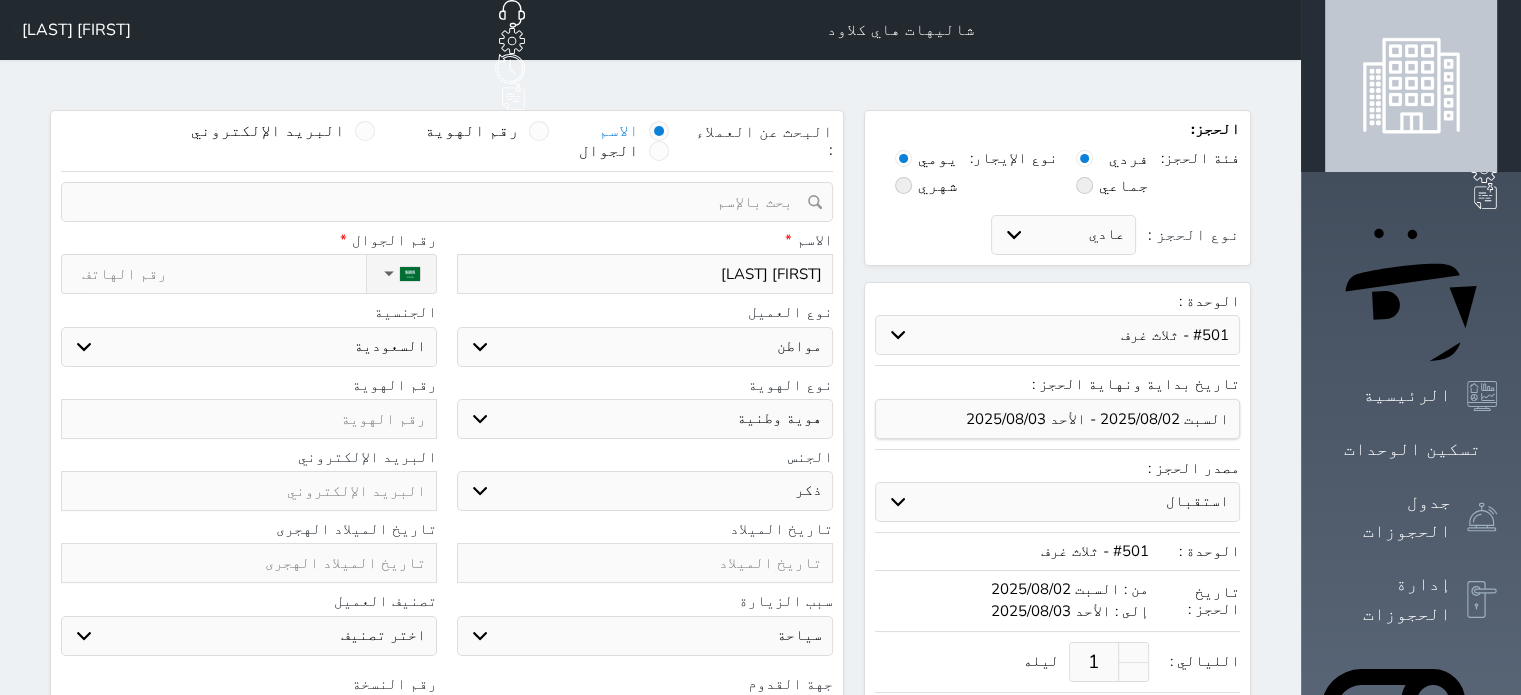 click on "سياحة زيارة الاهل والاصدقاء زيارة دينية زيارة عمل زيارة رياضية زيارة ترفيهية أخرى موظف ديوان عمل نزيل حجر موظف وزارة الصحة" at bounding box center (645, 636) 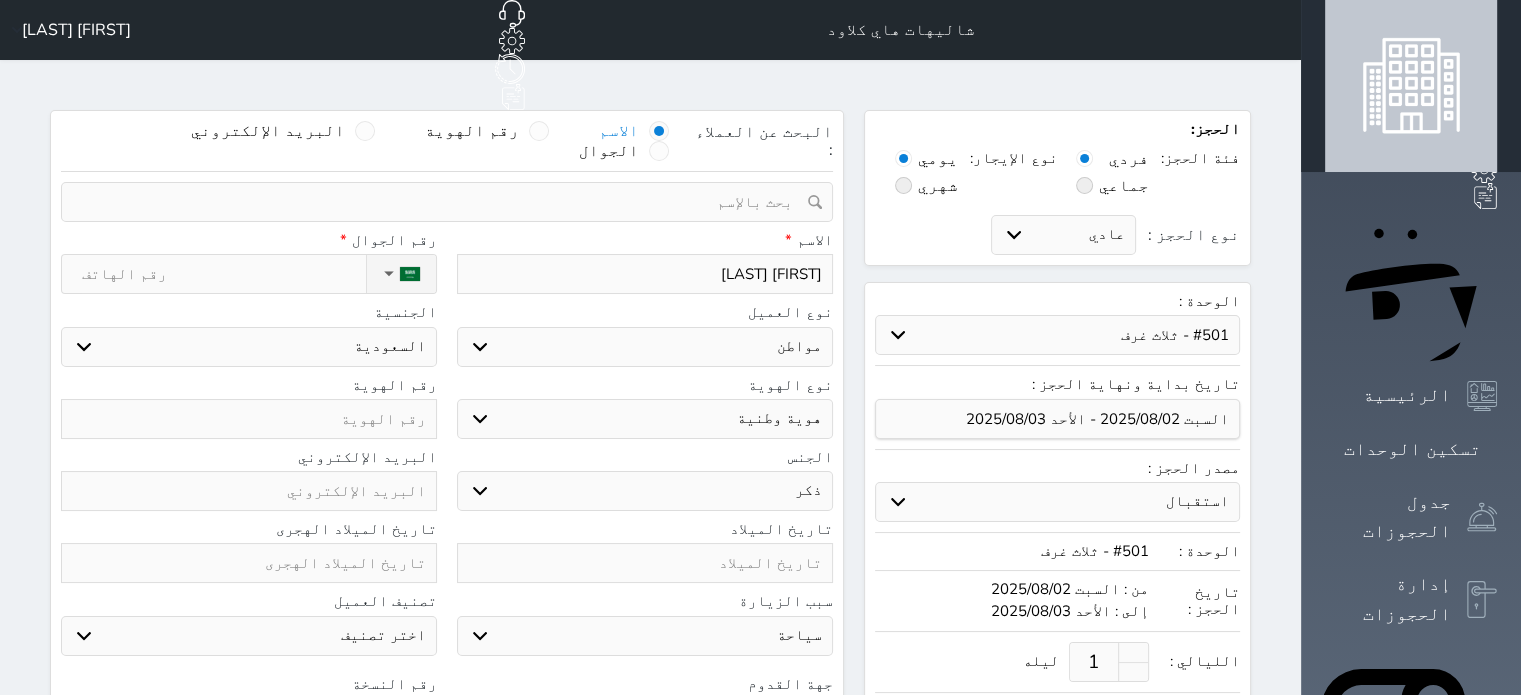 type on "0" 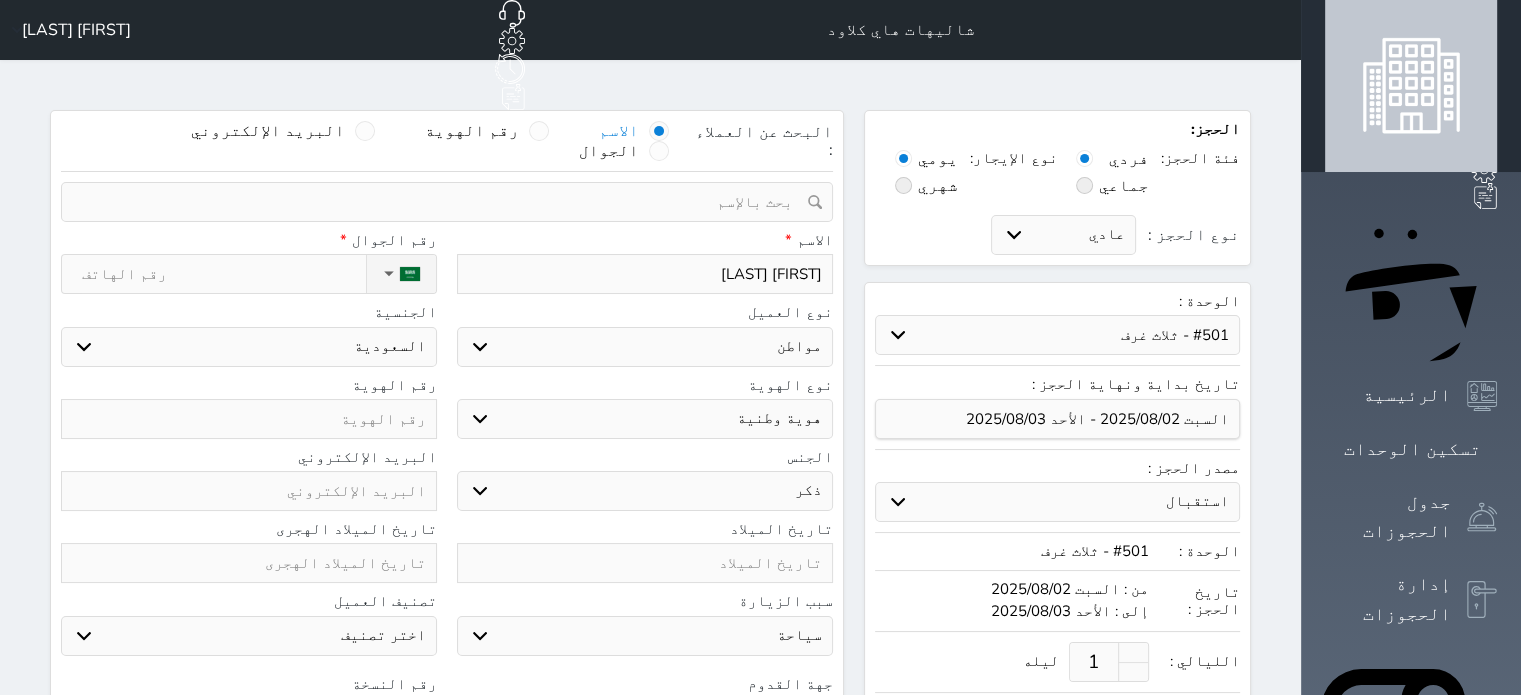 select 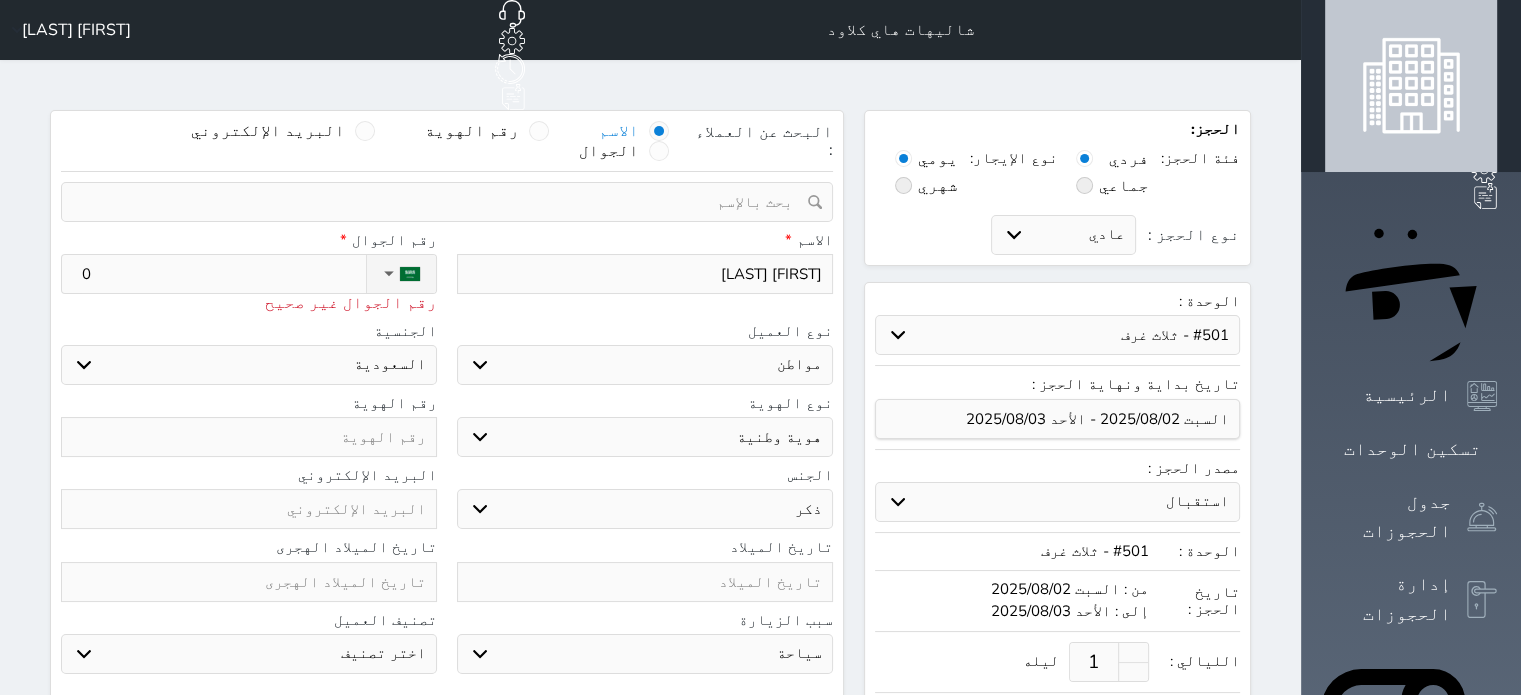 type on "05" 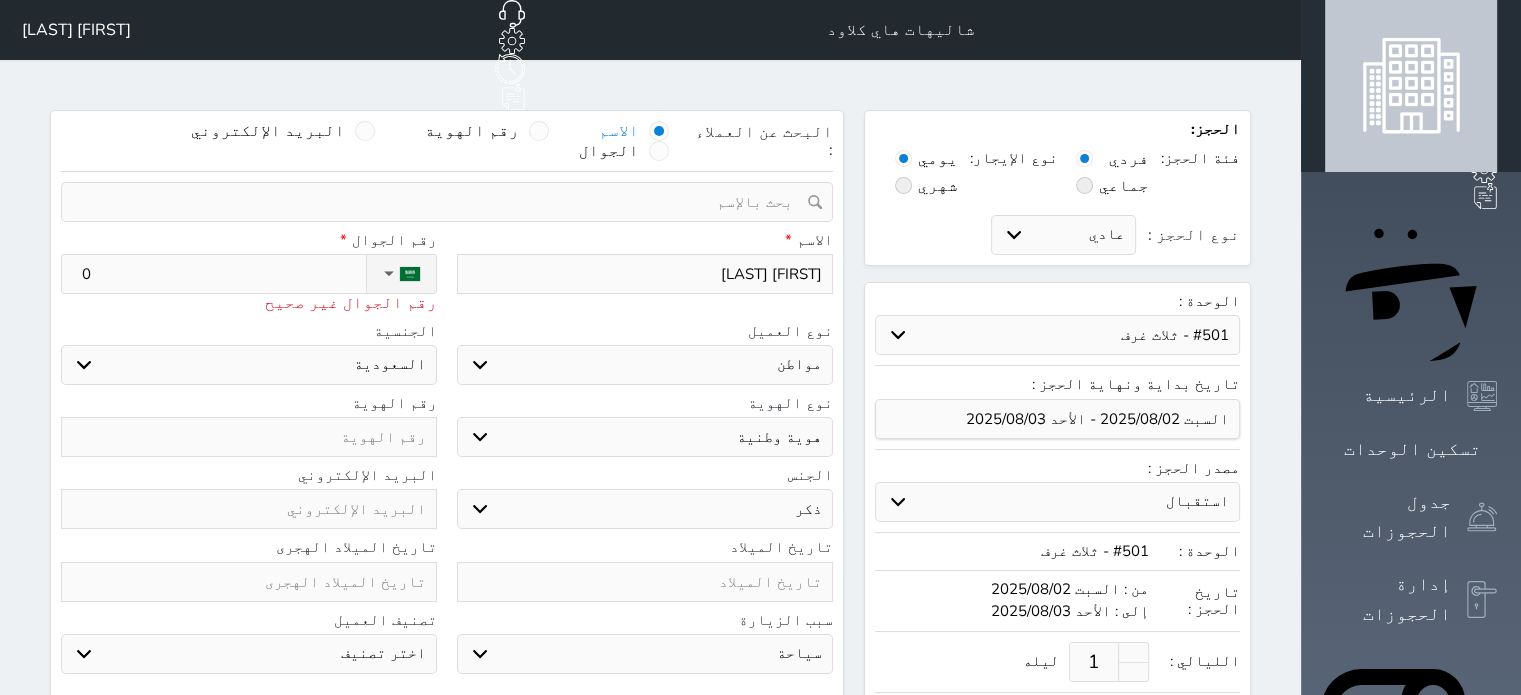 select 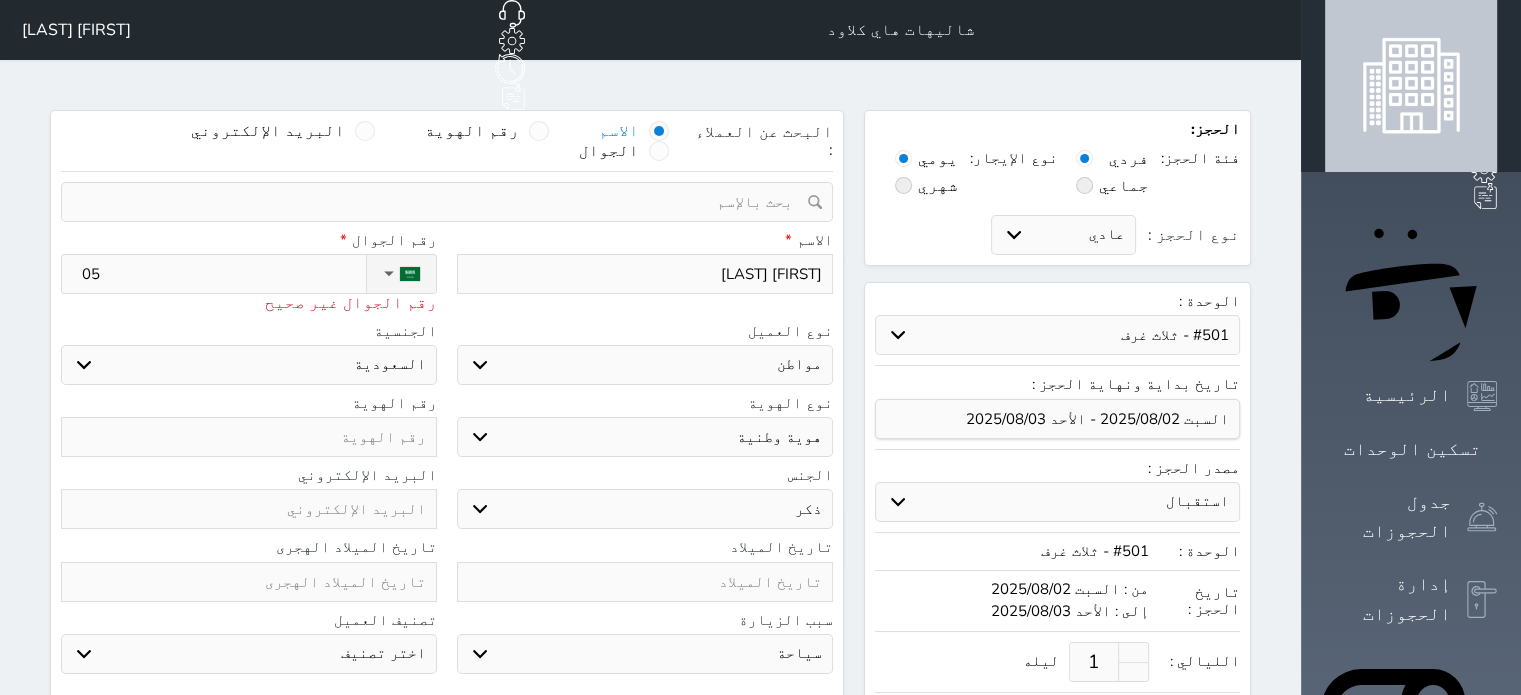 type on "050" 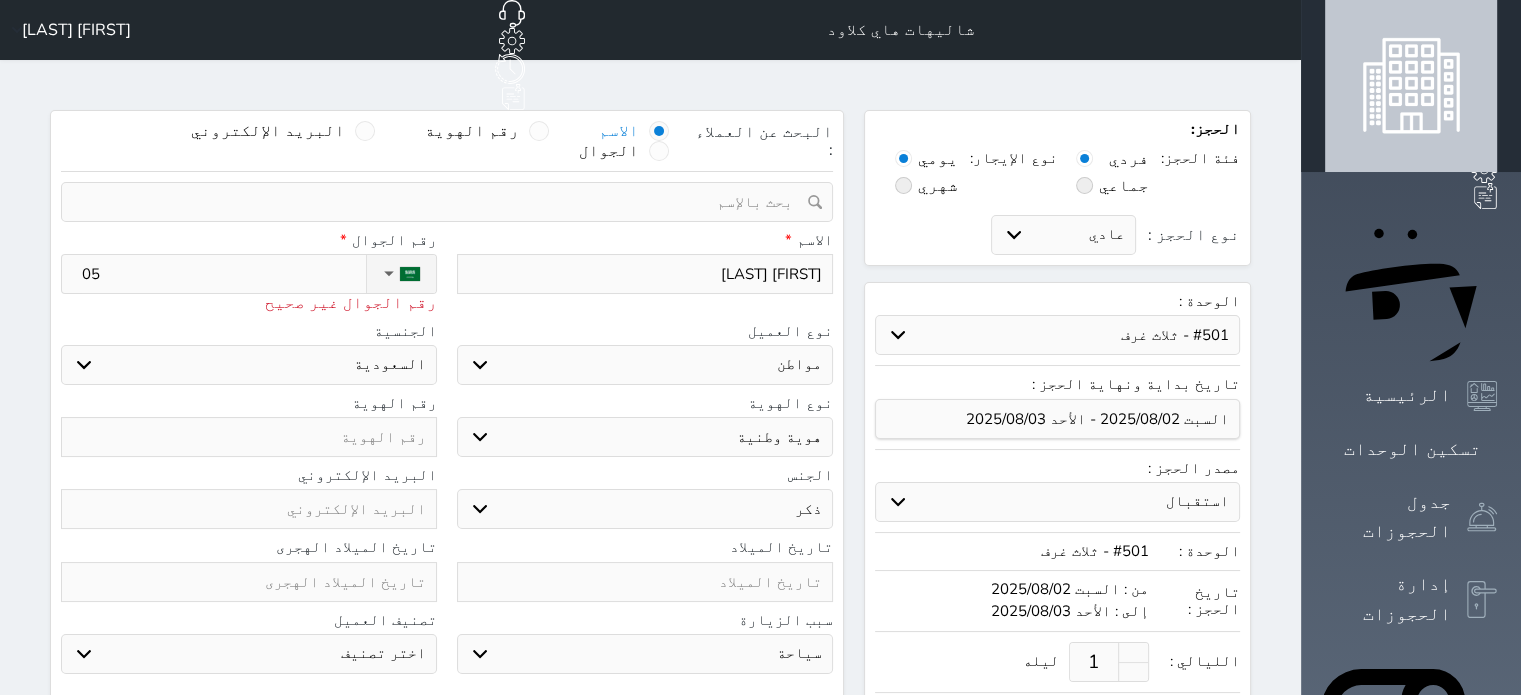 select 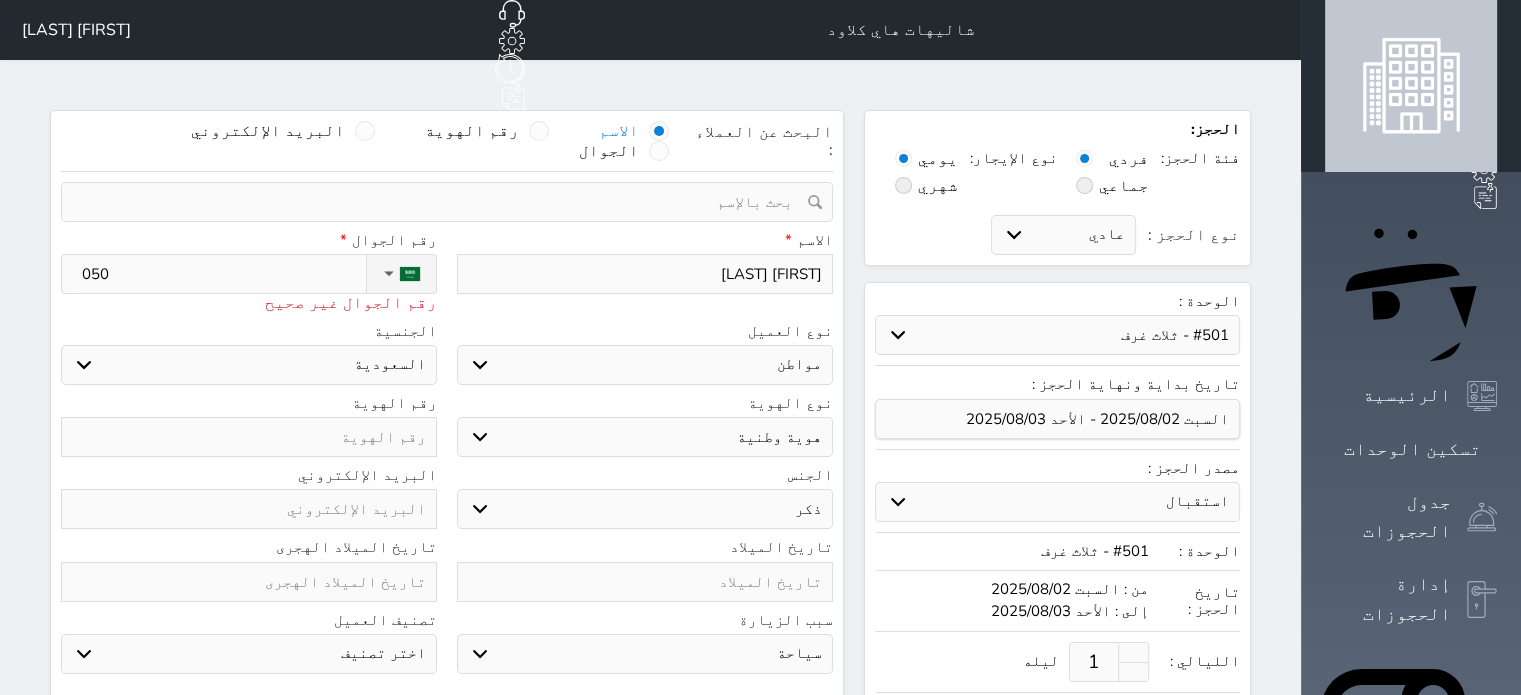 type on "0502" 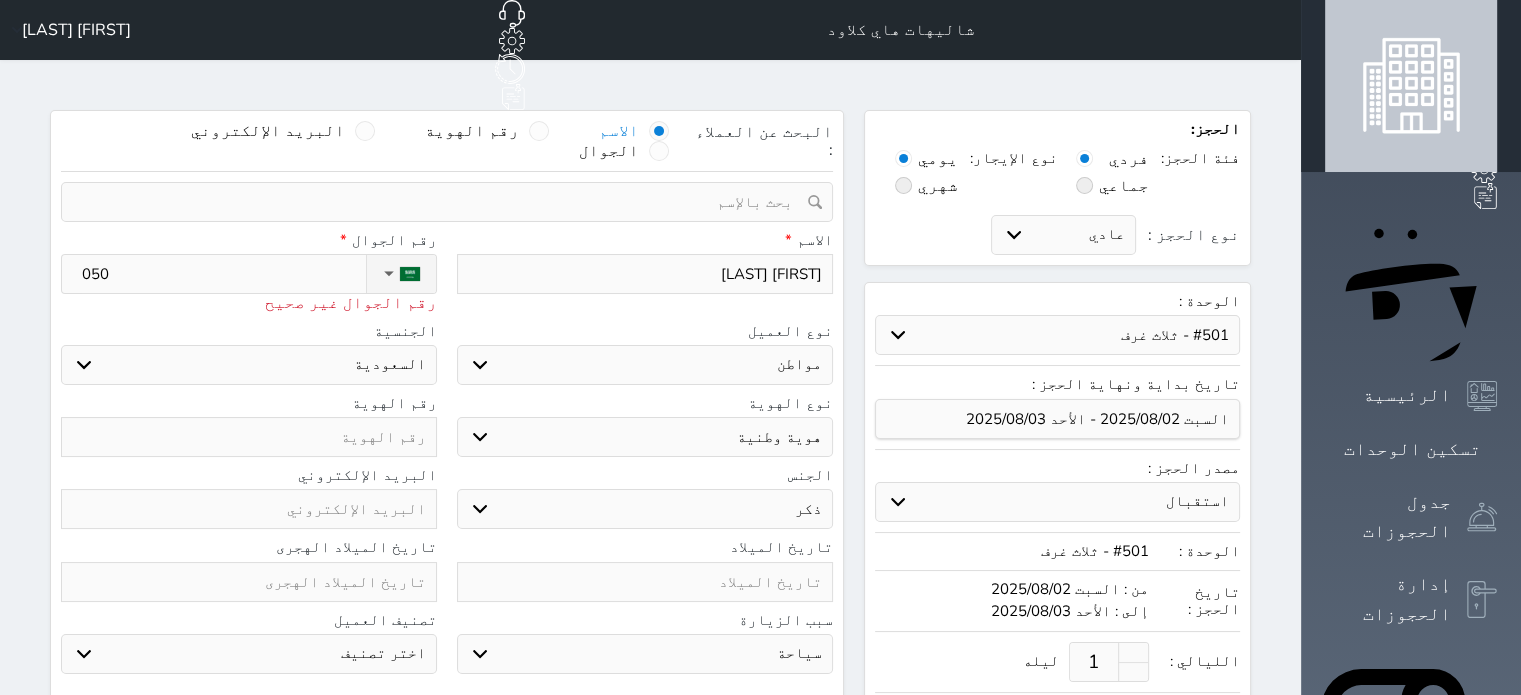 select 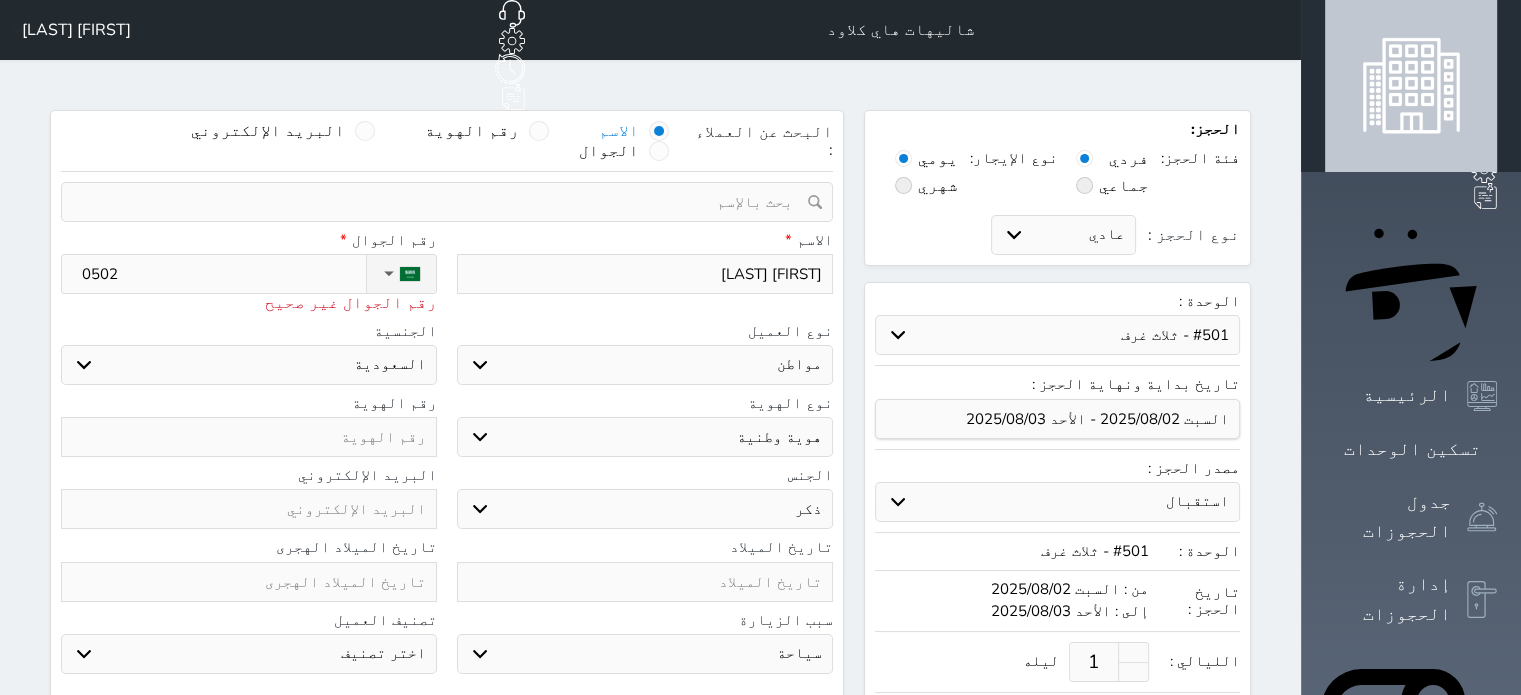 type on "05023" 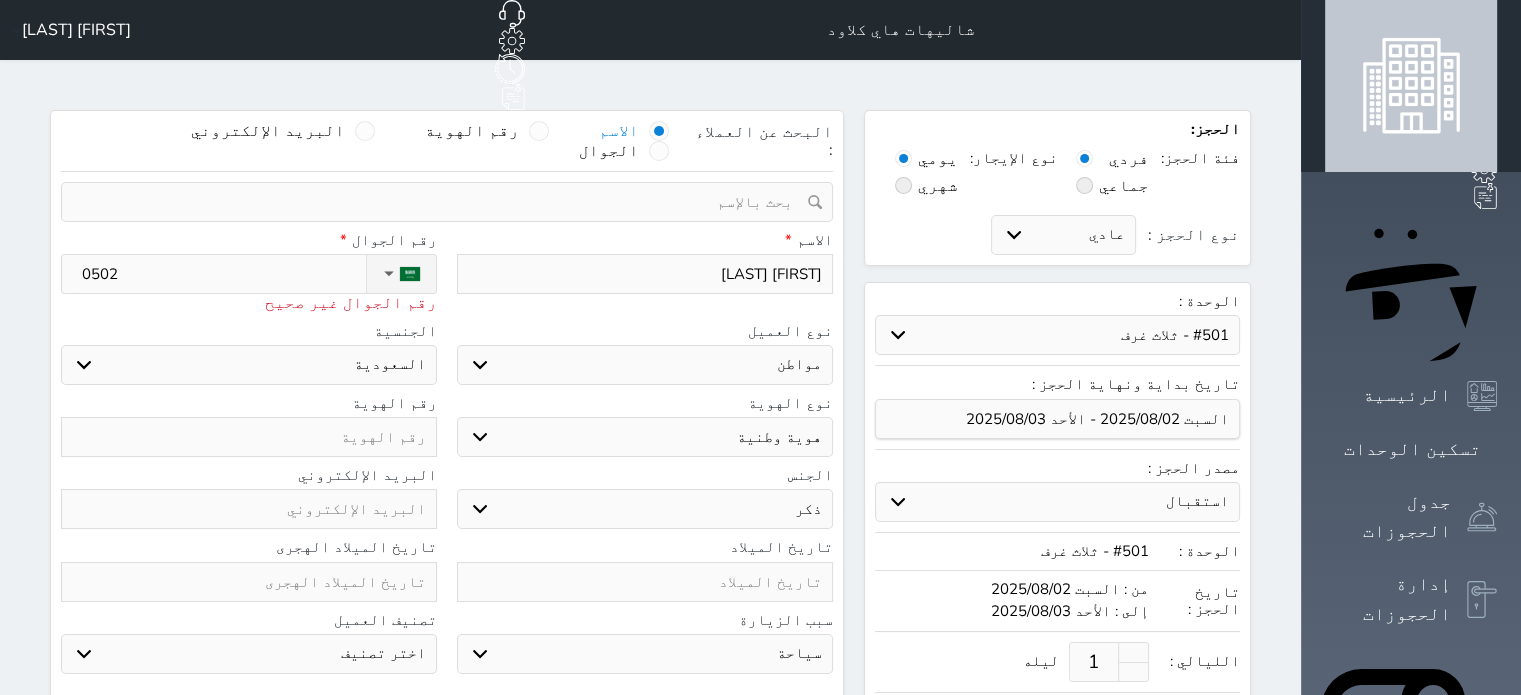 select 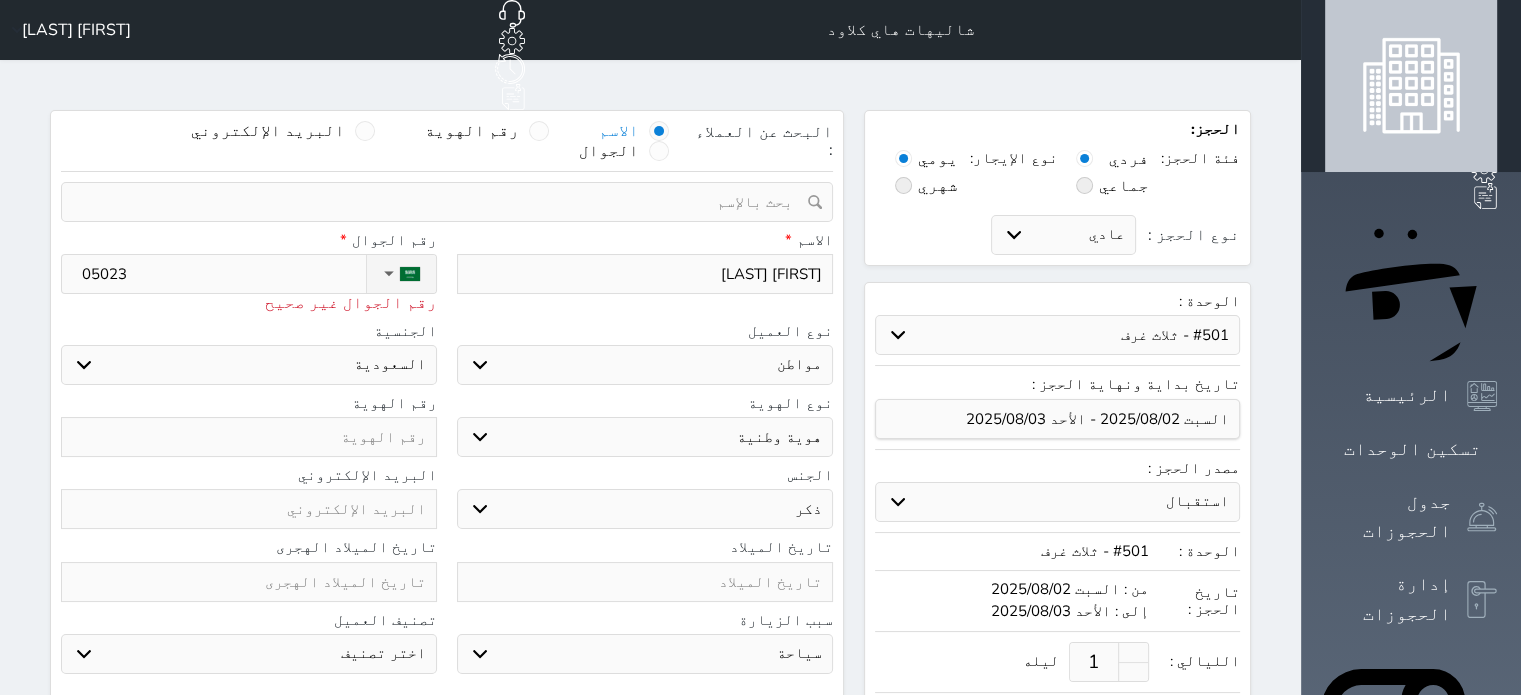 type on "050230" 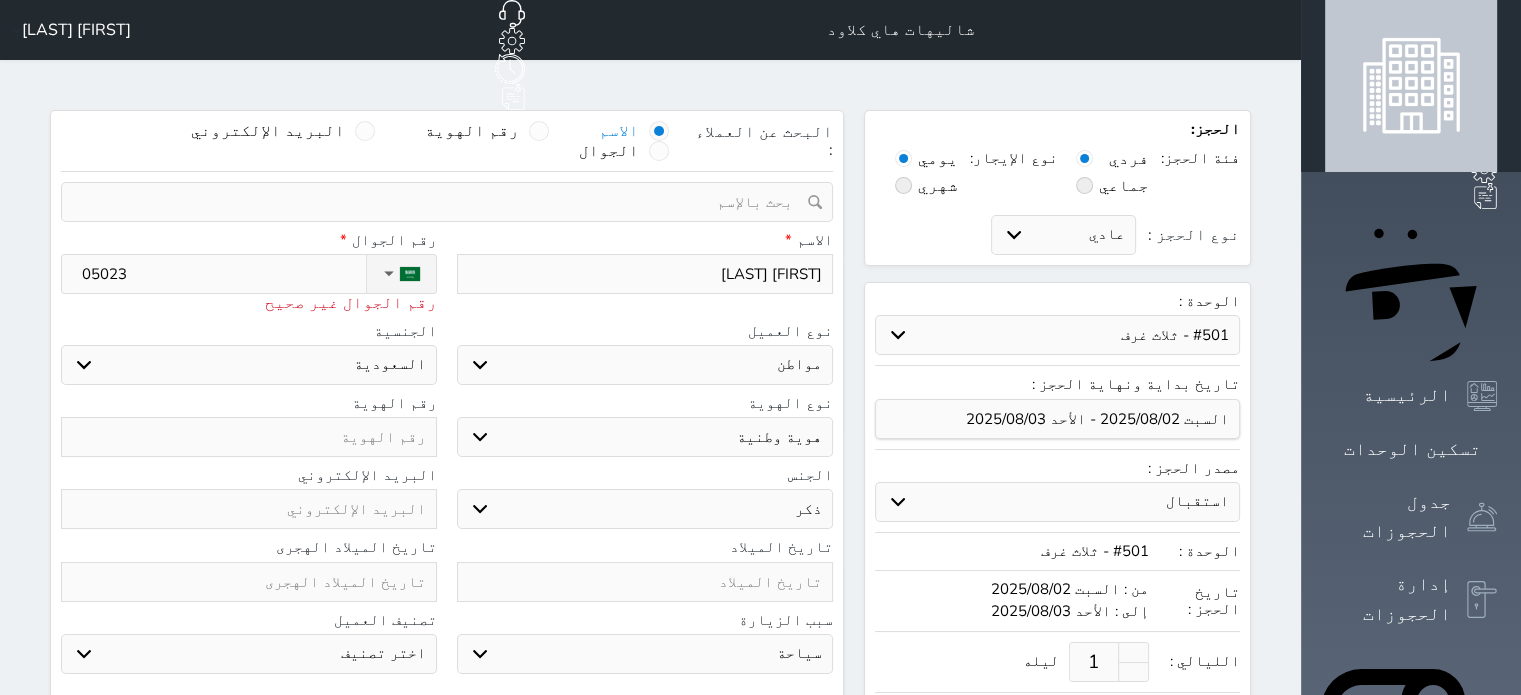 select 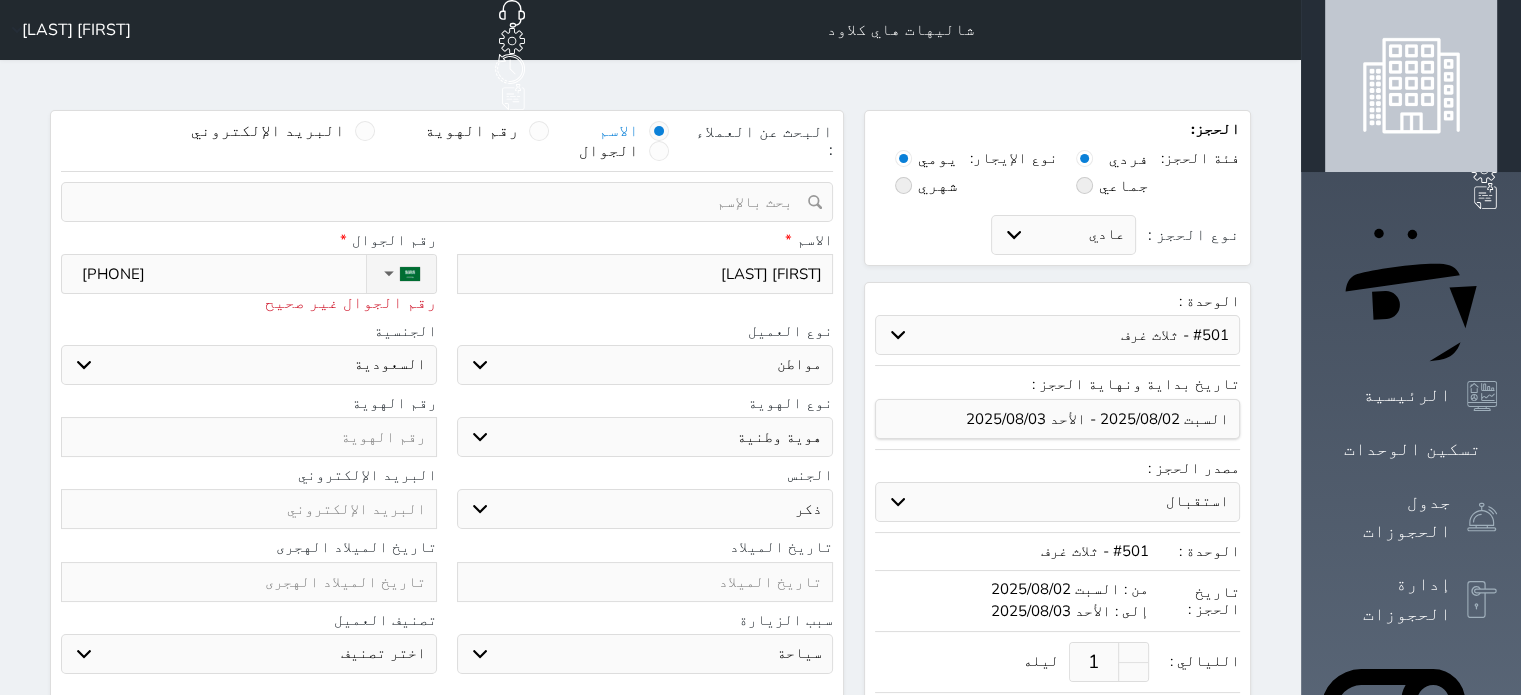 type on "0502308" 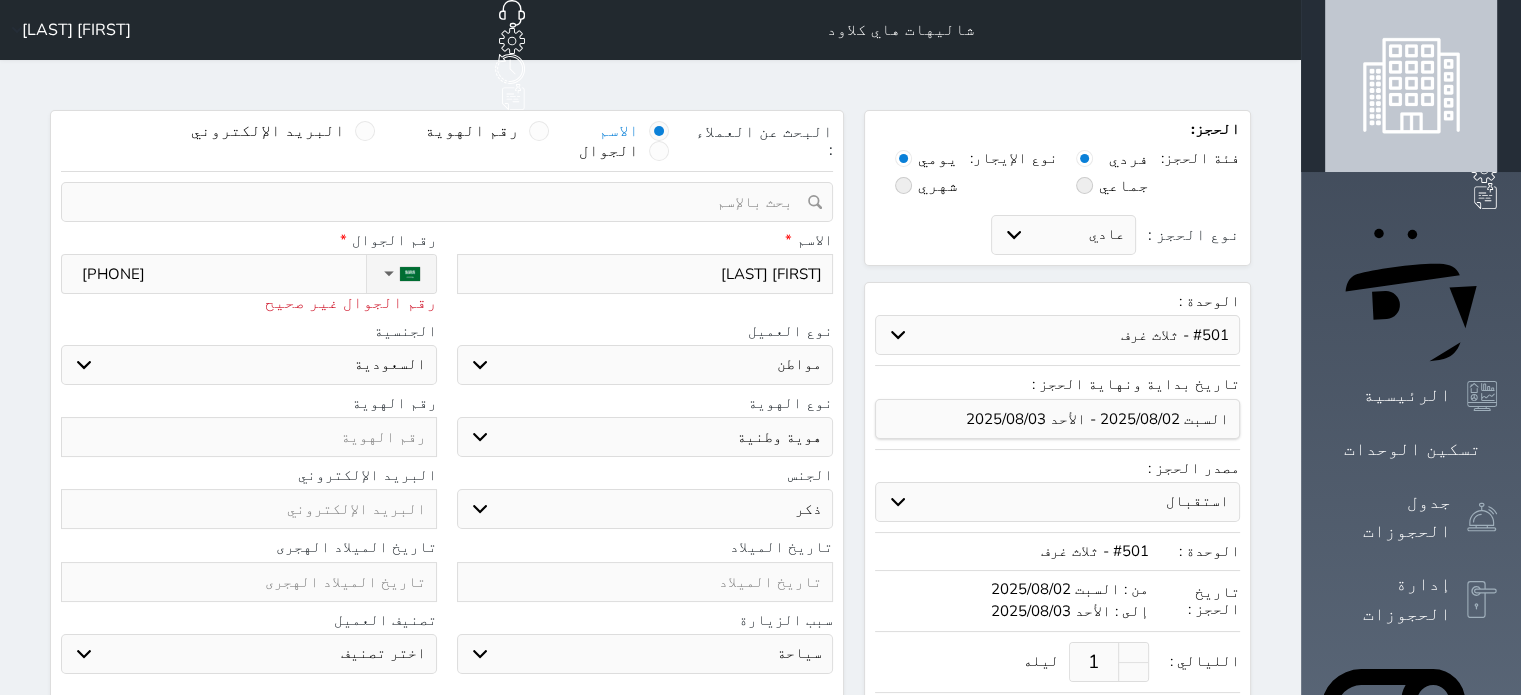 select 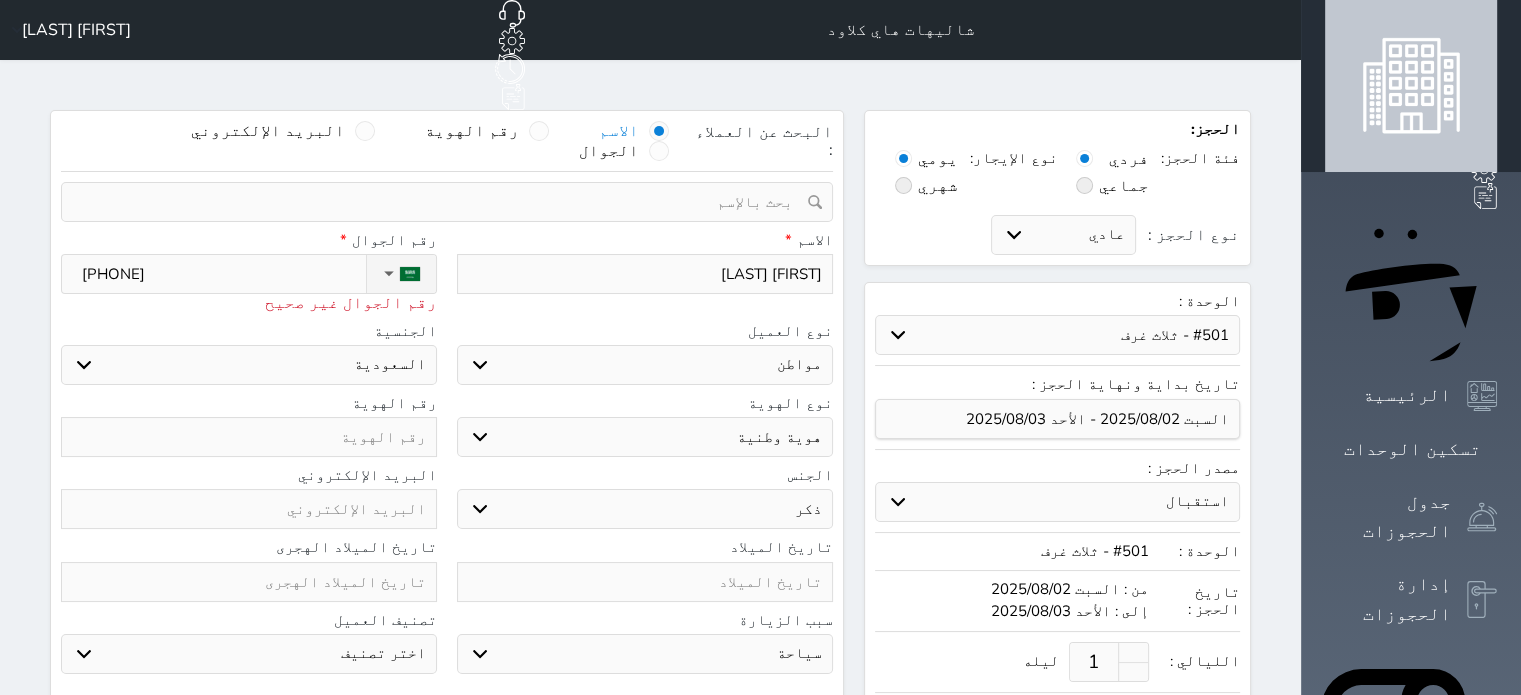 type on "05023085" 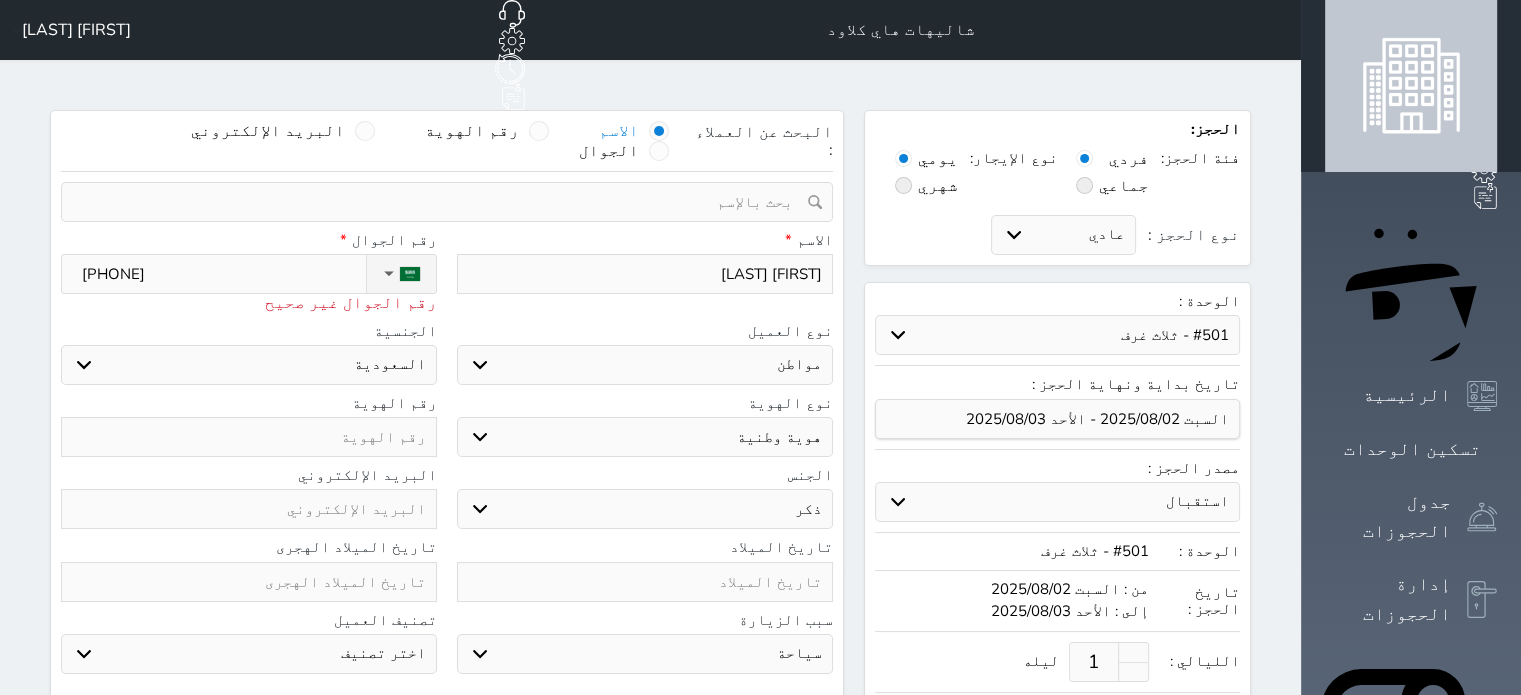 select 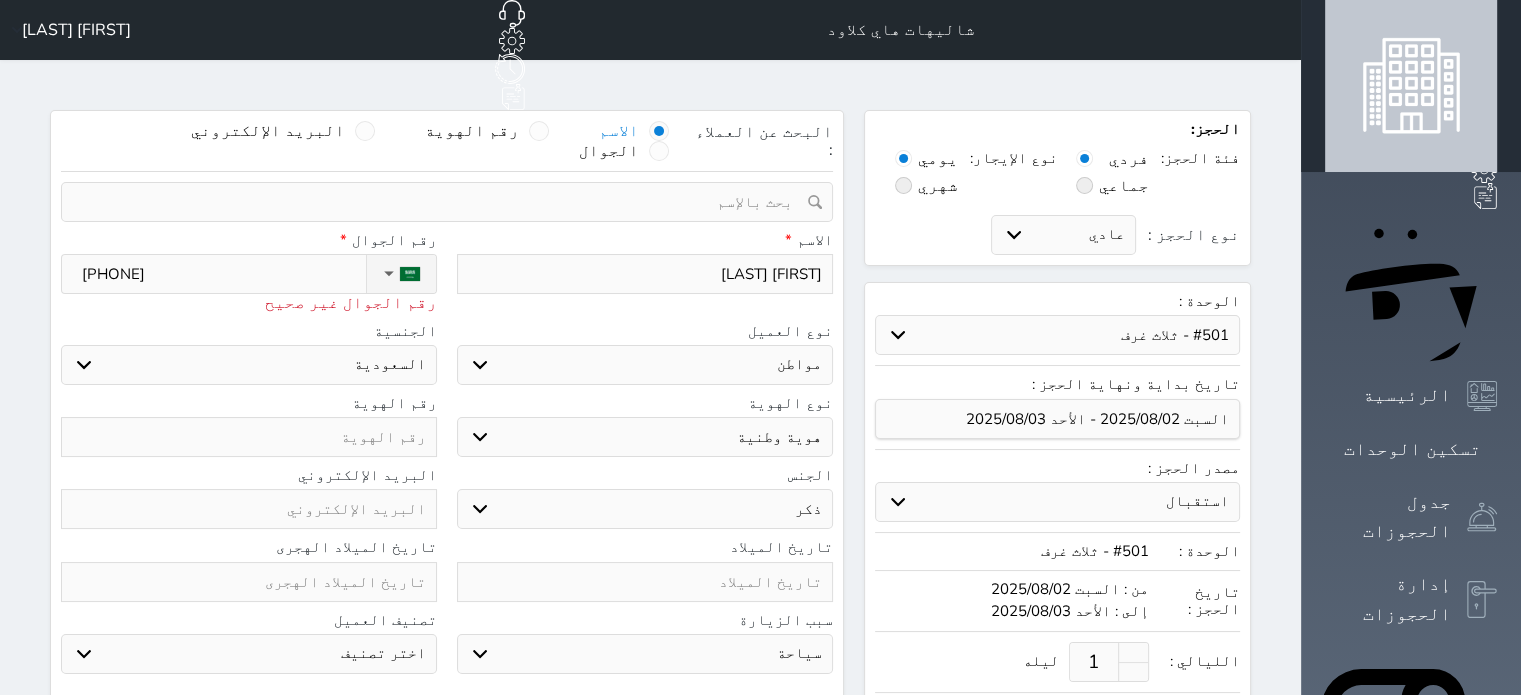type on "050230859" 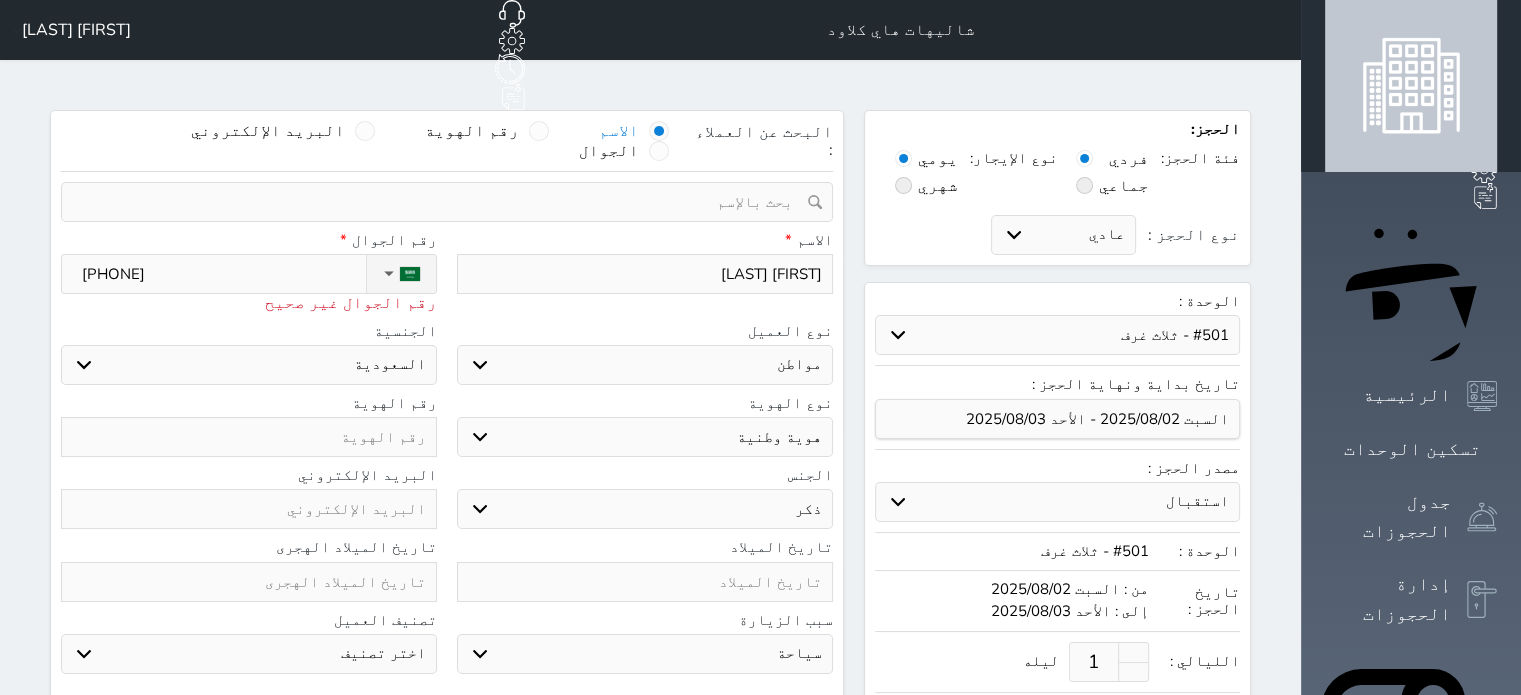 select 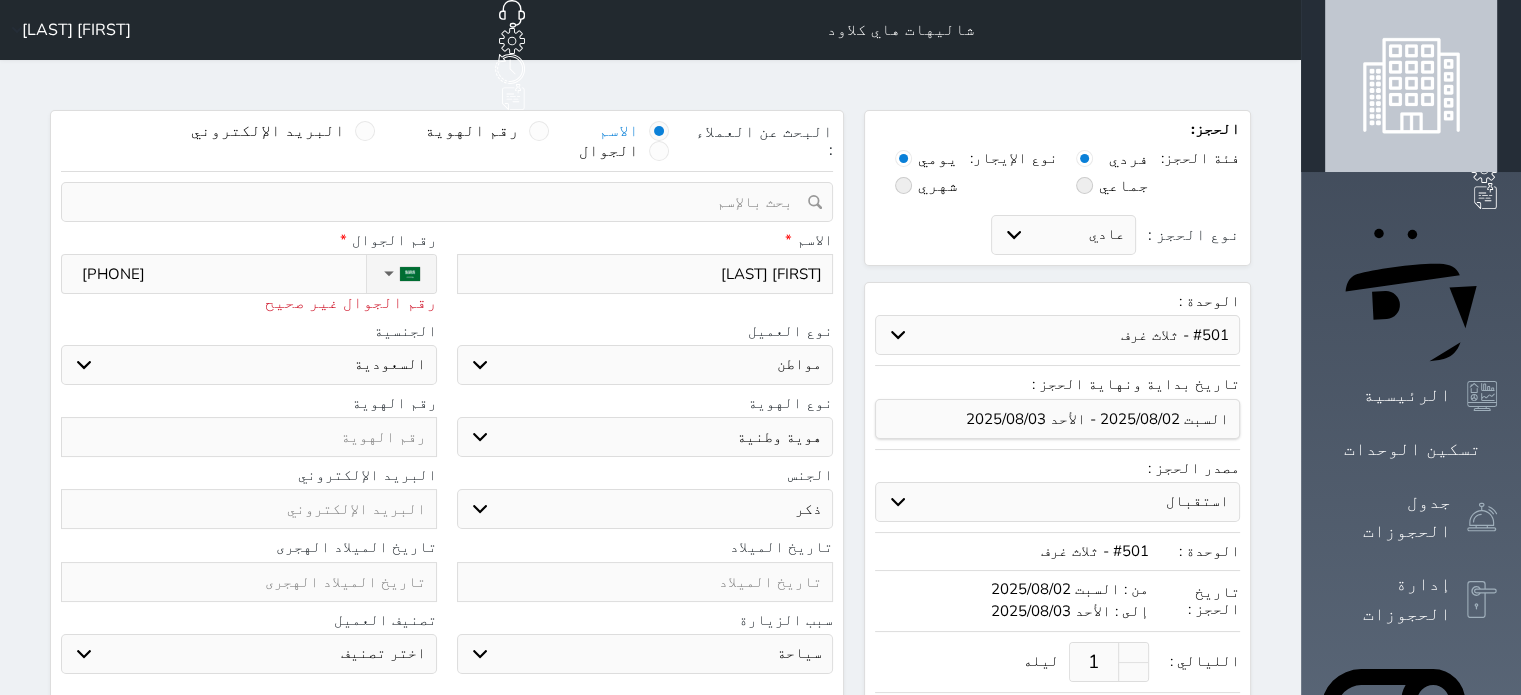 type on "+966 50 230 8594" 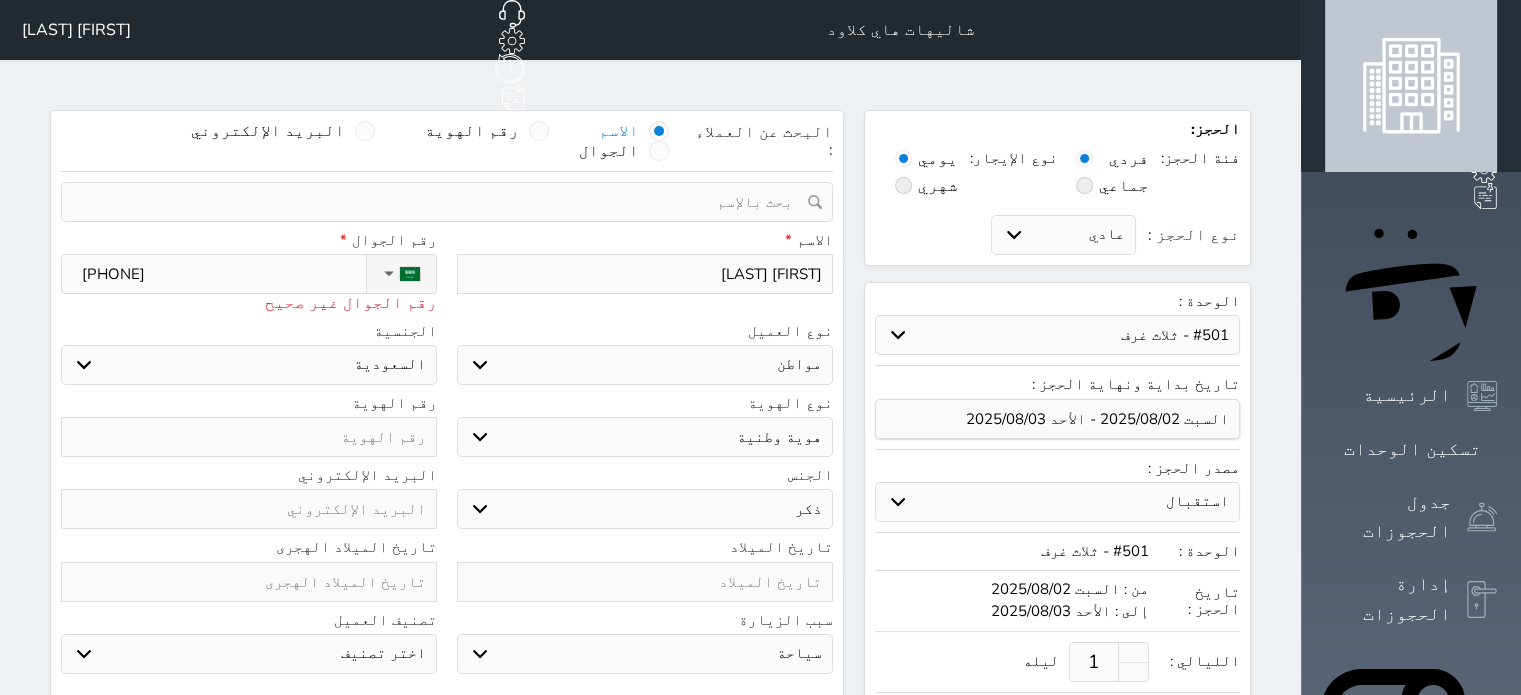 select 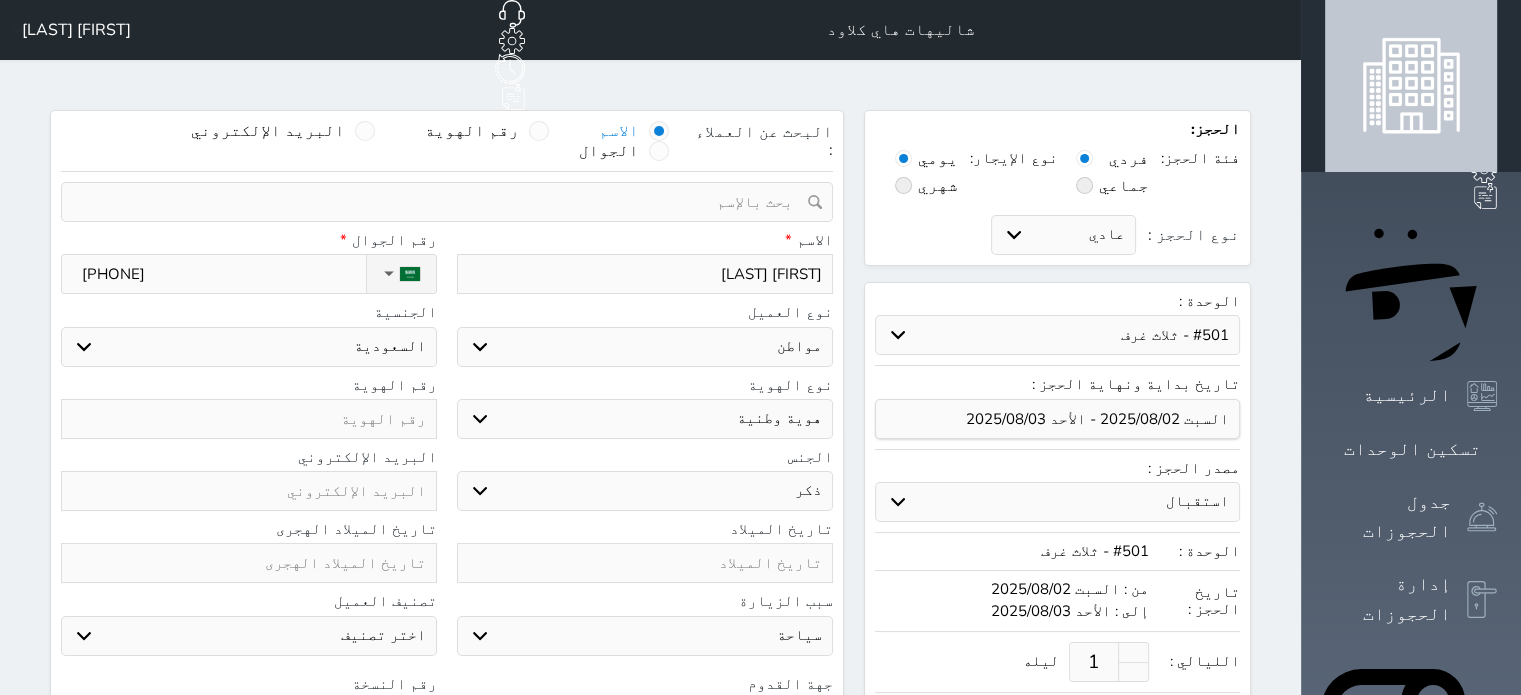 type on "+966 50 230 8594" 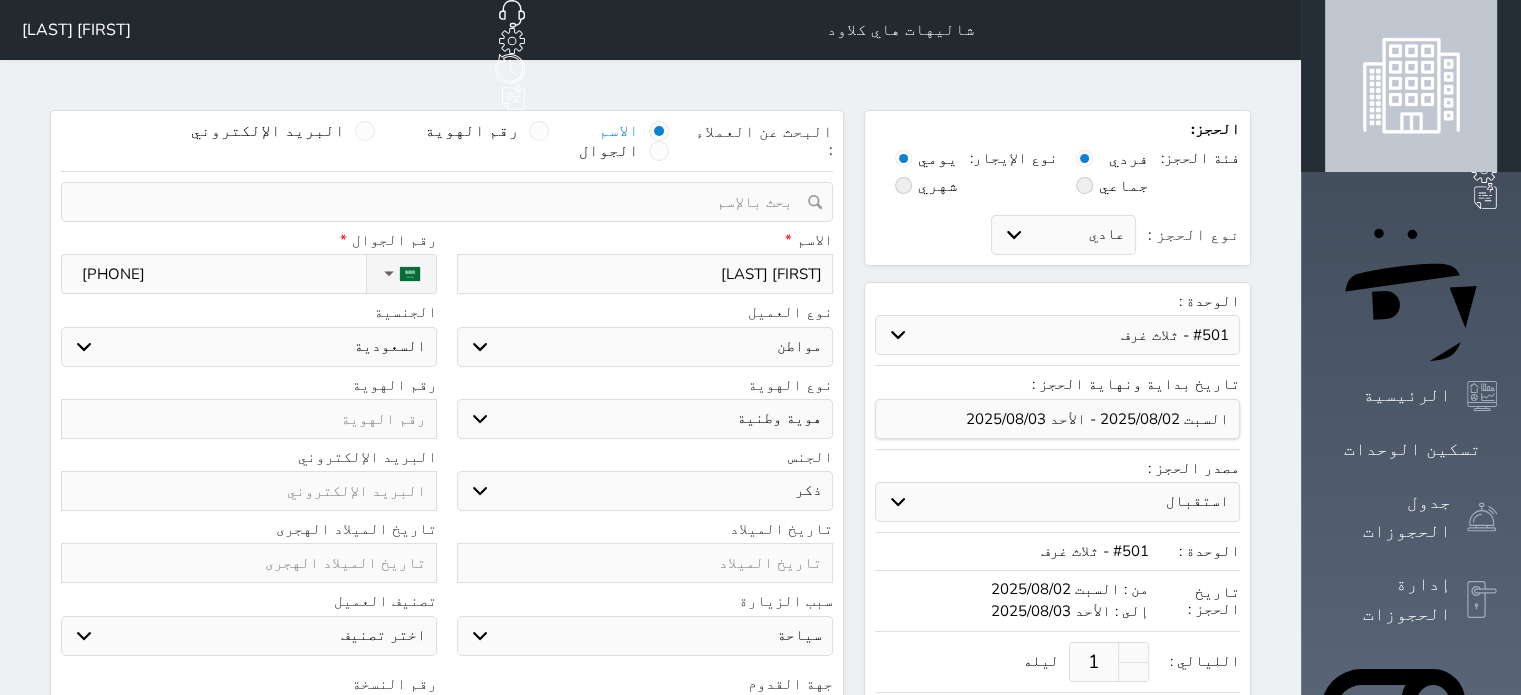 type on "1" 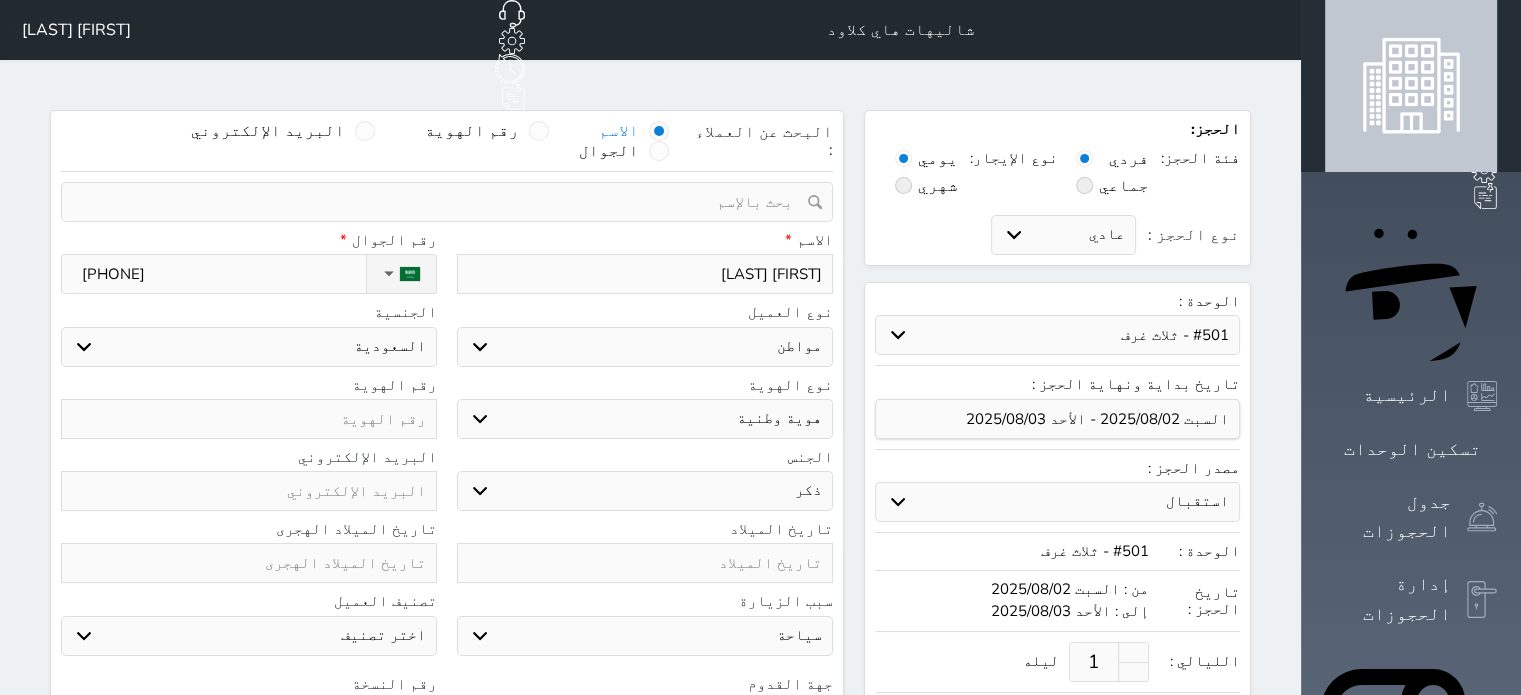 select 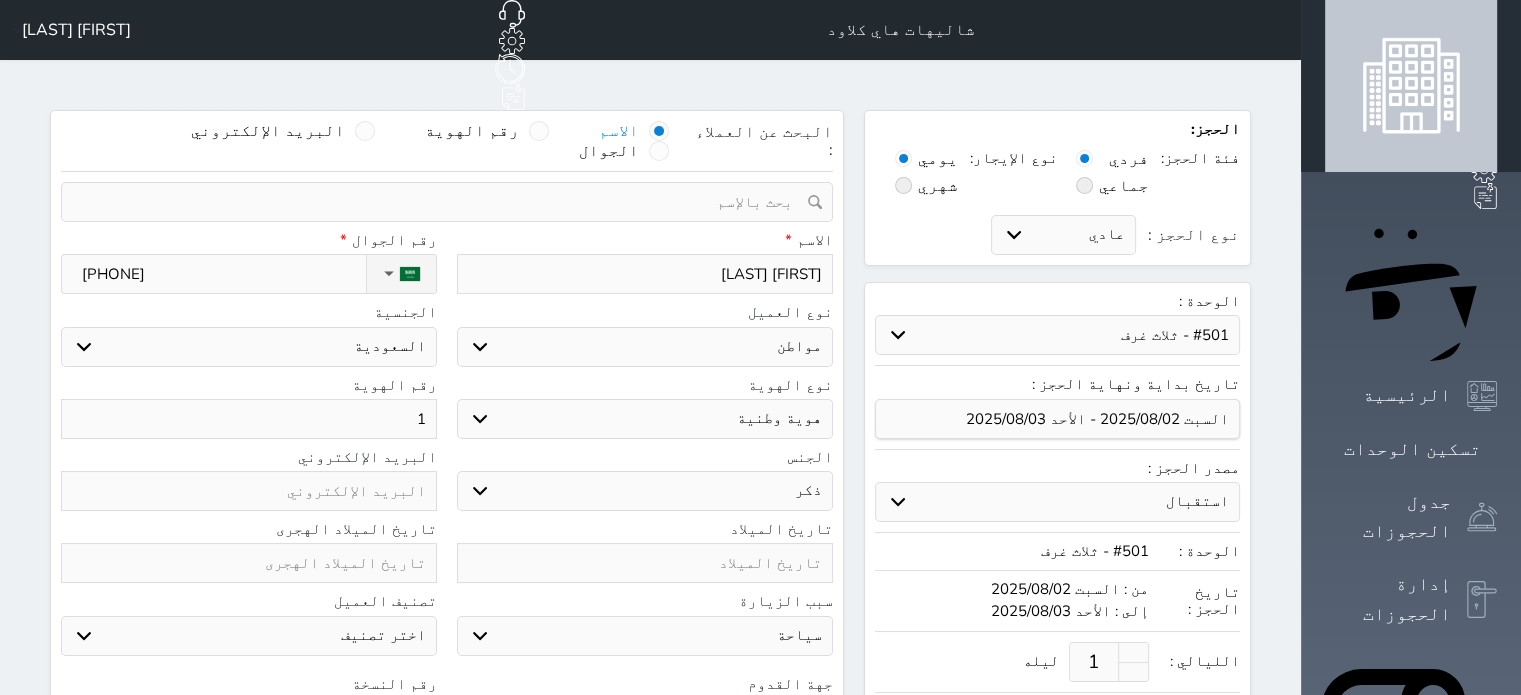 type on "10" 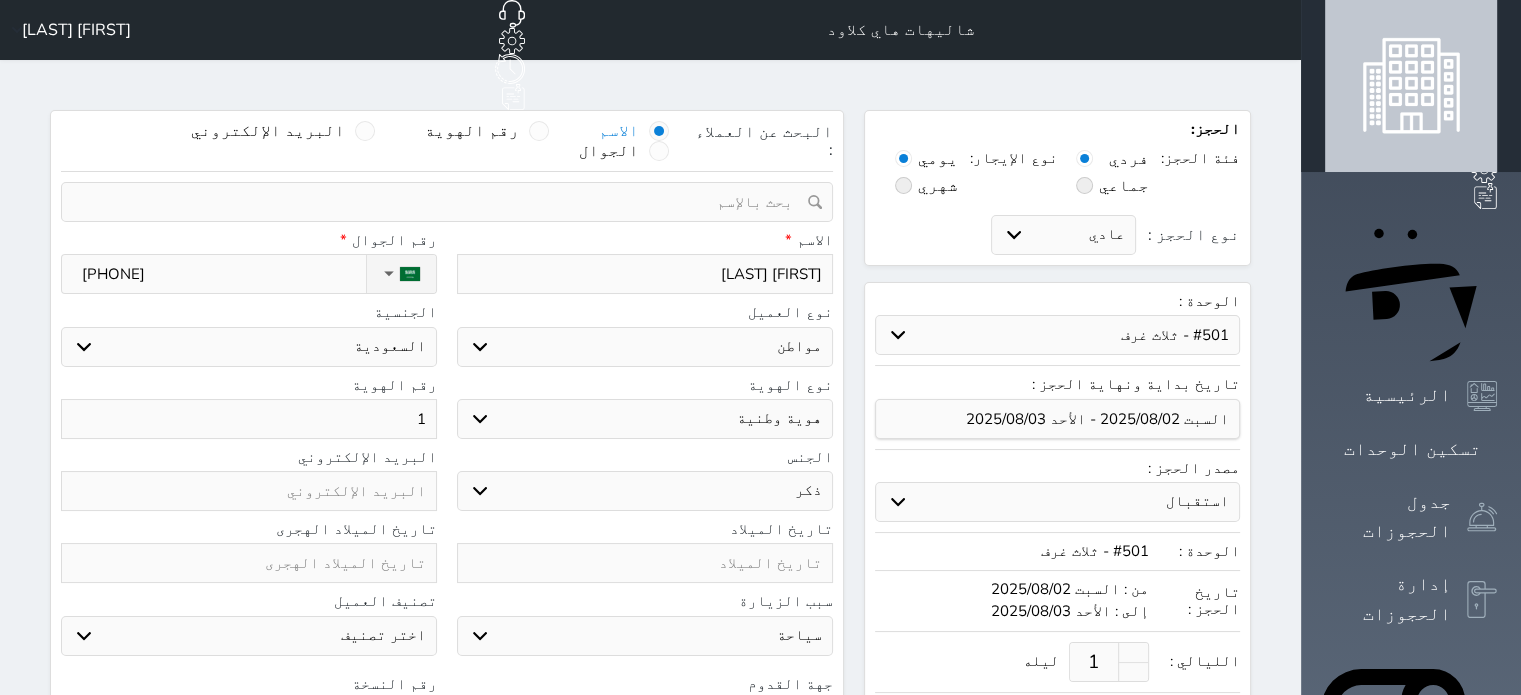 select 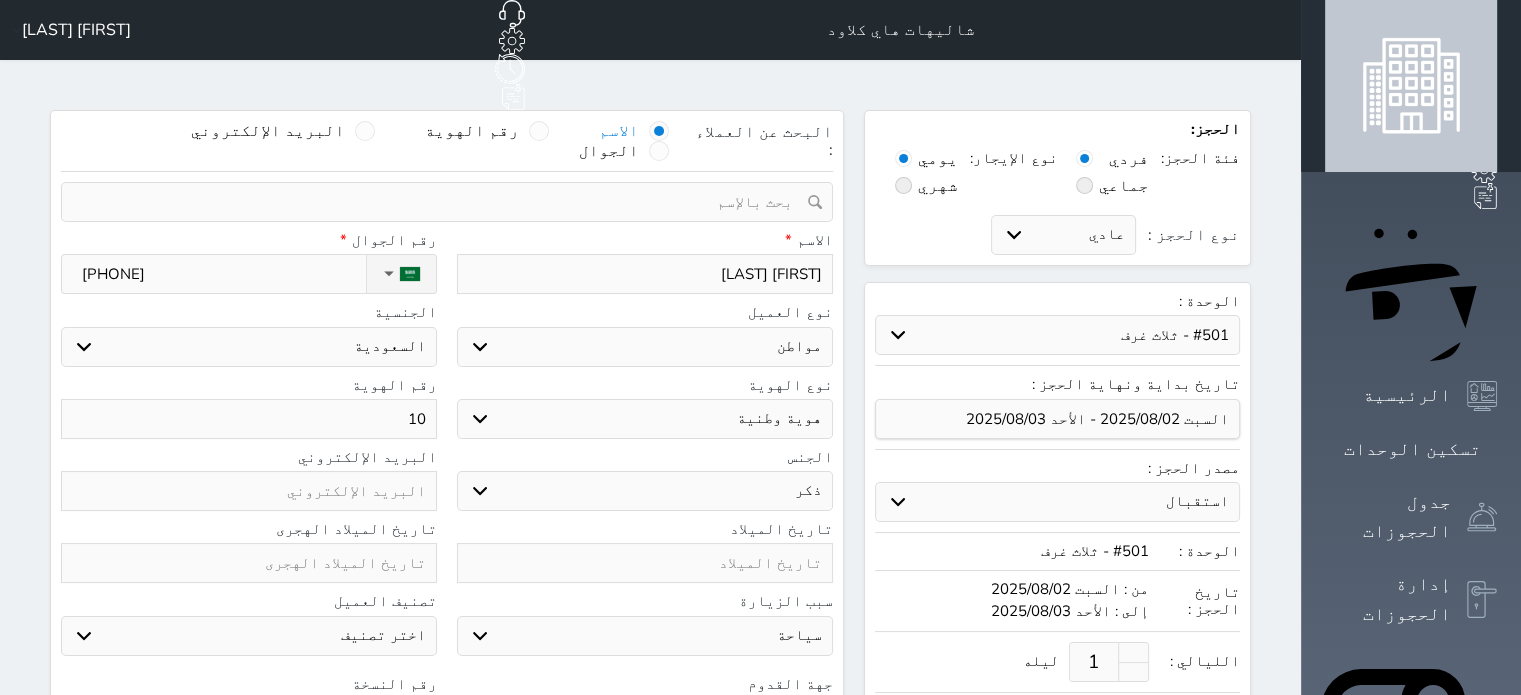 type on "103" 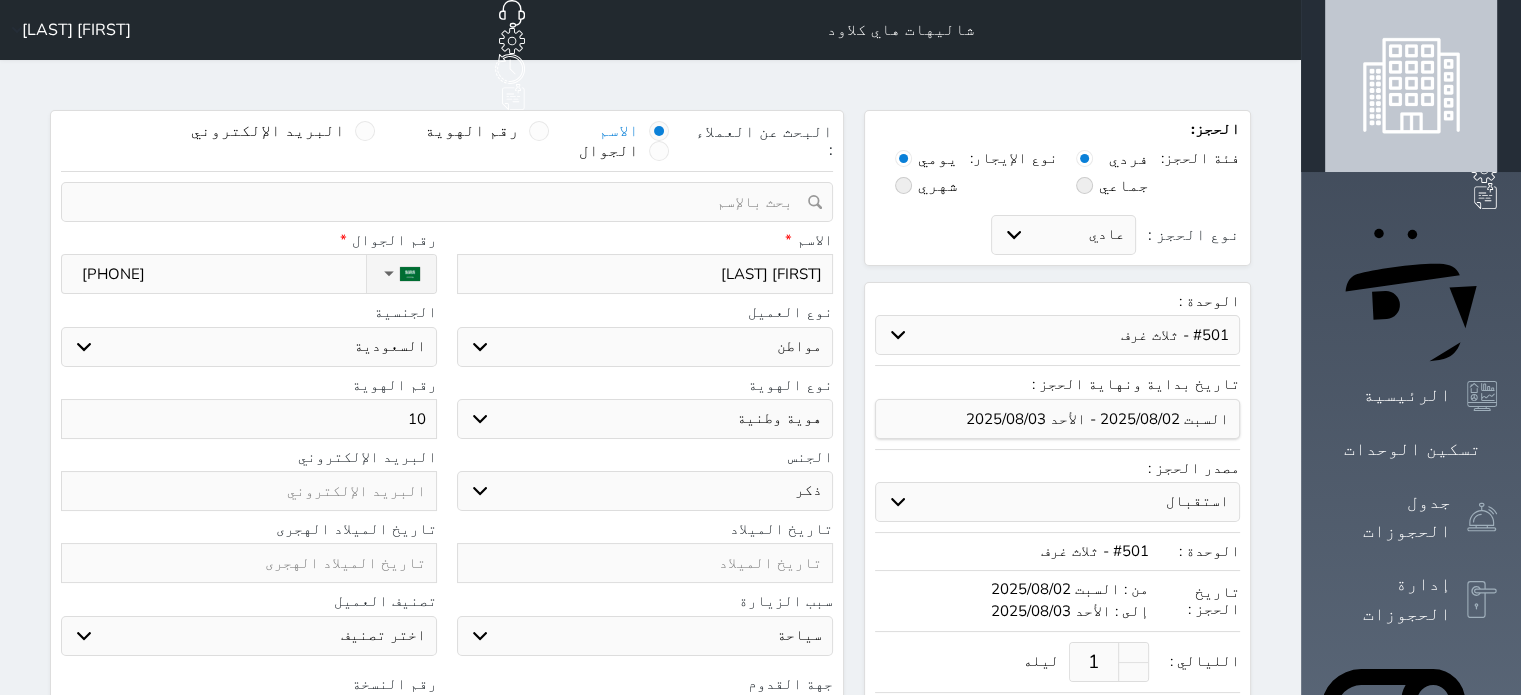 select 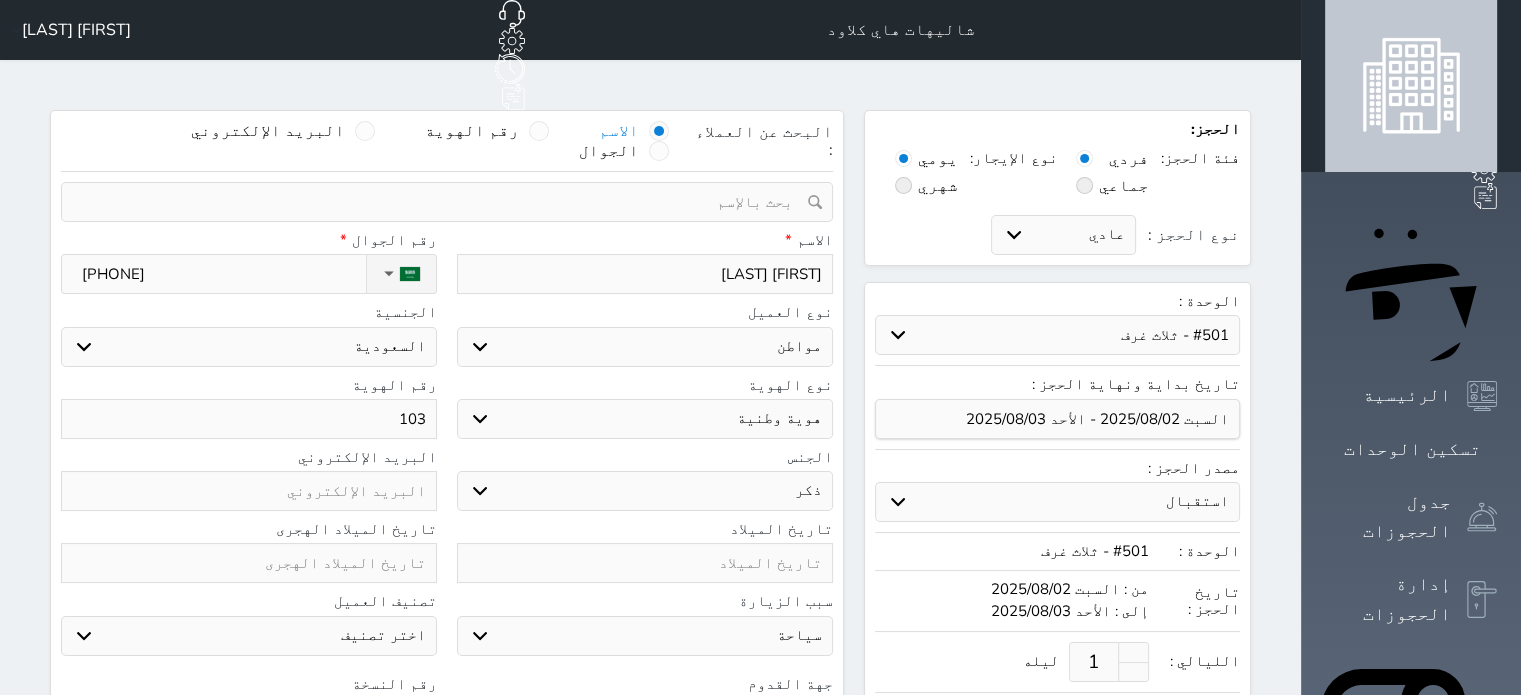 type on "1038" 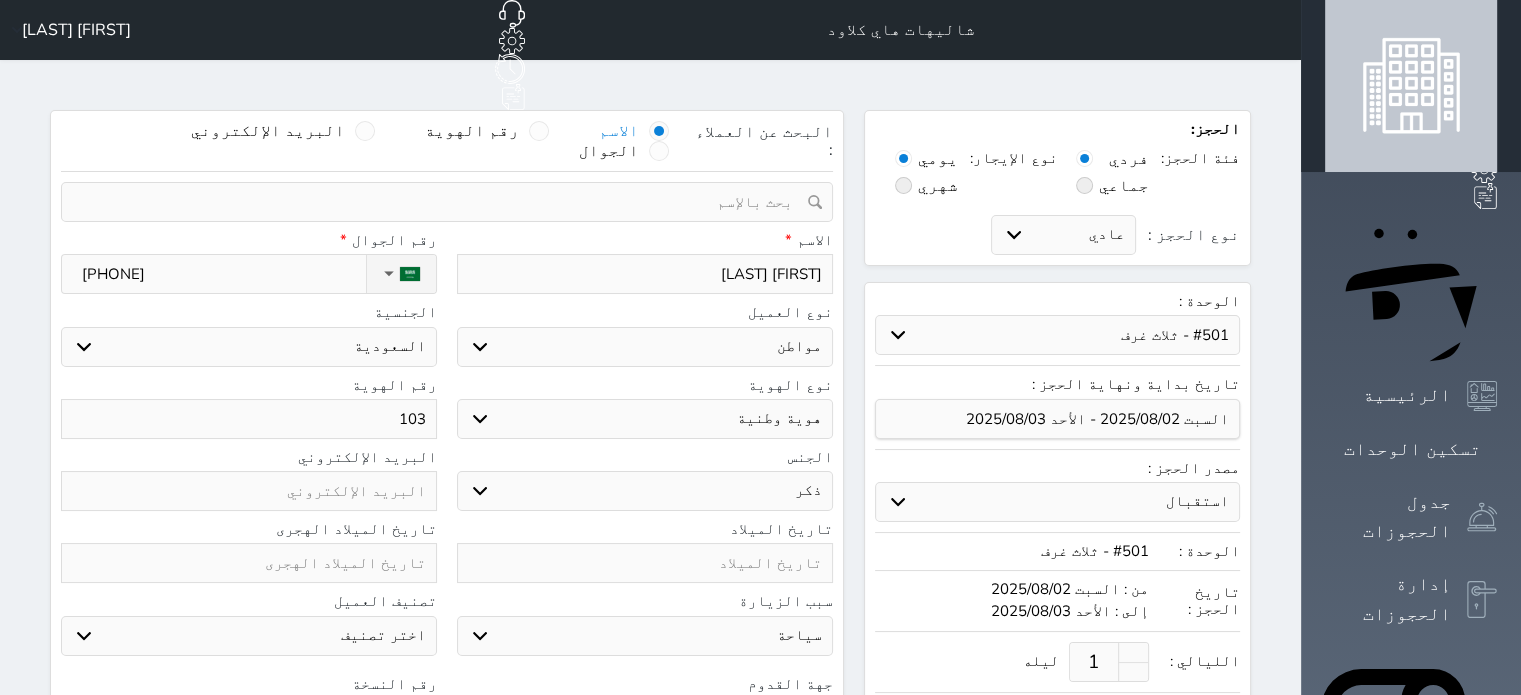 select 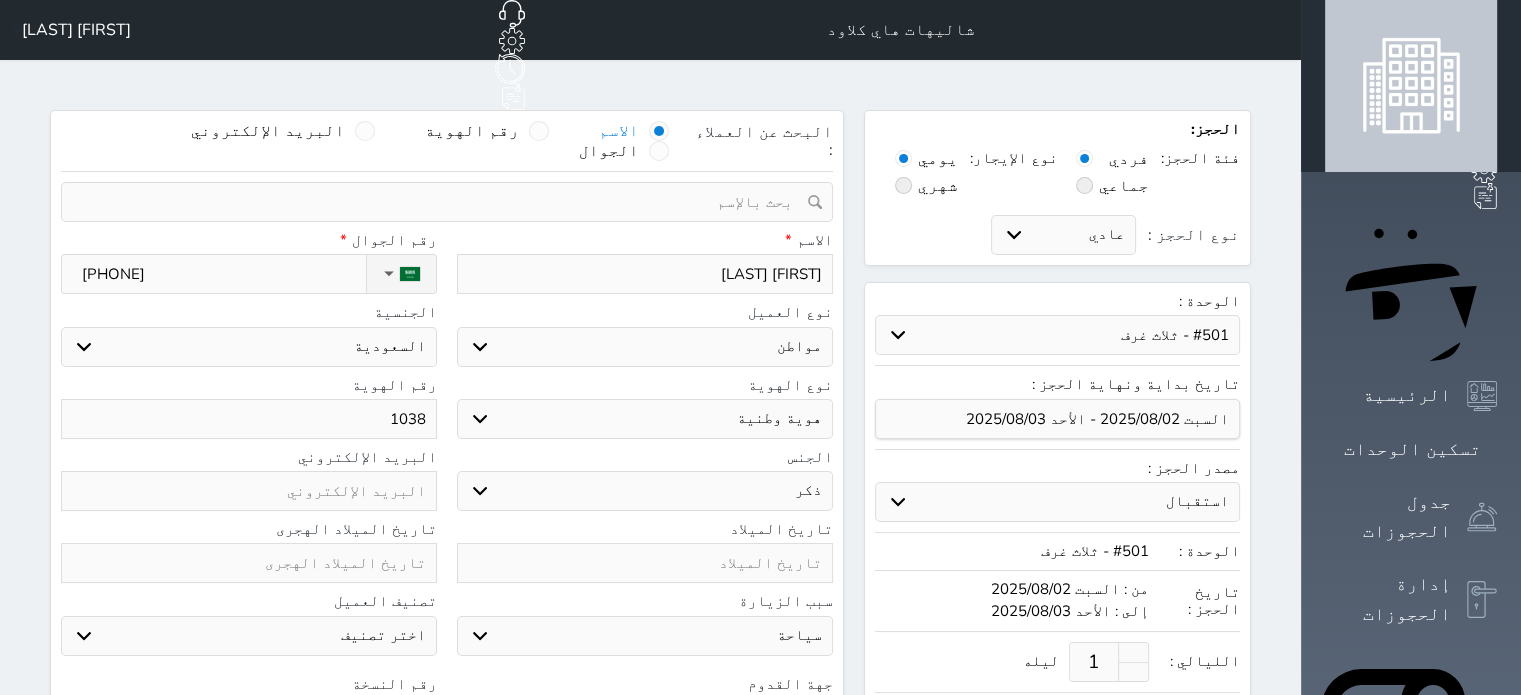 type on "10380" 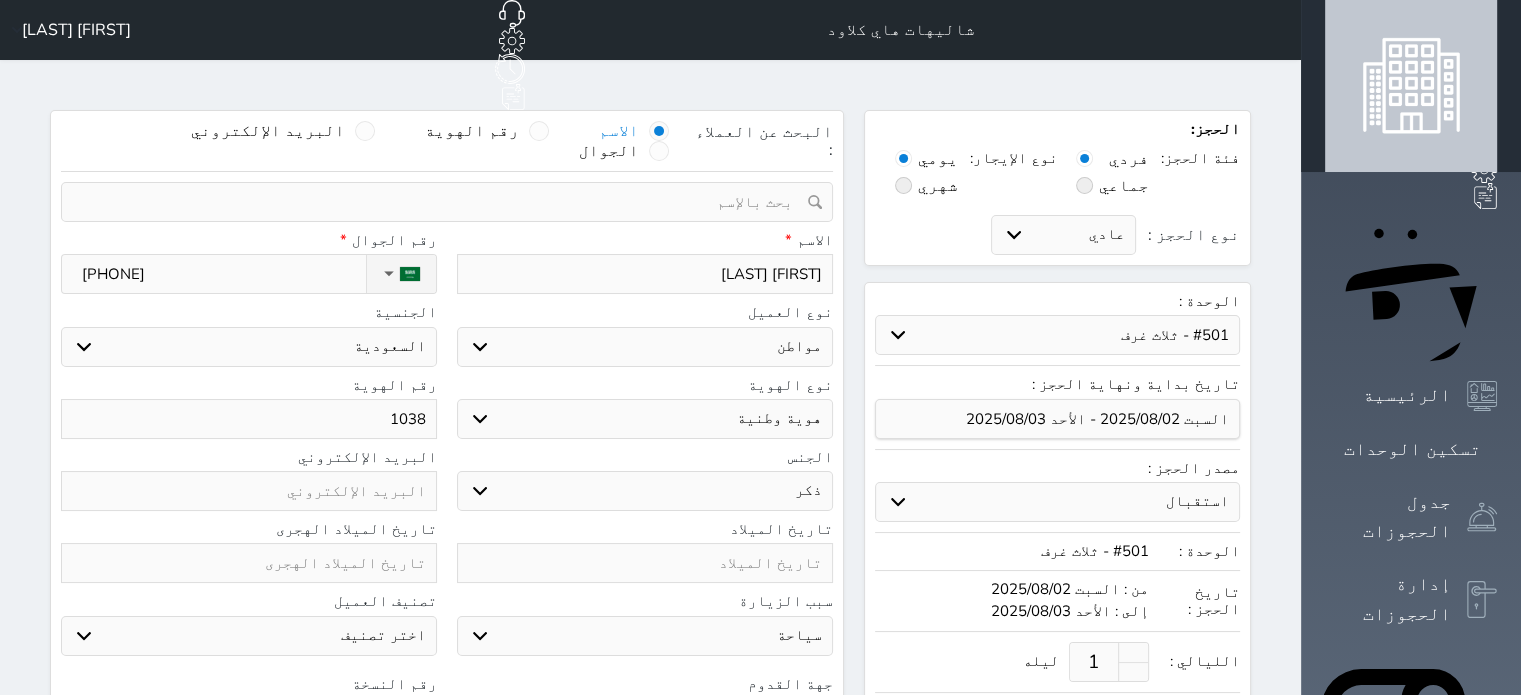 select 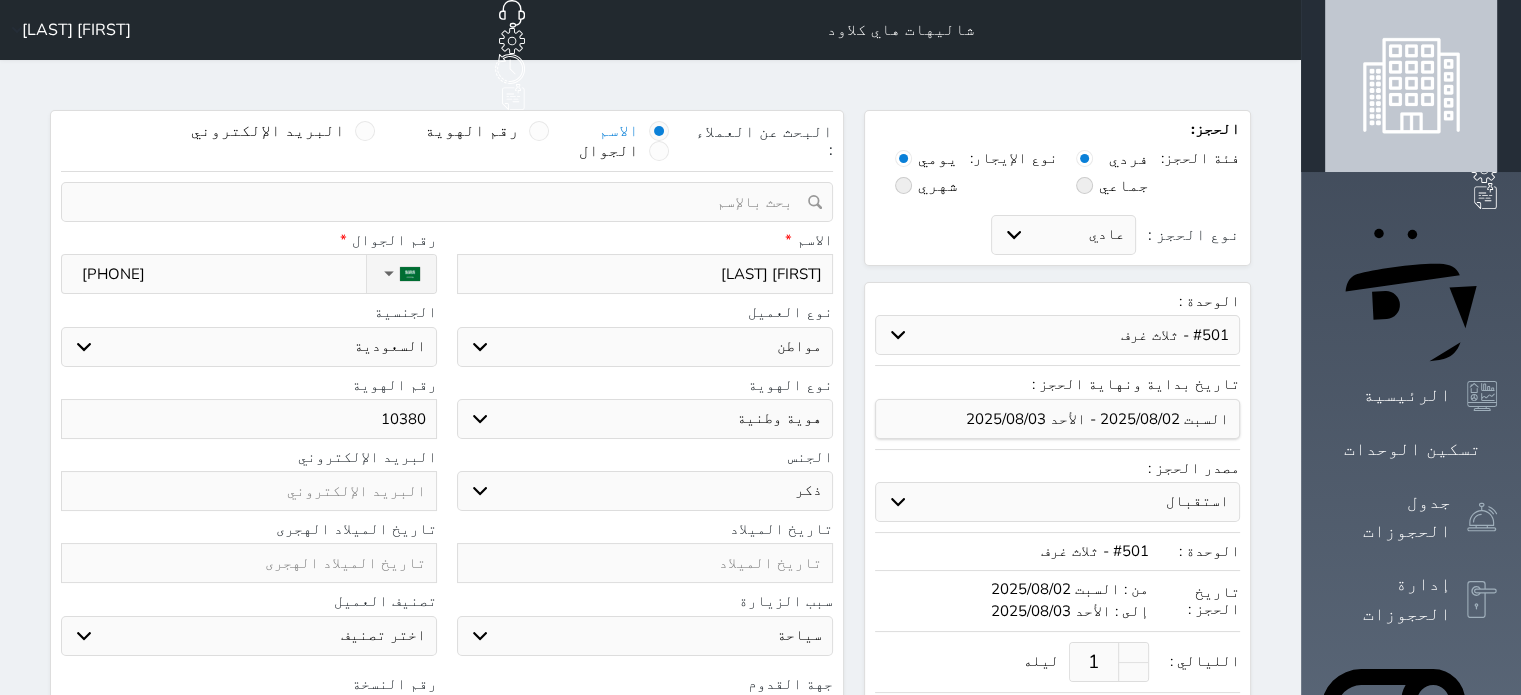 type on "103808" 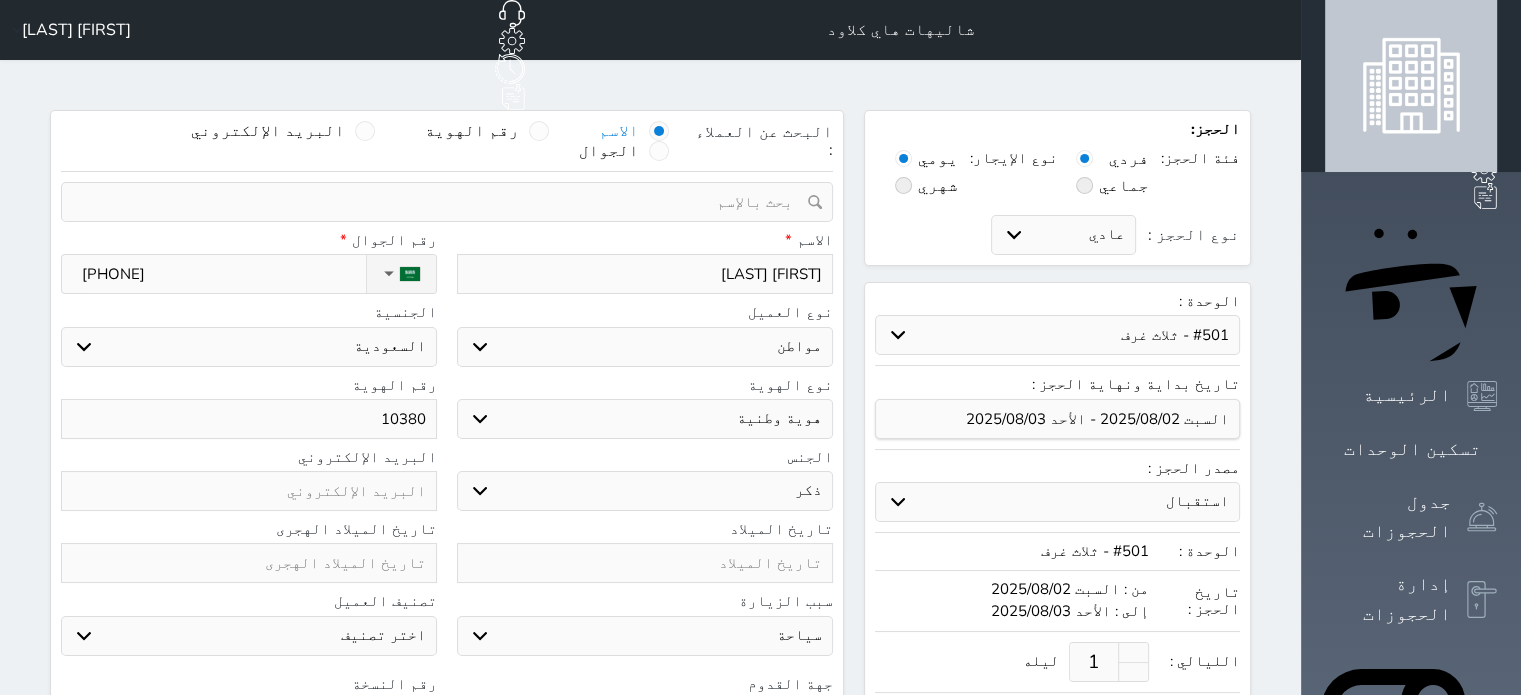 select 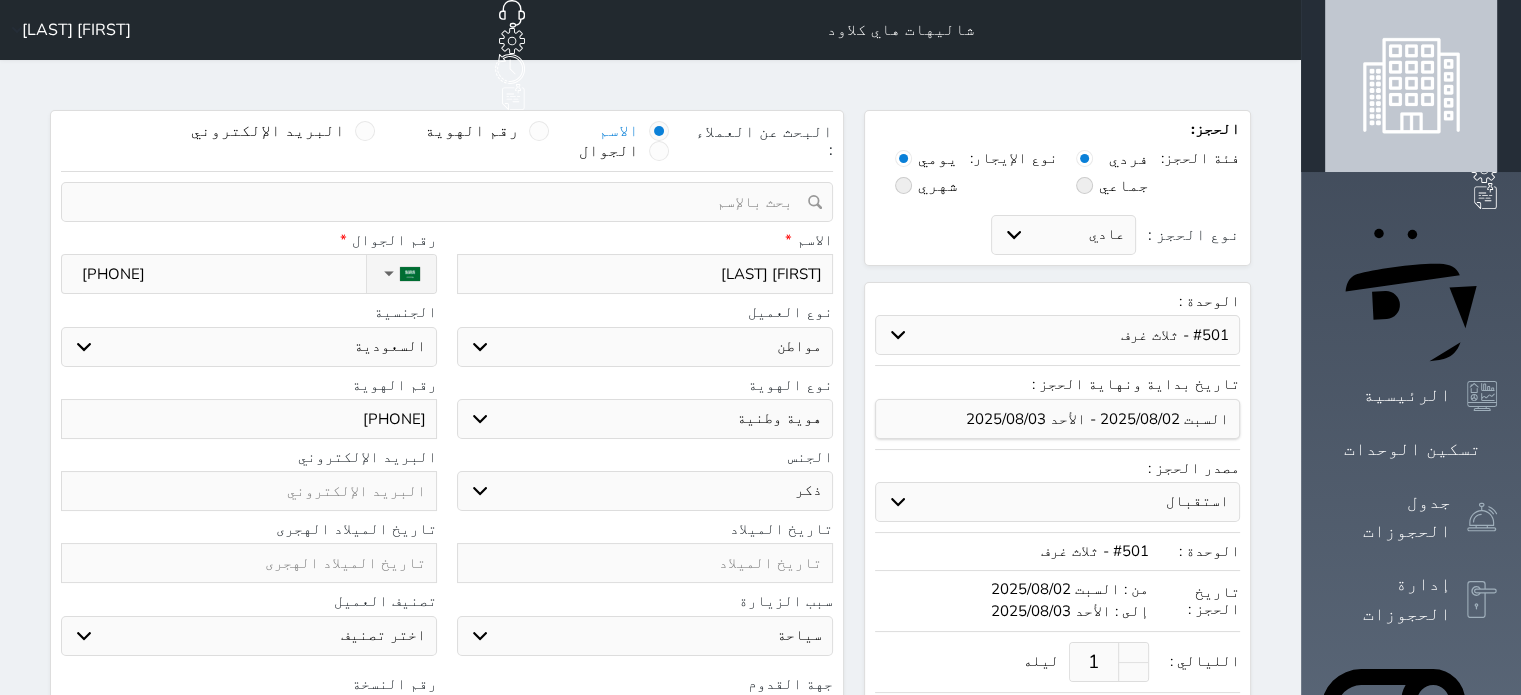type on "1038085" 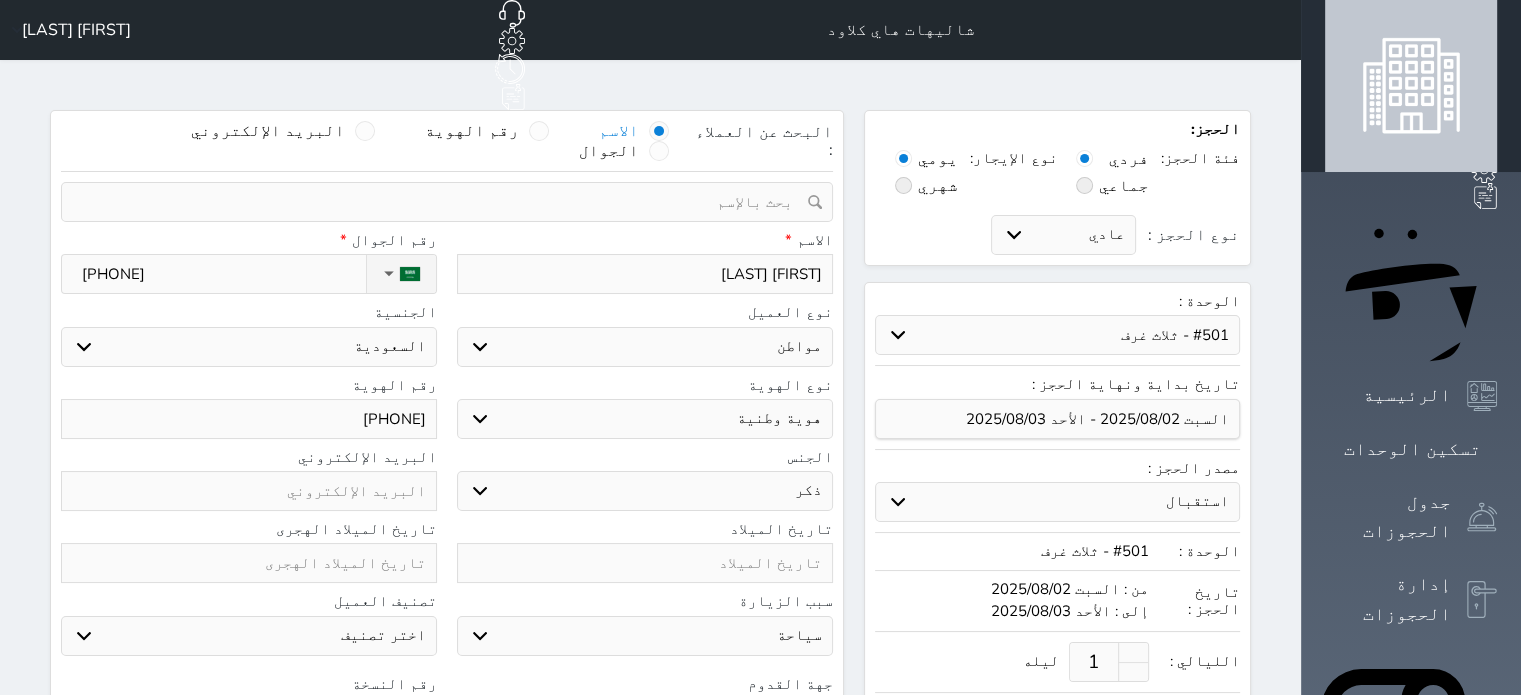 select 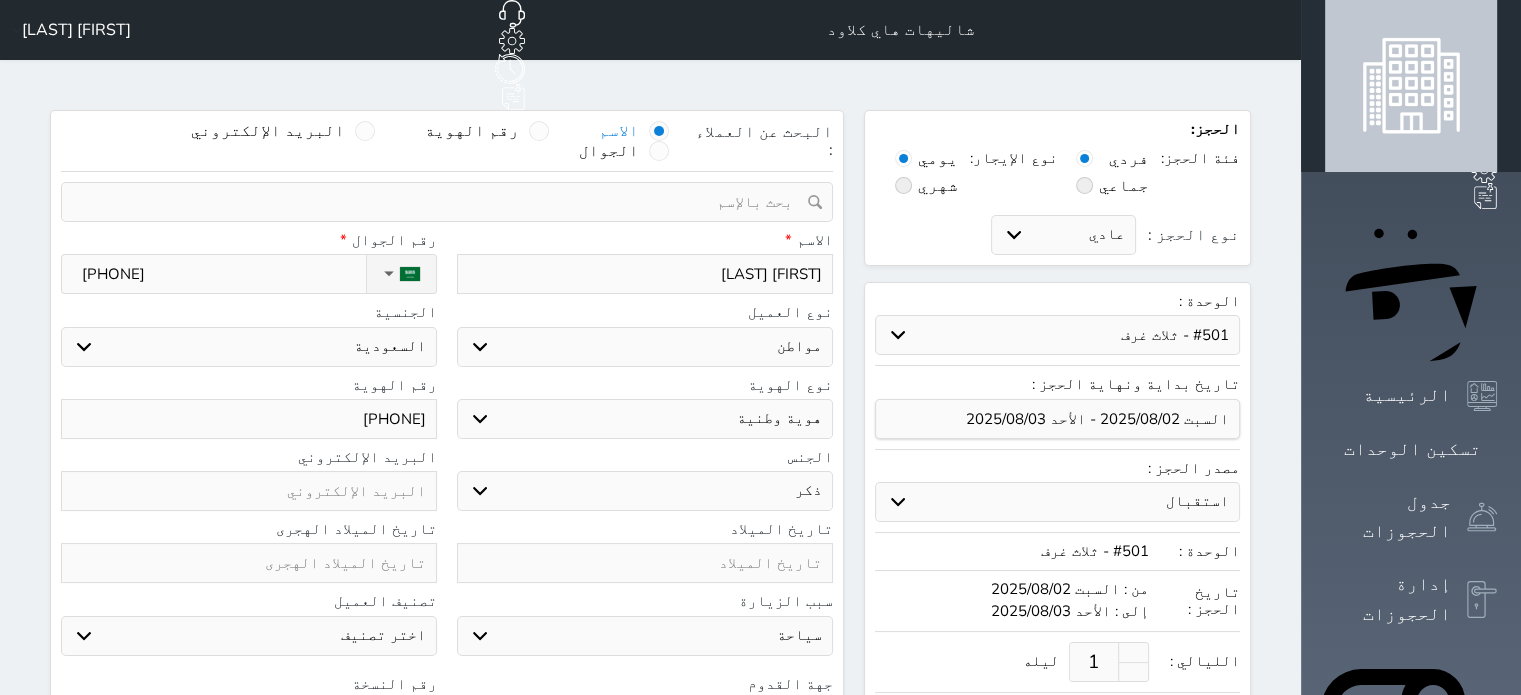 type on "10380852" 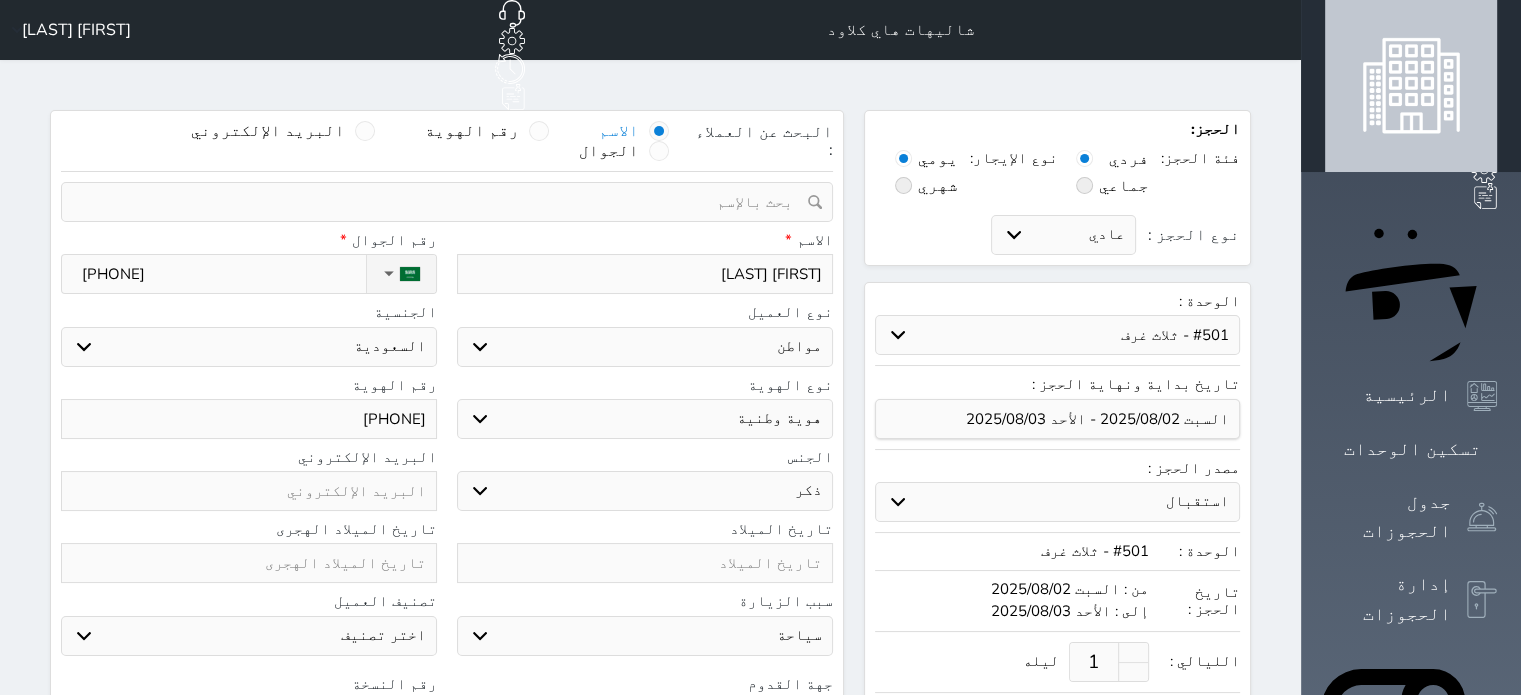 select 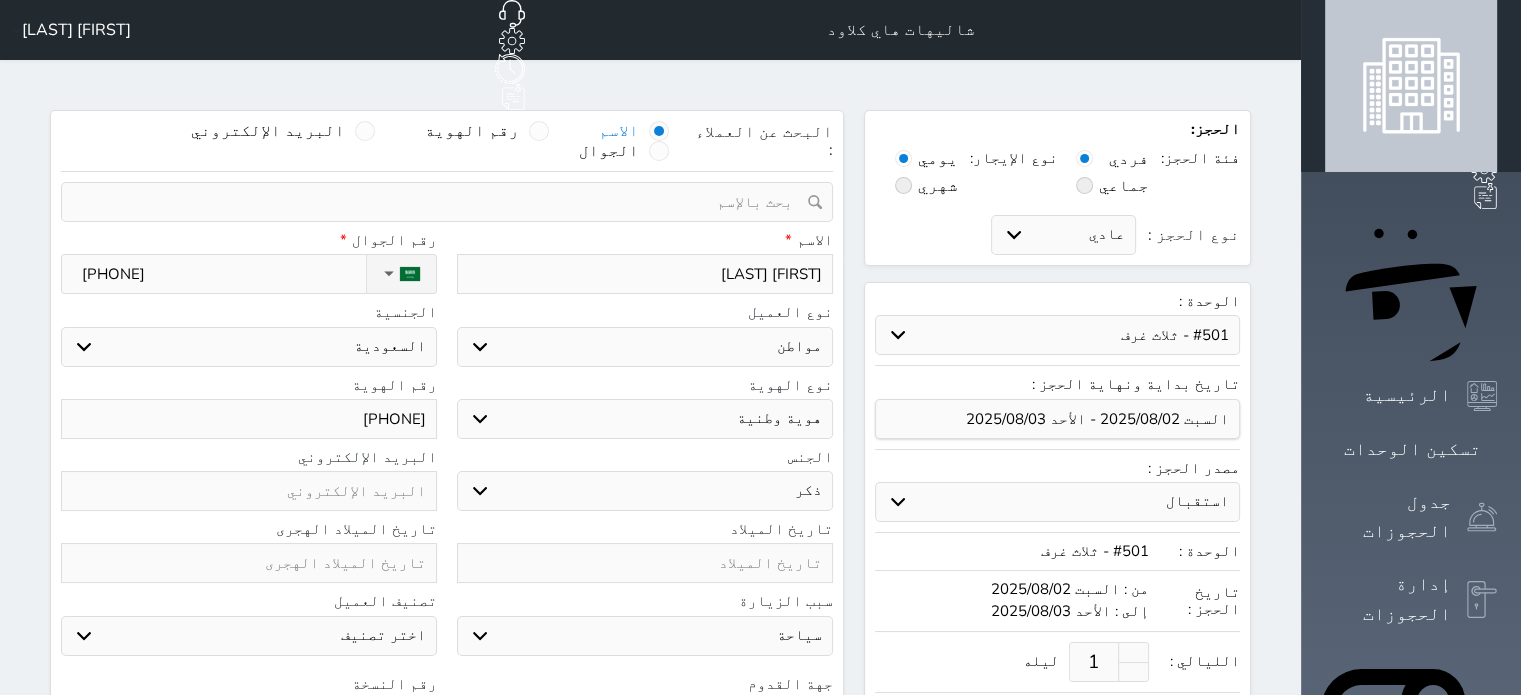 type on "103808528" 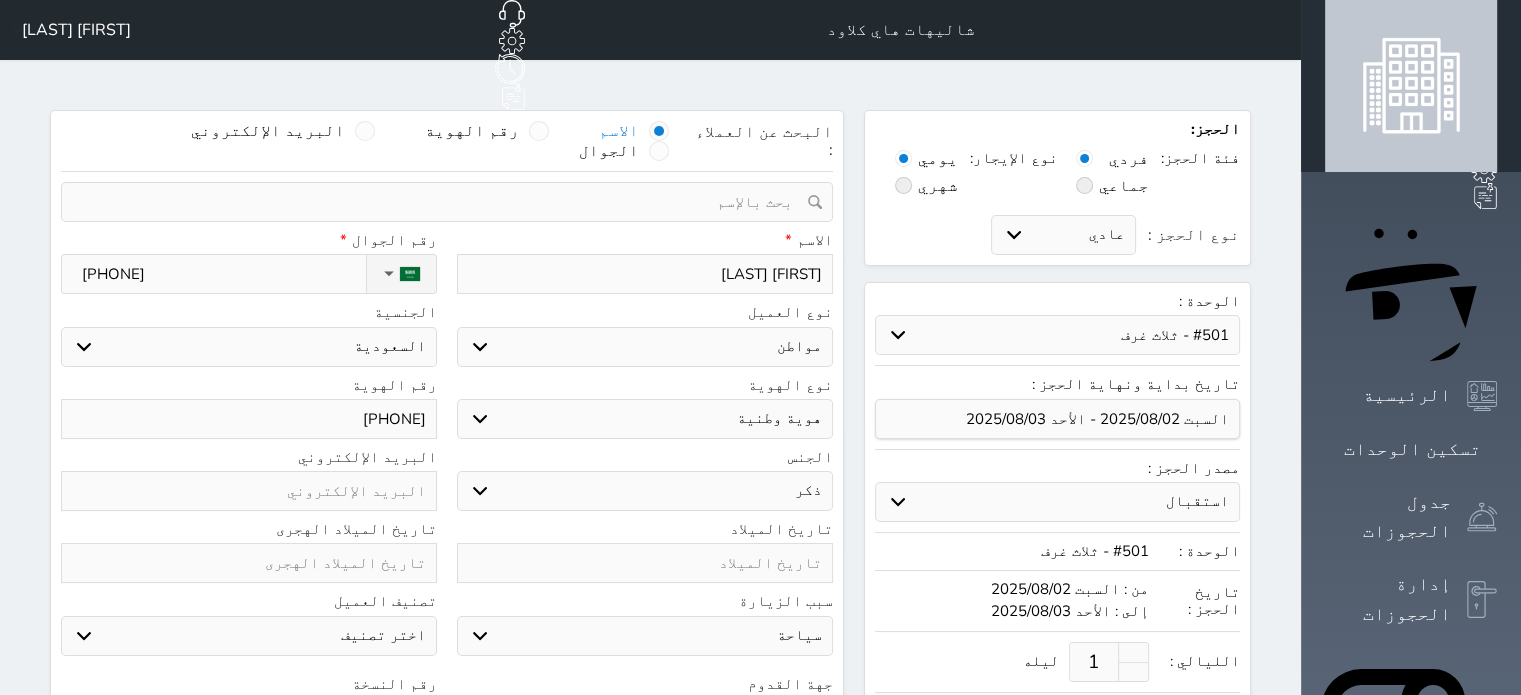 select 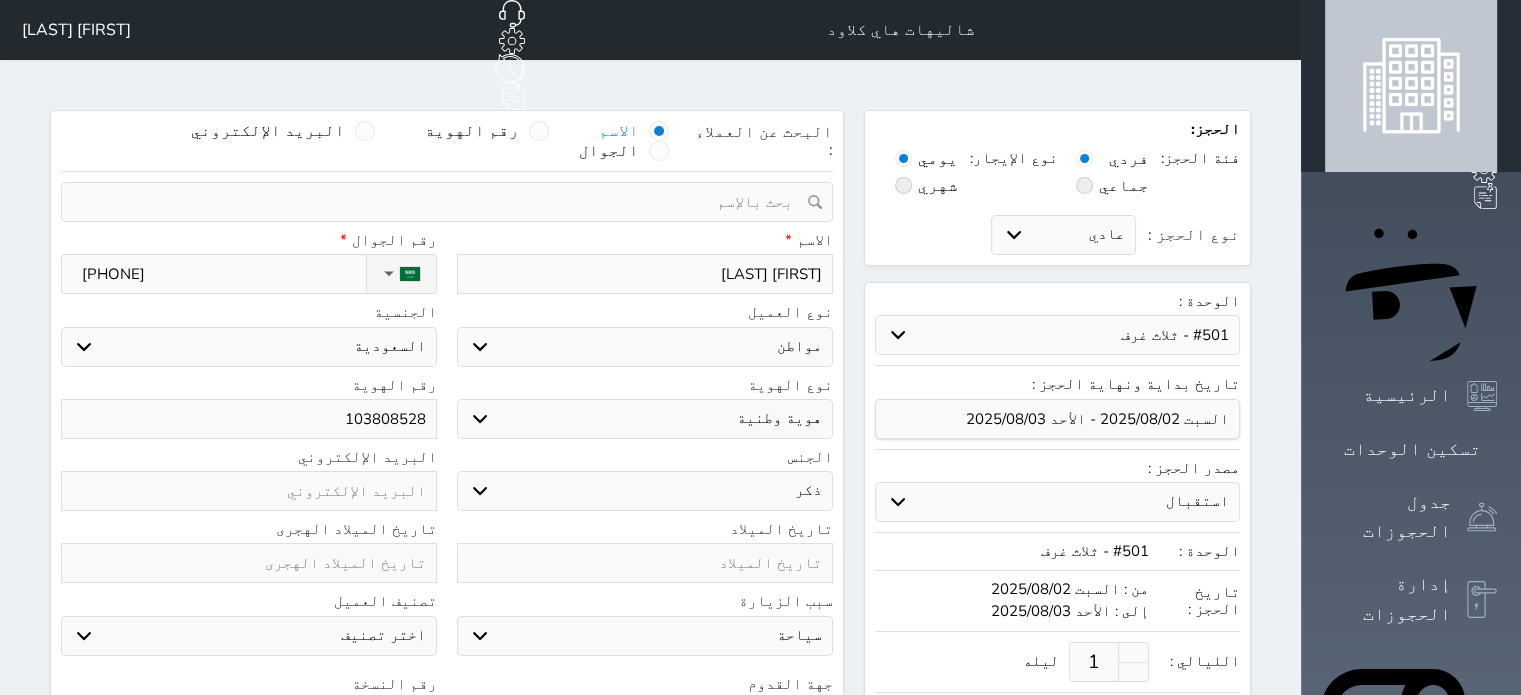 type on "1038085286" 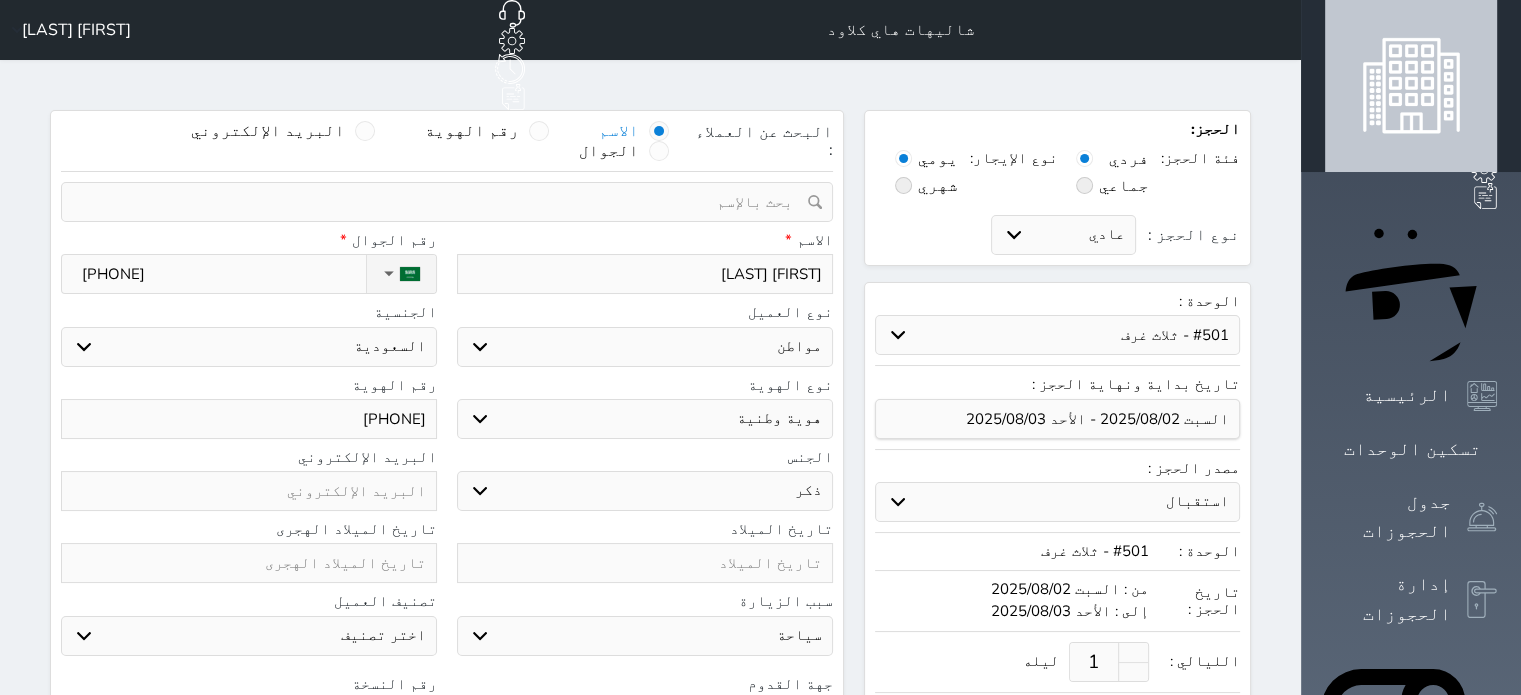 select 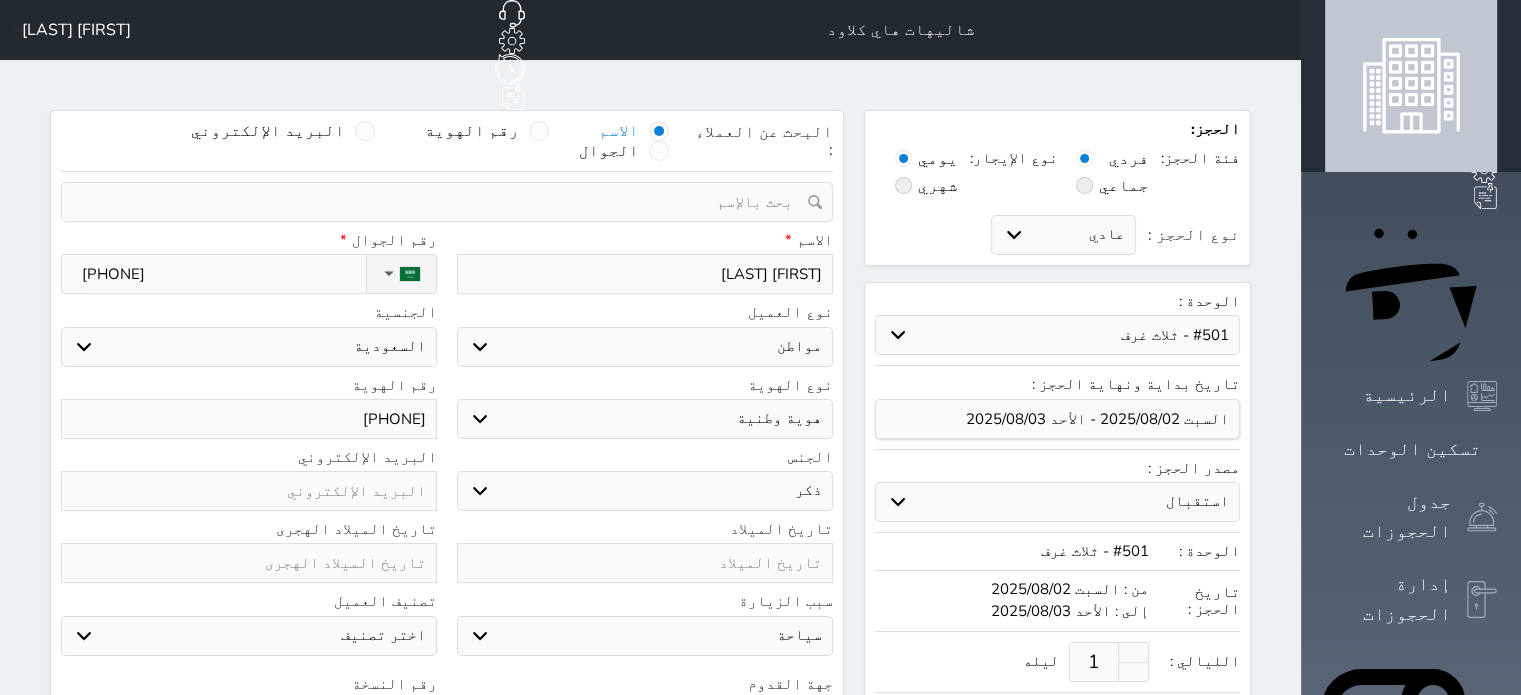 type on "1038085286" 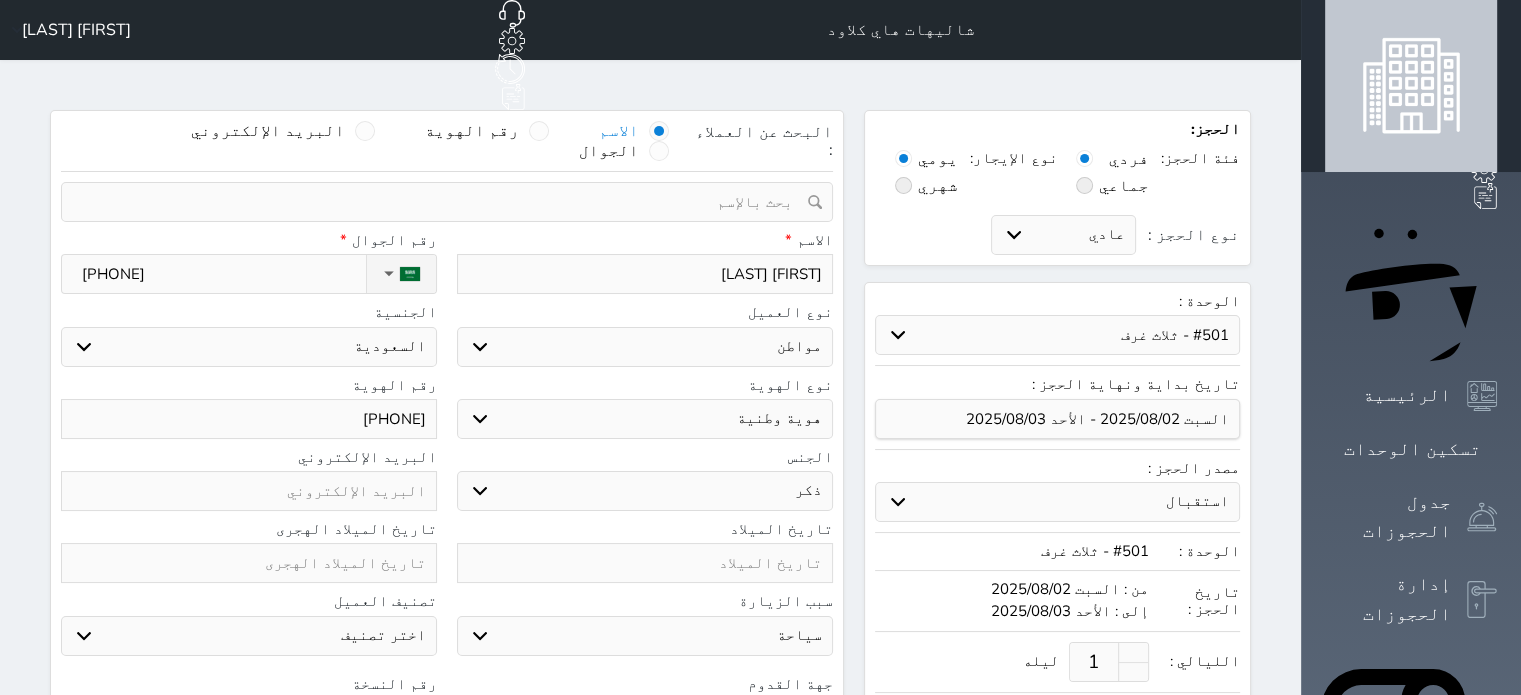 select 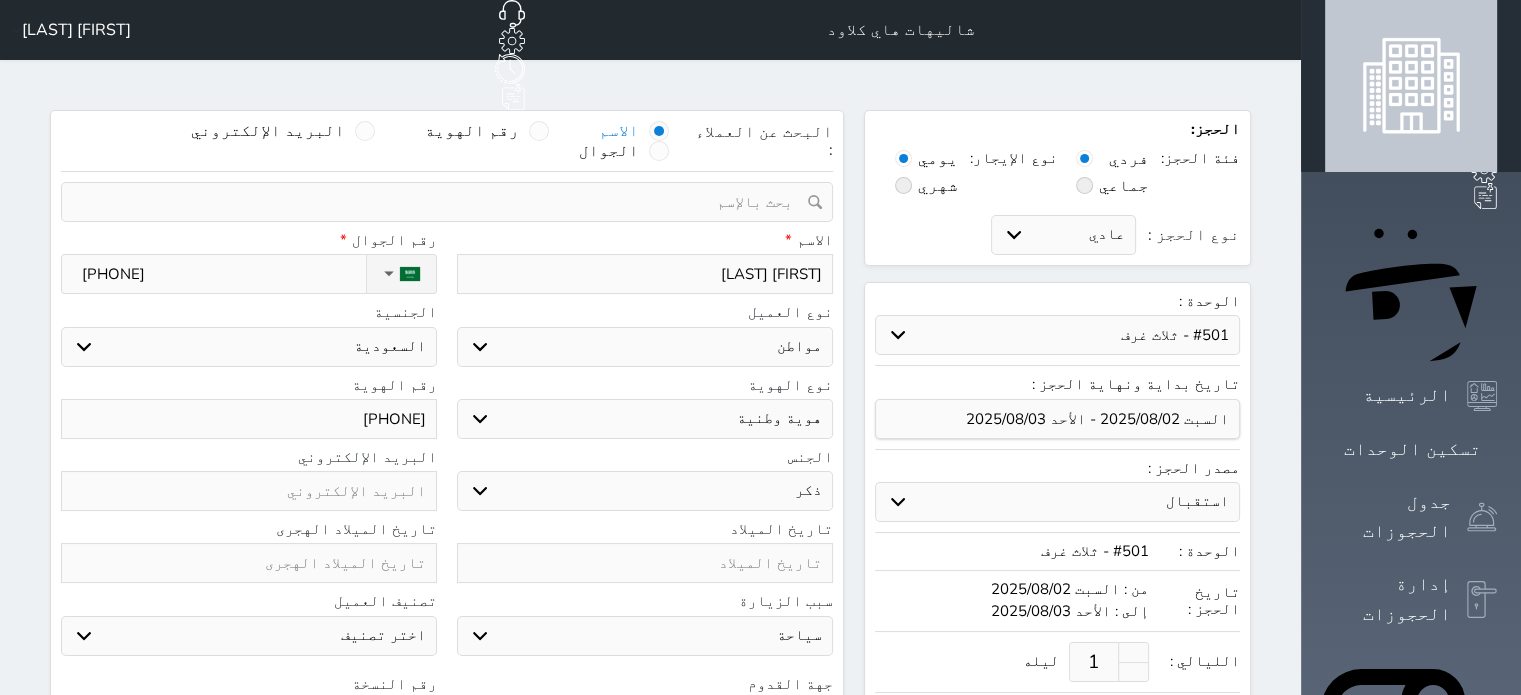 type on "2" 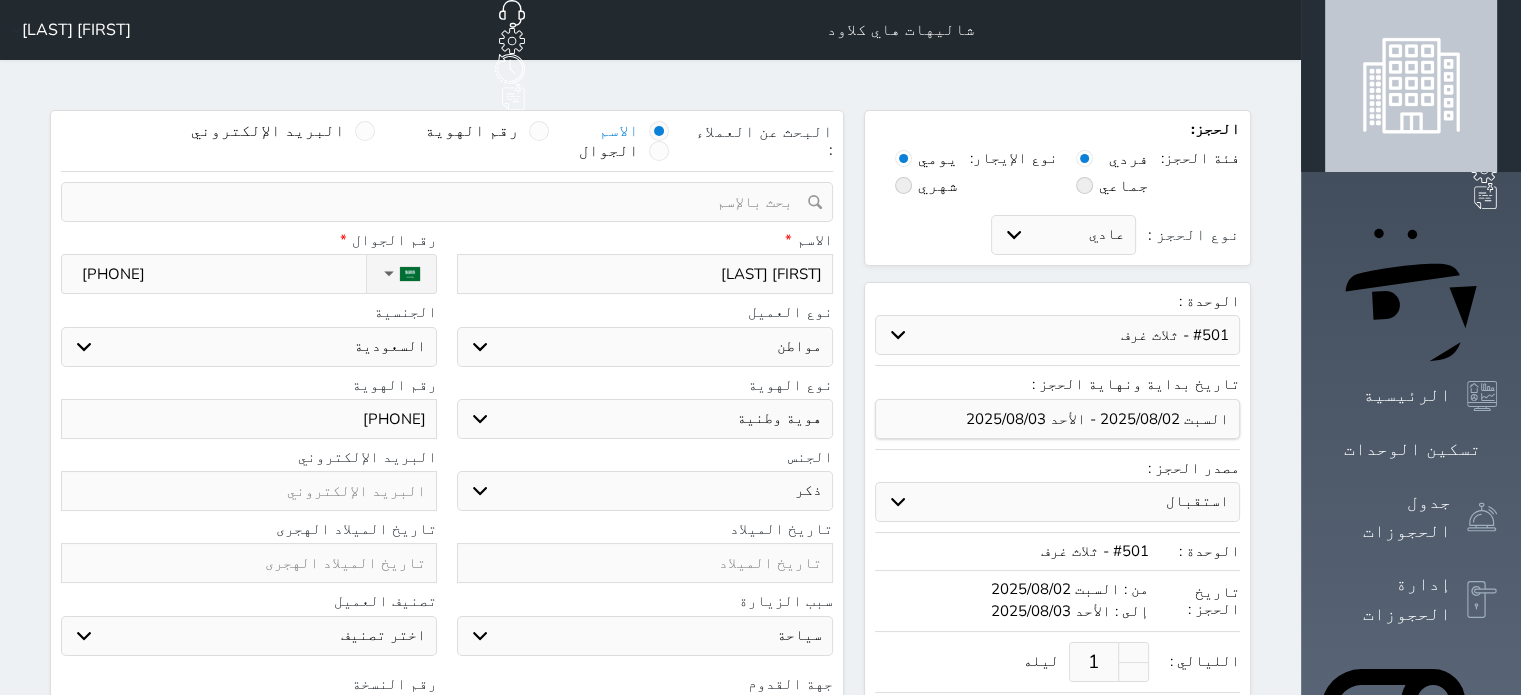 select 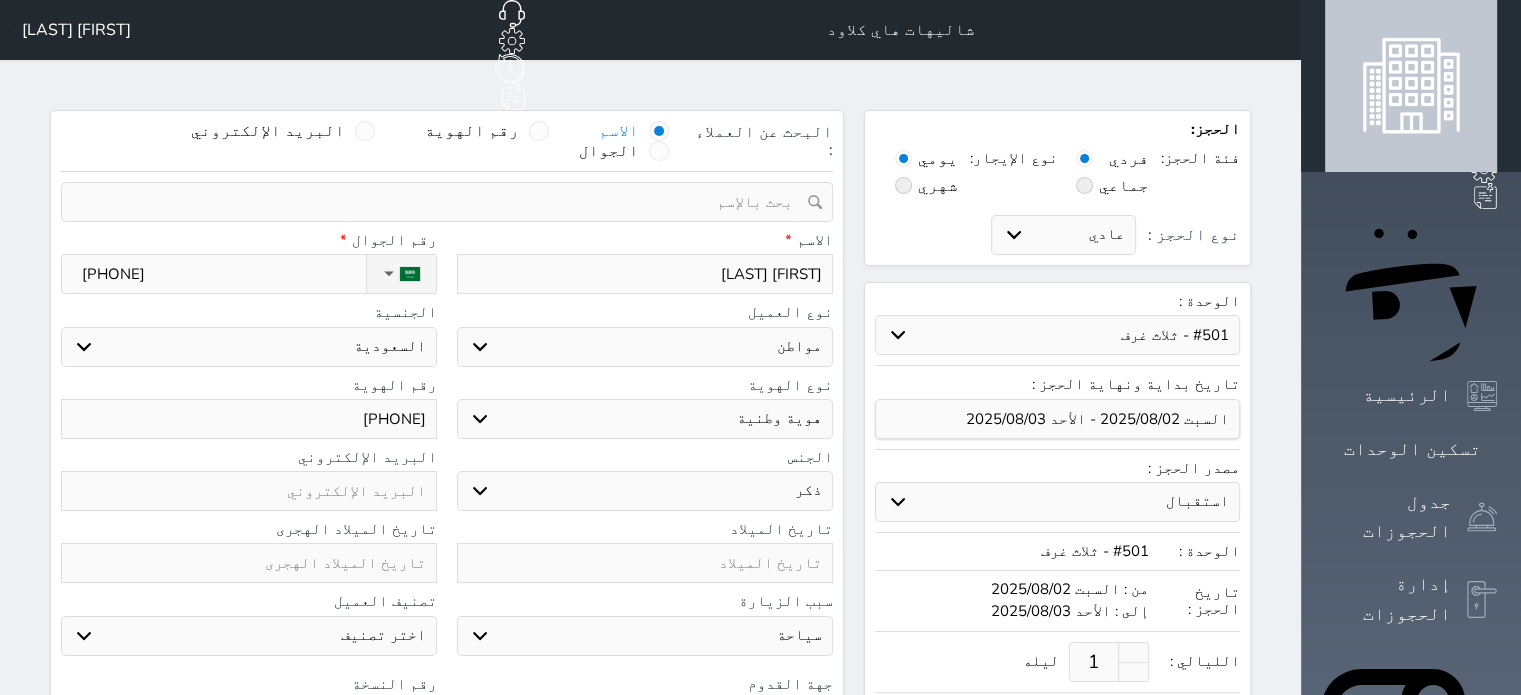 type on "1" 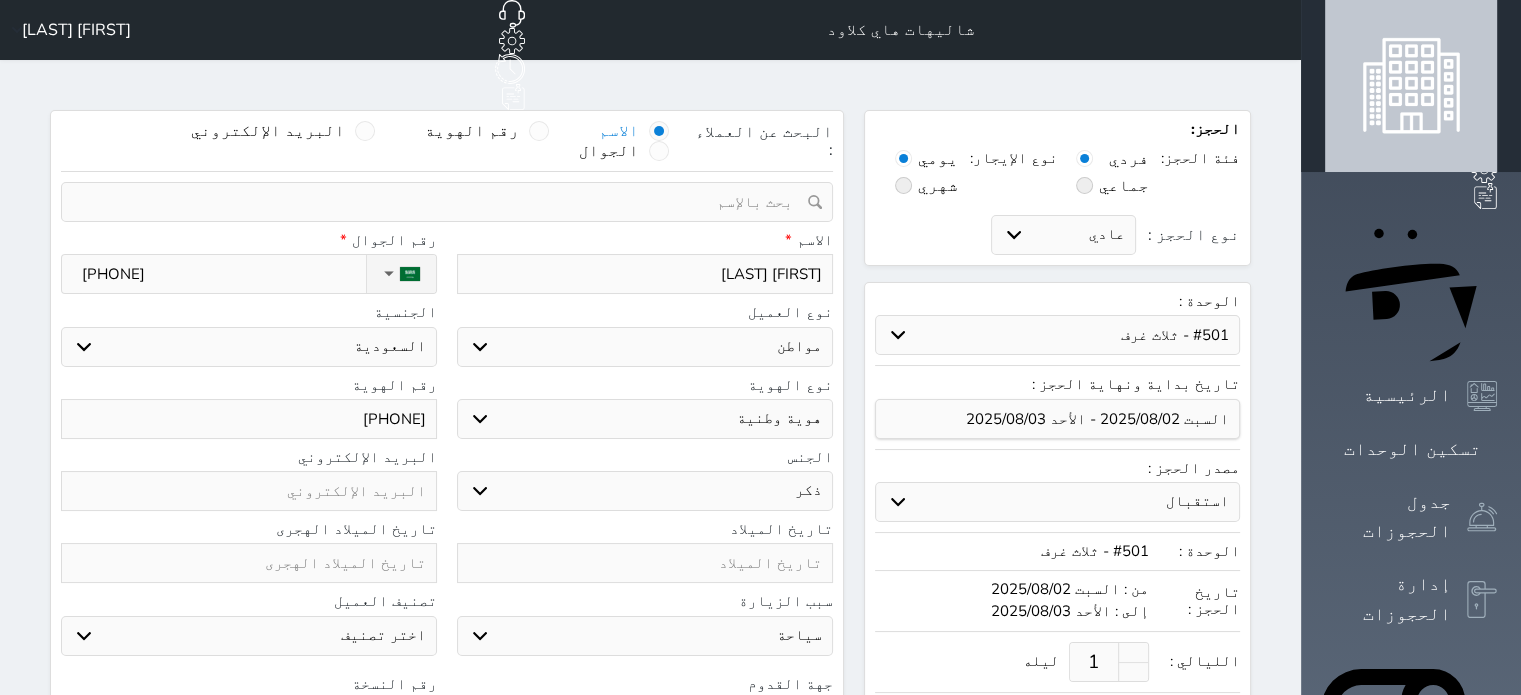 select 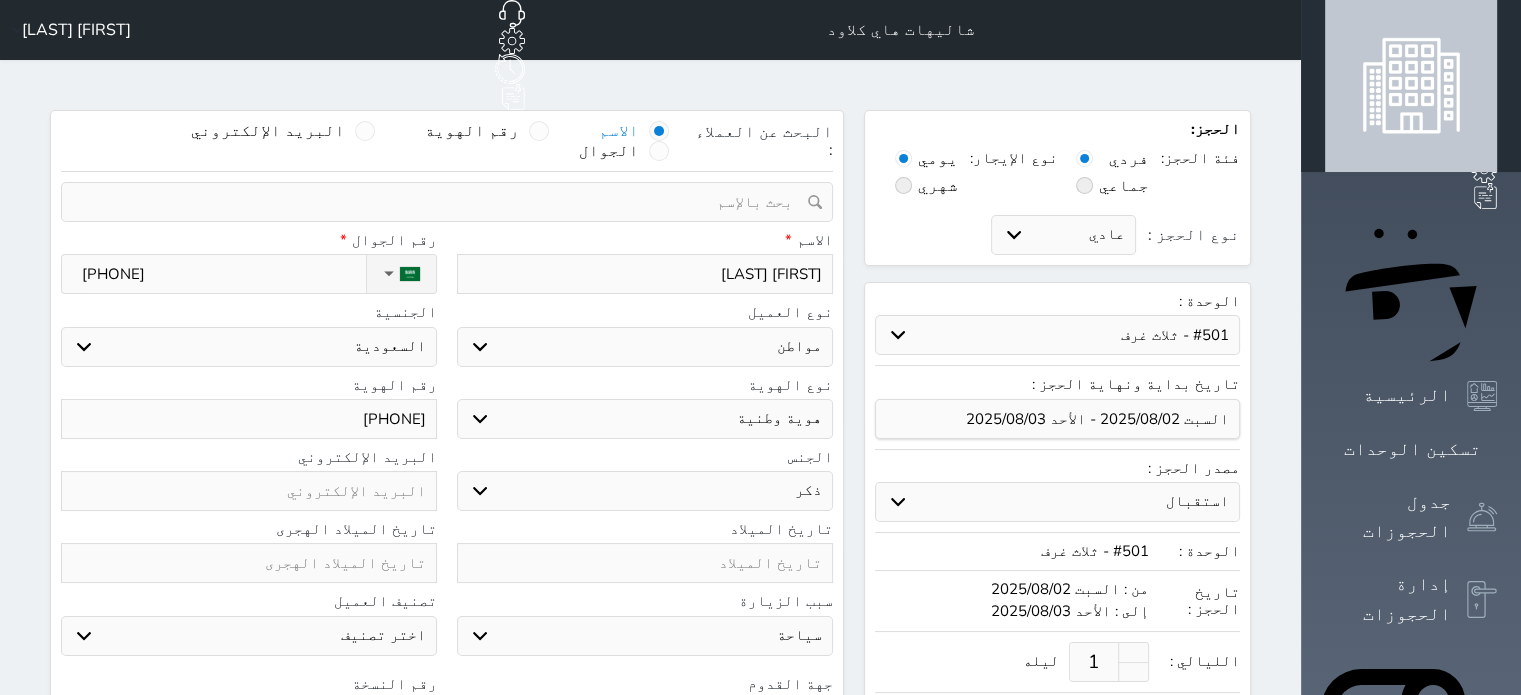 click on "جهة القدوم   جو بحر ارض" at bounding box center (645, 707) 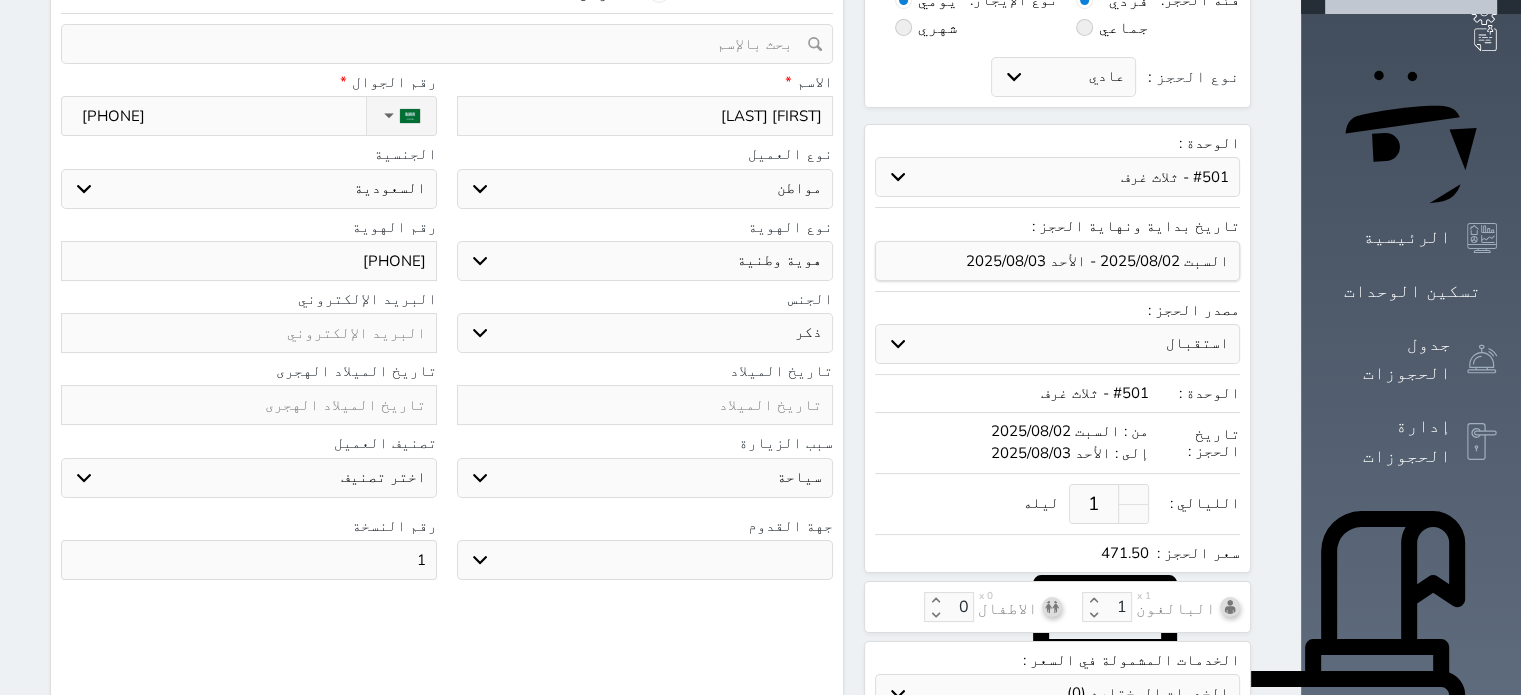 drag, startPoint x: 896, startPoint y: 663, endPoint x: 893, endPoint y: 716, distance: 53.08484 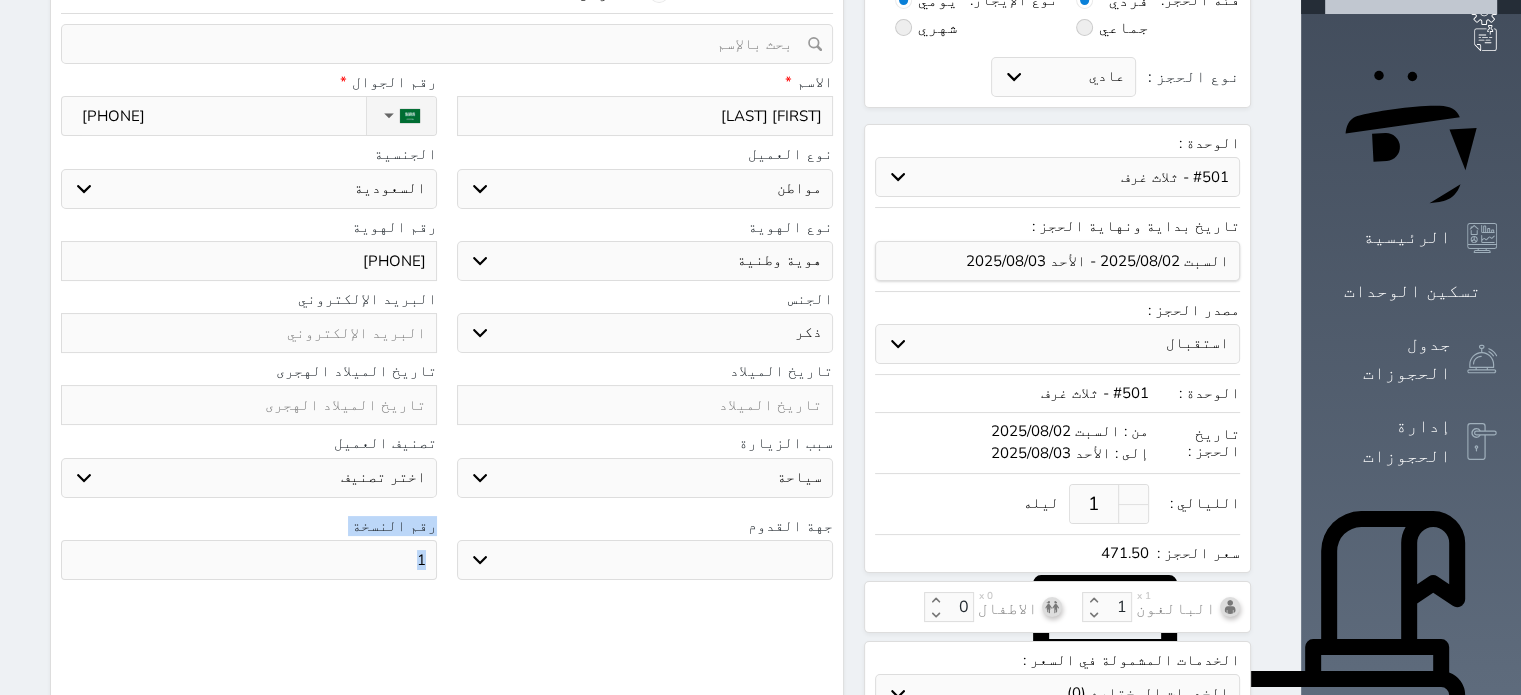 scroll, scrollTop: 354, scrollLeft: 0, axis: vertical 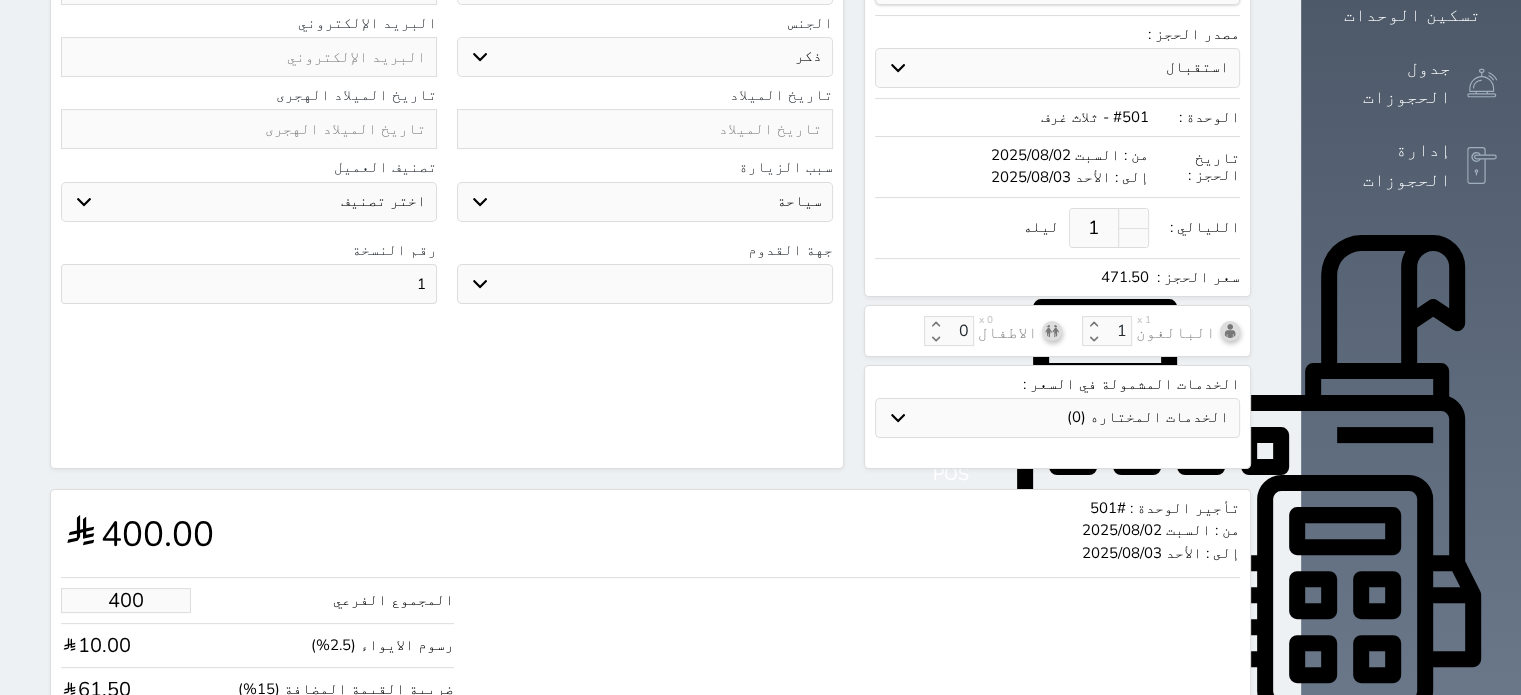 click on "400" at bounding box center (126, 600) 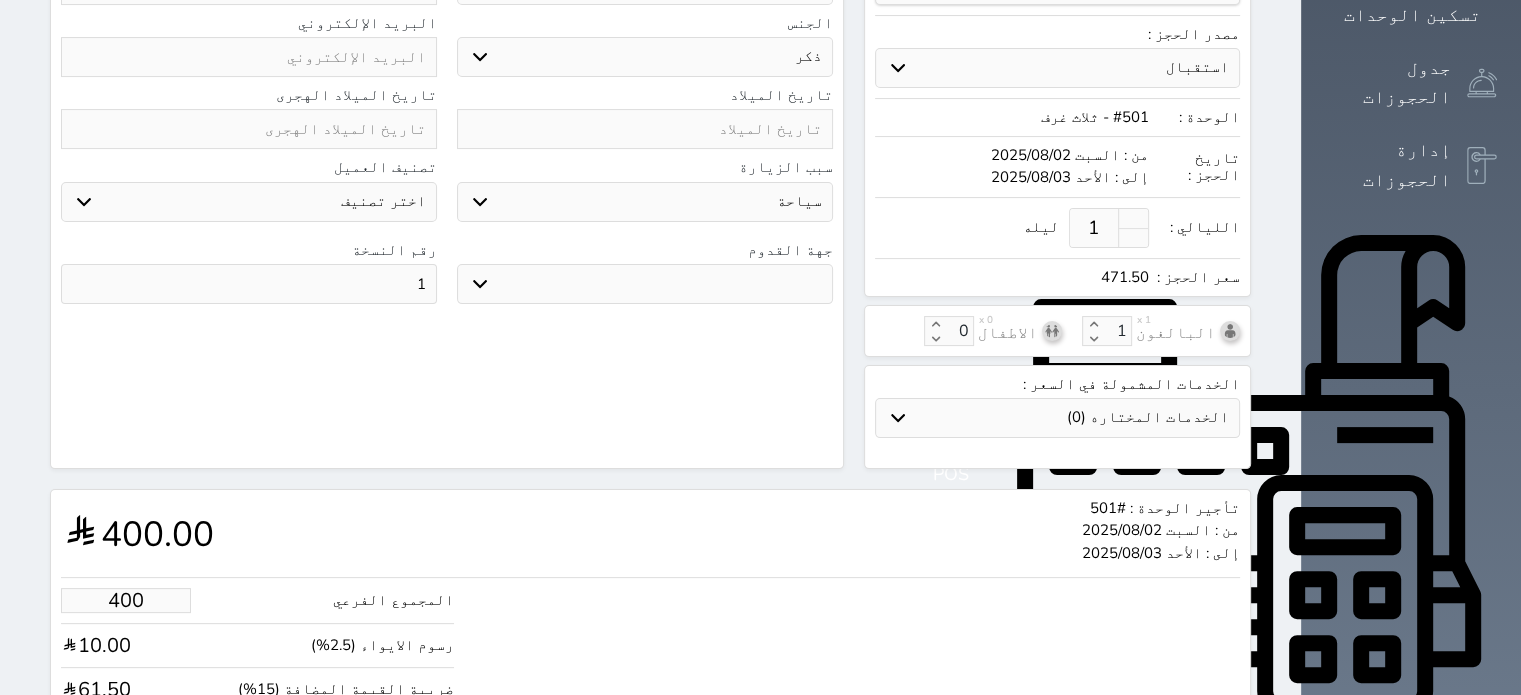 click on "400" at bounding box center [126, 600] 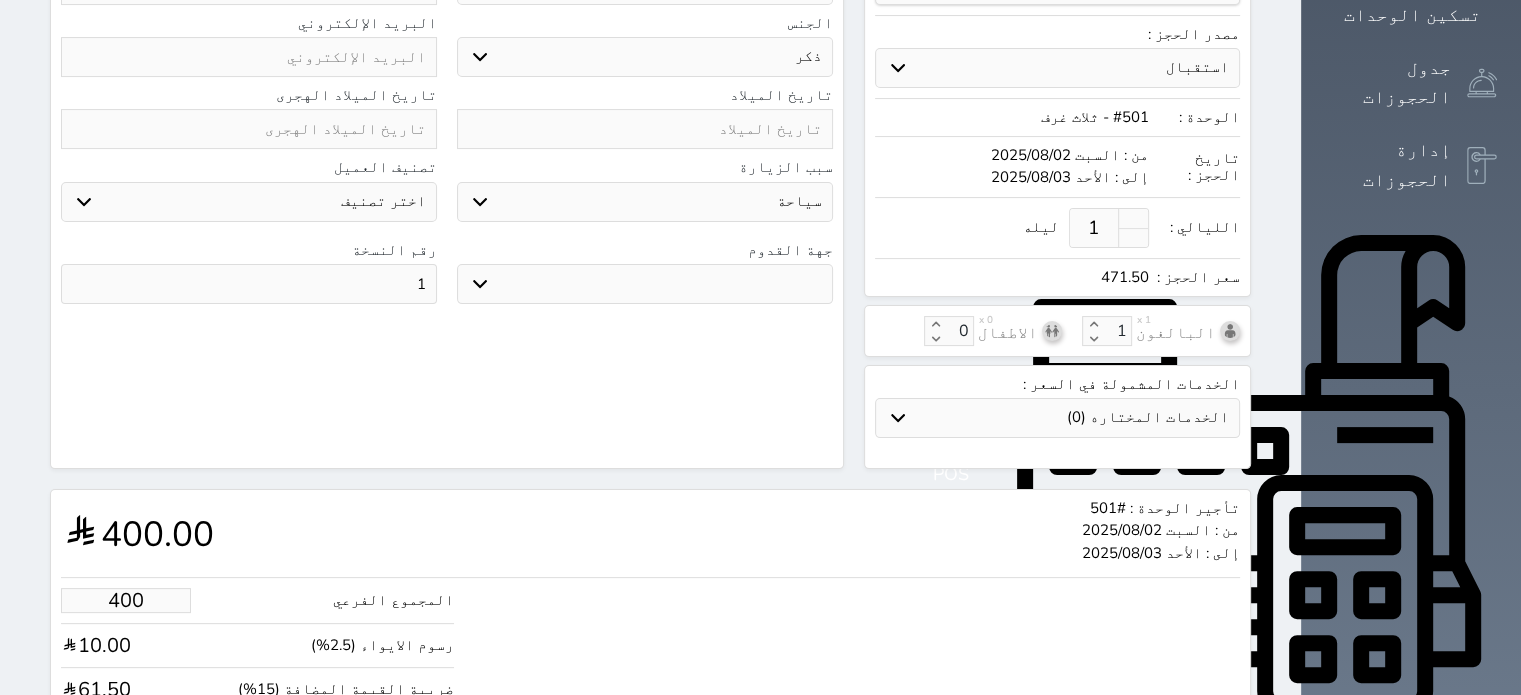 type on "1" 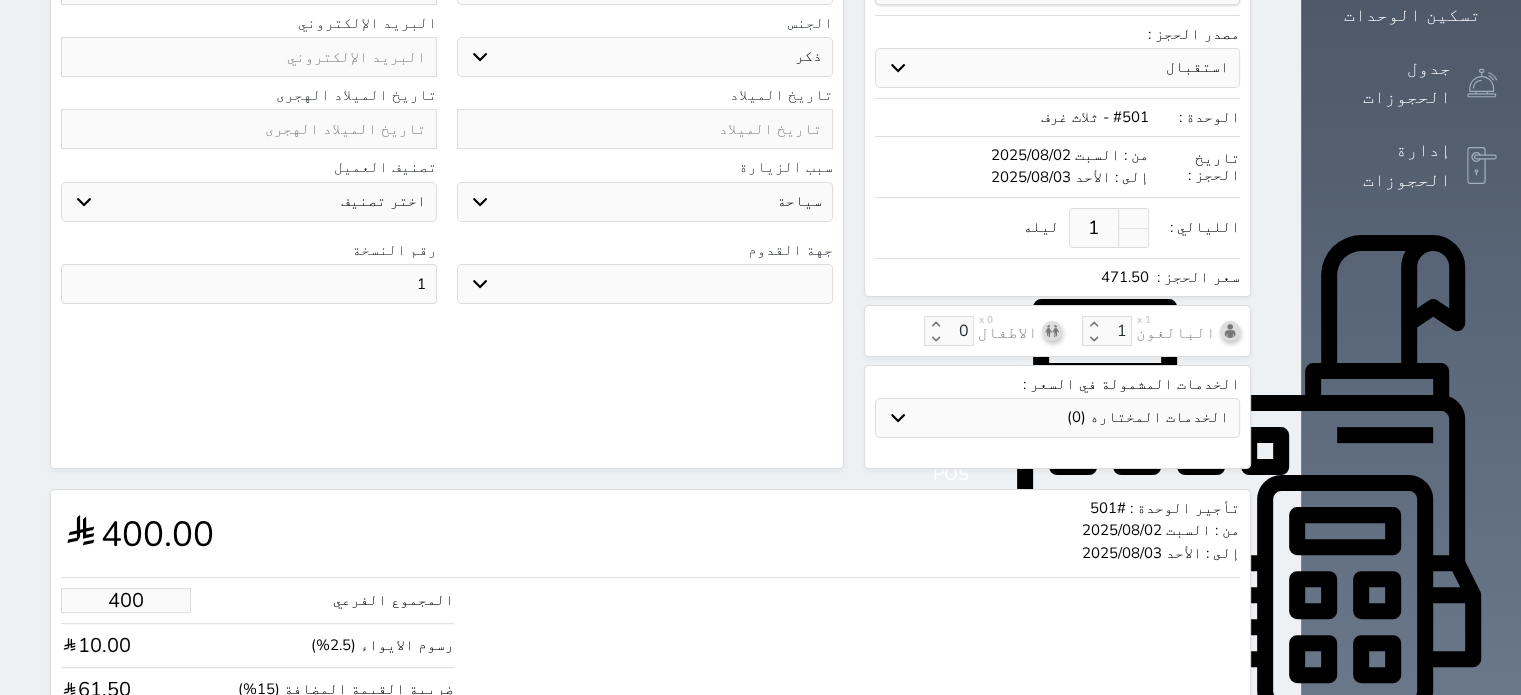 type on "1.18" 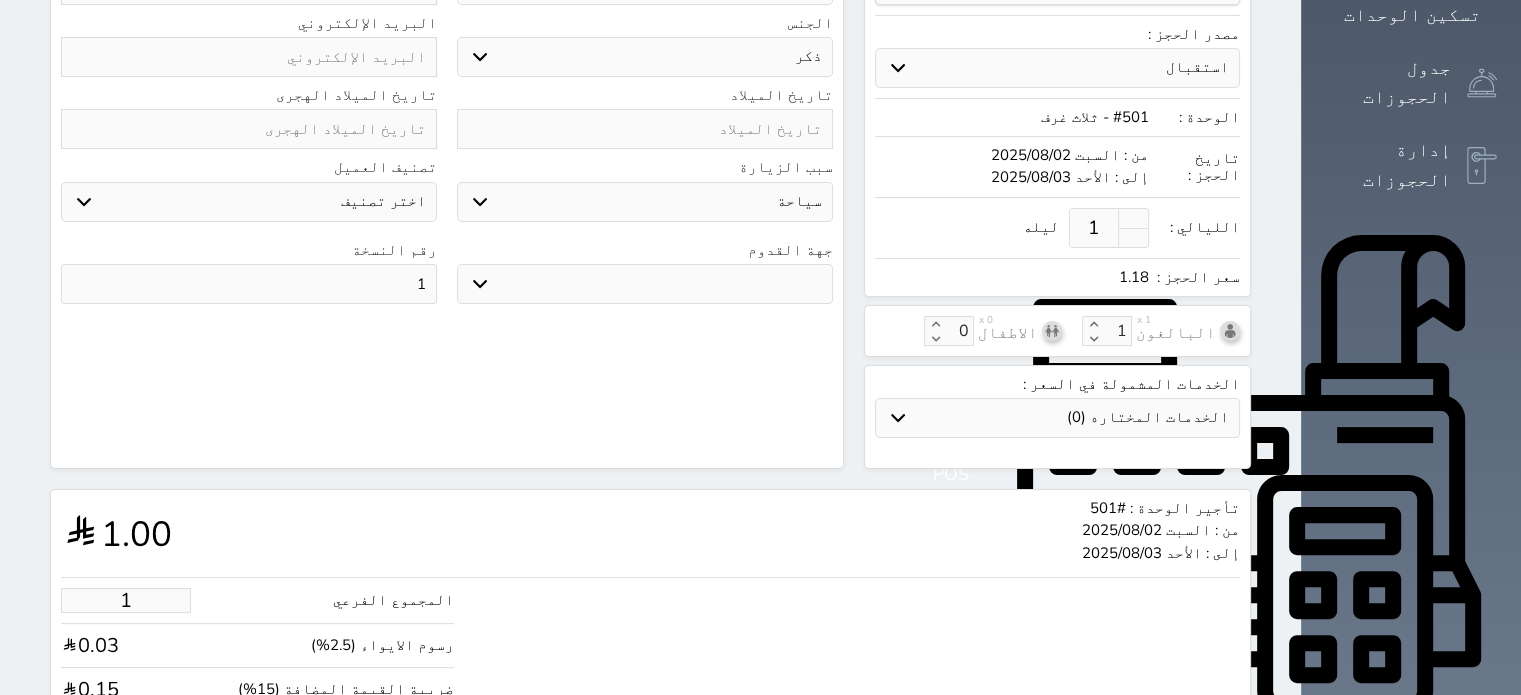 type on "10" 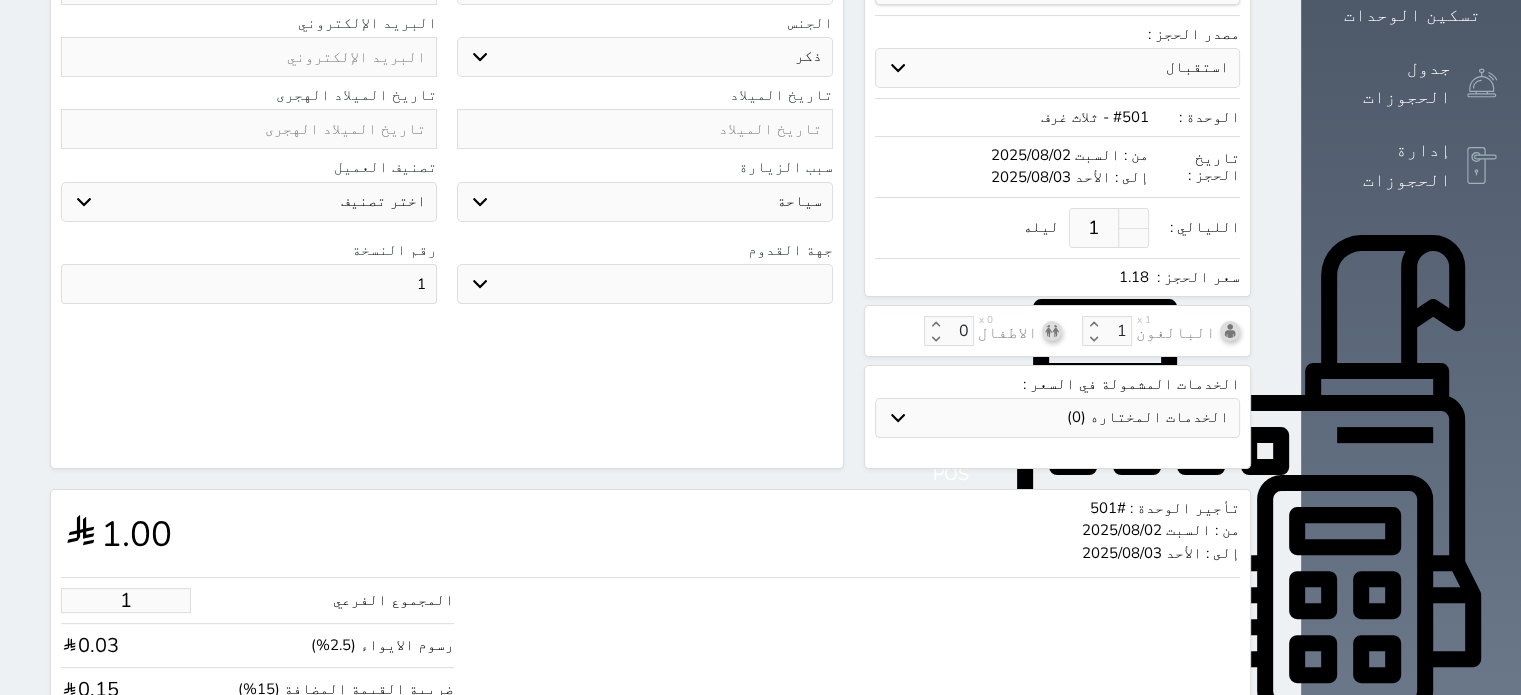 type on "11.79" 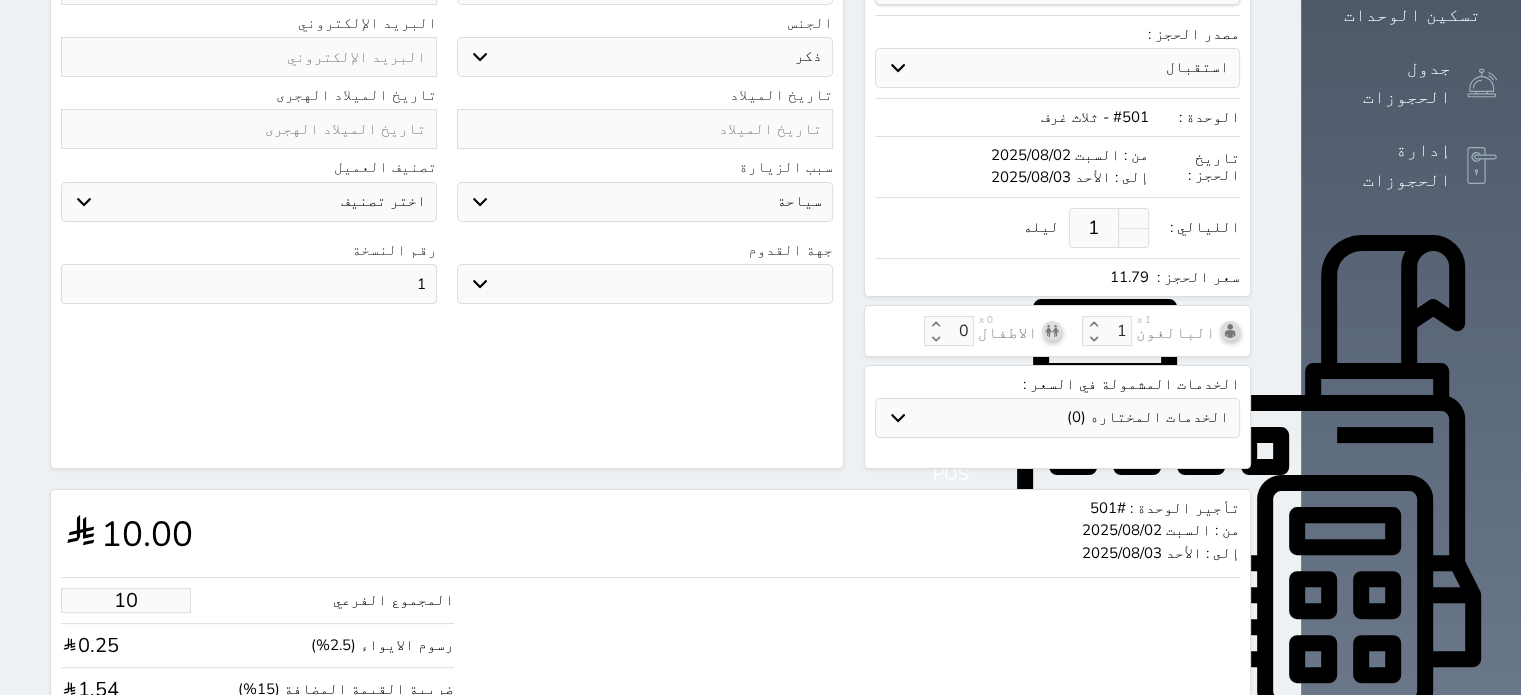type on "100" 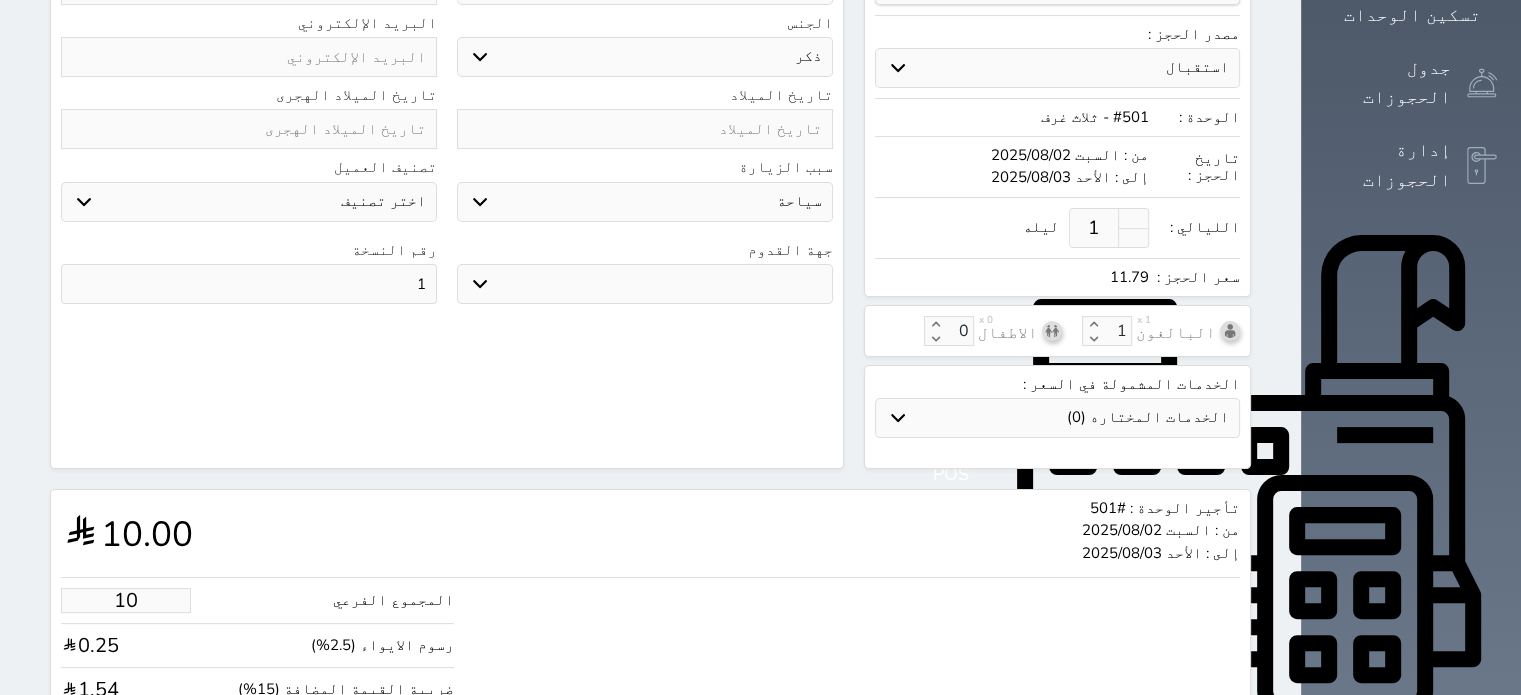type on "117.88" 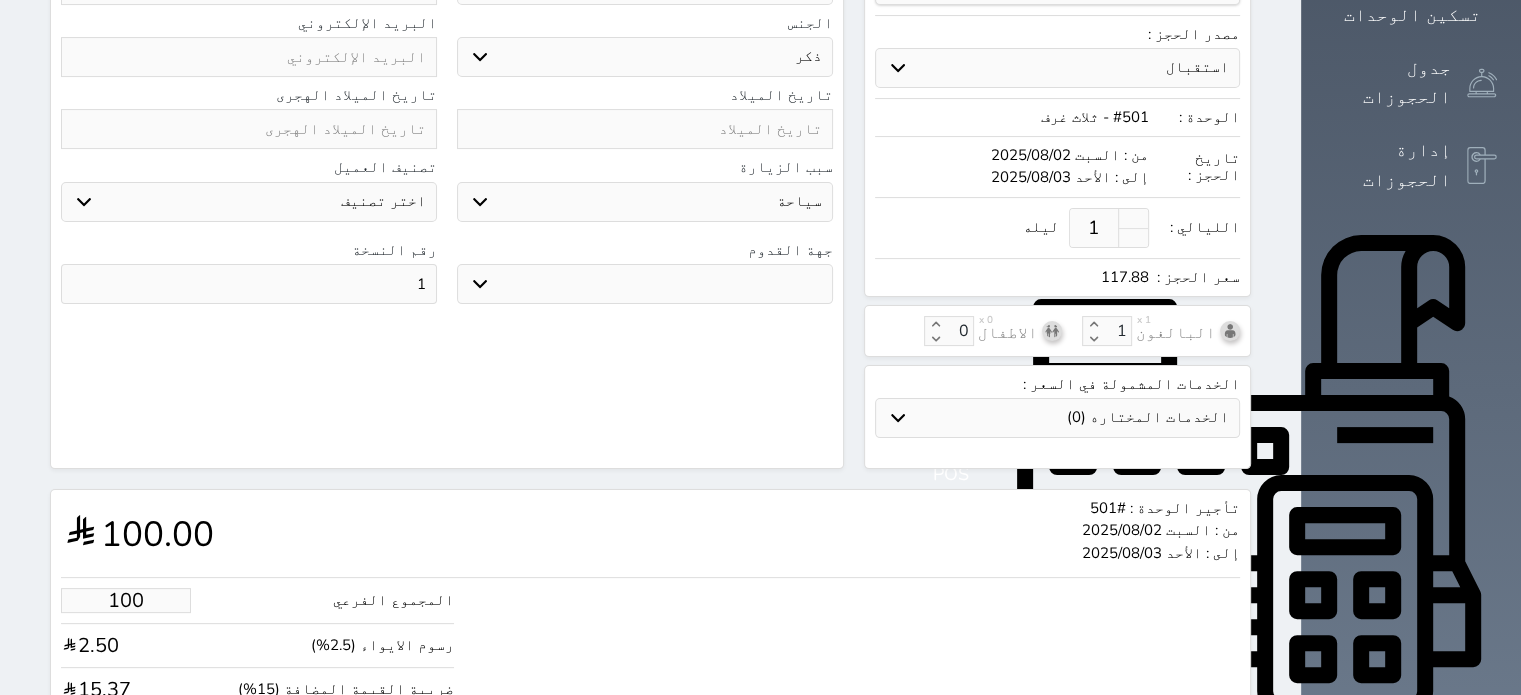type on "1000" 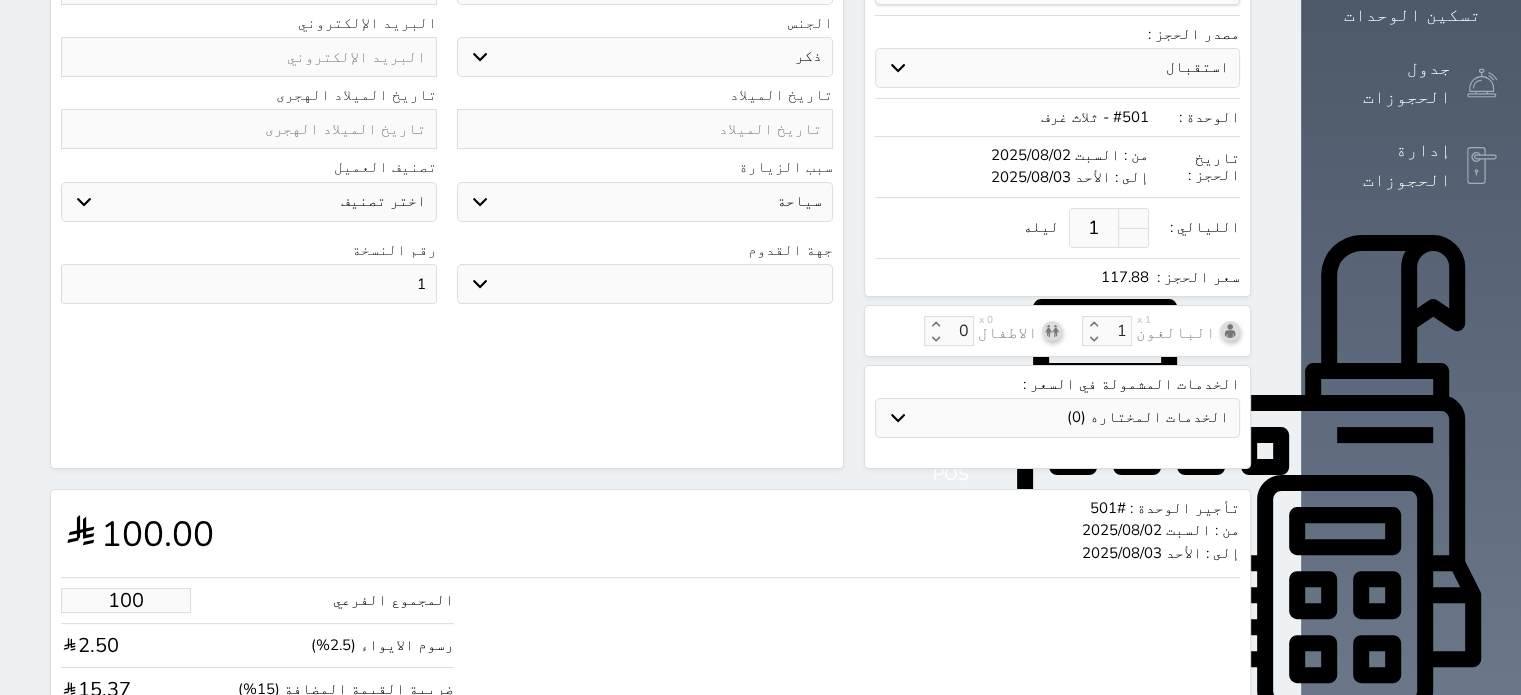 type on "1178.75" 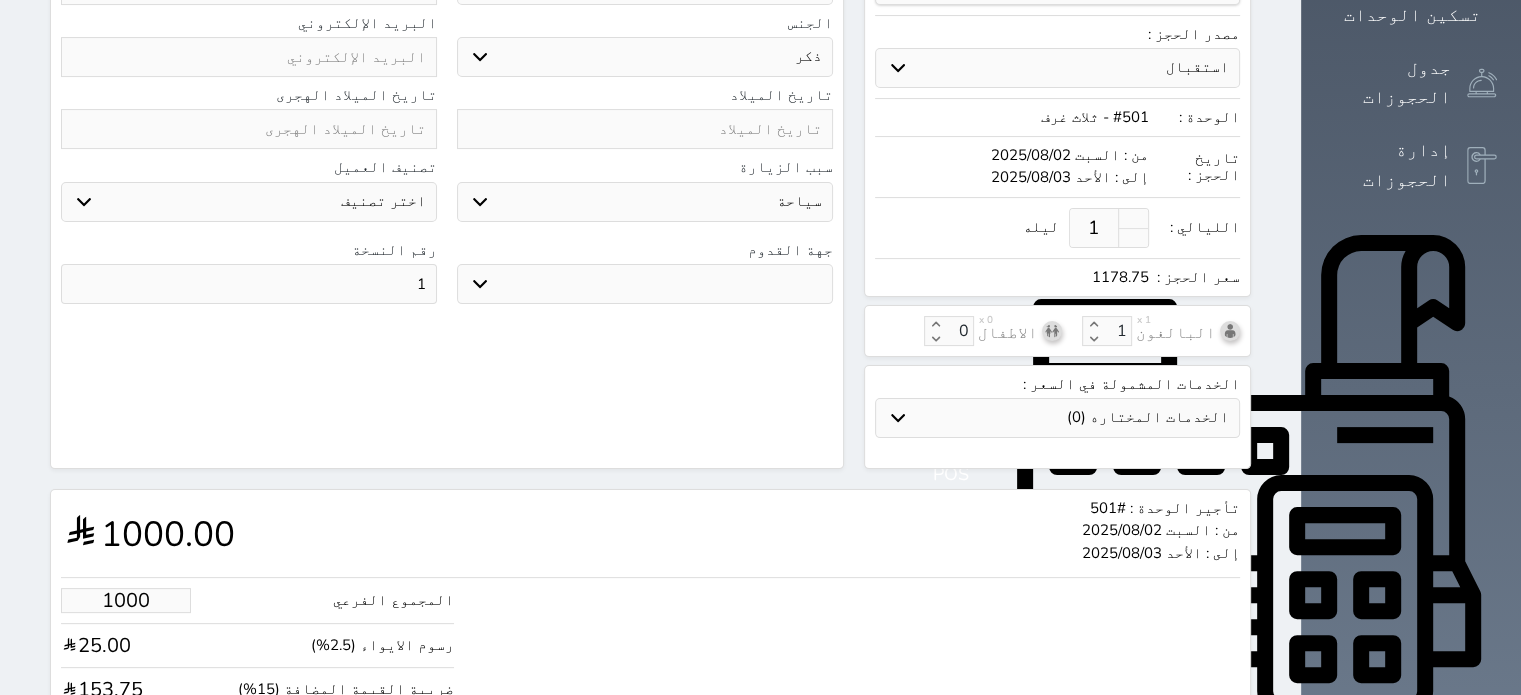 click on "1000" at bounding box center (126, 600) 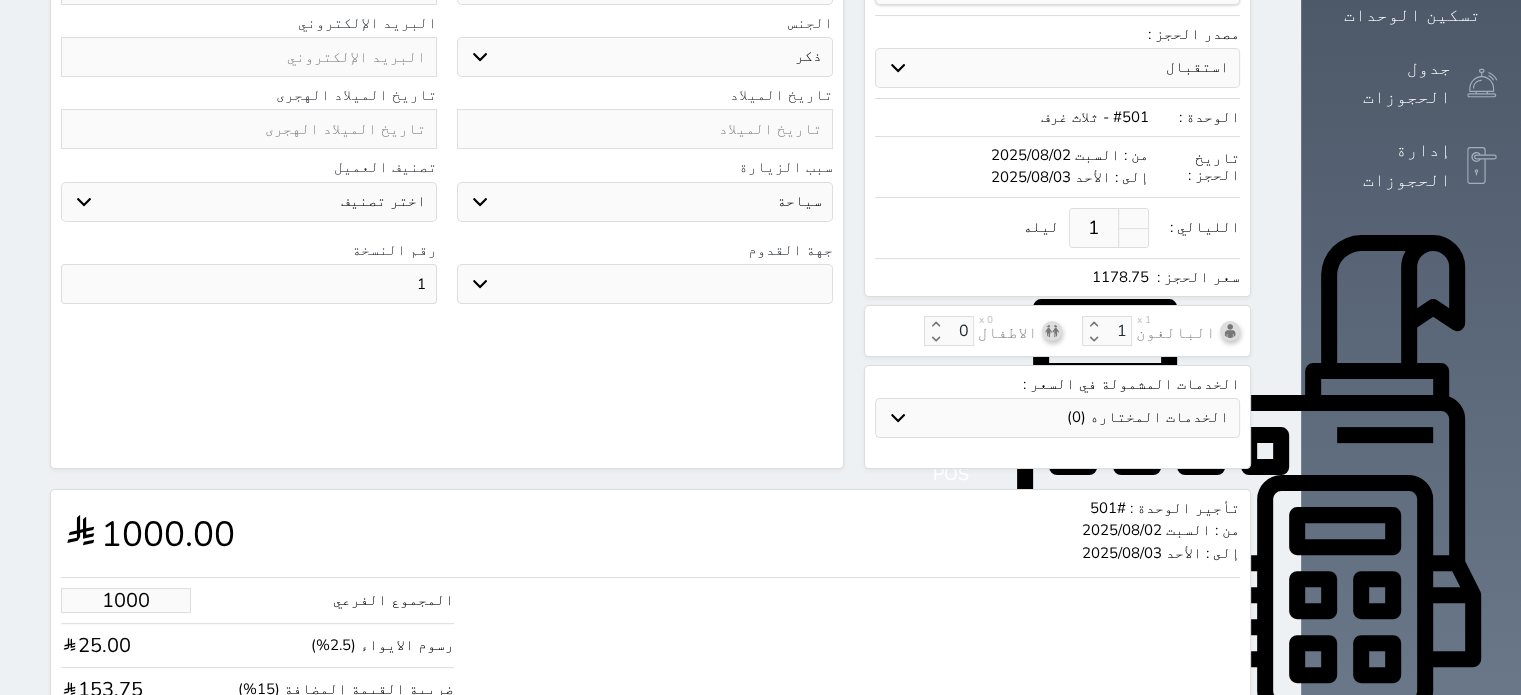 type on "1000.00" 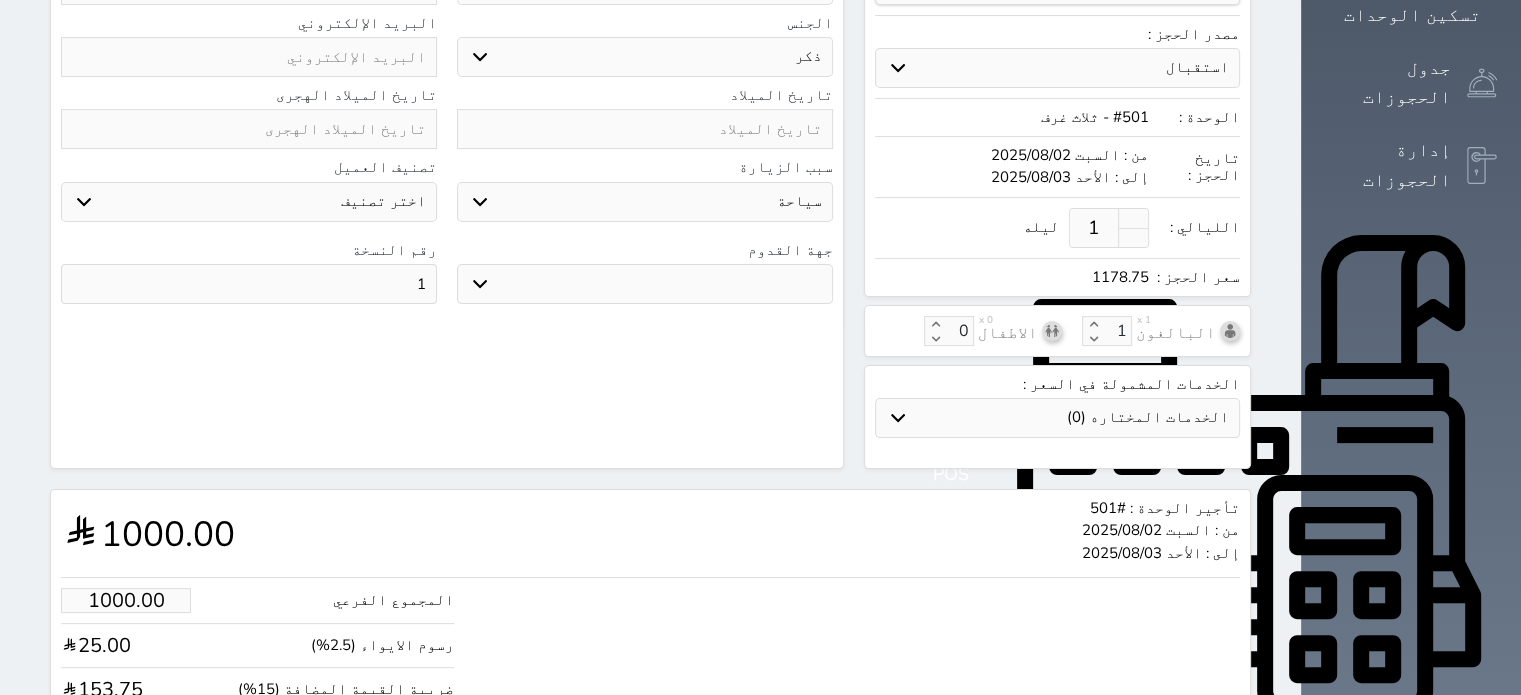 click on "المجموع الفرعي   1000.00   رسوم الايواء (2.5%)    25.00    ضريبة القيمة المضافة (15%)    153.75      الاجمالي   1178.75" at bounding box center (650, 662) 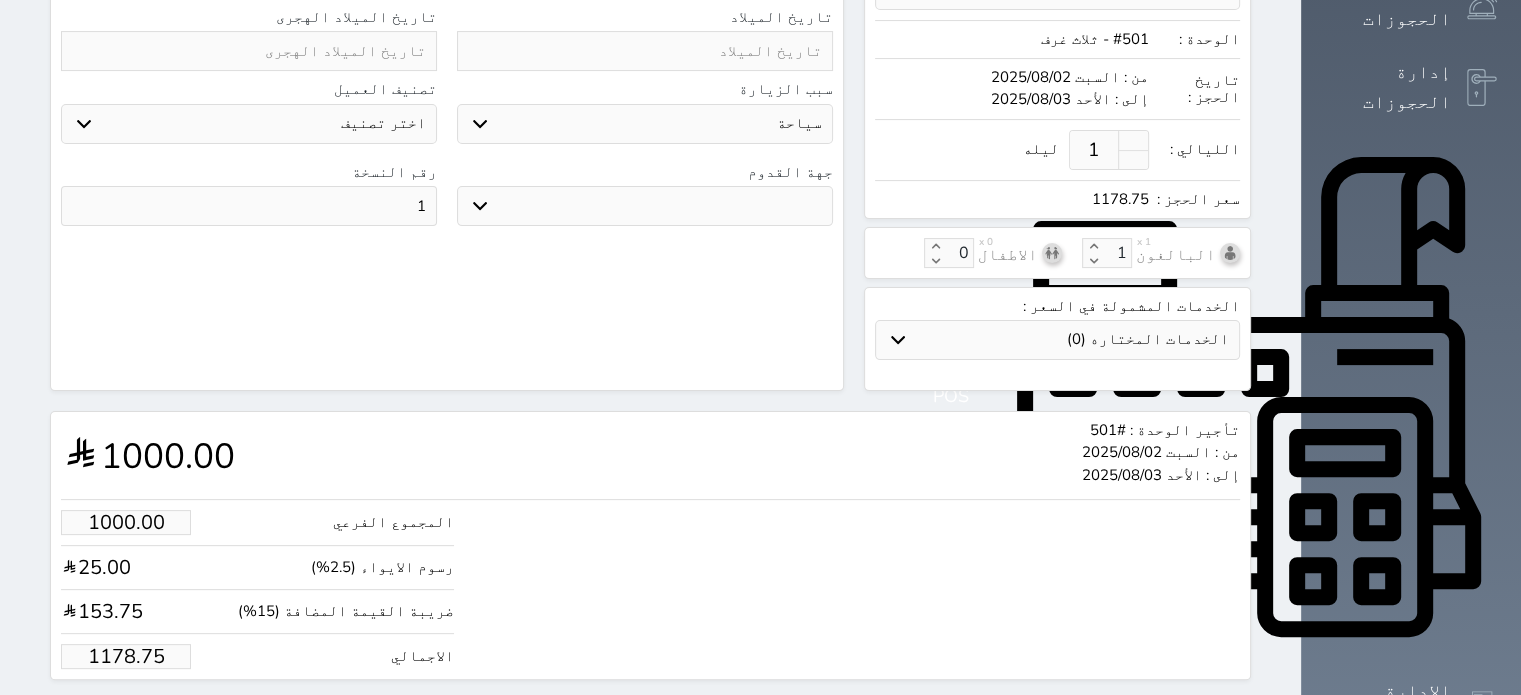 scroll, scrollTop: 514, scrollLeft: 0, axis: vertical 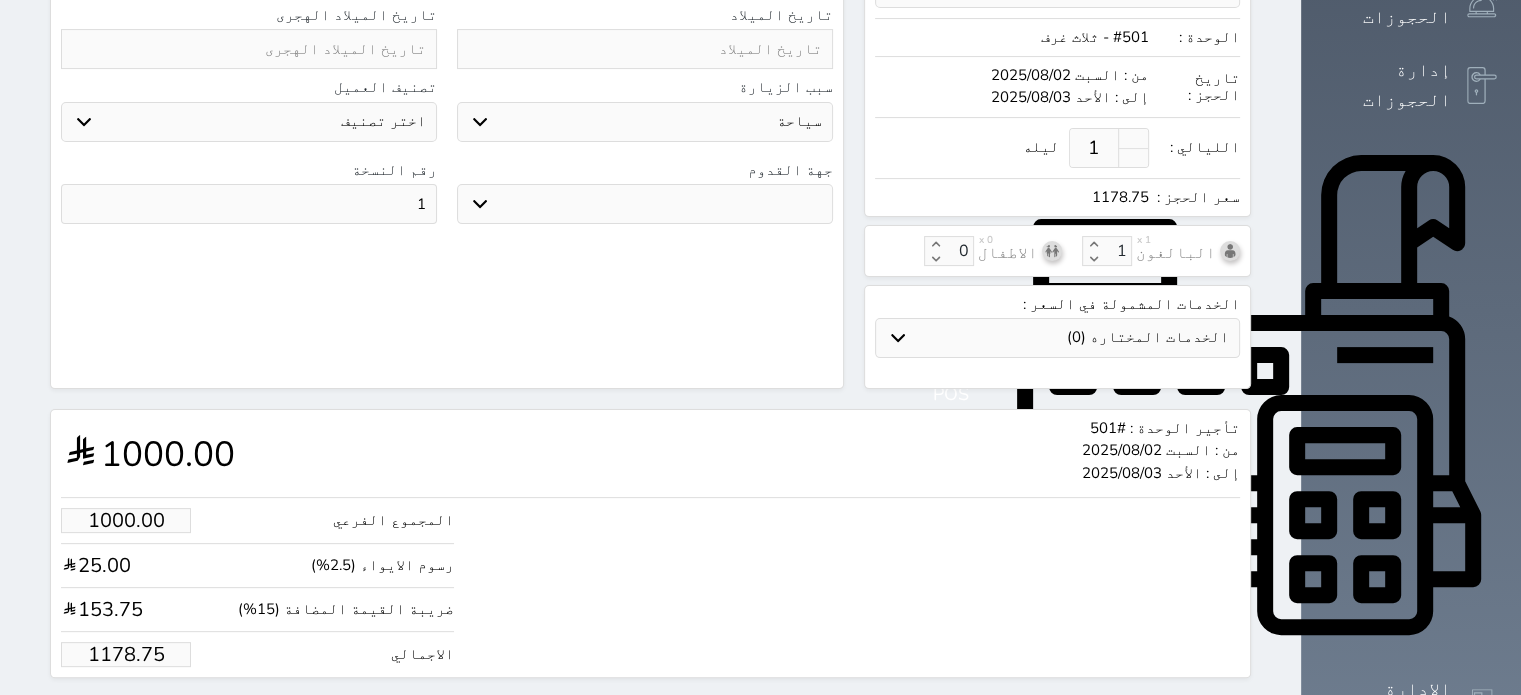 click on "حجز" at bounding box center [160, 715] 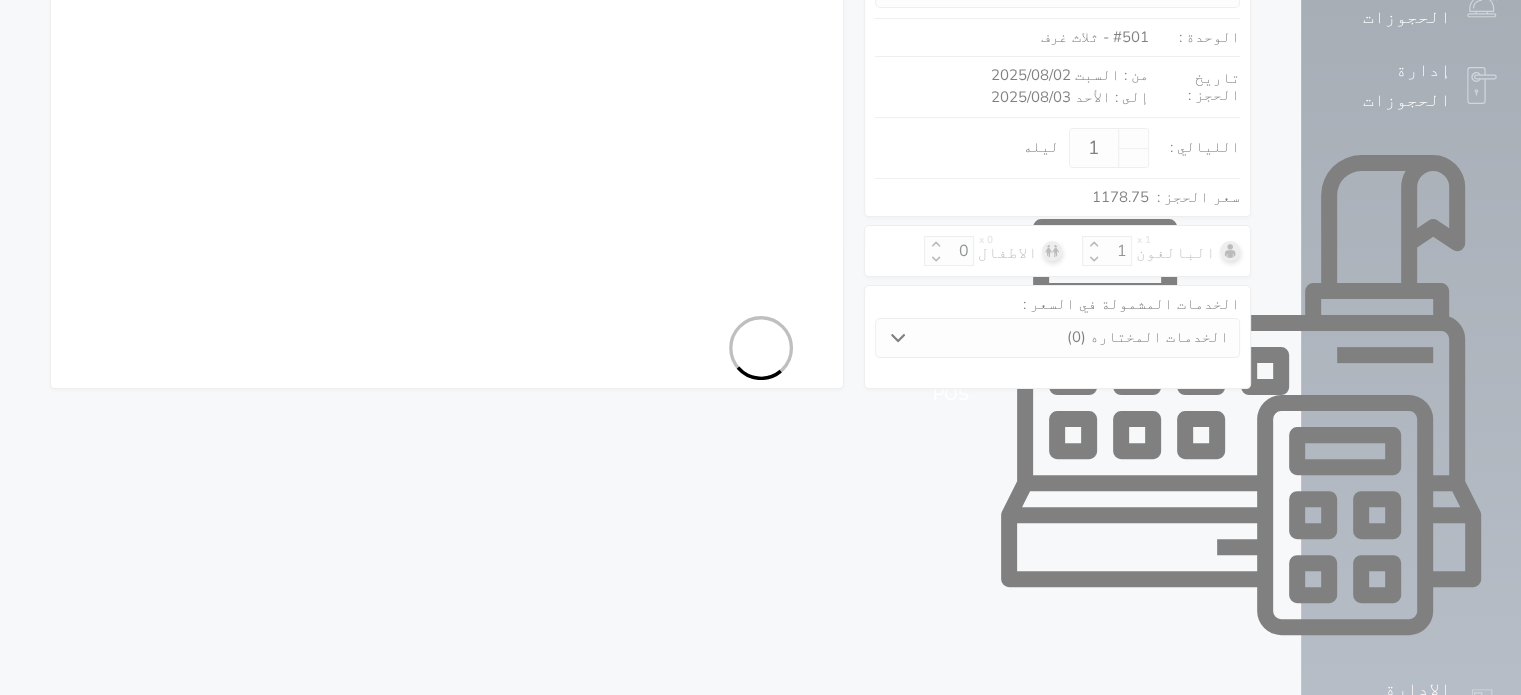 scroll, scrollTop: 491, scrollLeft: 0, axis: vertical 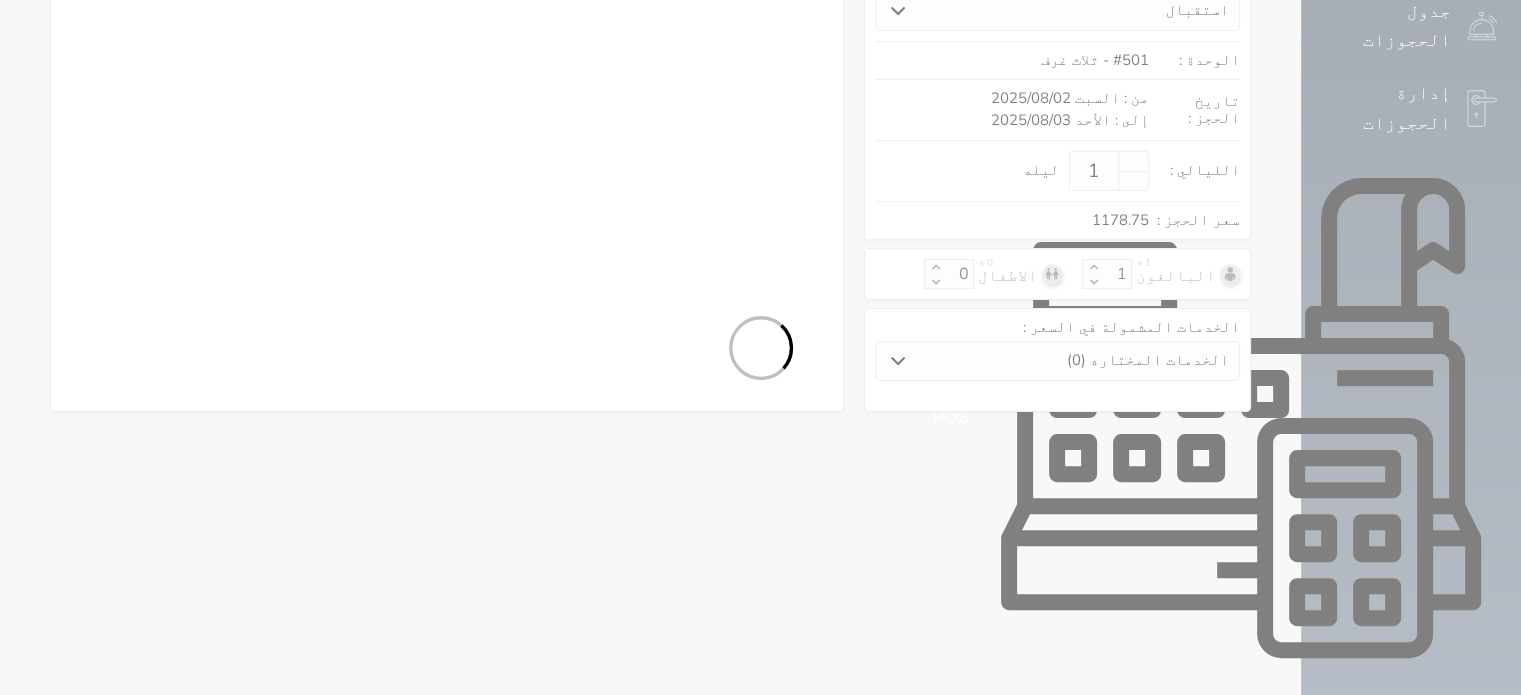 select on "1" 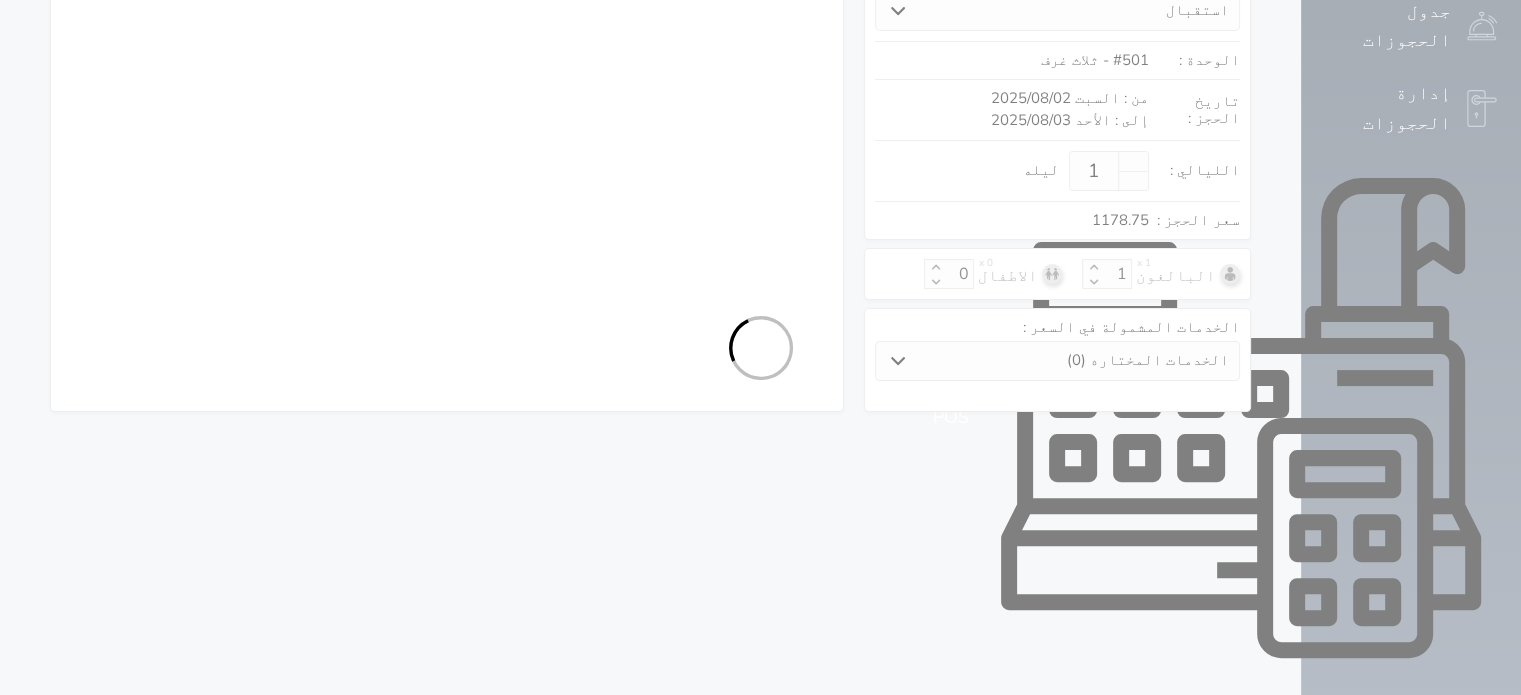 select on "113" 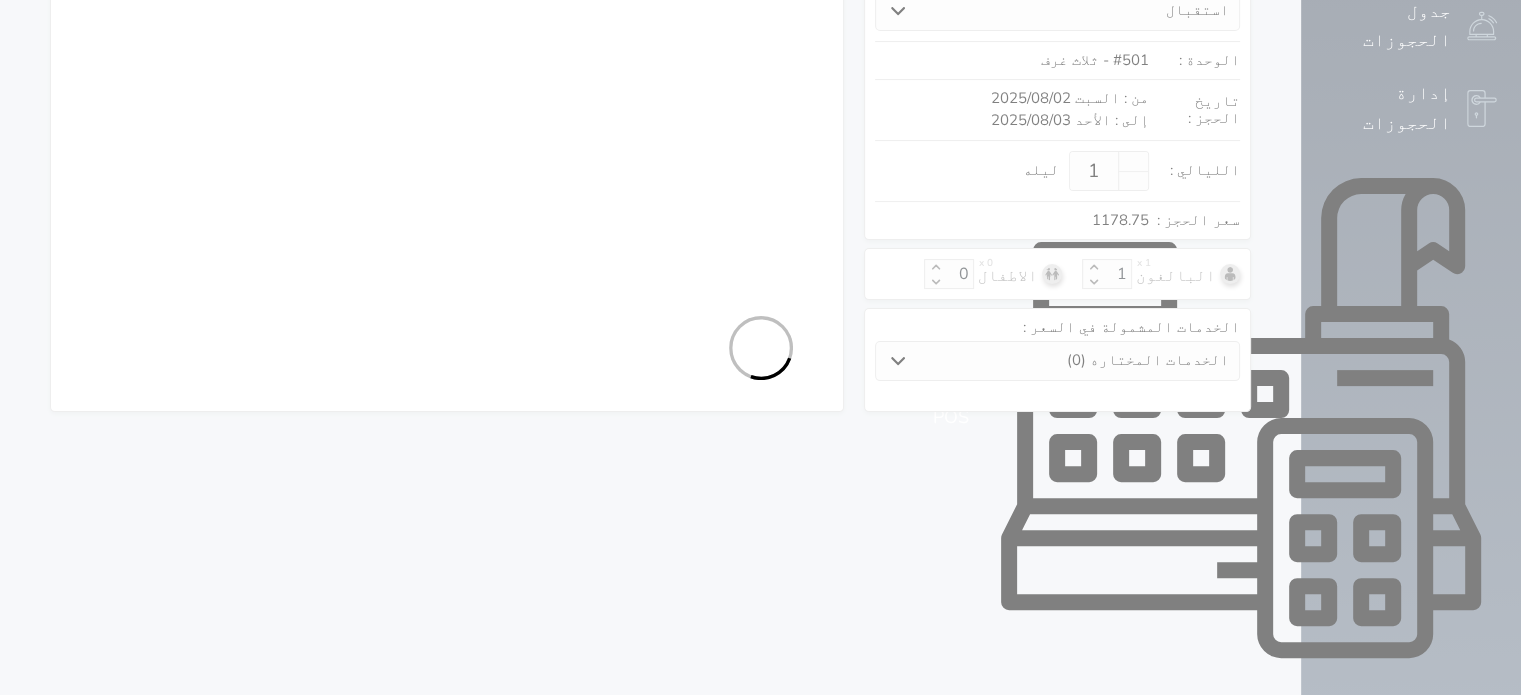 select on "1" 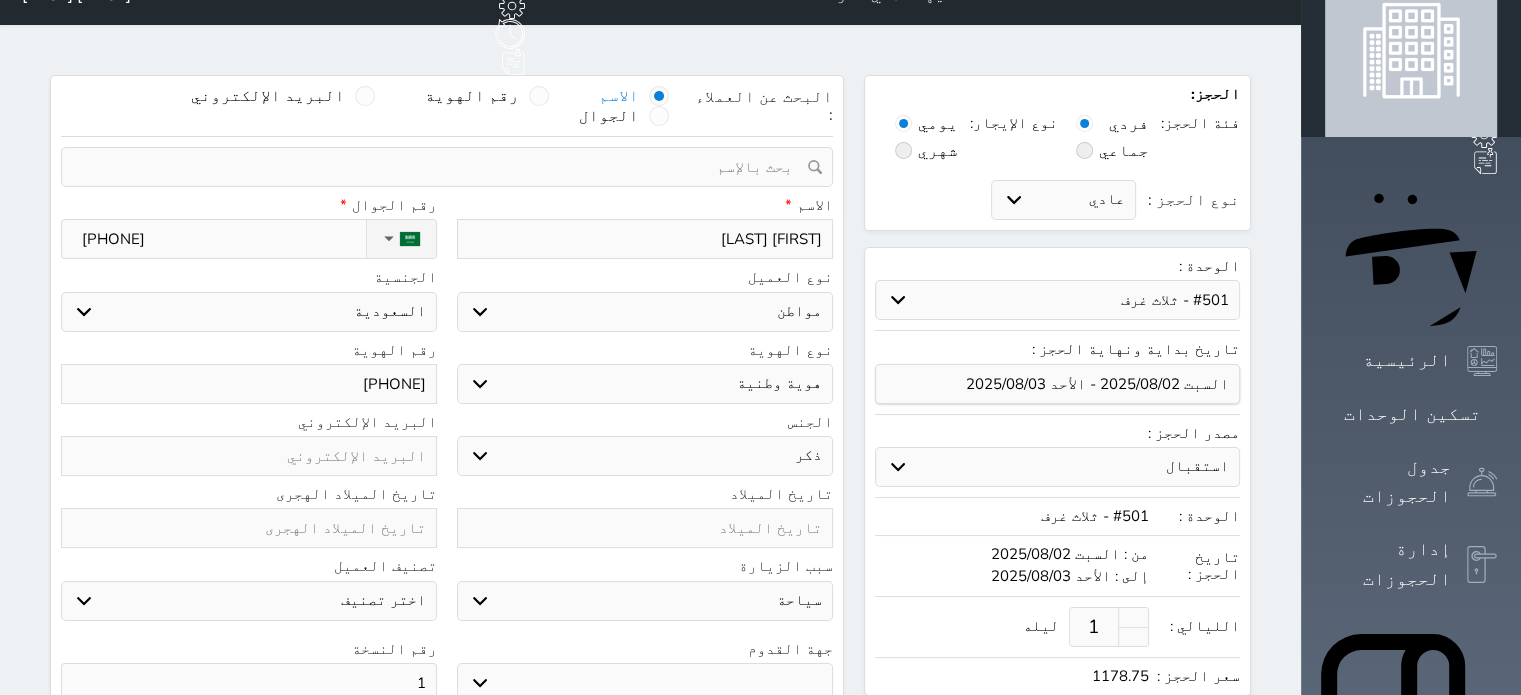 scroll, scrollTop: 0, scrollLeft: 0, axis: both 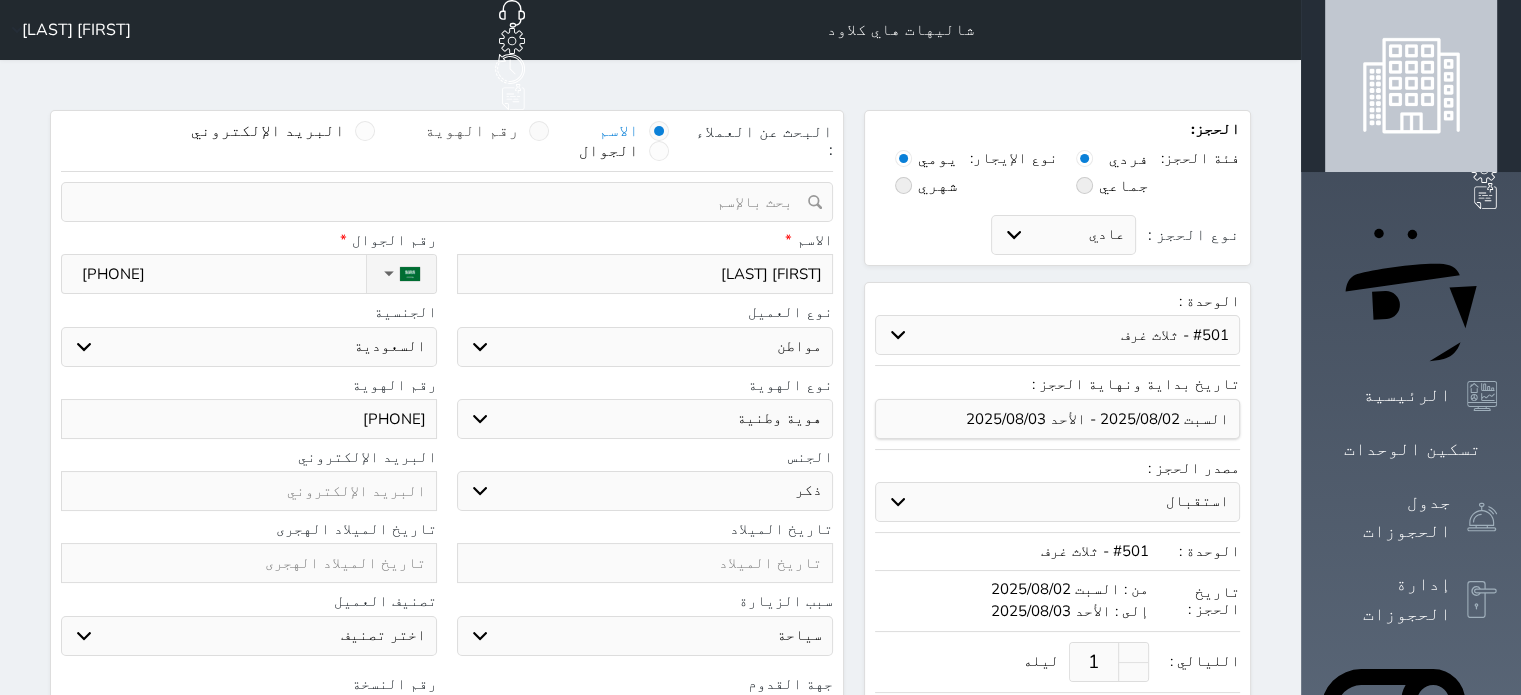 click at bounding box center [539, 131] 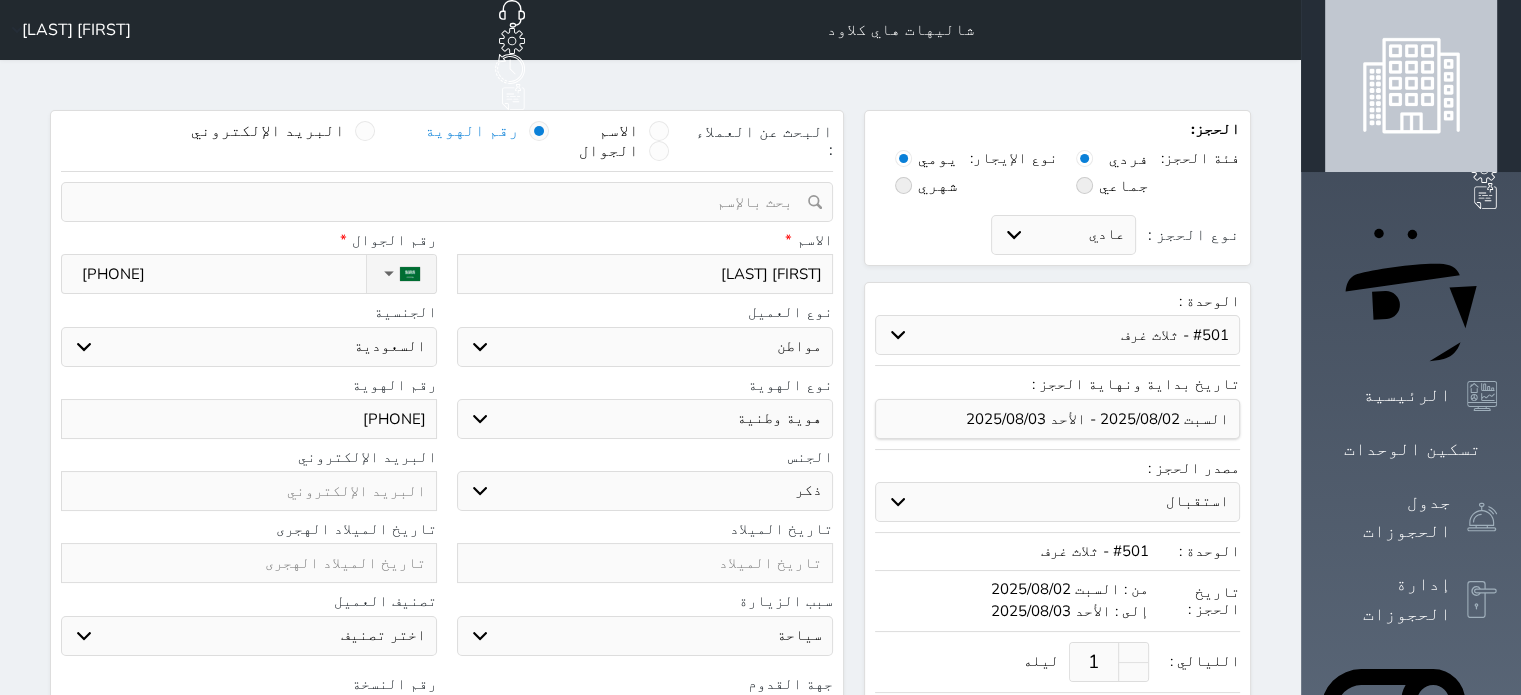 select 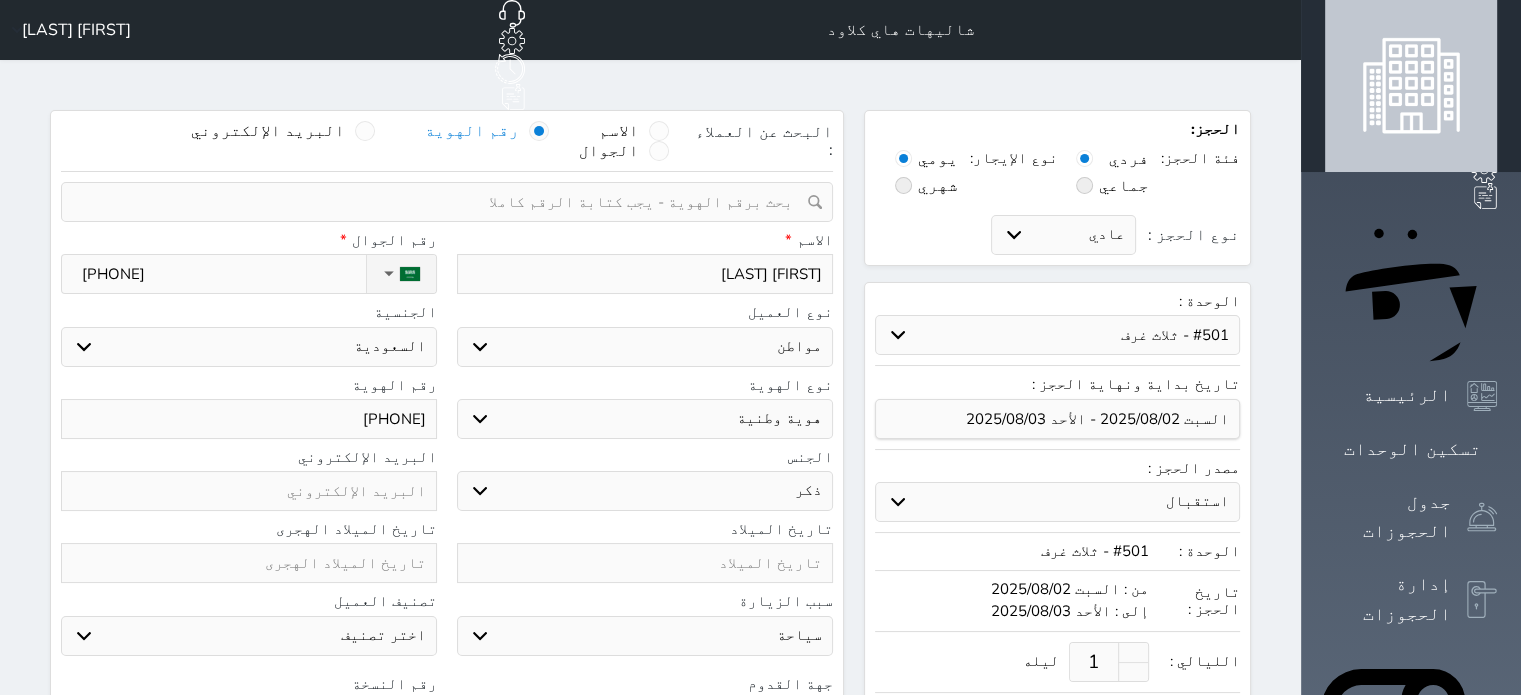 click at bounding box center [440, 202] 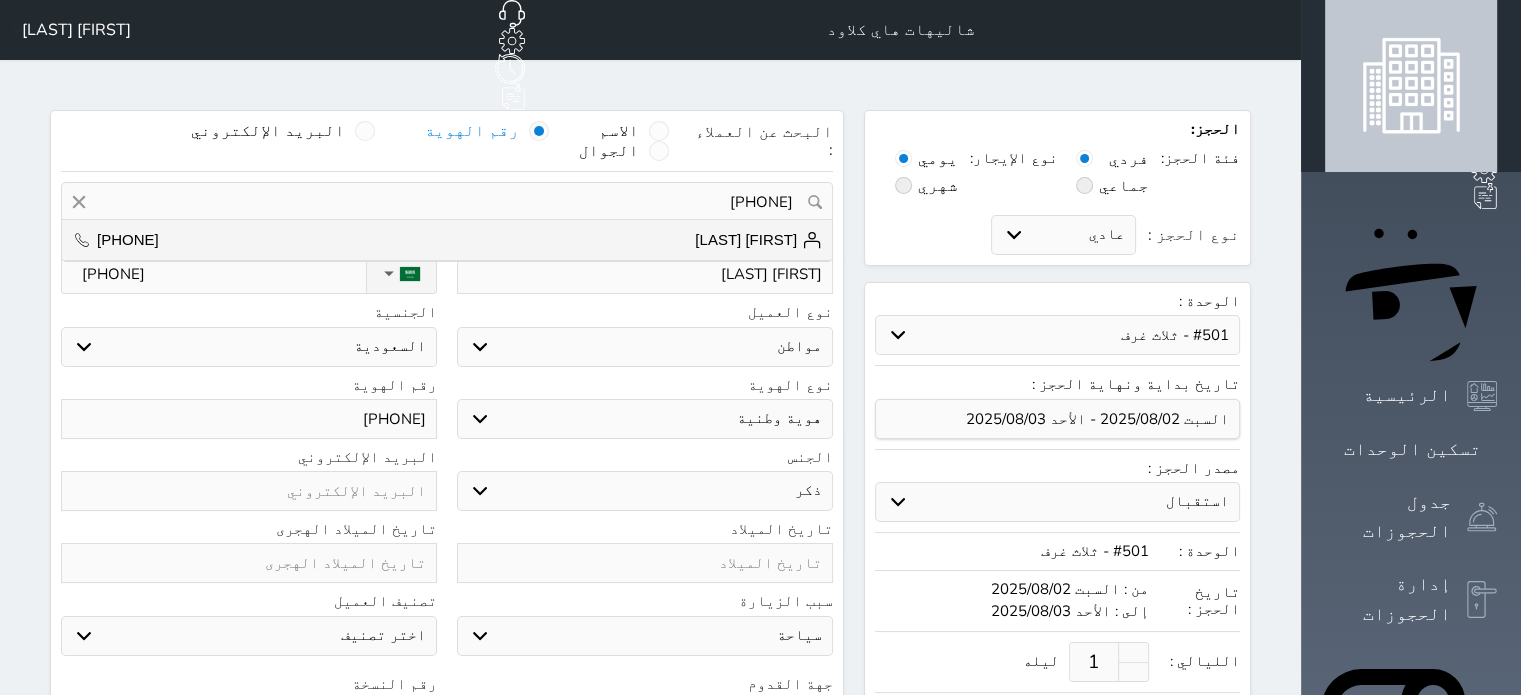 type on "1038085286" 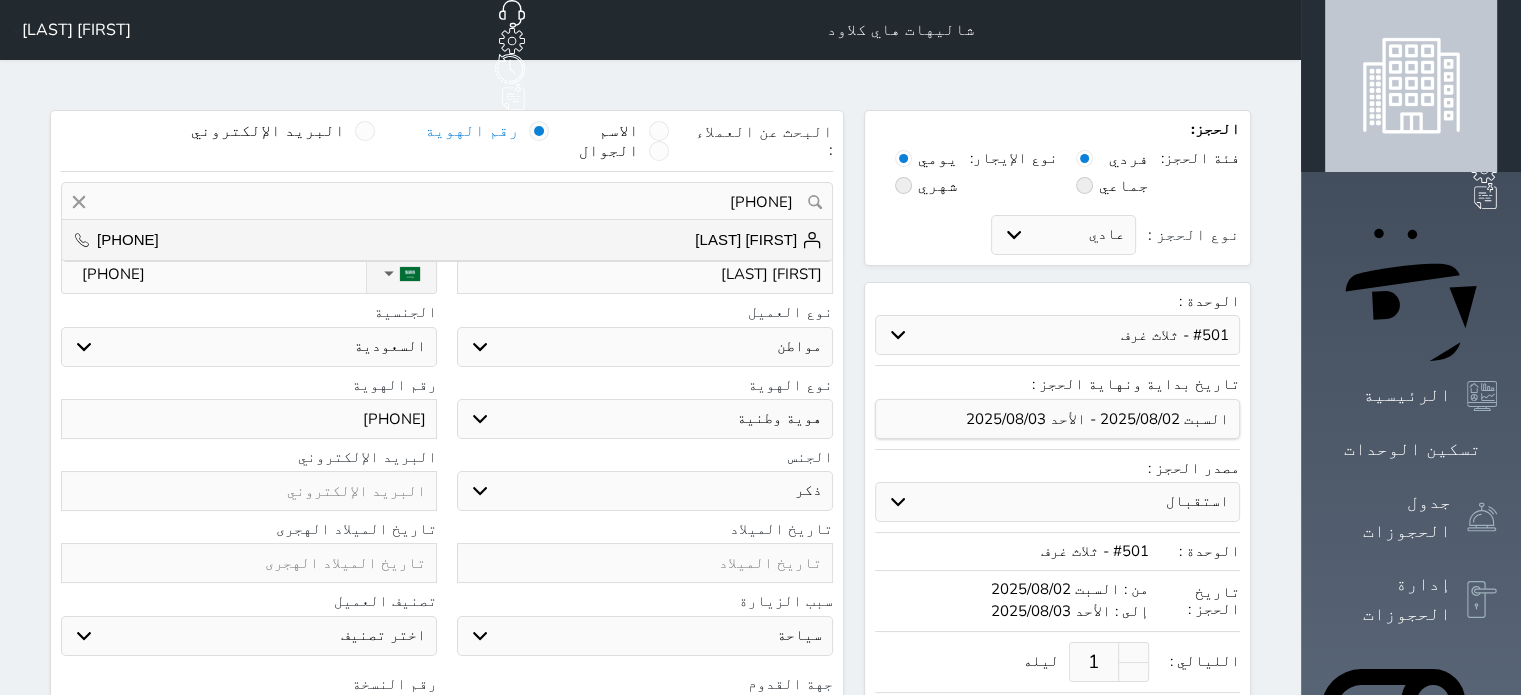 type 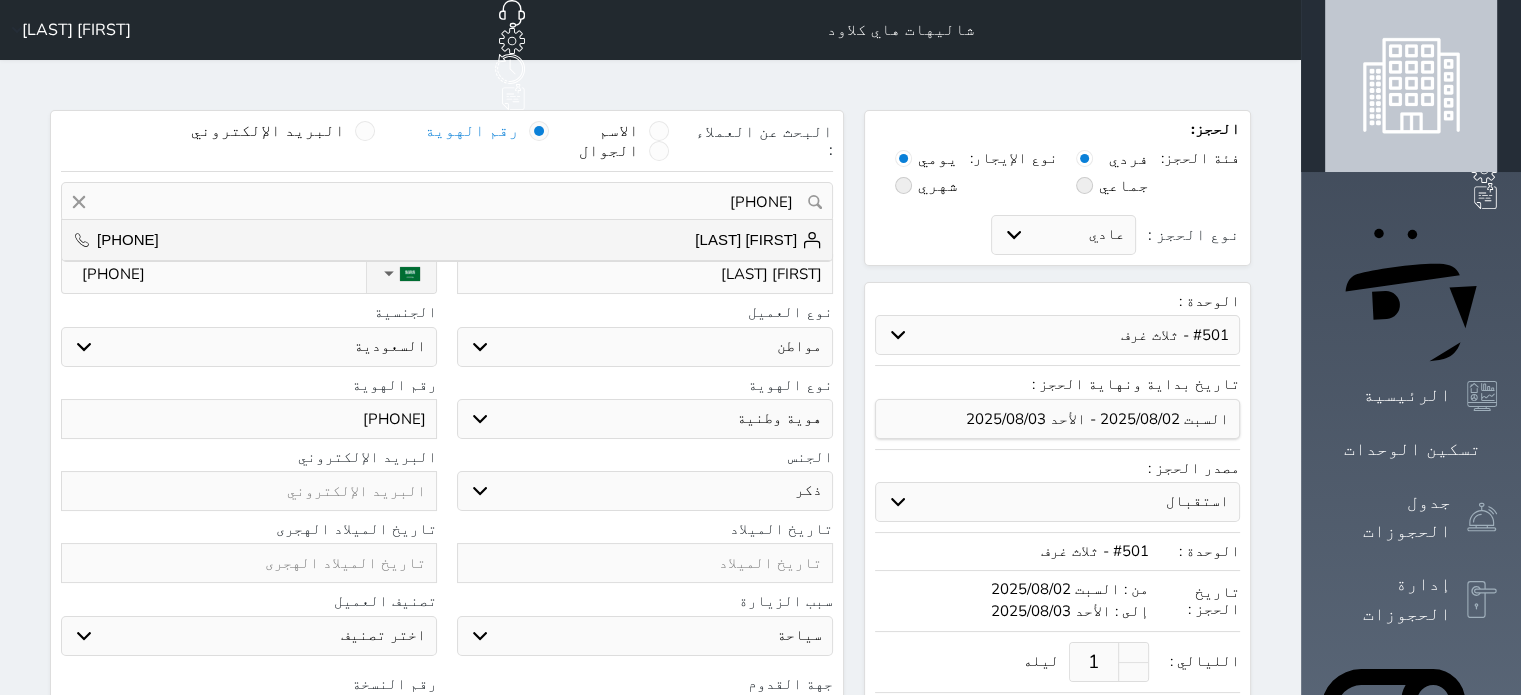 select 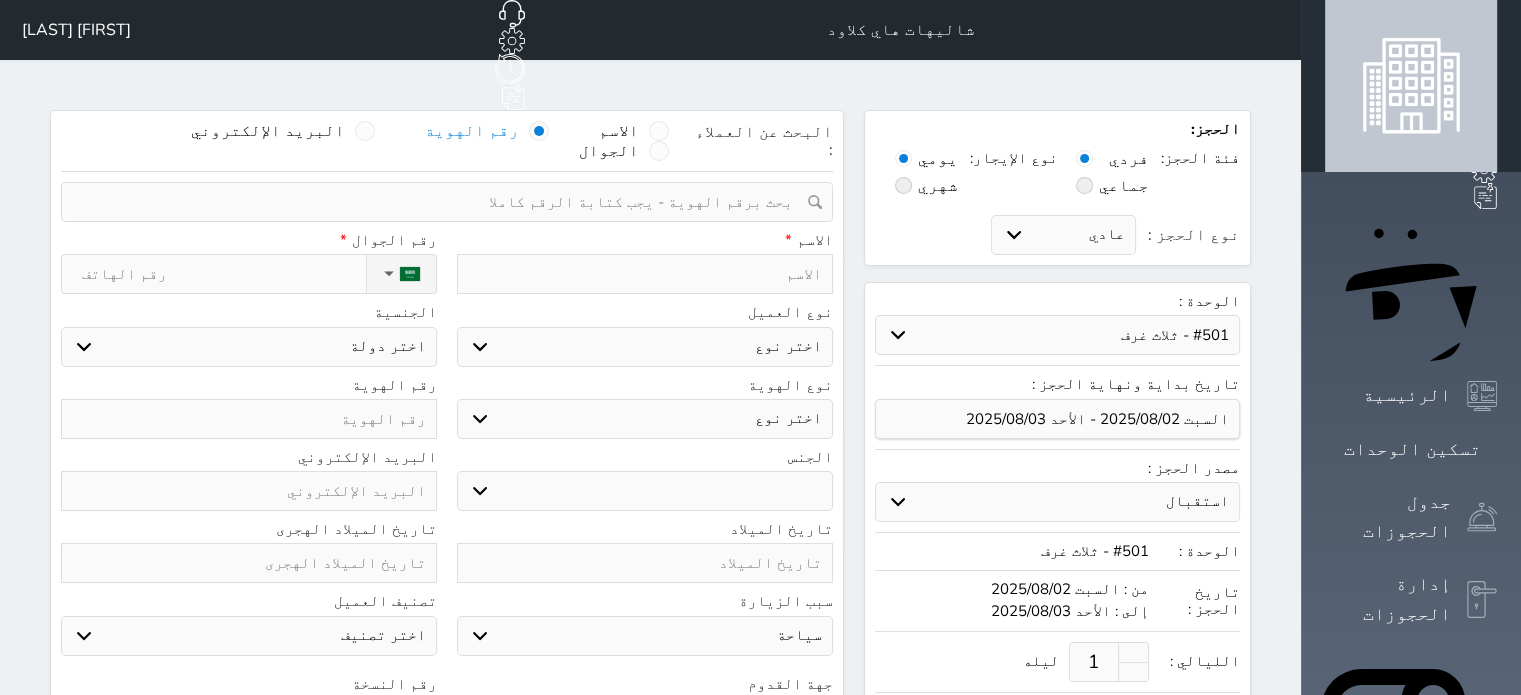 click at bounding box center (645, 274) 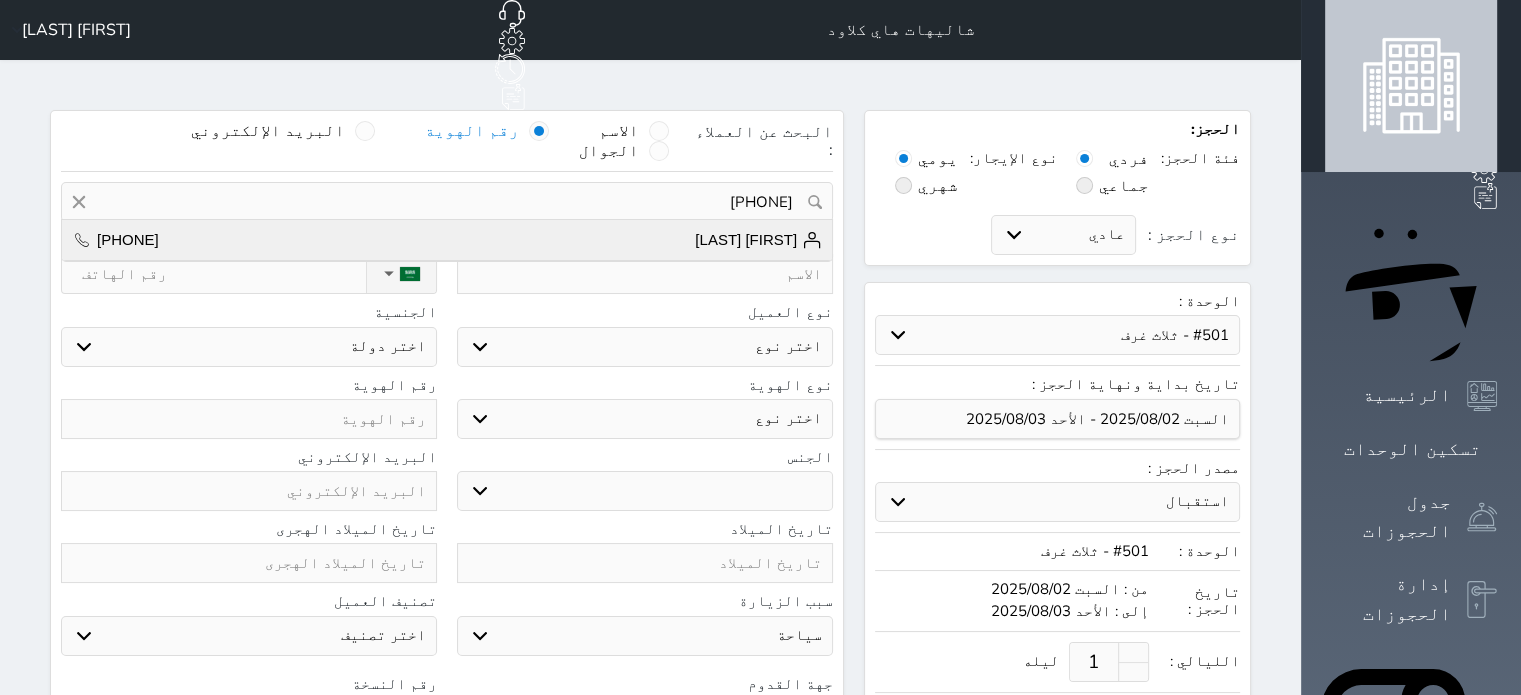 click on "احمد الشراري   +966502308594" at bounding box center (447, 240) 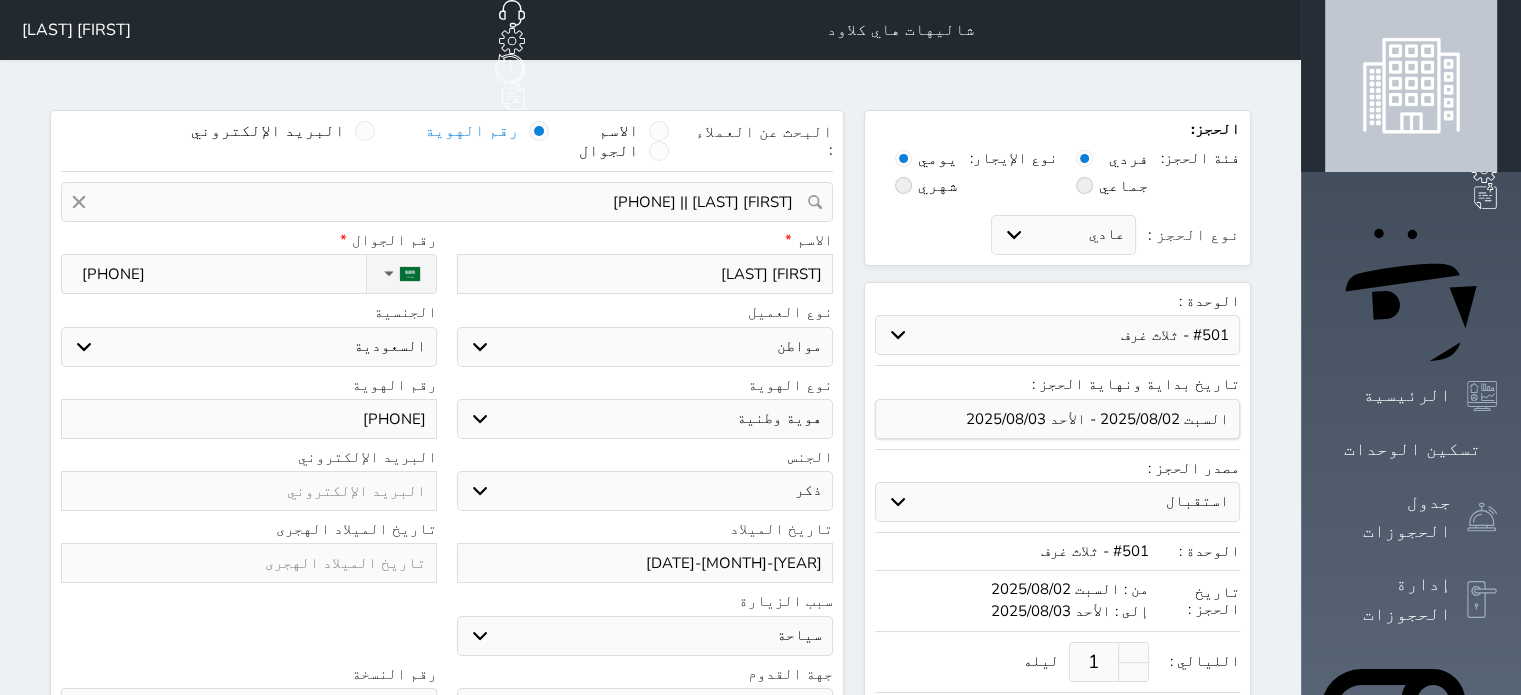 click on "سبب الزيارة" at bounding box center (645, 601) 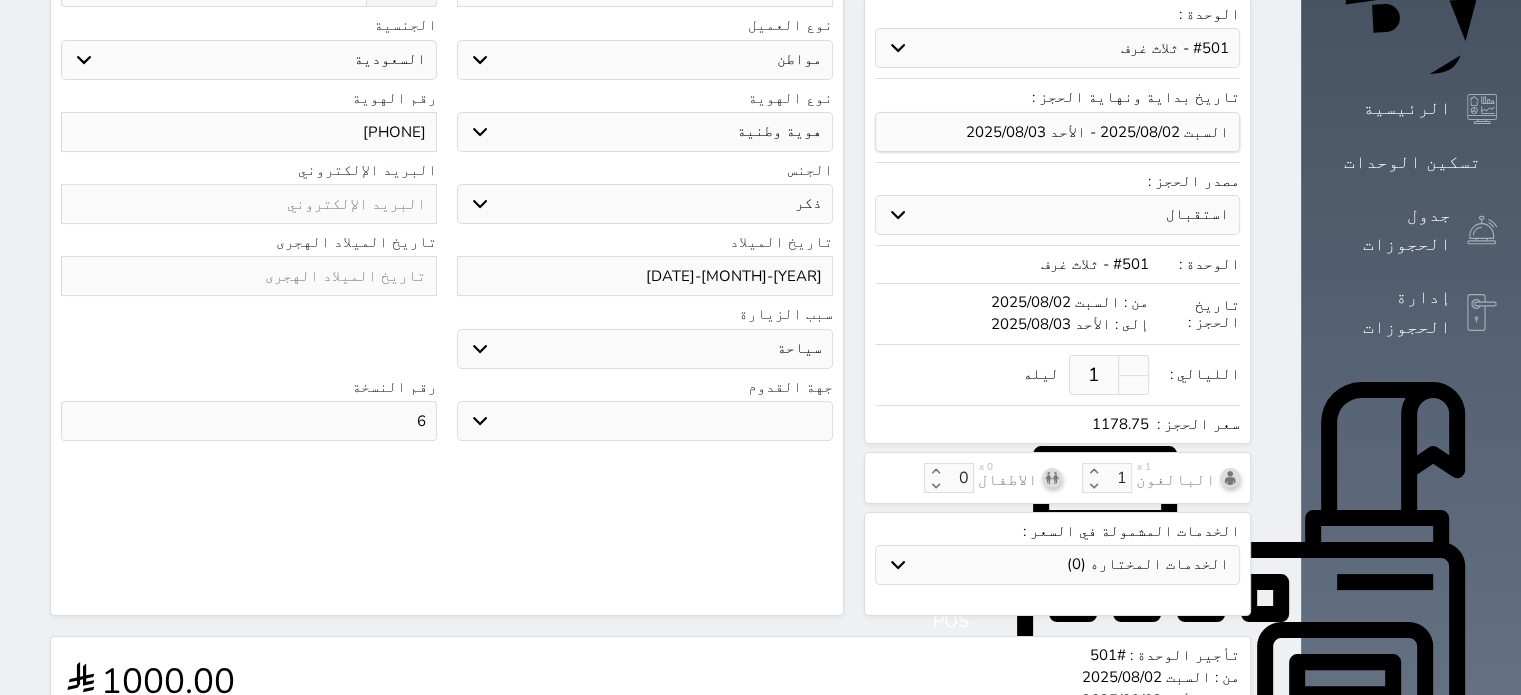 scroll, scrollTop: 400, scrollLeft: 0, axis: vertical 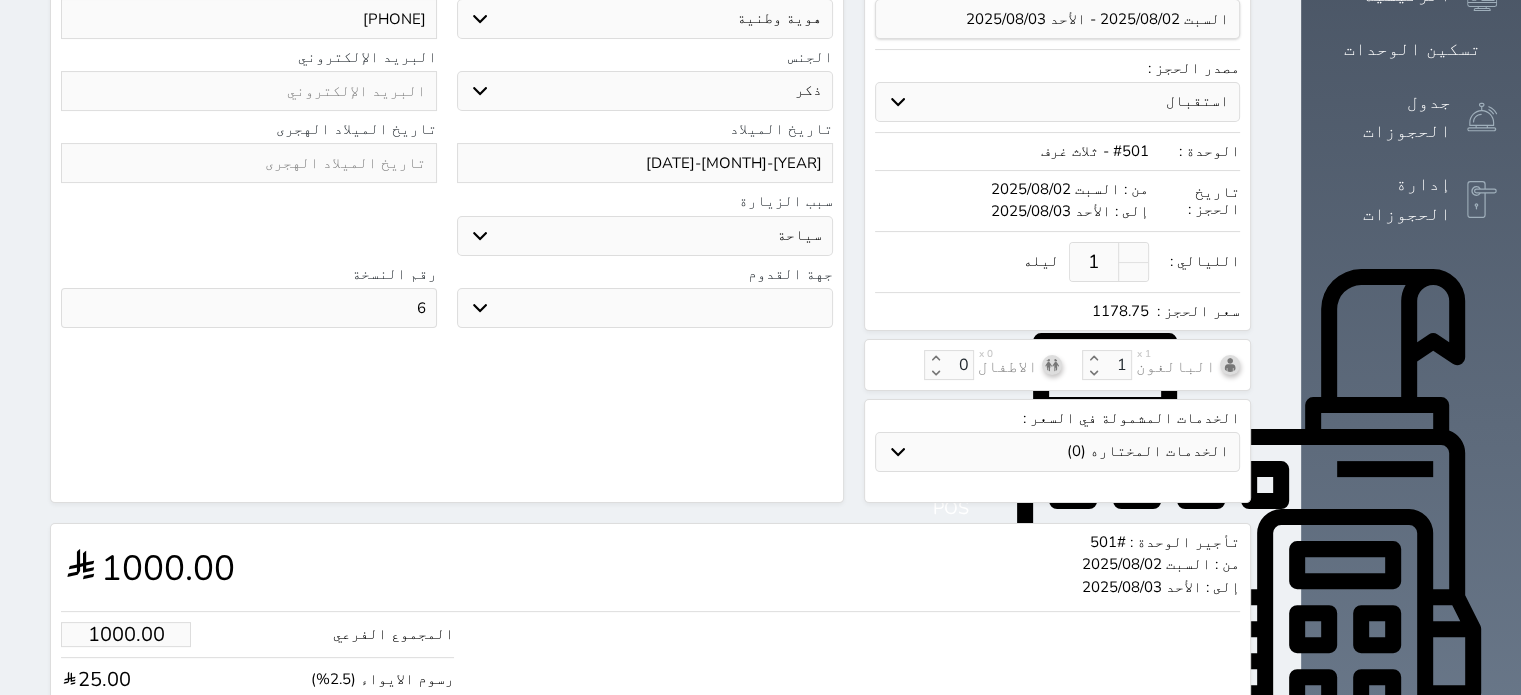 drag, startPoint x: 417, startPoint y: 258, endPoint x: 441, endPoint y: 255, distance: 24.186773 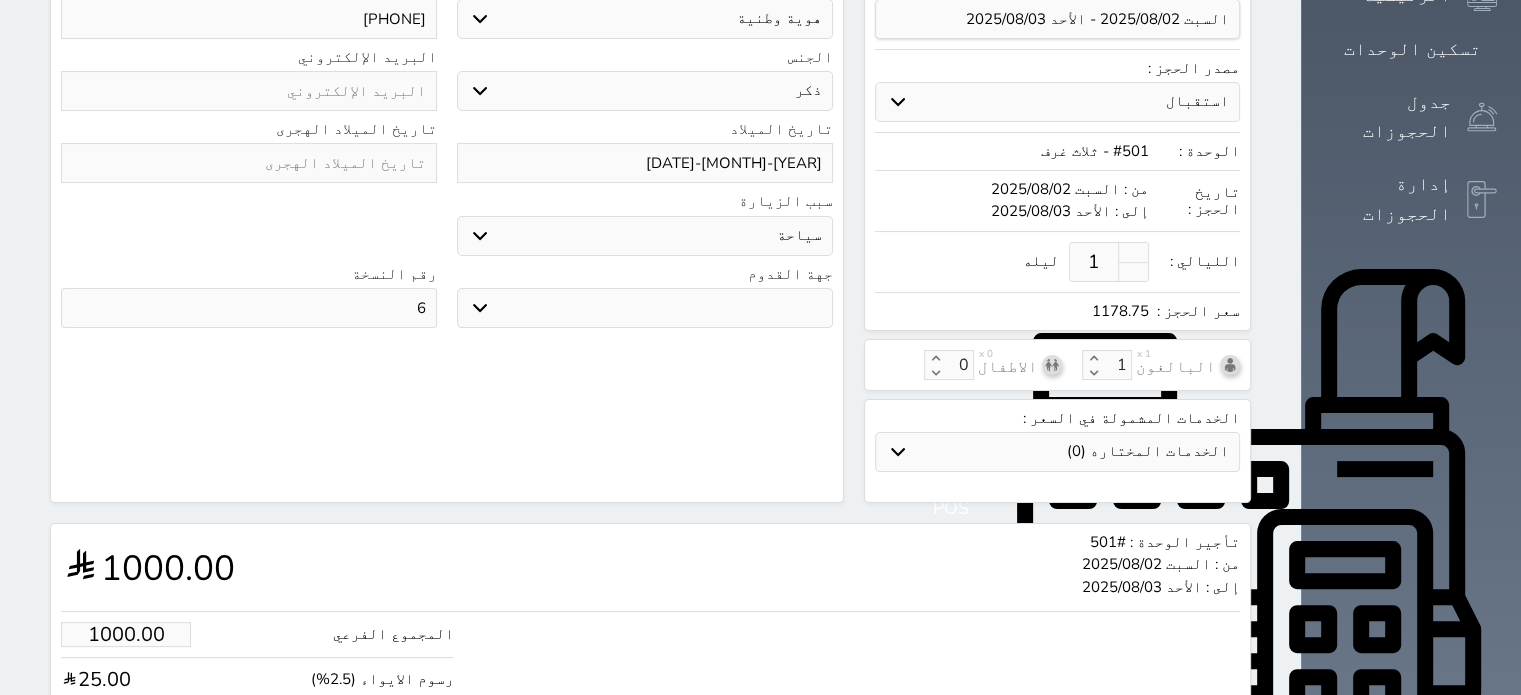 select 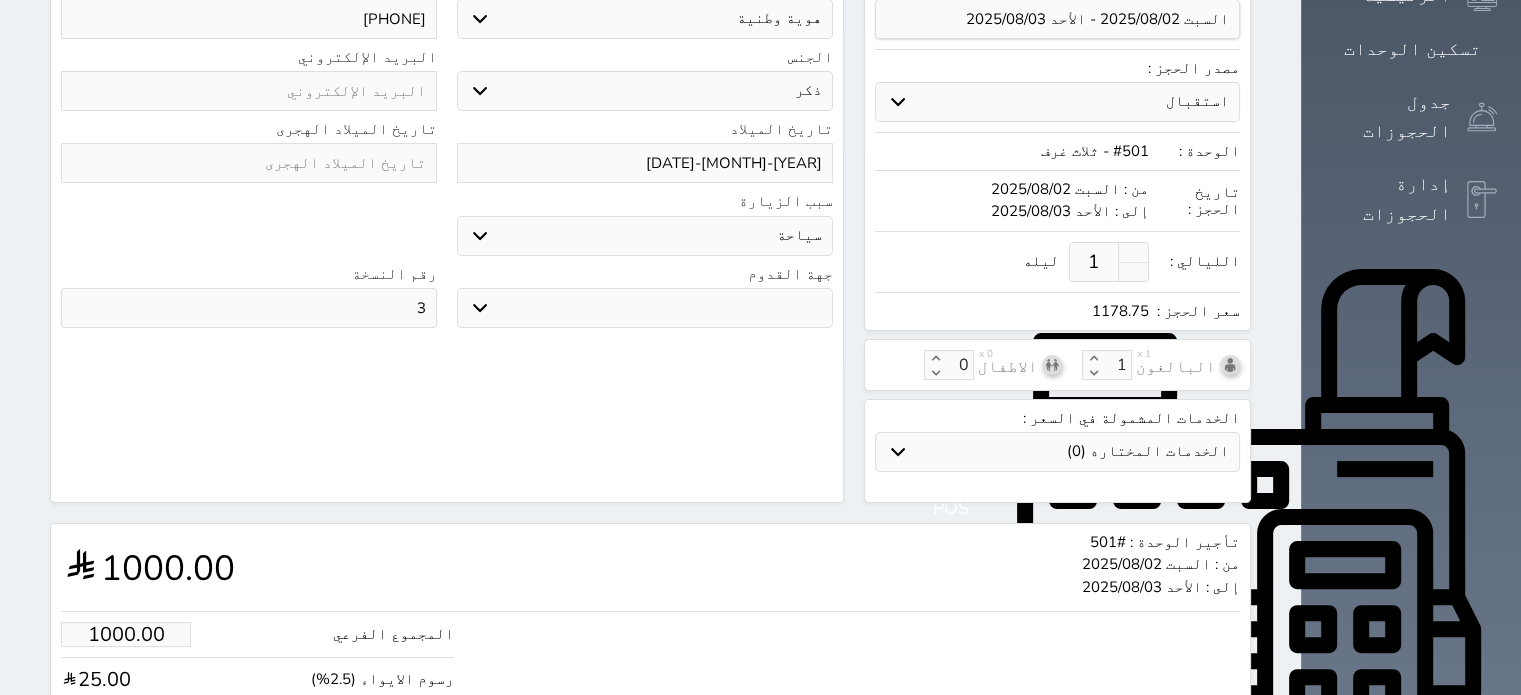 type on "3" 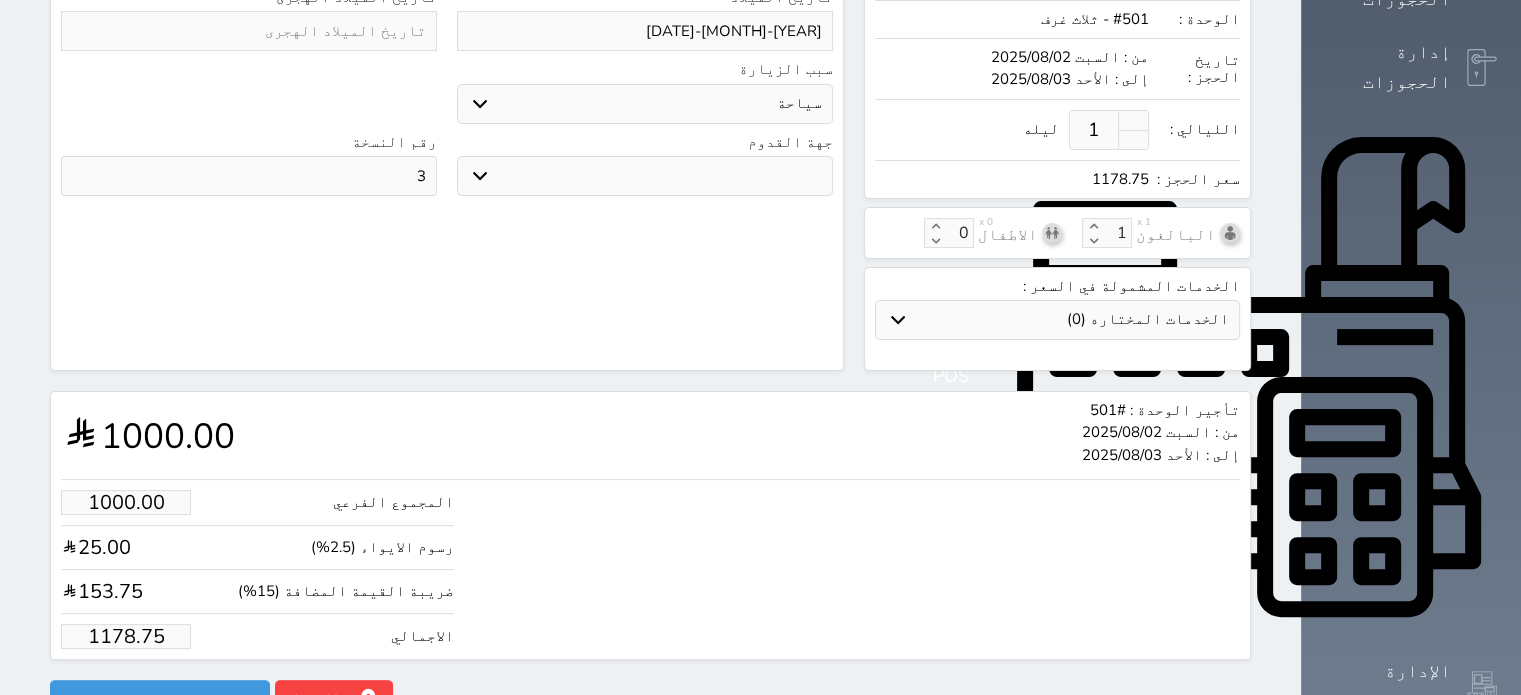 scroll, scrollTop: 532, scrollLeft: 0, axis: vertical 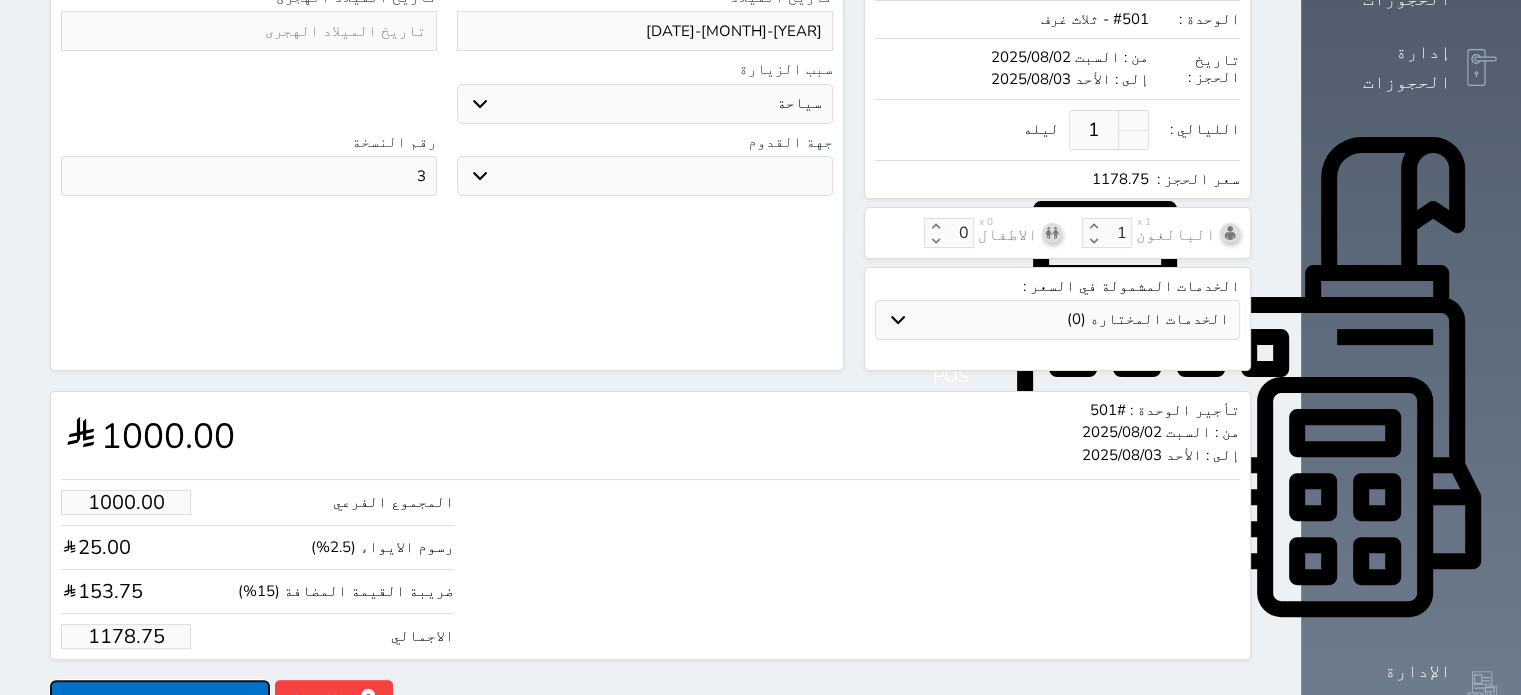click on "حجز" at bounding box center (160, 697) 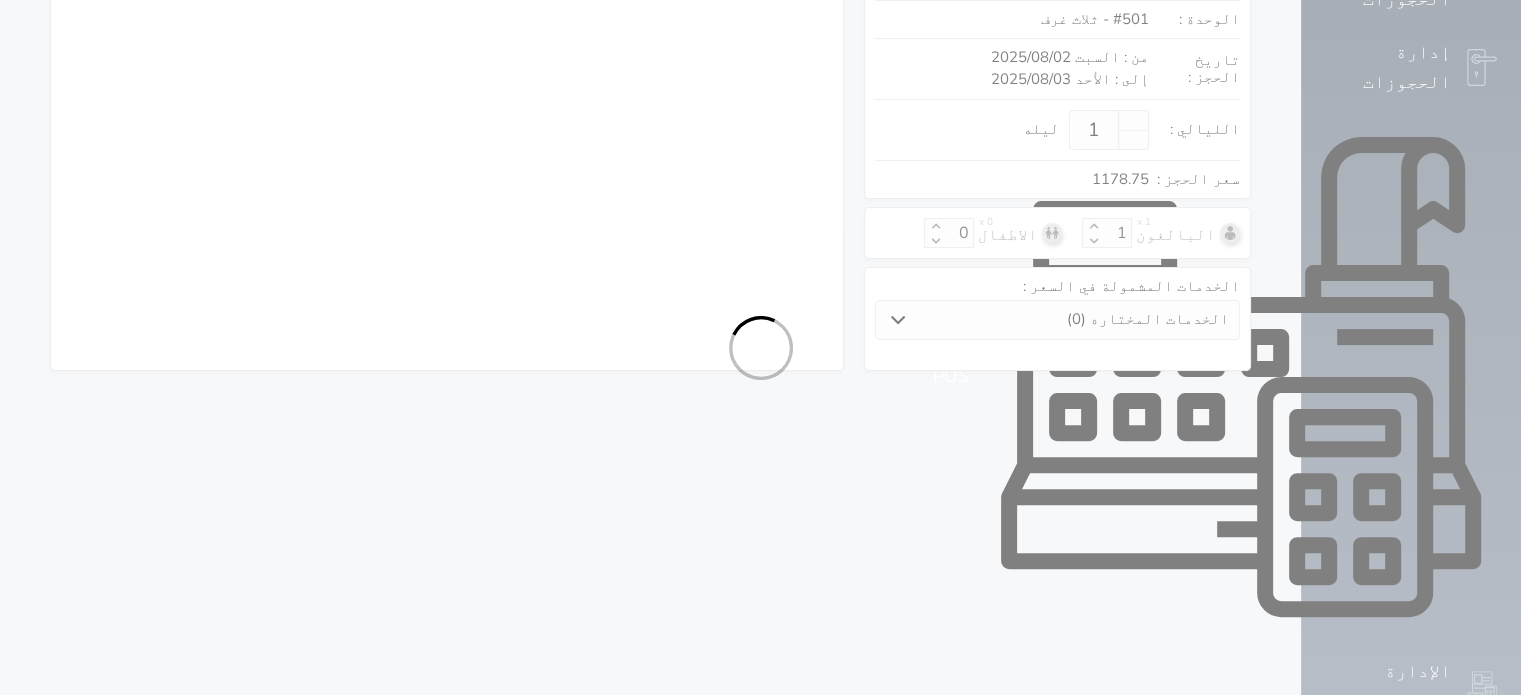 scroll, scrollTop: 491, scrollLeft: 0, axis: vertical 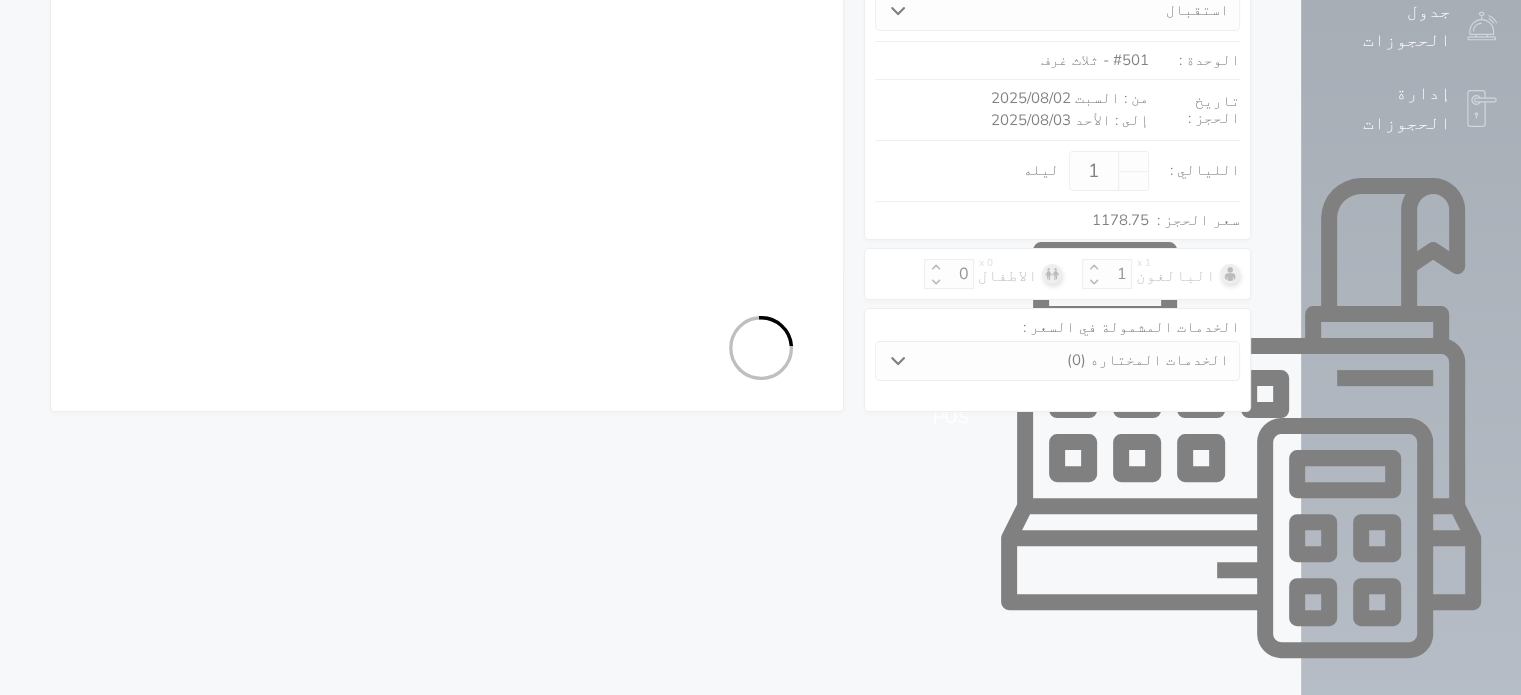 select on "1" 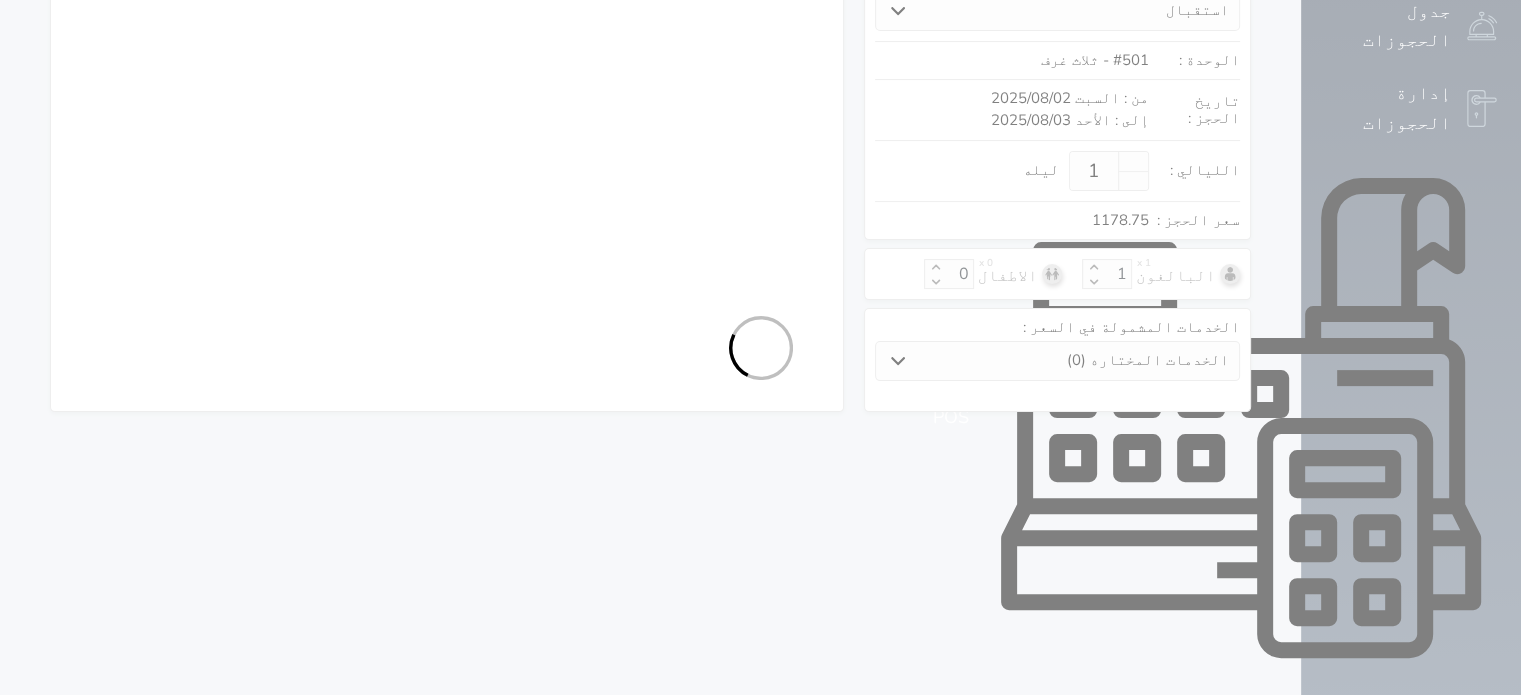 select on "113" 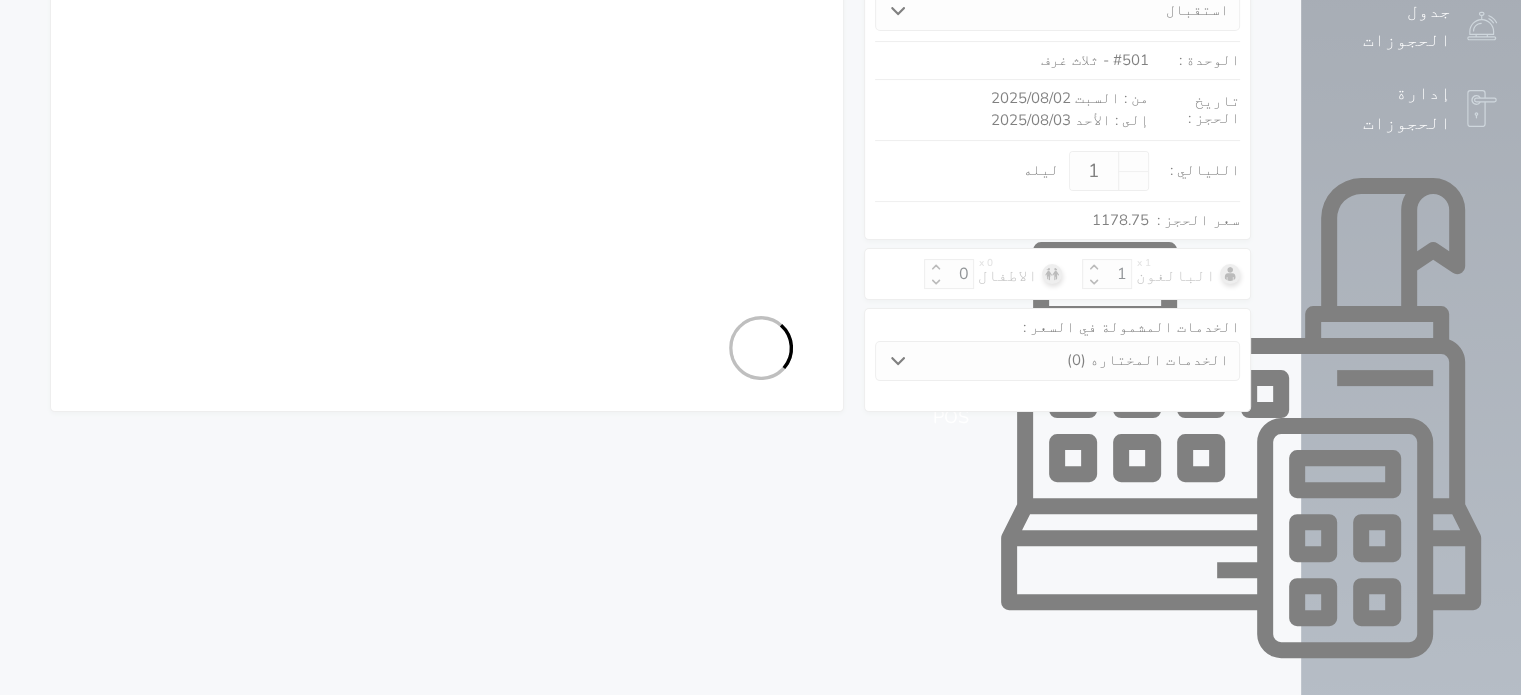 select on "1" 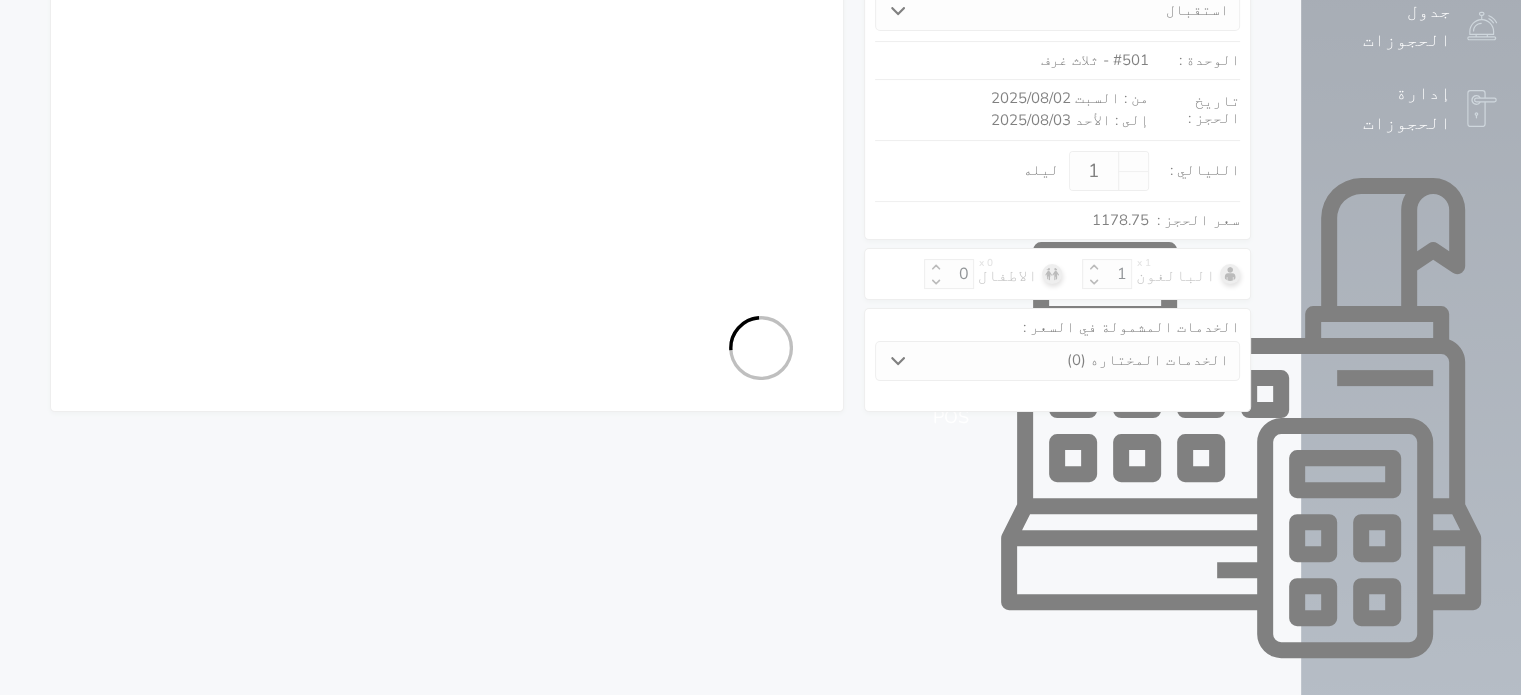 select 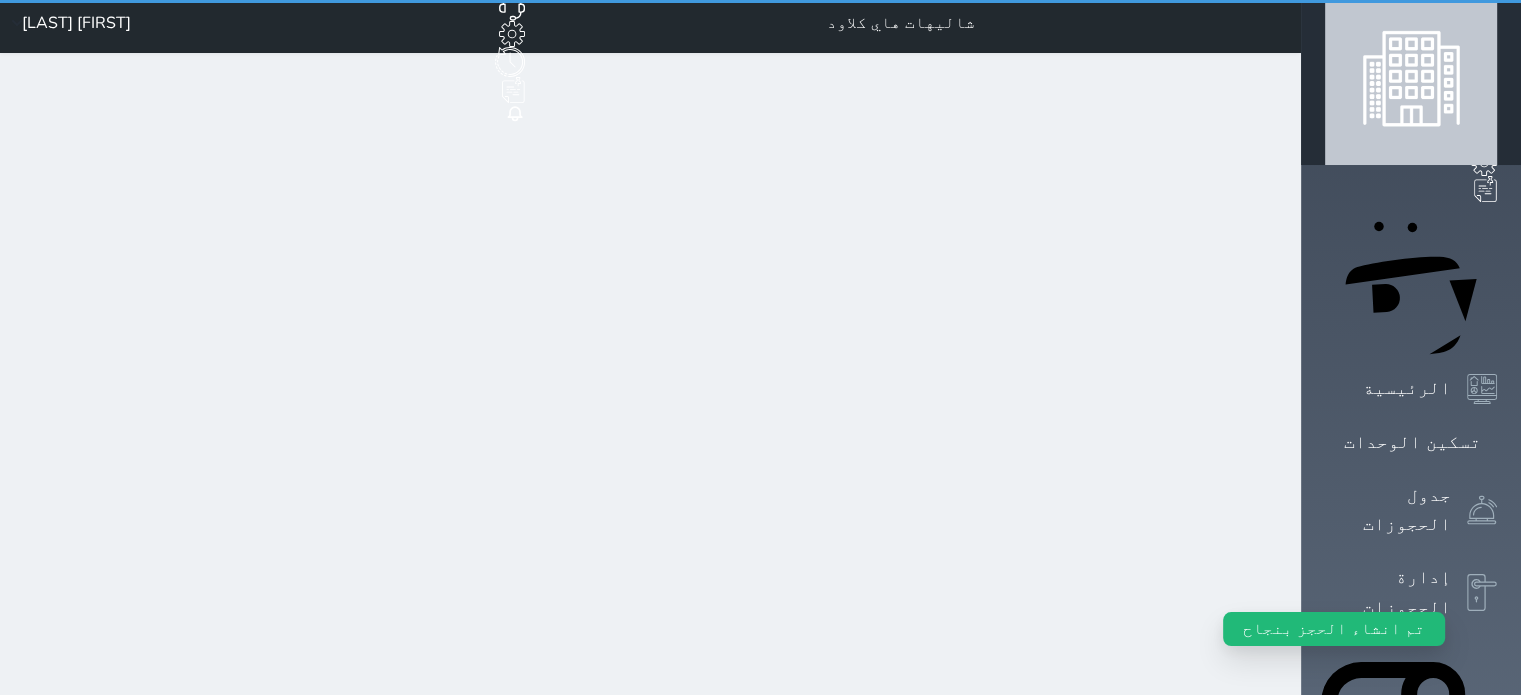 scroll, scrollTop: 0, scrollLeft: 0, axis: both 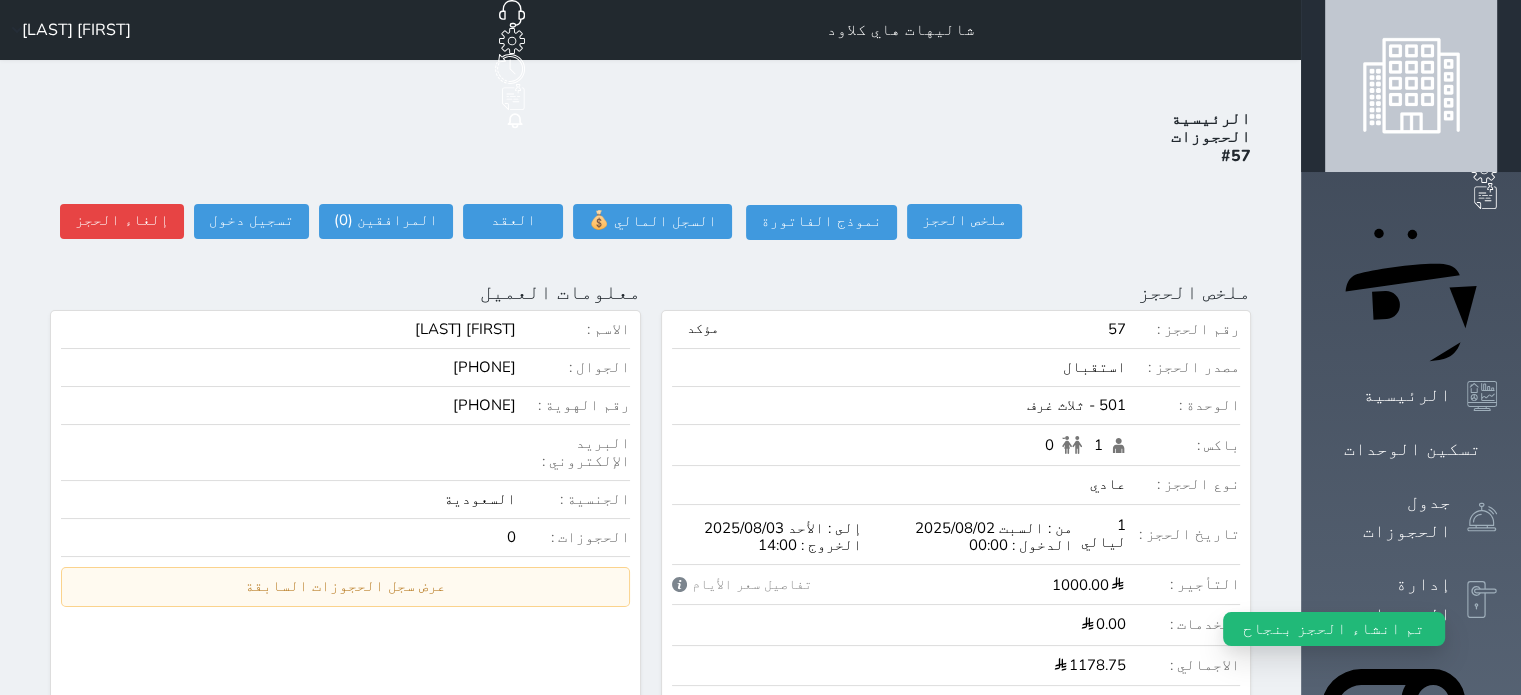 select 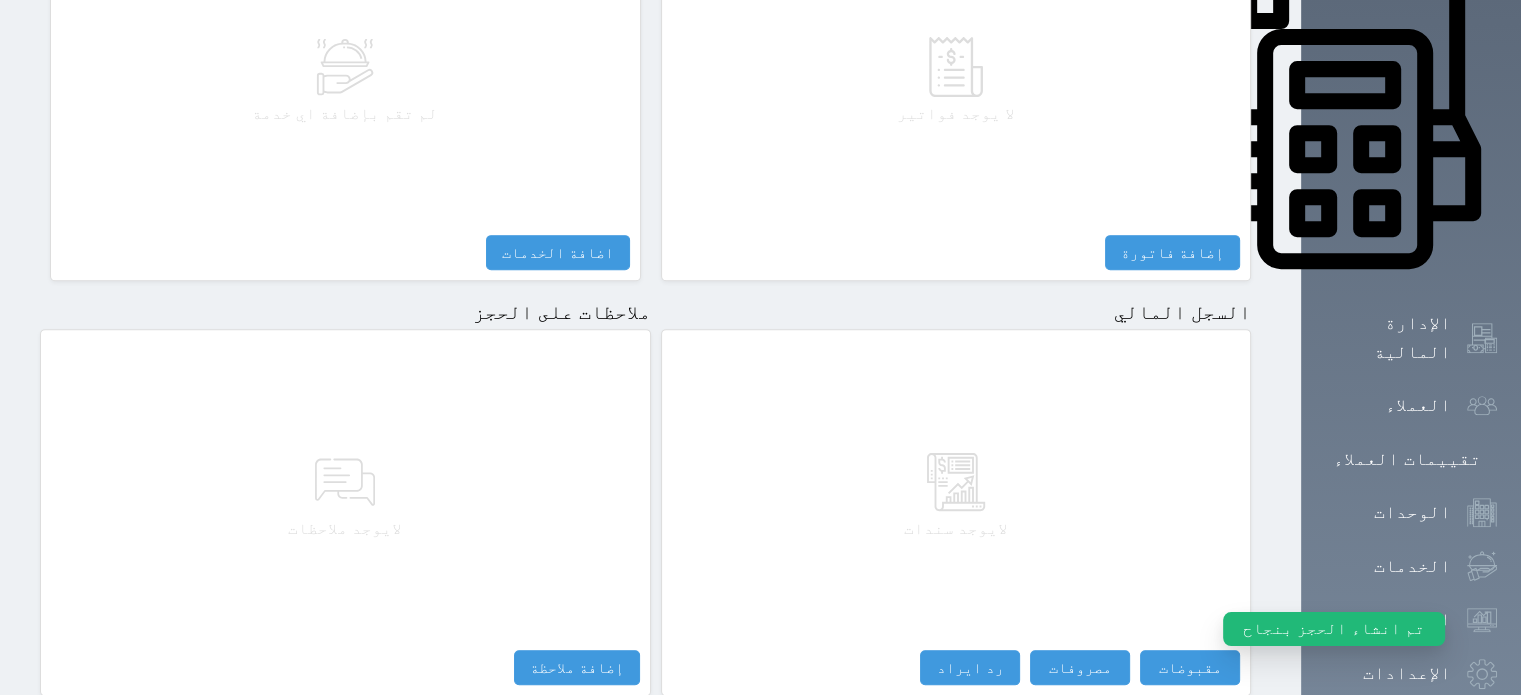 scroll, scrollTop: 920, scrollLeft: 0, axis: vertical 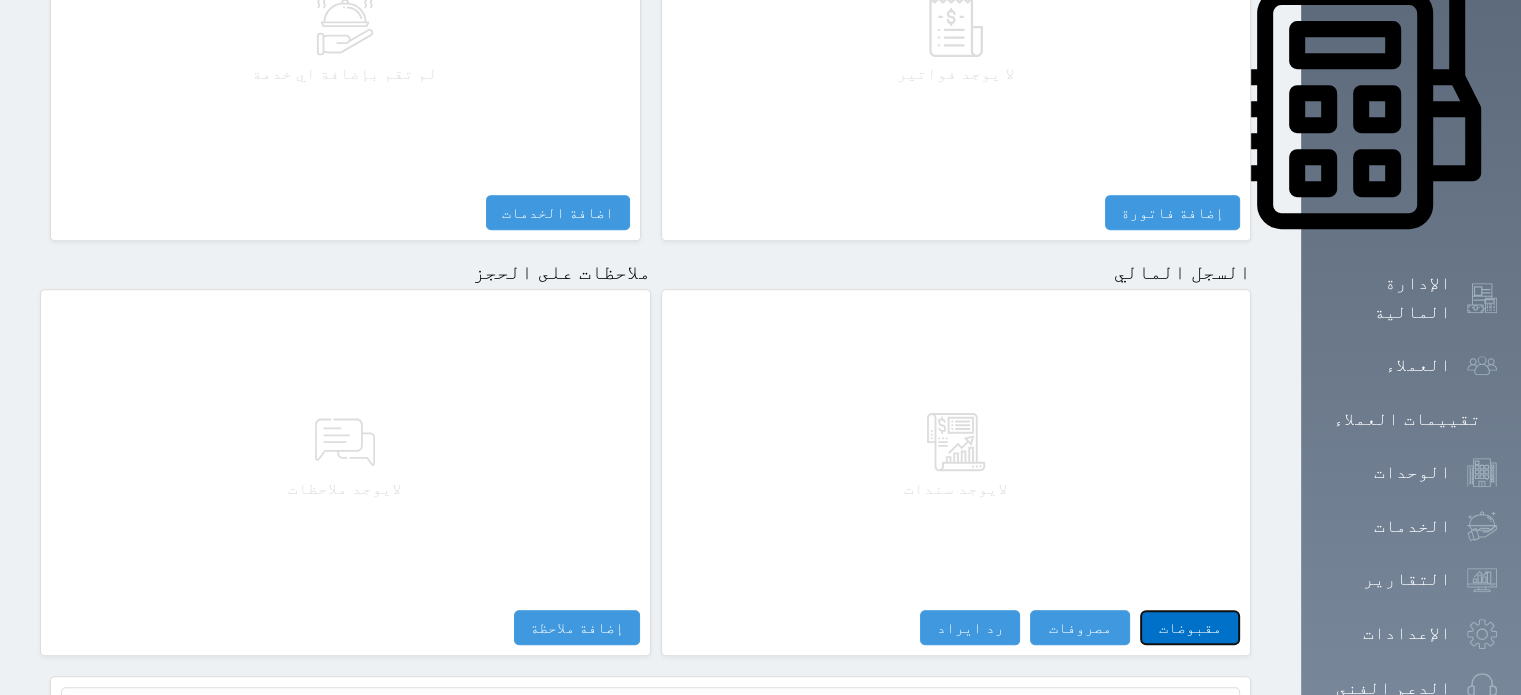 click on "مقبوضات" at bounding box center [1190, 627] 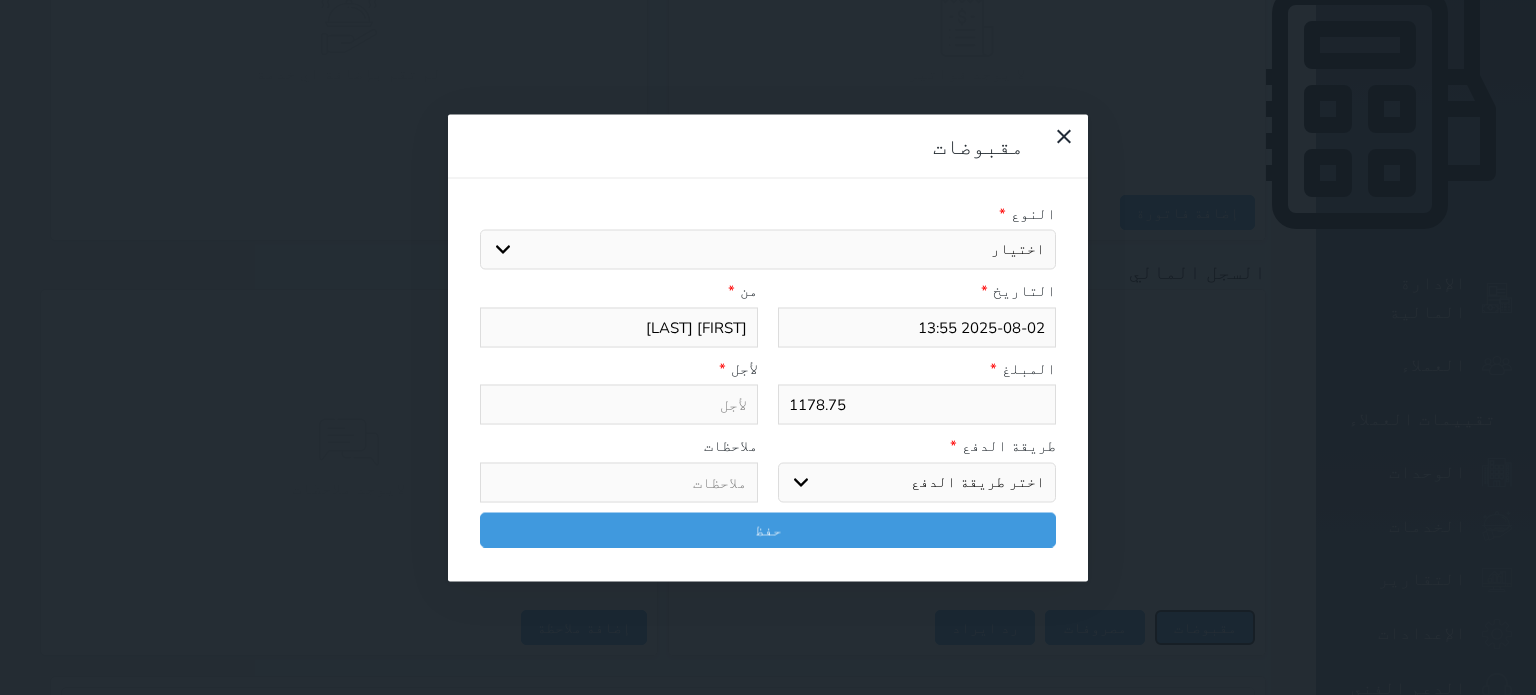 select 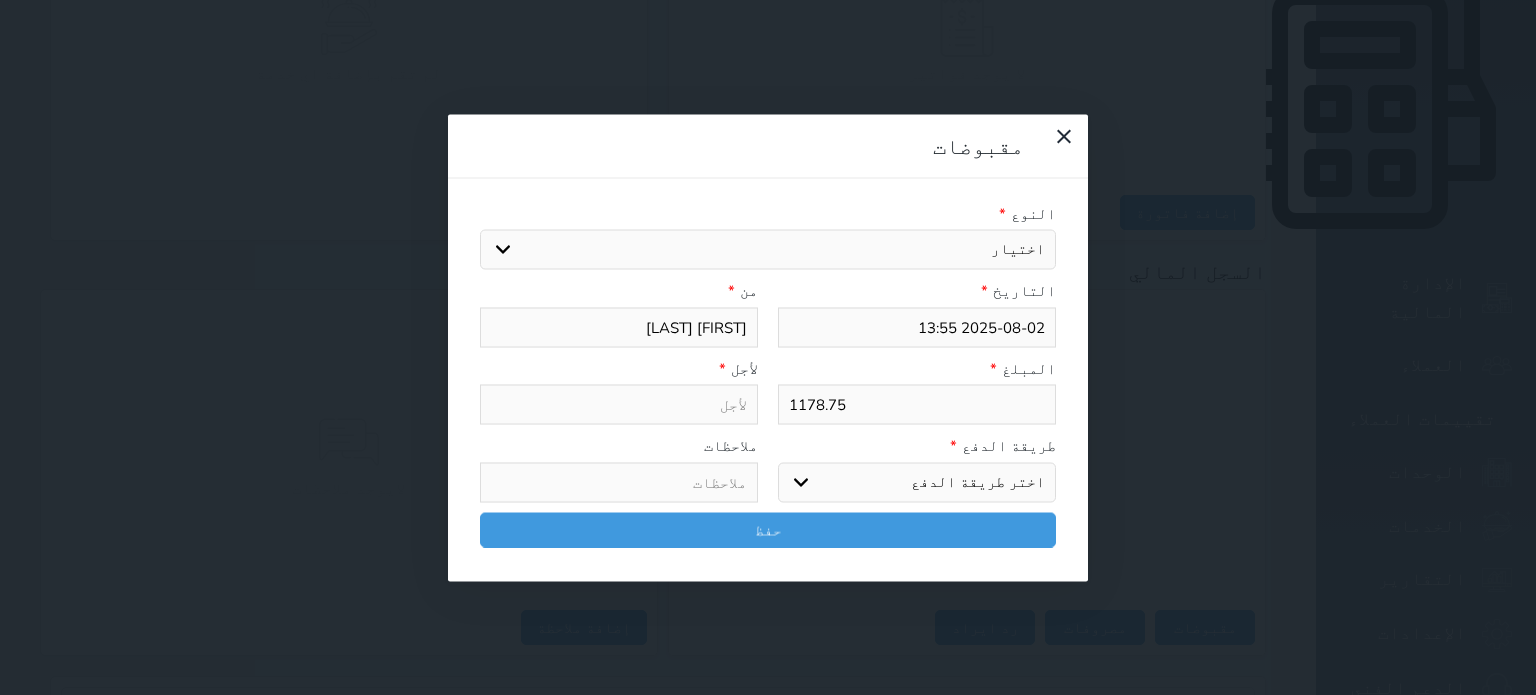 click on "اختيار   مقبوضات عامة قيمة إيجار فواتير تامين عربون لا ينطبق آخر مغسلة واي فاي - الإنترنت مواقف السيارات طعام الأغذية والمشروبات مشروبات المشروبات الباردة المشروبات الساخنة الإفطار غداء عشاء مخبز و كعك حمام سباحة الصالة الرياضية سبا و خدمات الجمال اختيار وإسقاط (خدمات النقل) ميني بار كابل - تلفزيون سرير إضافي تصفيف الشعر التسوق خدمات الجولات السياحية المنظمة خدمات الدليل السياحي" at bounding box center (768, 250) 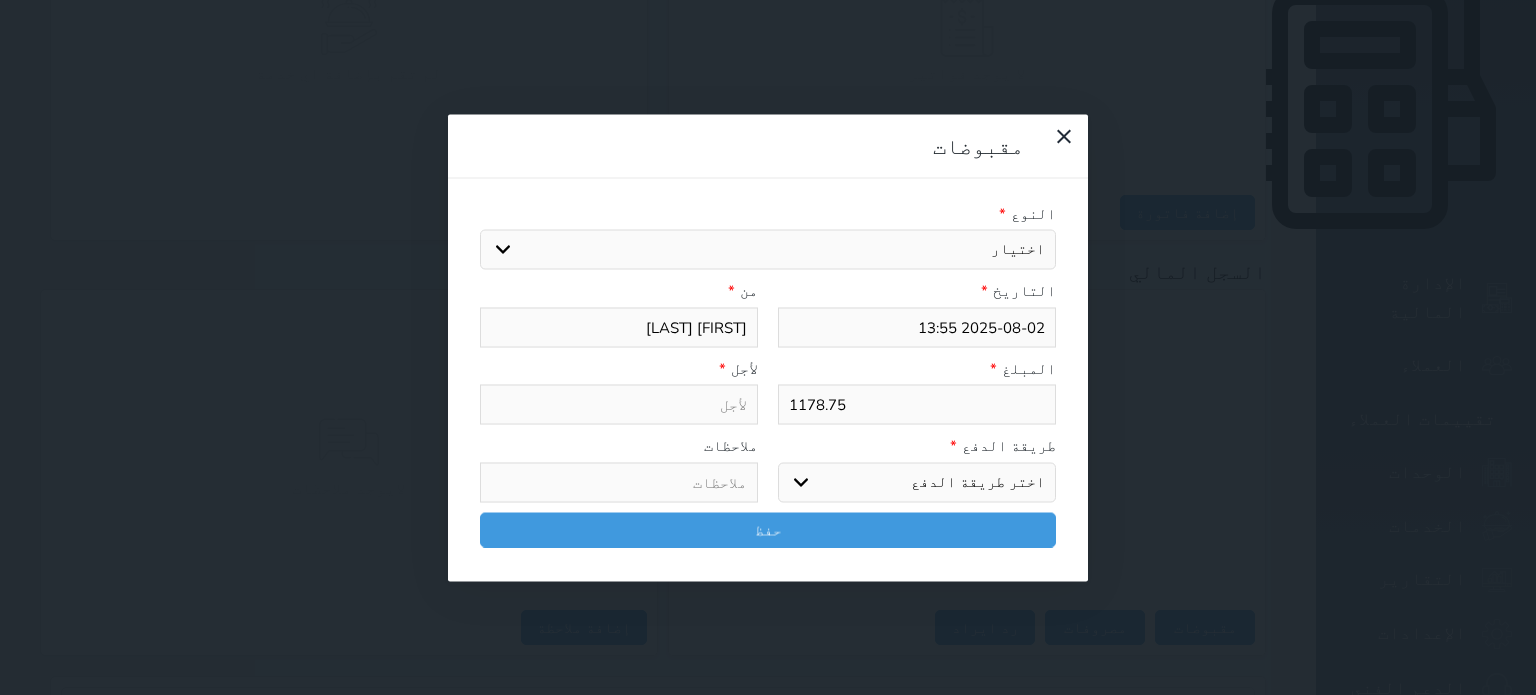 select on "163420" 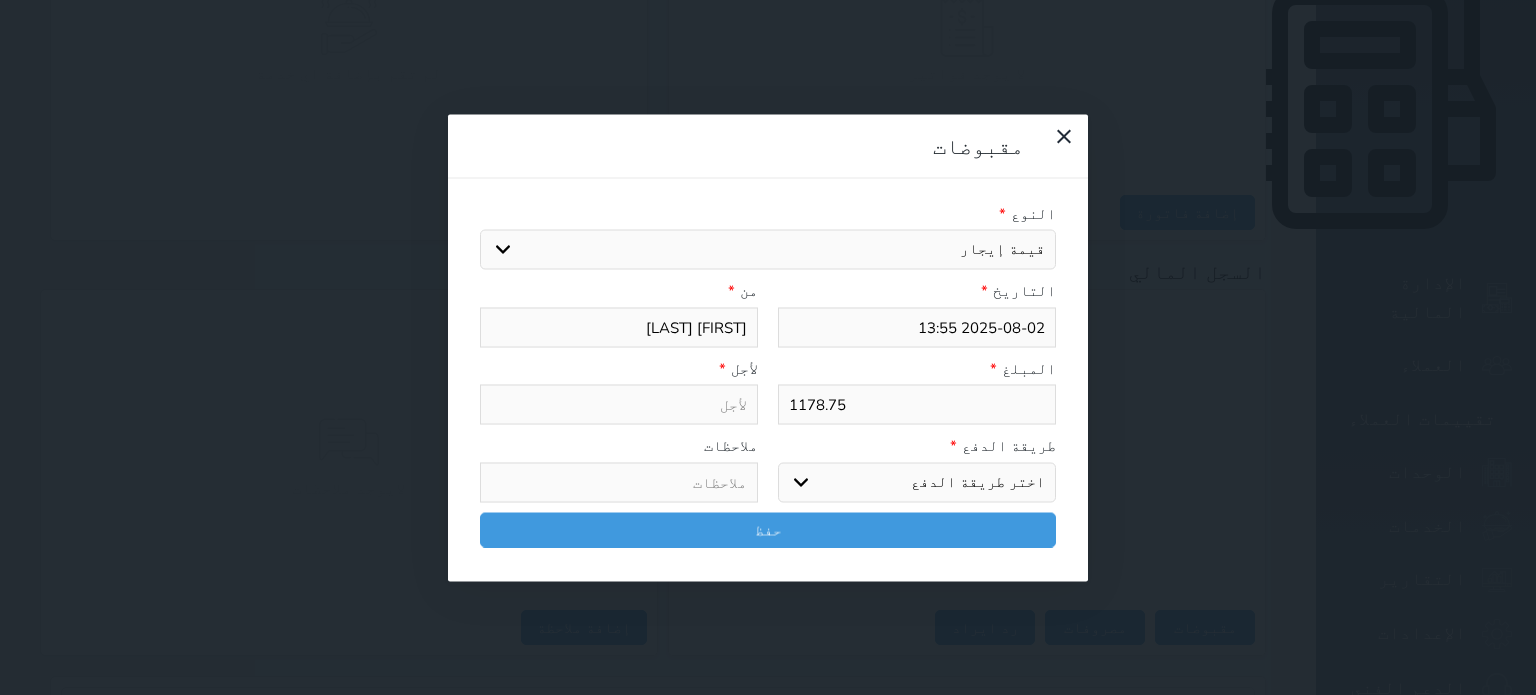 click on "اختيار   مقبوضات عامة قيمة إيجار فواتير تامين عربون لا ينطبق آخر مغسلة واي فاي - الإنترنت مواقف السيارات طعام الأغذية والمشروبات مشروبات المشروبات الباردة المشروبات الساخنة الإفطار غداء عشاء مخبز و كعك حمام سباحة الصالة الرياضية سبا و خدمات الجمال اختيار وإسقاط (خدمات النقل) ميني بار كابل - تلفزيون سرير إضافي تصفيف الشعر التسوق خدمات الجولات السياحية المنظمة خدمات الدليل السياحي" at bounding box center [768, 250] 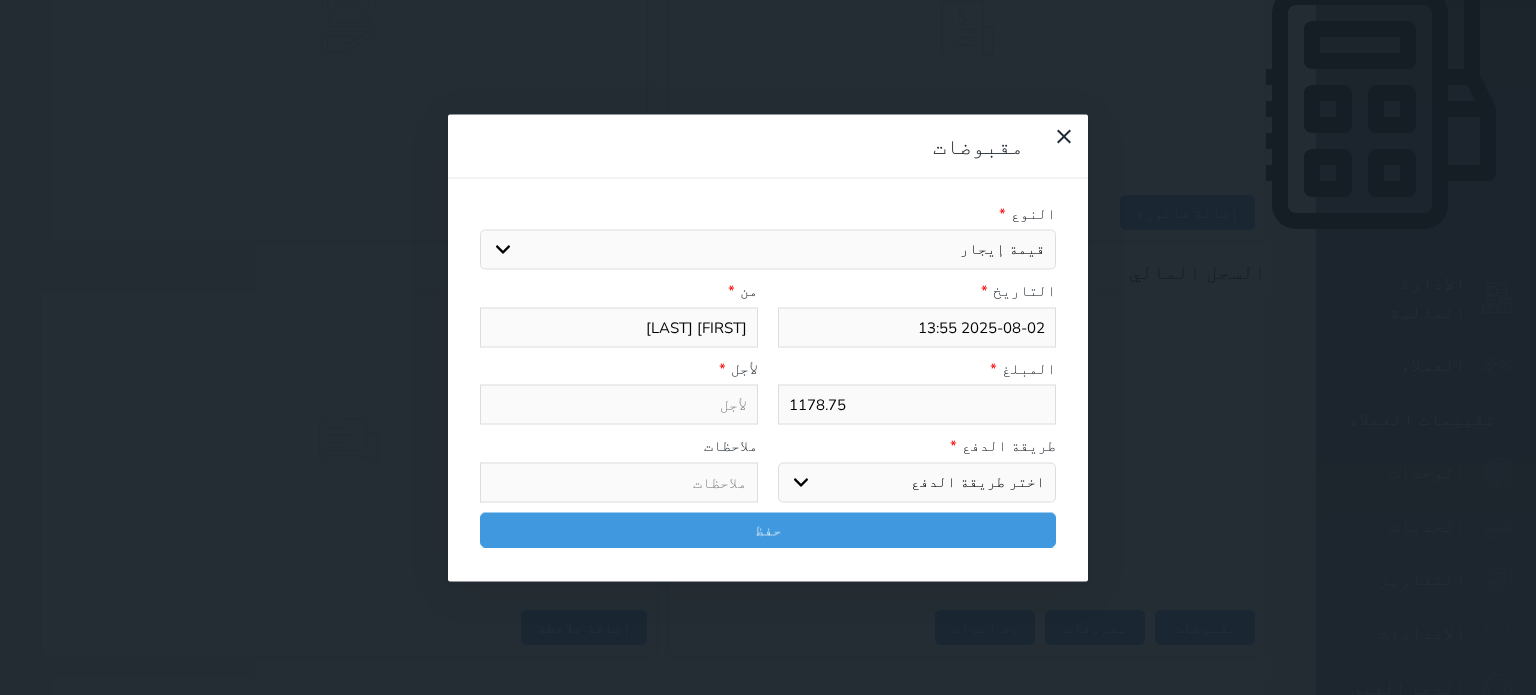 select 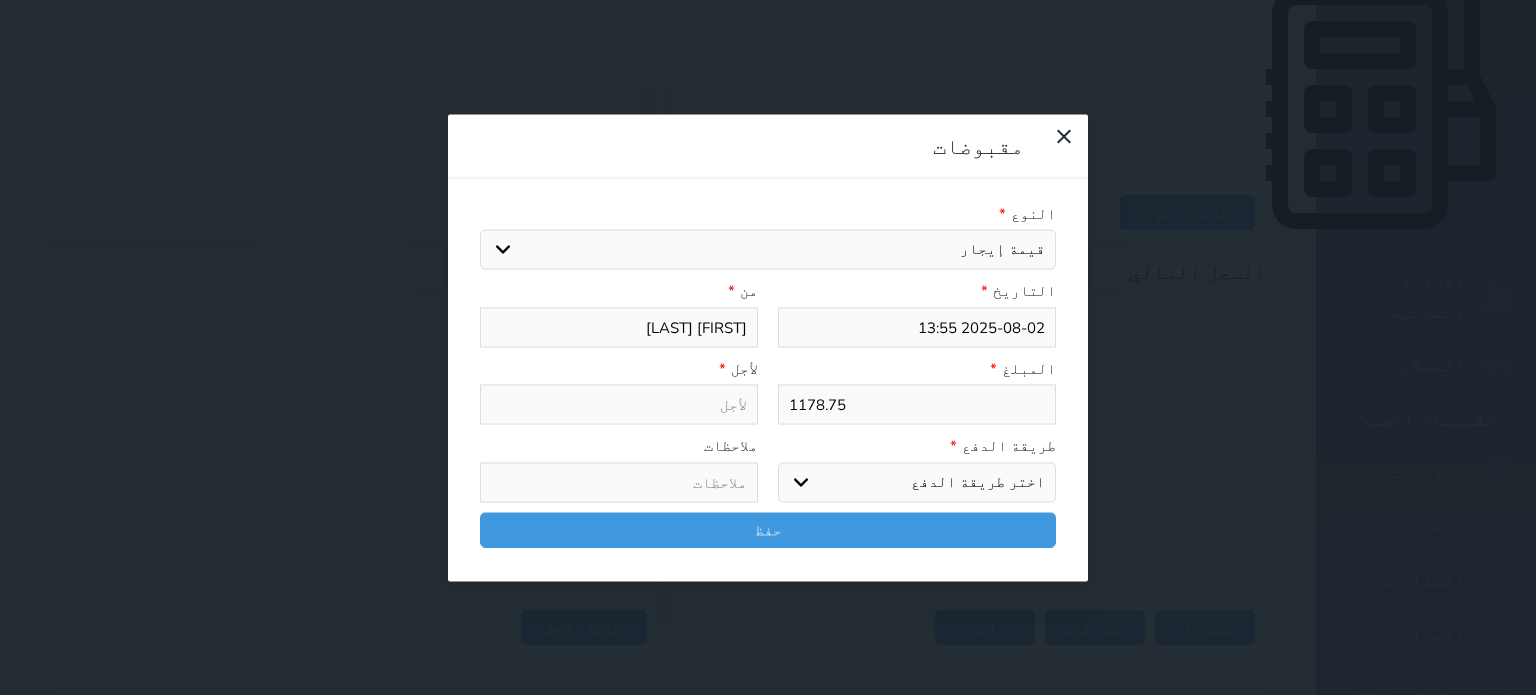 type on "قيمة إيجار - الوحدة - 501" 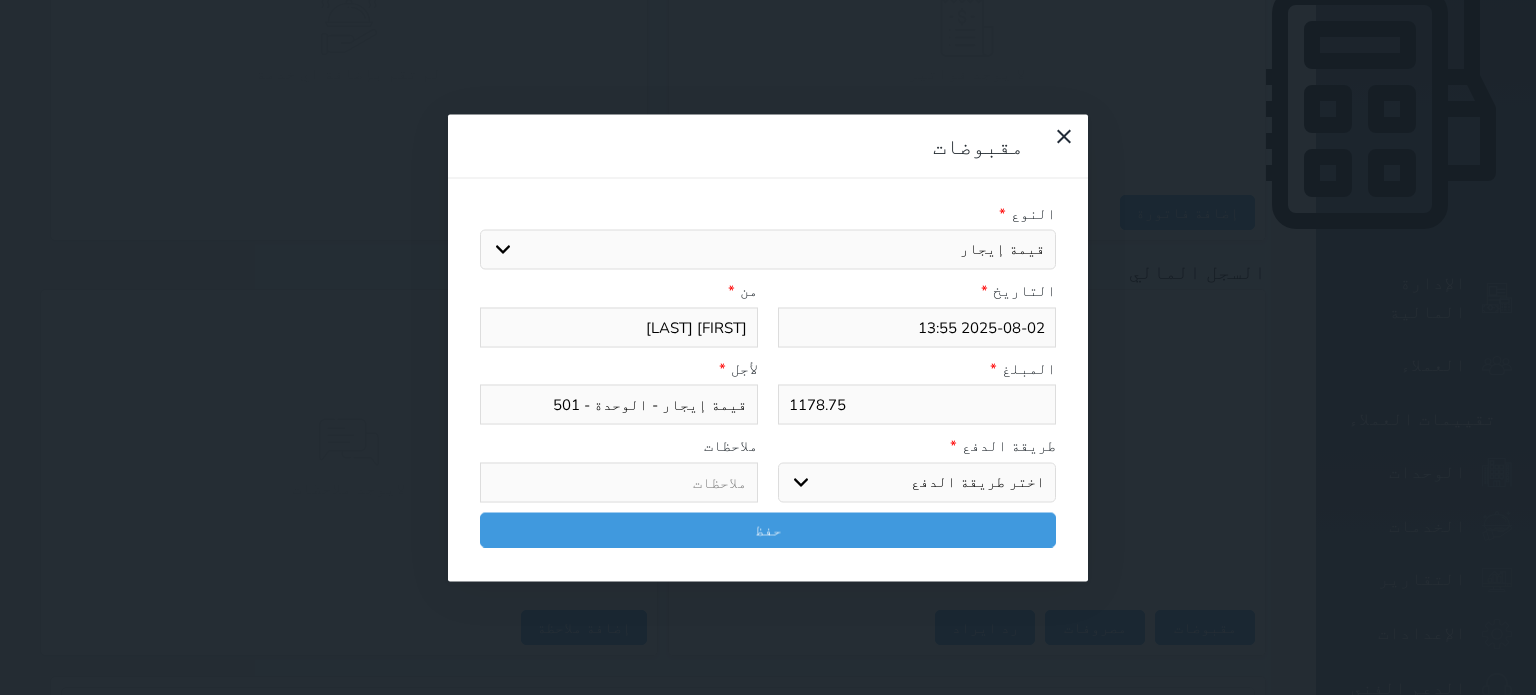 click on "اختر طريقة الدفع   دفع نقدى   تحويل بنكى   مدى   بطاقة ائتمان   آجل" at bounding box center [917, 482] 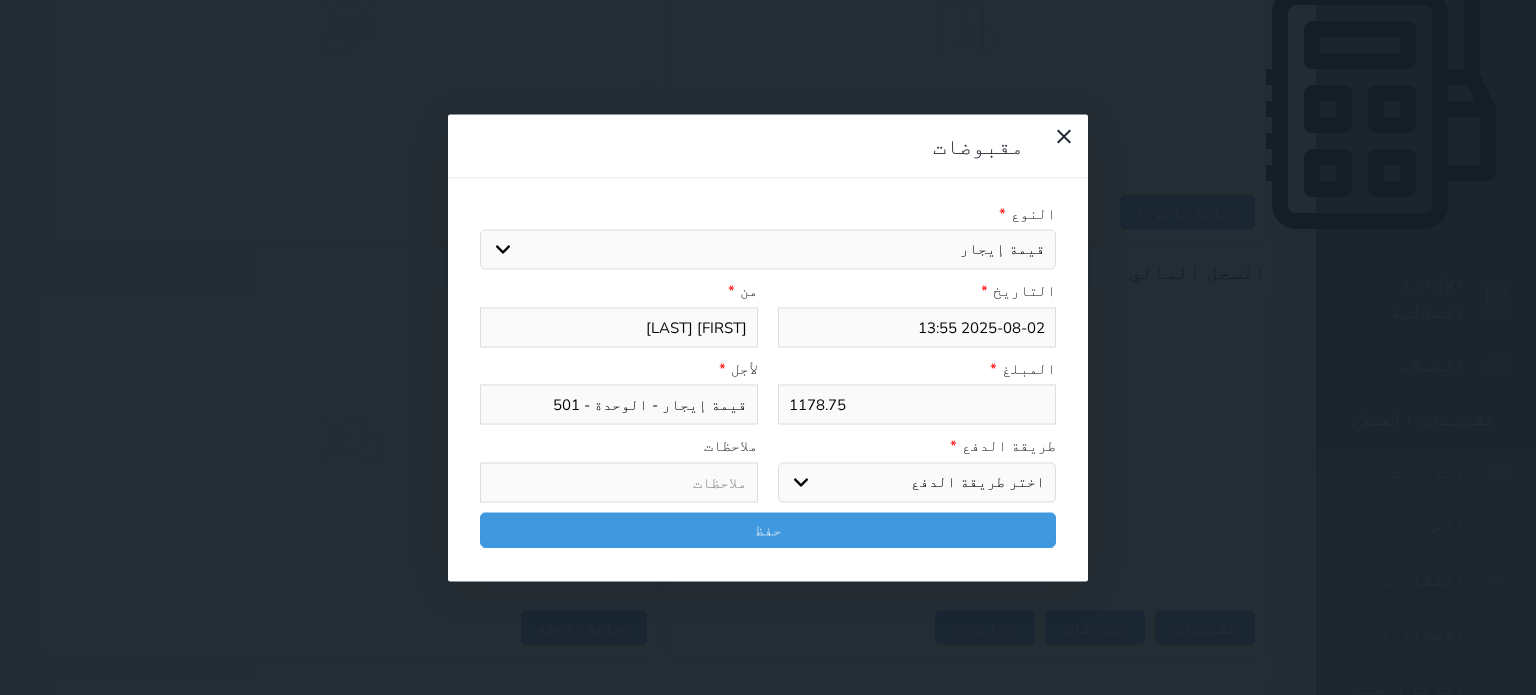 select on "mada" 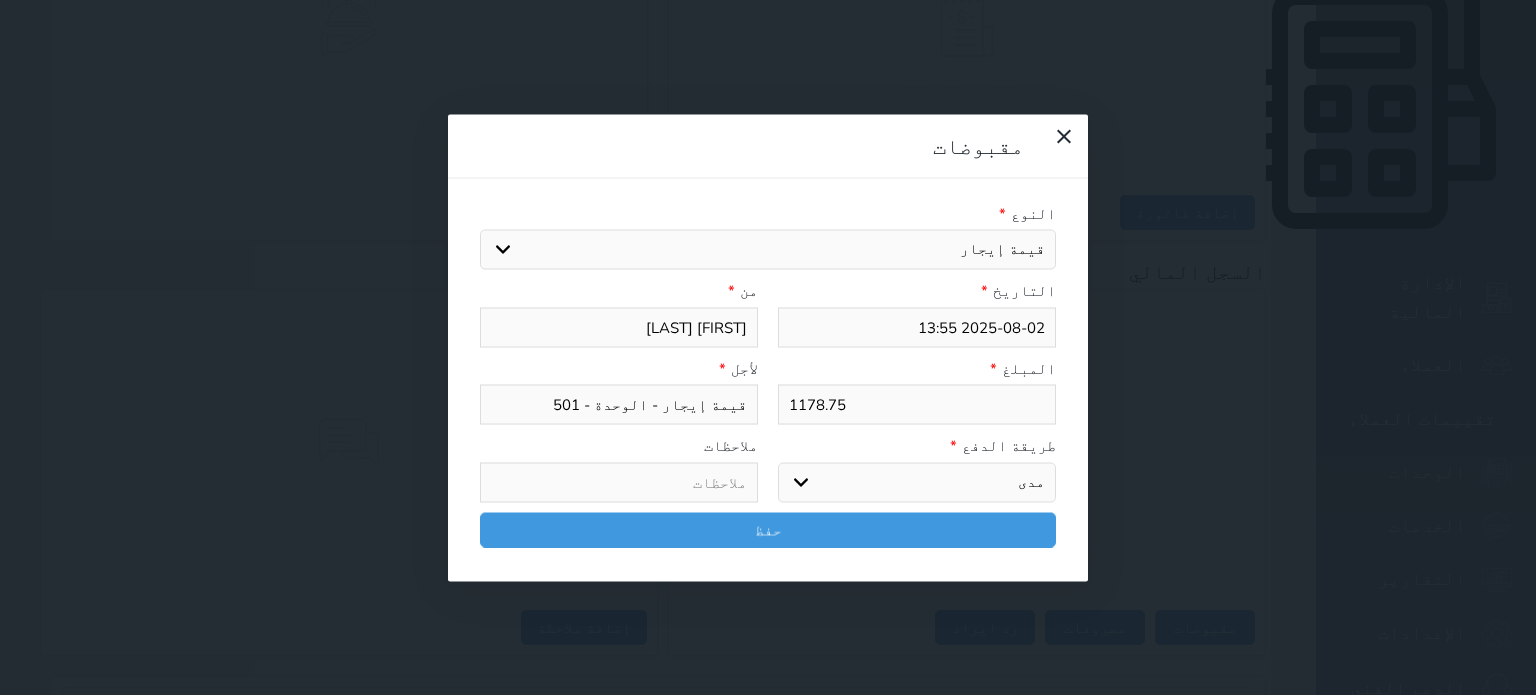 click on "اختر طريقة الدفع   دفع نقدى   تحويل بنكى   مدى   بطاقة ائتمان   آجل" at bounding box center (917, 482) 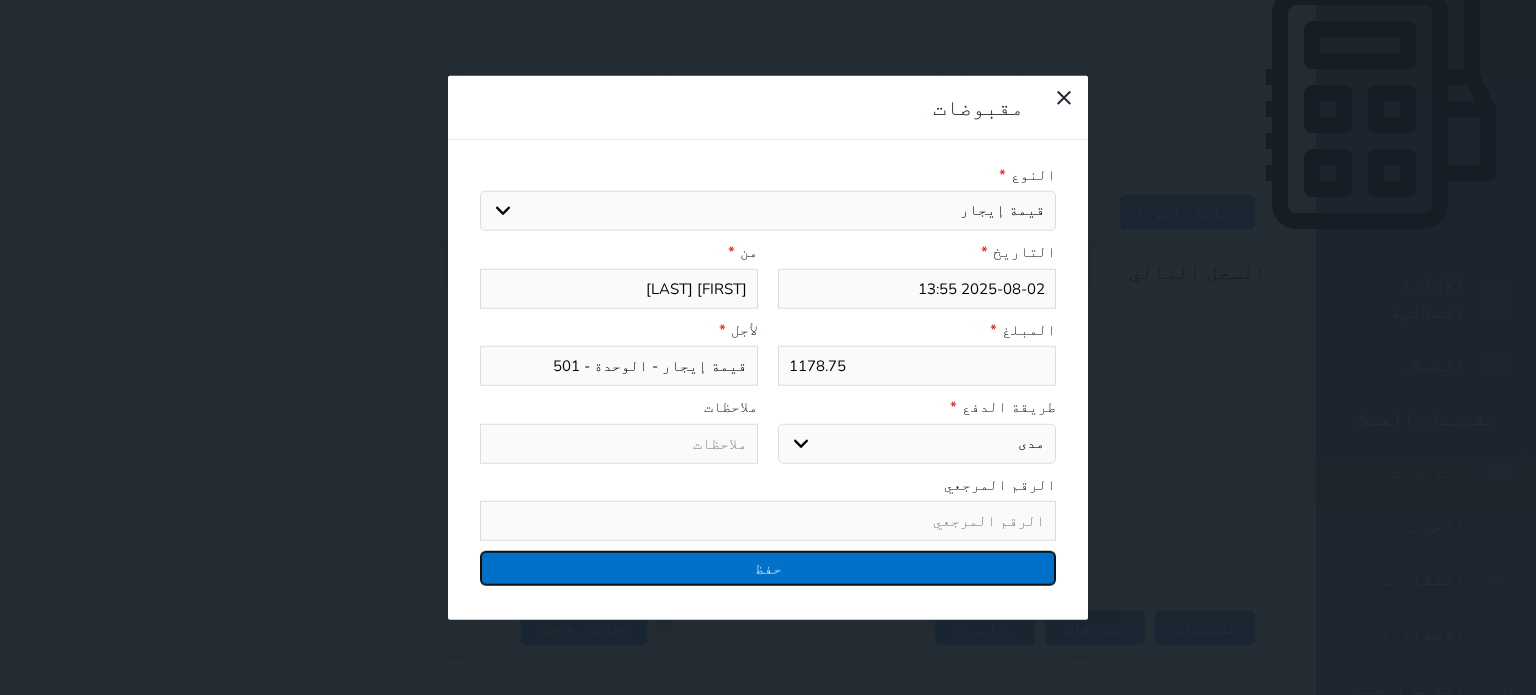 click on "حفظ" at bounding box center (768, 568) 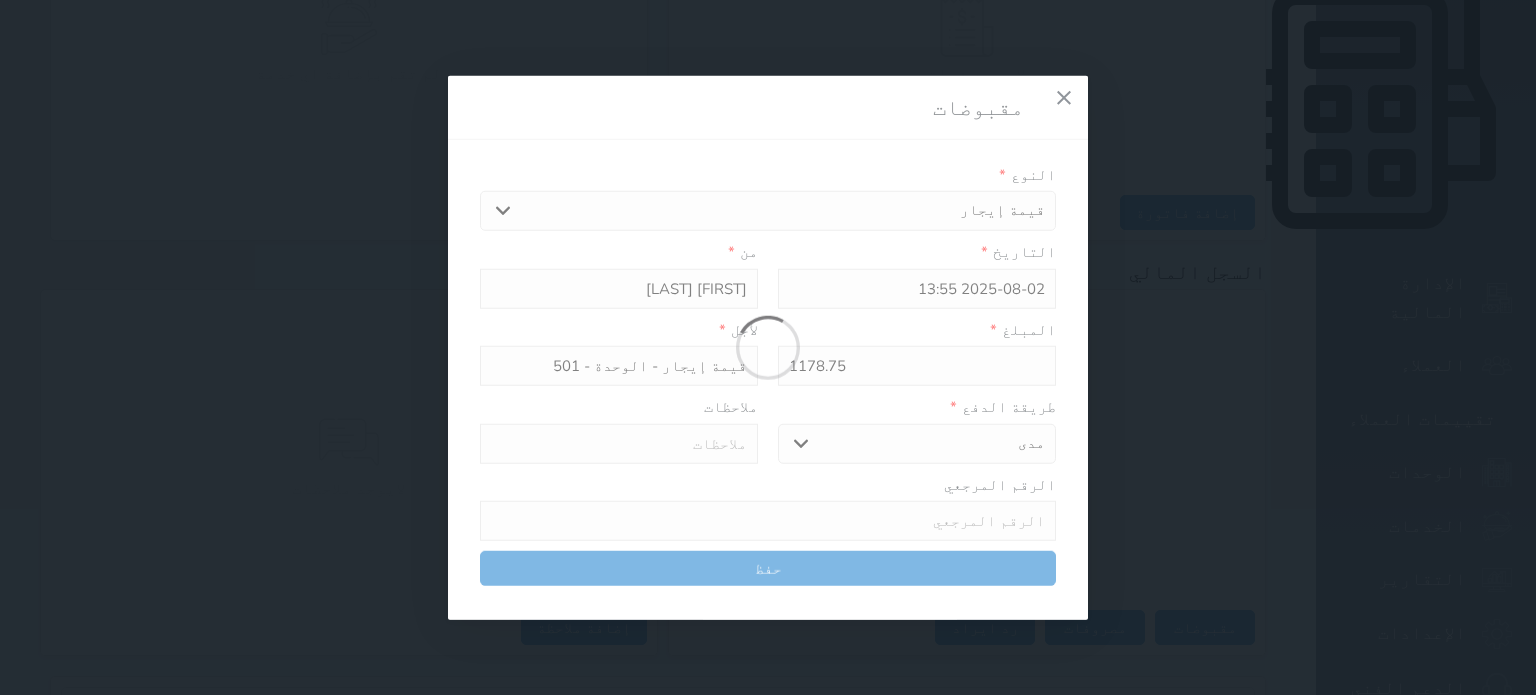 select 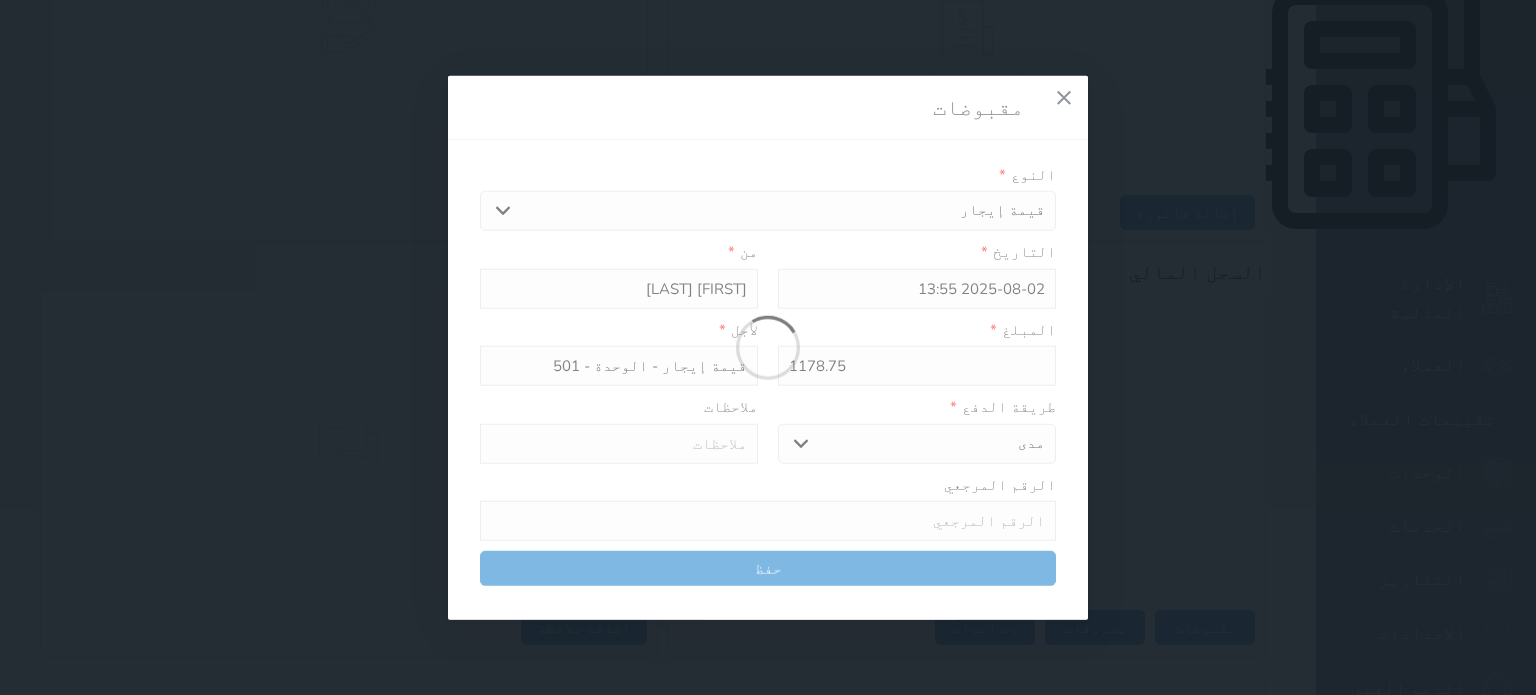 type 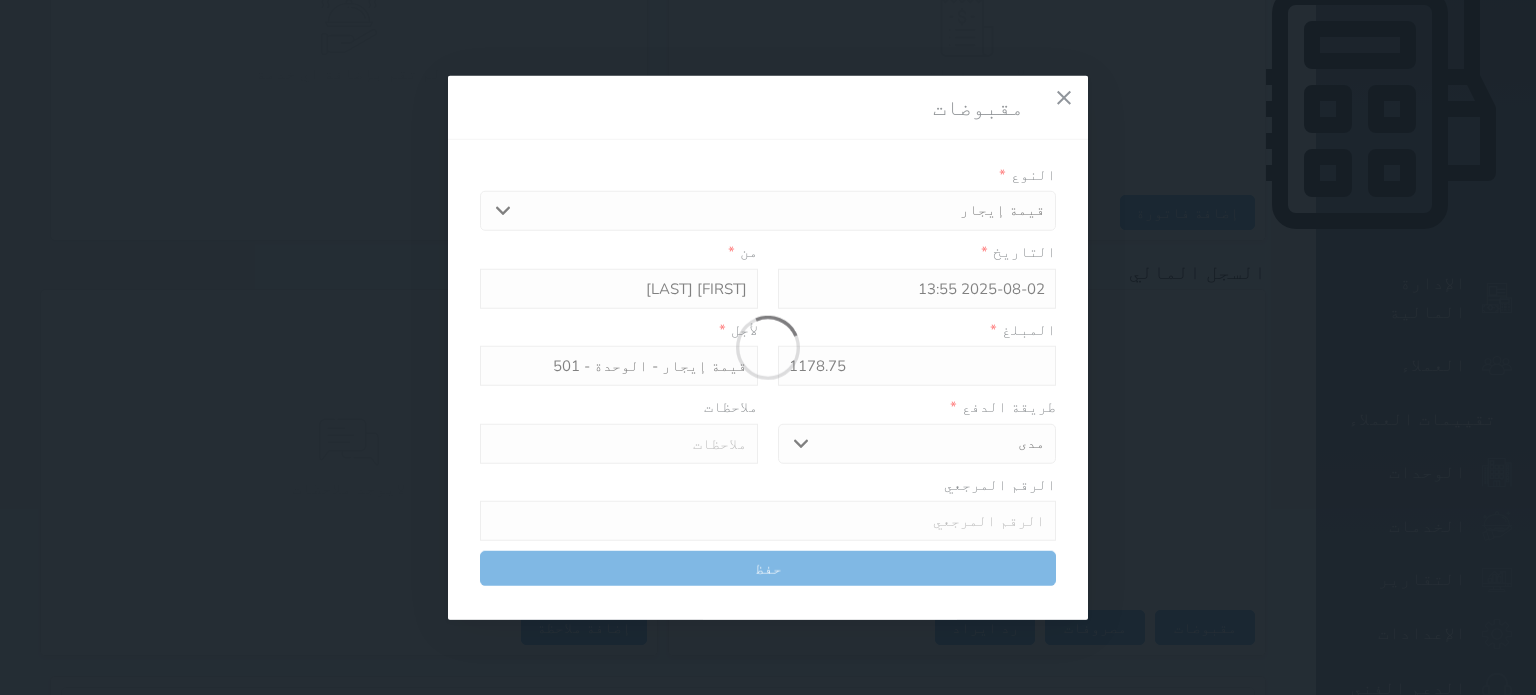 type on "0" 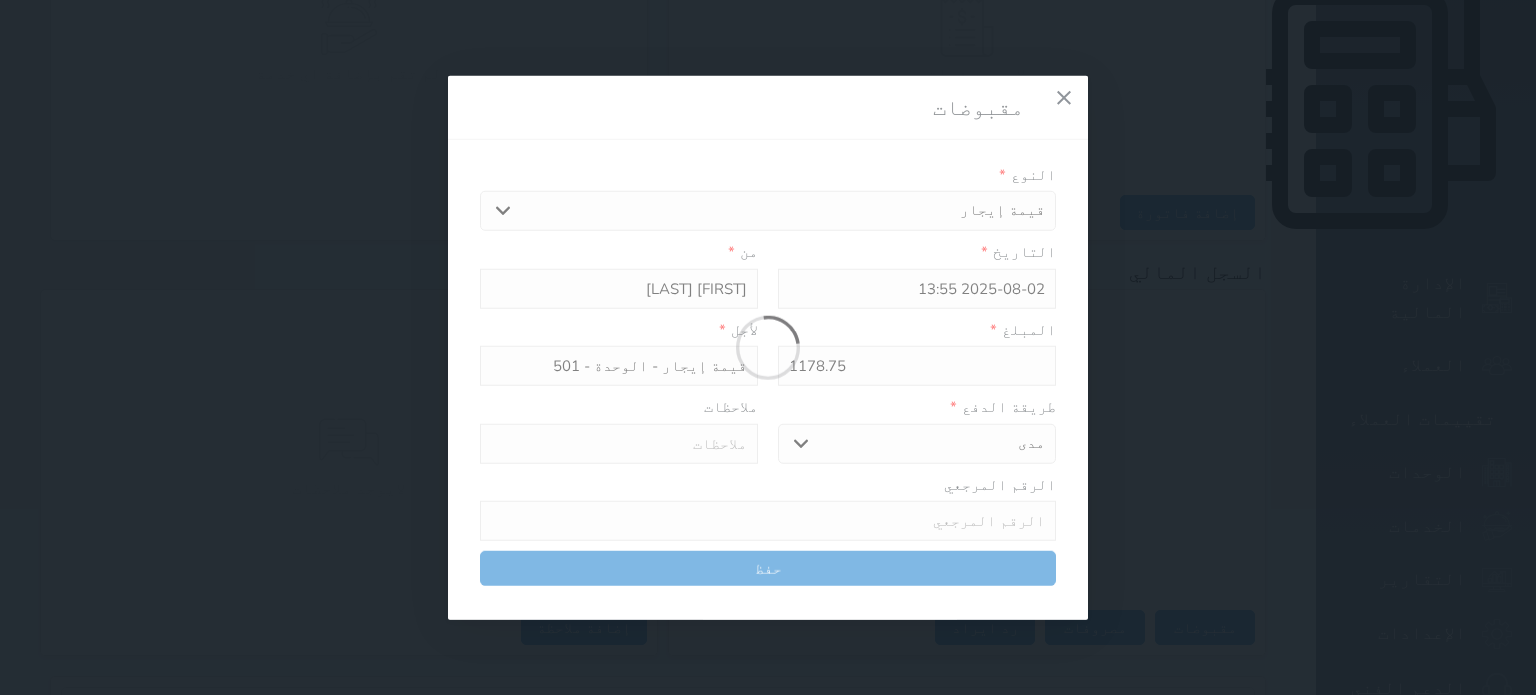 select 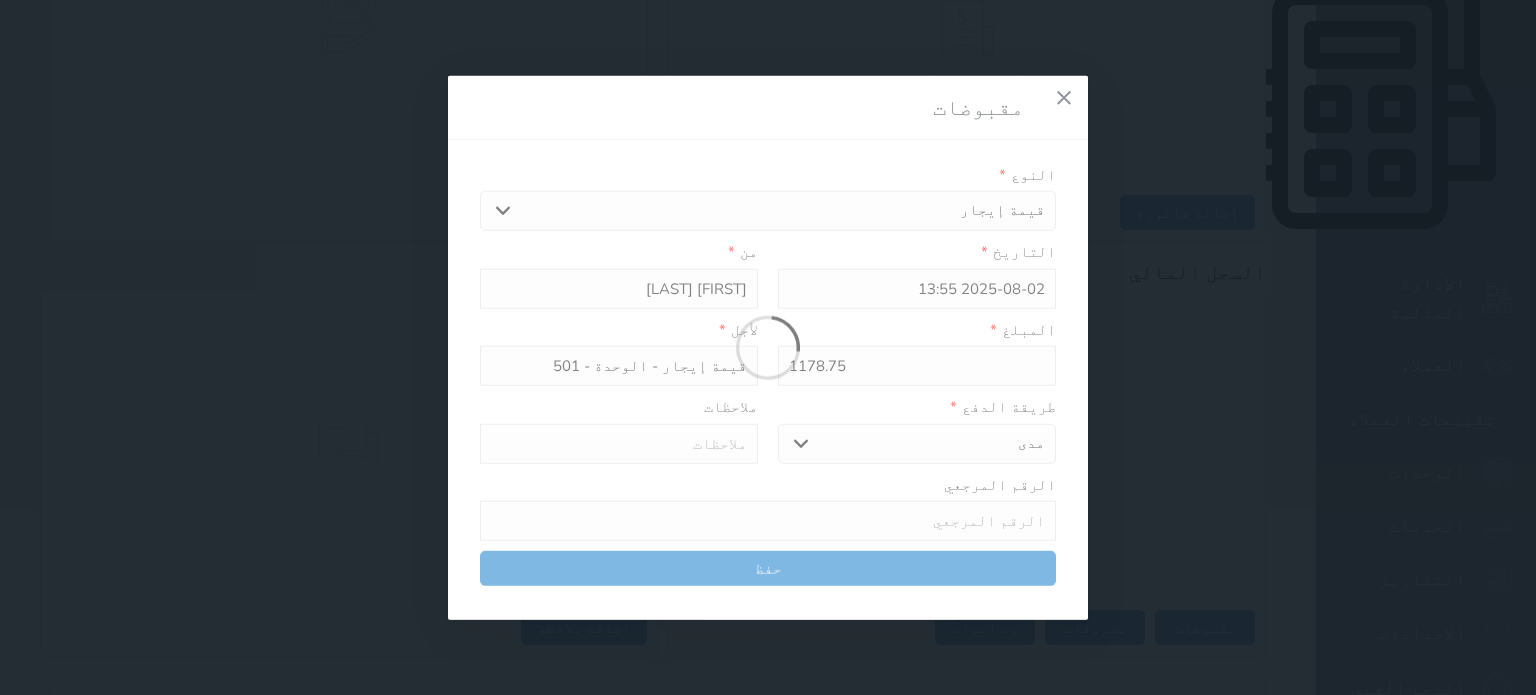 type on "0" 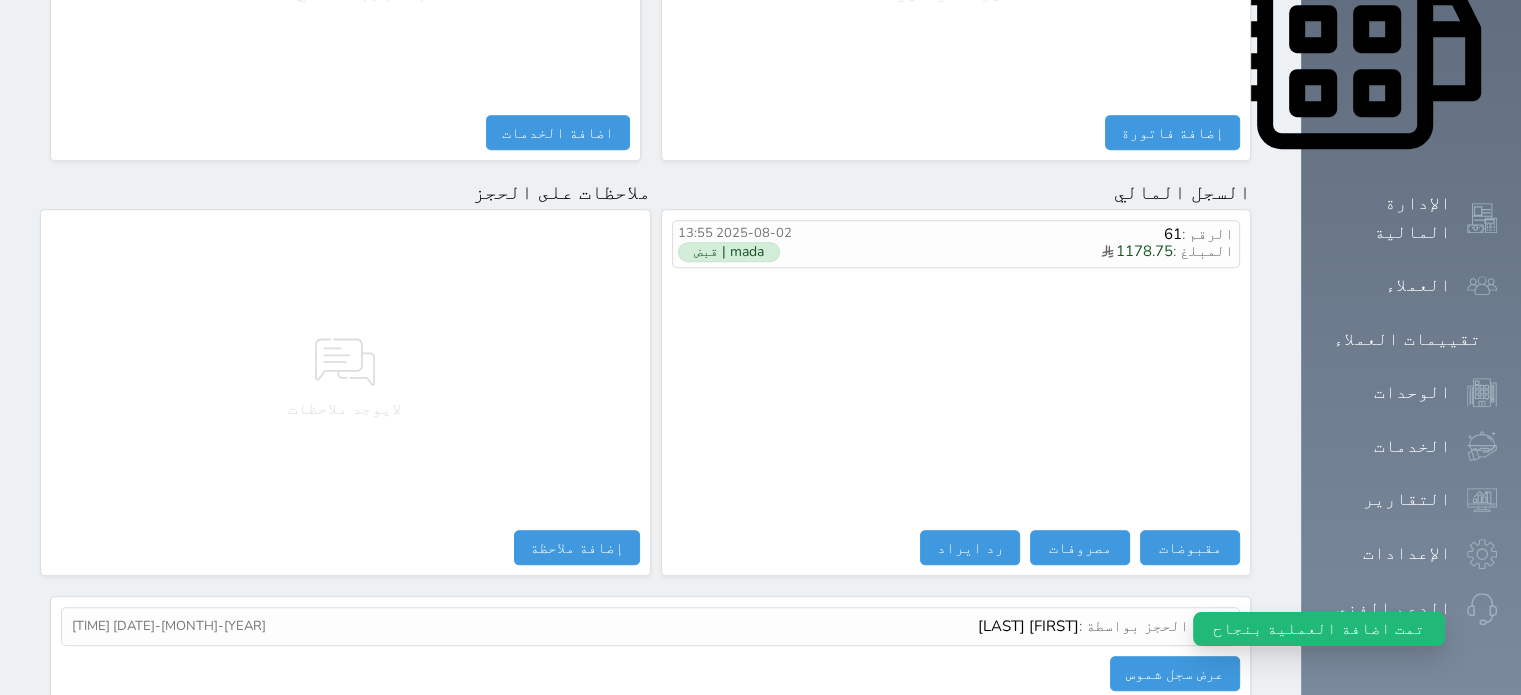 scroll, scrollTop: 1005, scrollLeft: 0, axis: vertical 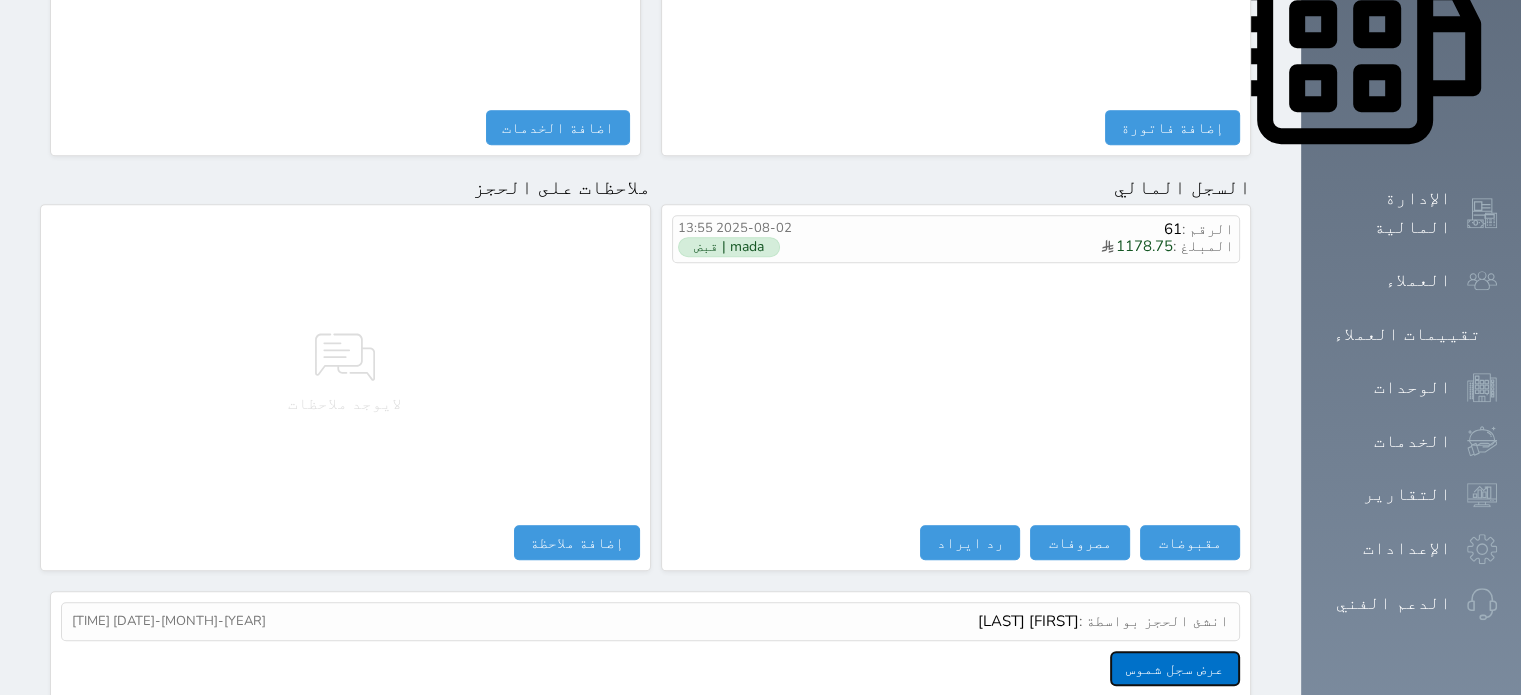 click on "عرض سجل شموس" at bounding box center (1175, 668) 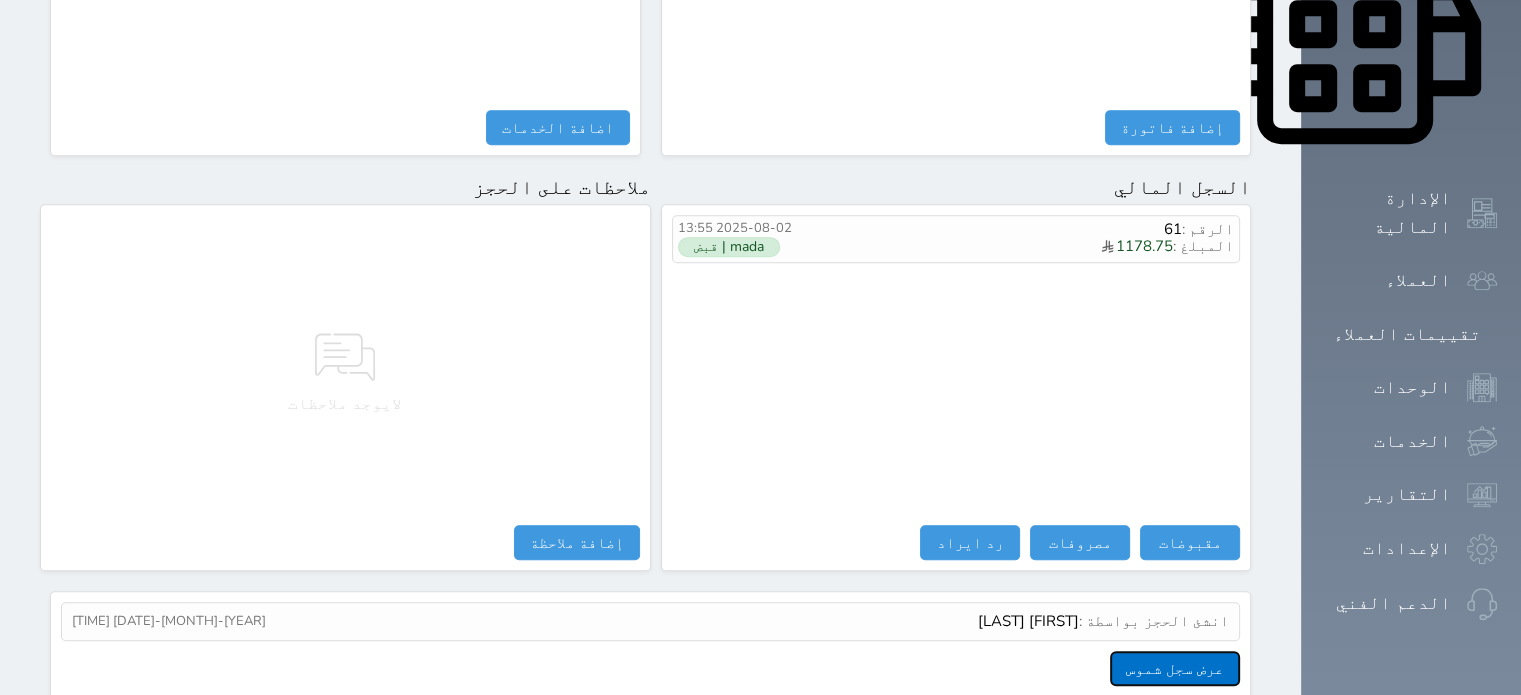 click on "عرض سجل شموس" at bounding box center [1175, 668] 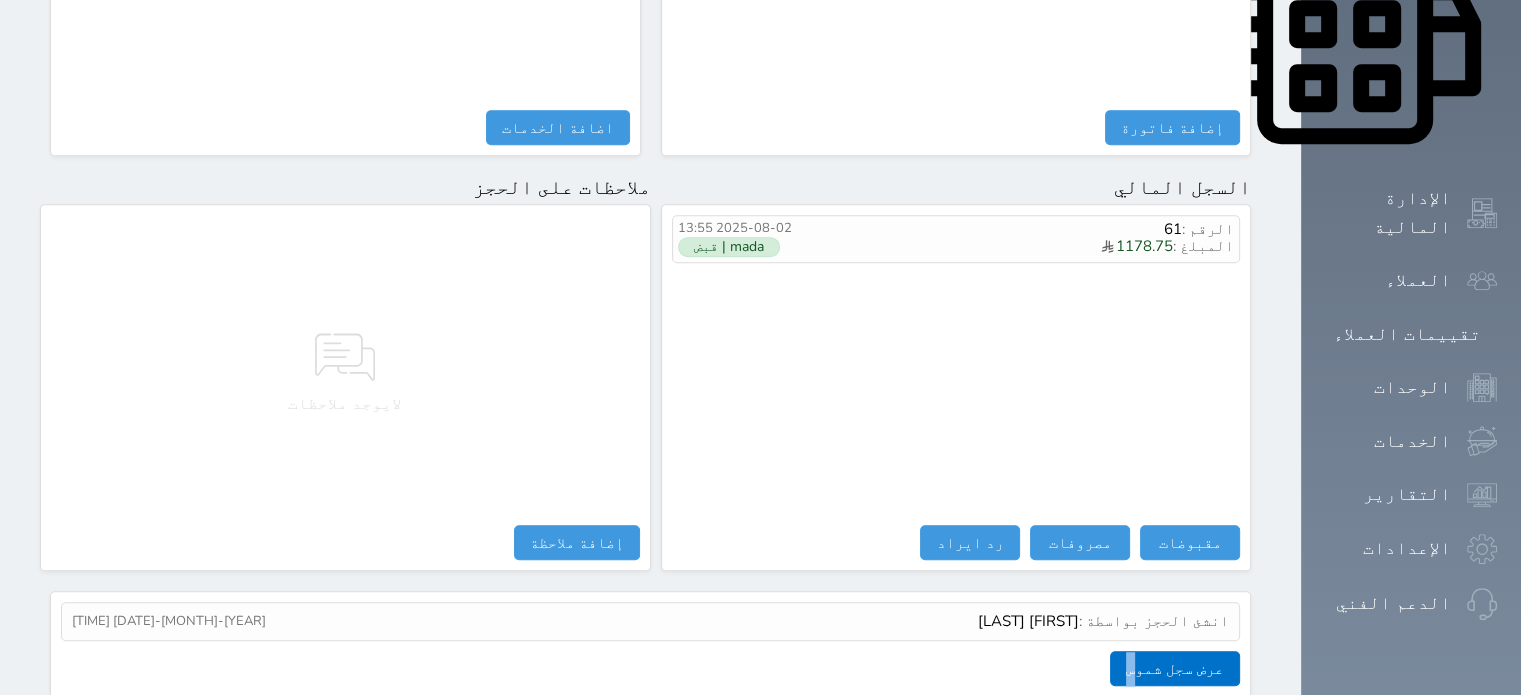 drag, startPoint x: 1116, startPoint y: 599, endPoint x: 1223, endPoint y: 603, distance: 107.07474 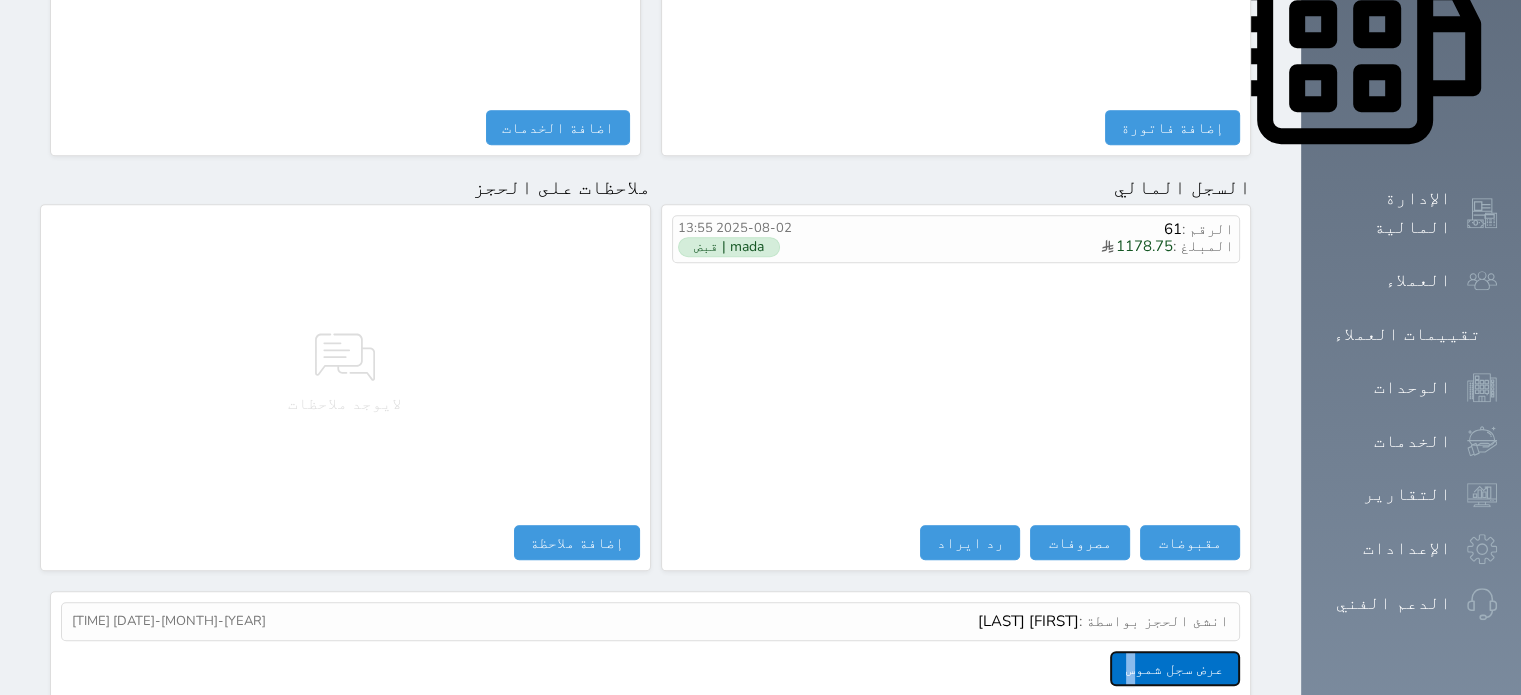 click on "عرض سجل شموس" at bounding box center (1175, 668) 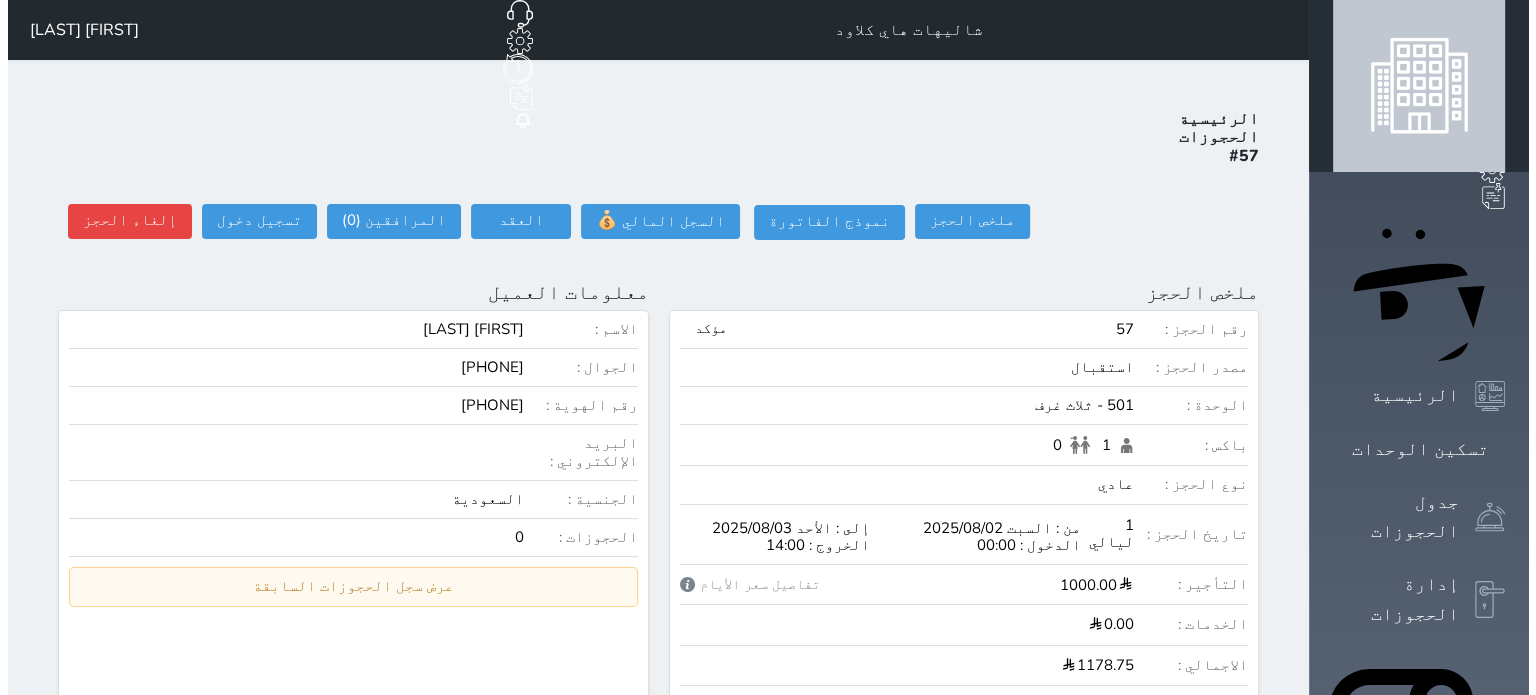 scroll, scrollTop: 0, scrollLeft: 0, axis: both 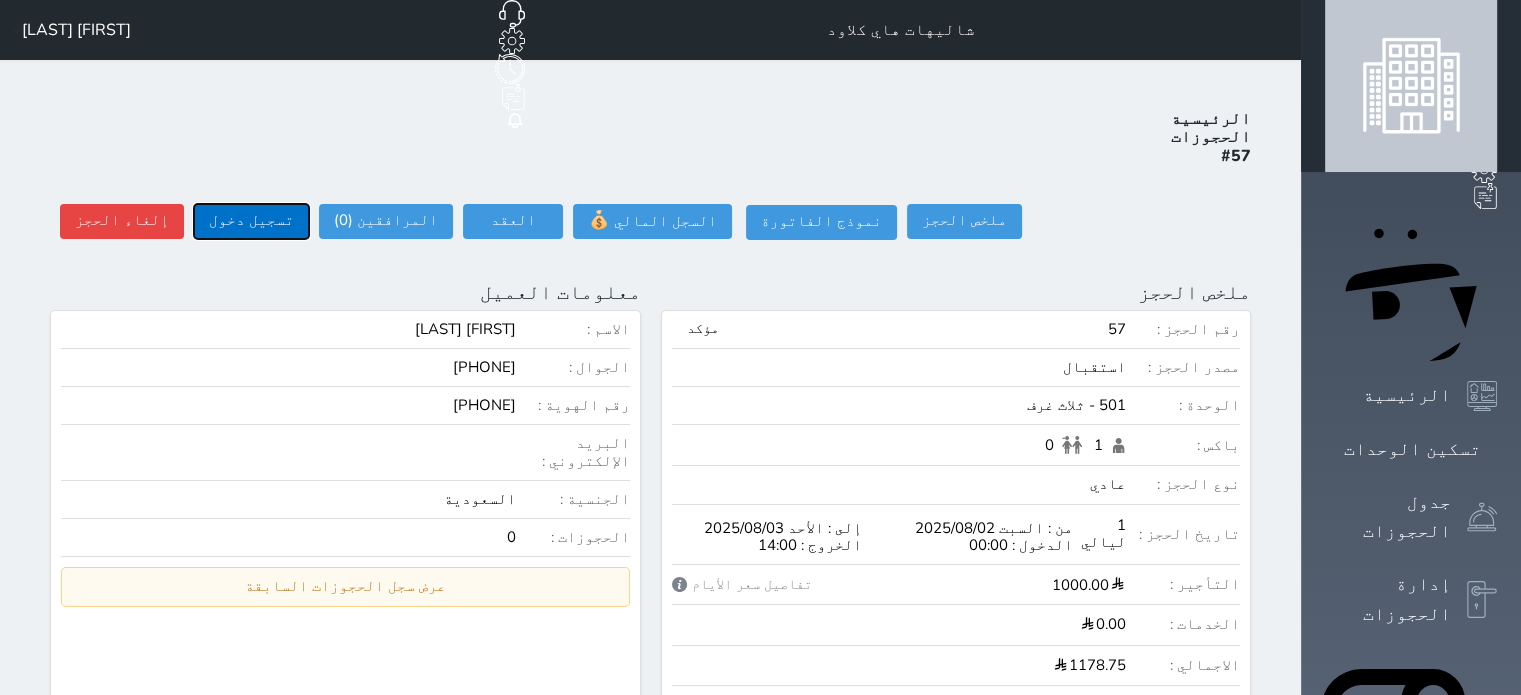click on "تسجيل دخول" at bounding box center (251, 221) 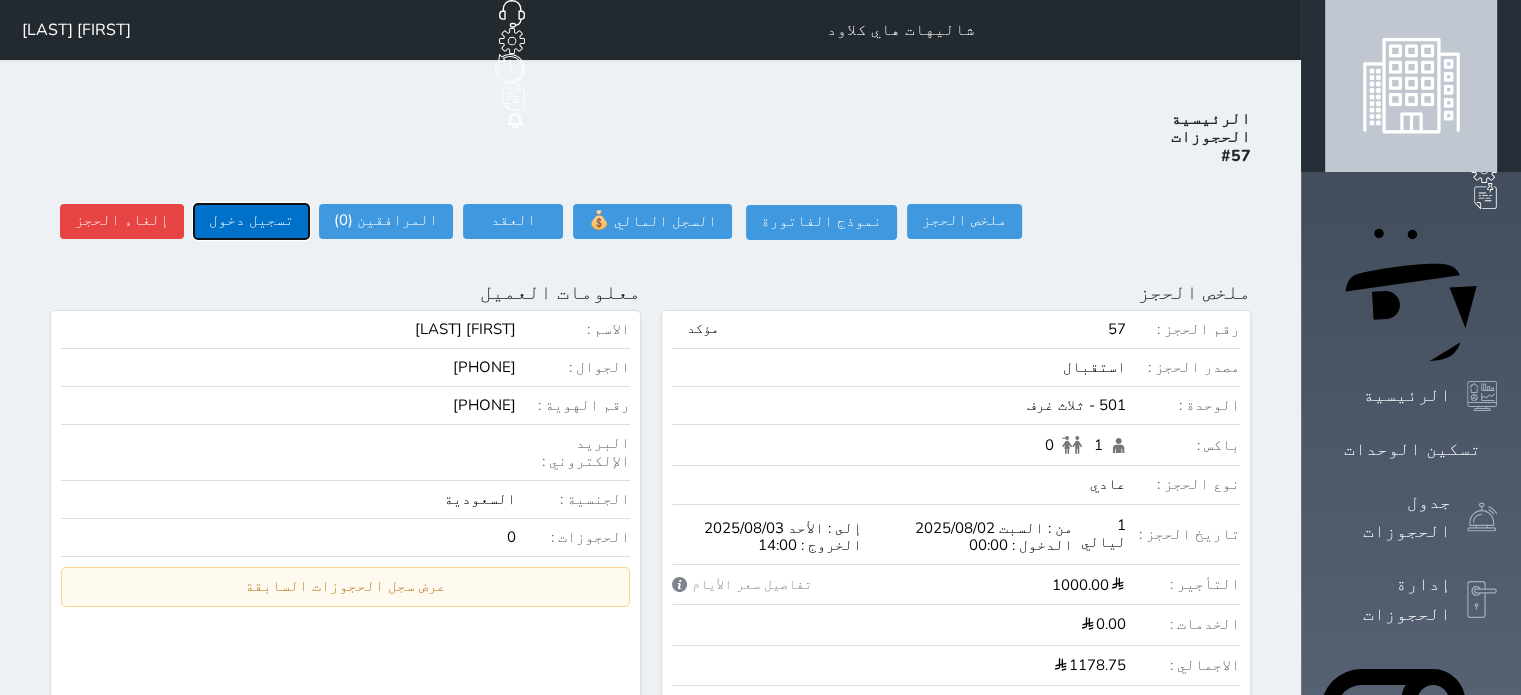 type on "13:56" 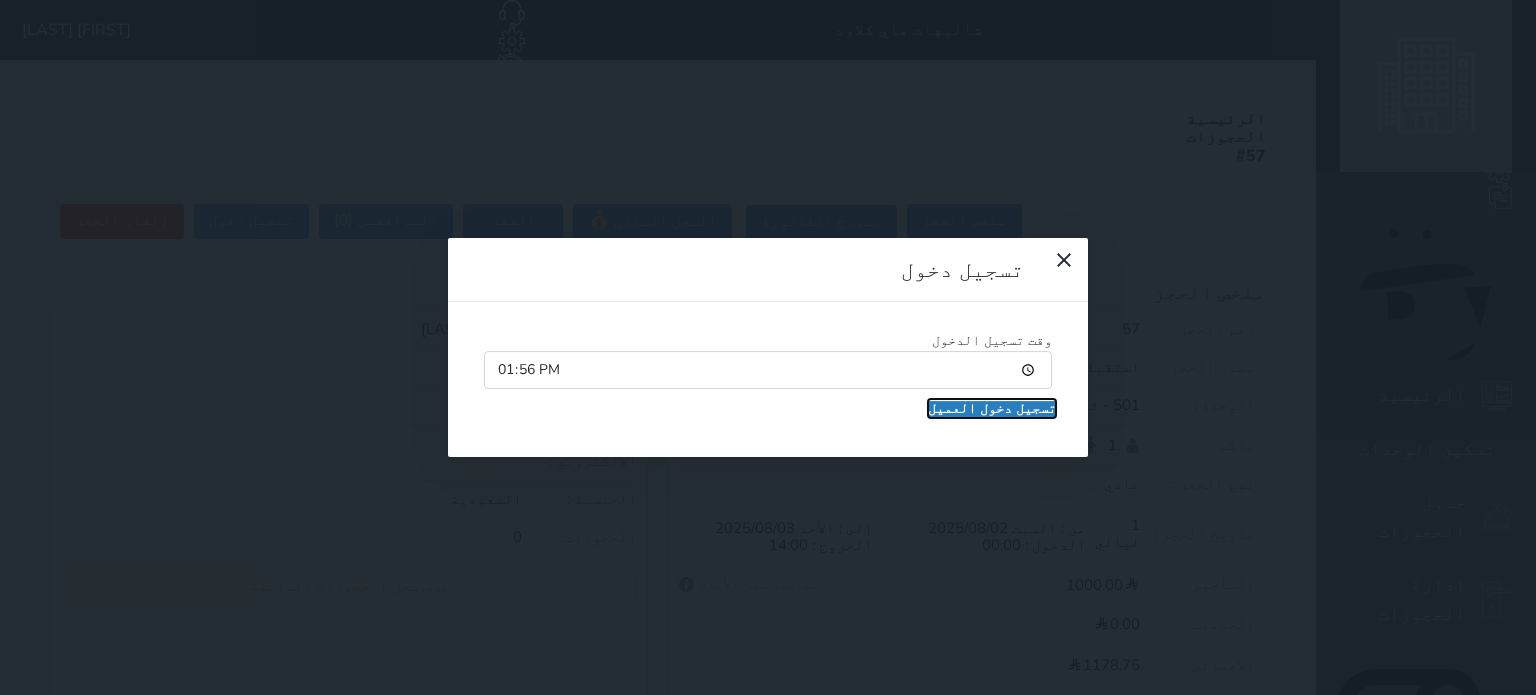 click on "تسجيل دخول العميل" at bounding box center (992, 409) 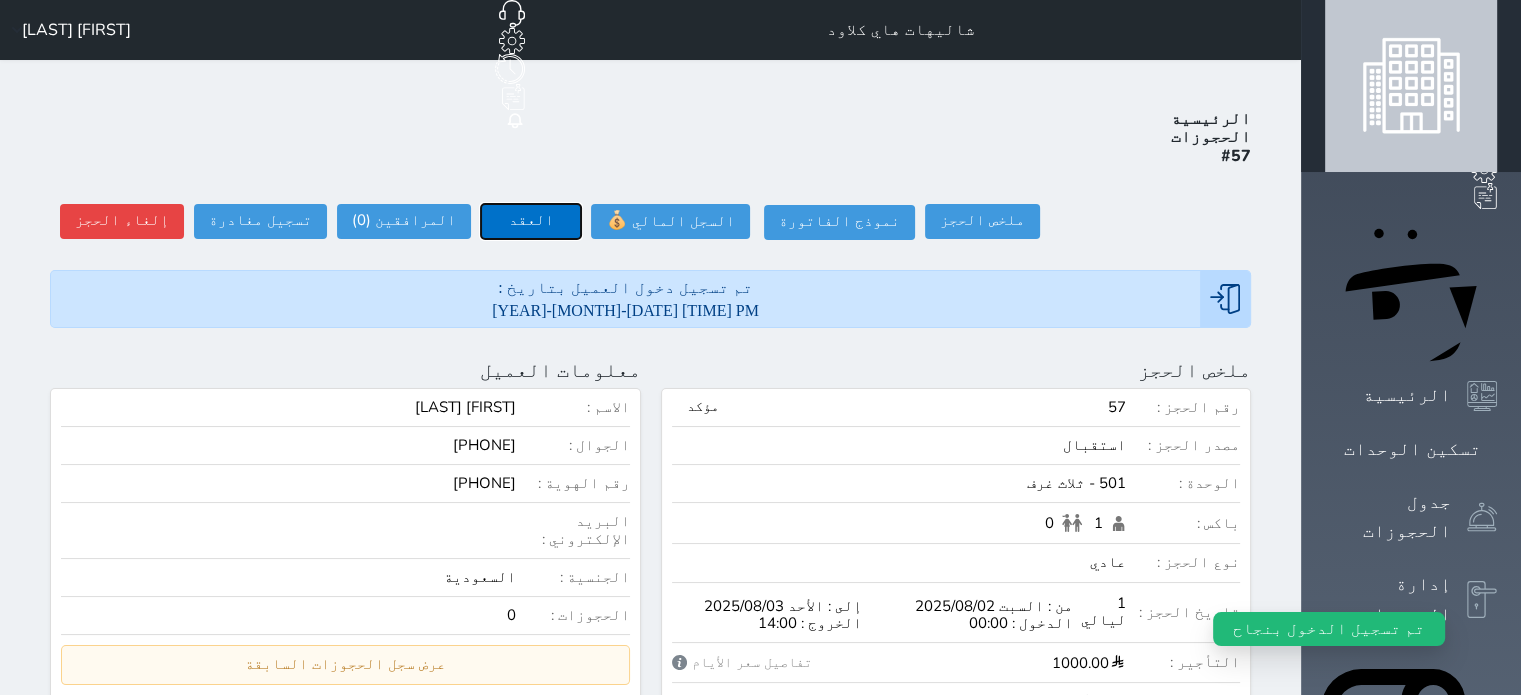 click on "العقد" at bounding box center [531, 221] 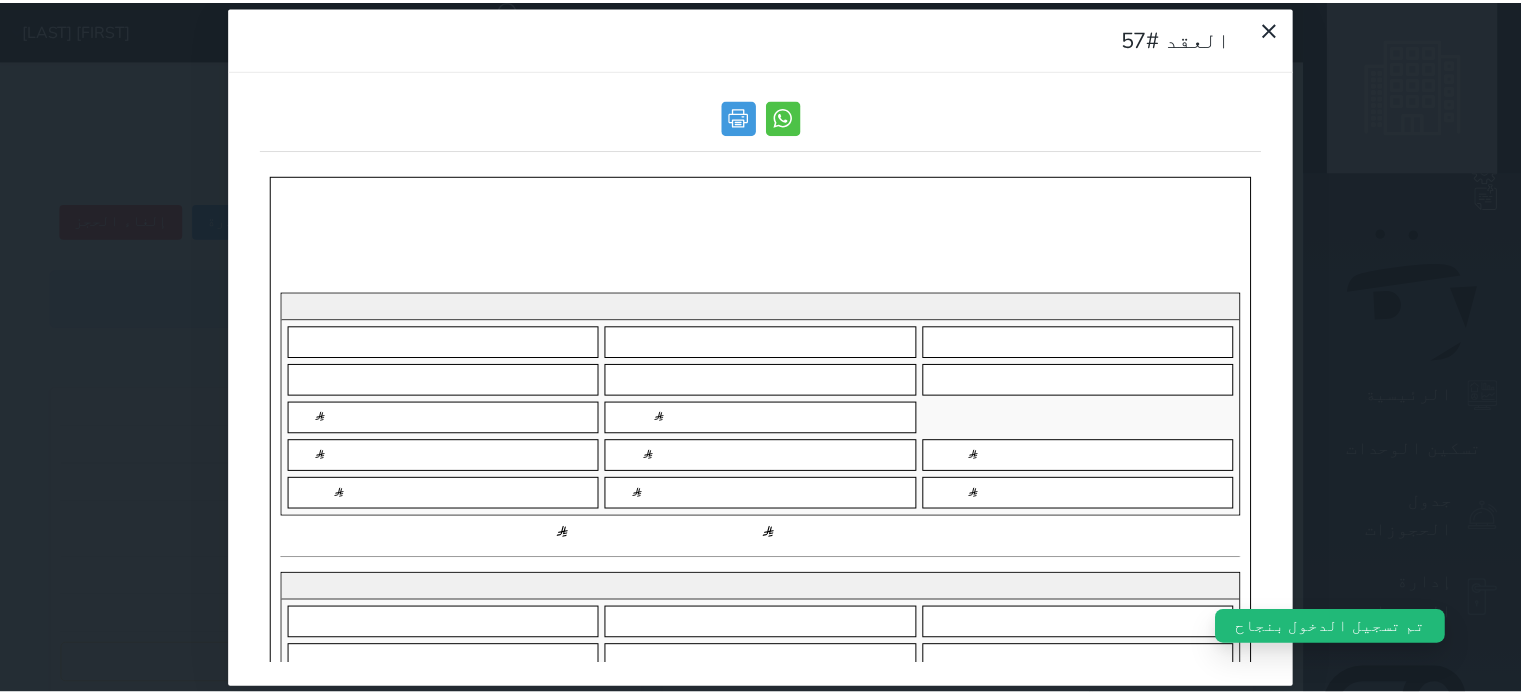 scroll, scrollTop: 0, scrollLeft: 0, axis: both 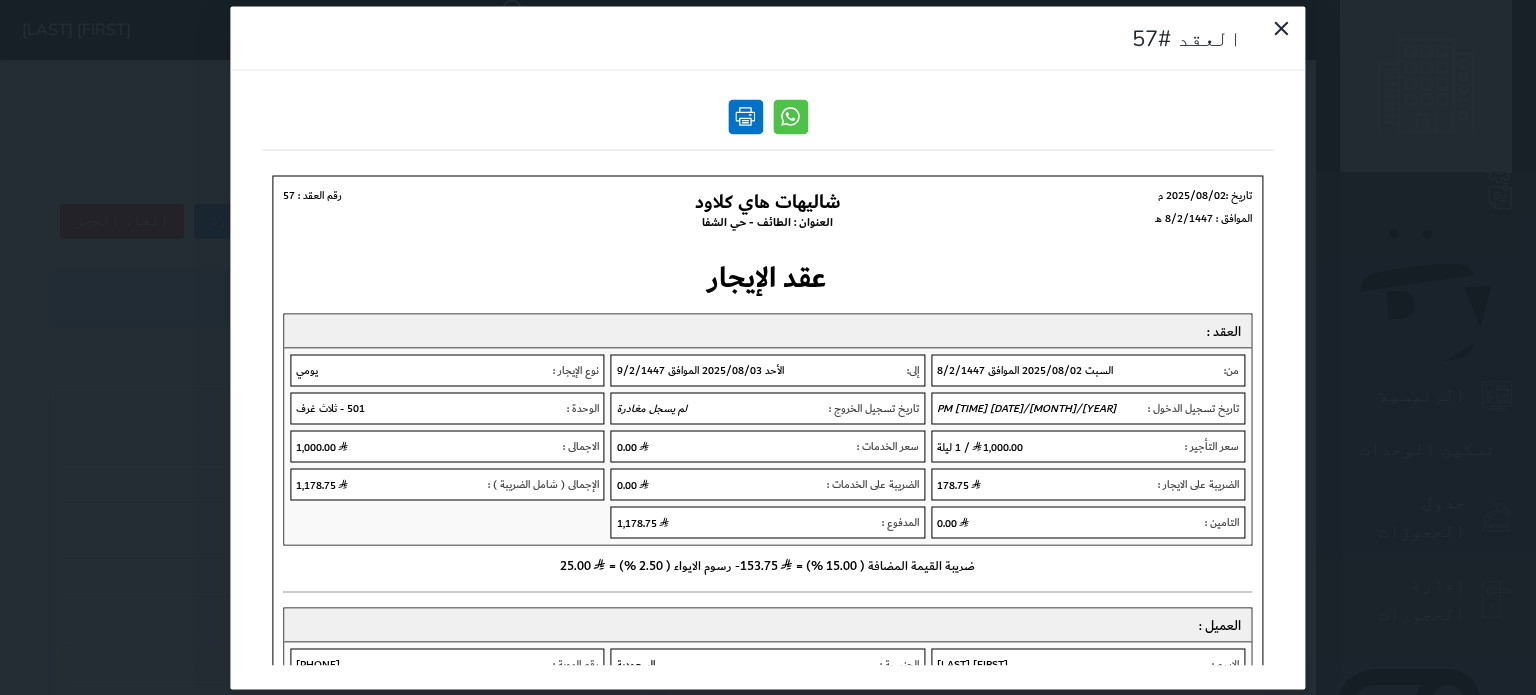 click at bounding box center (745, 116) 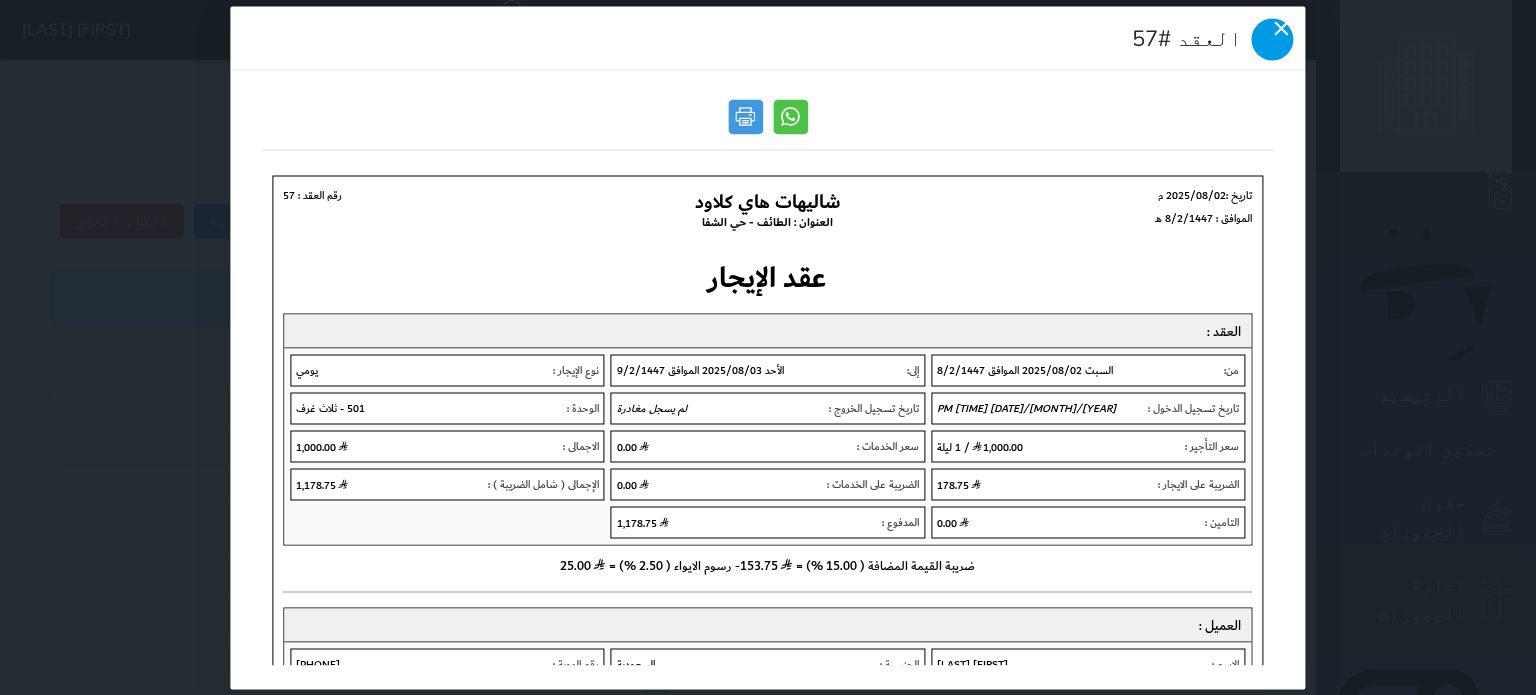 click 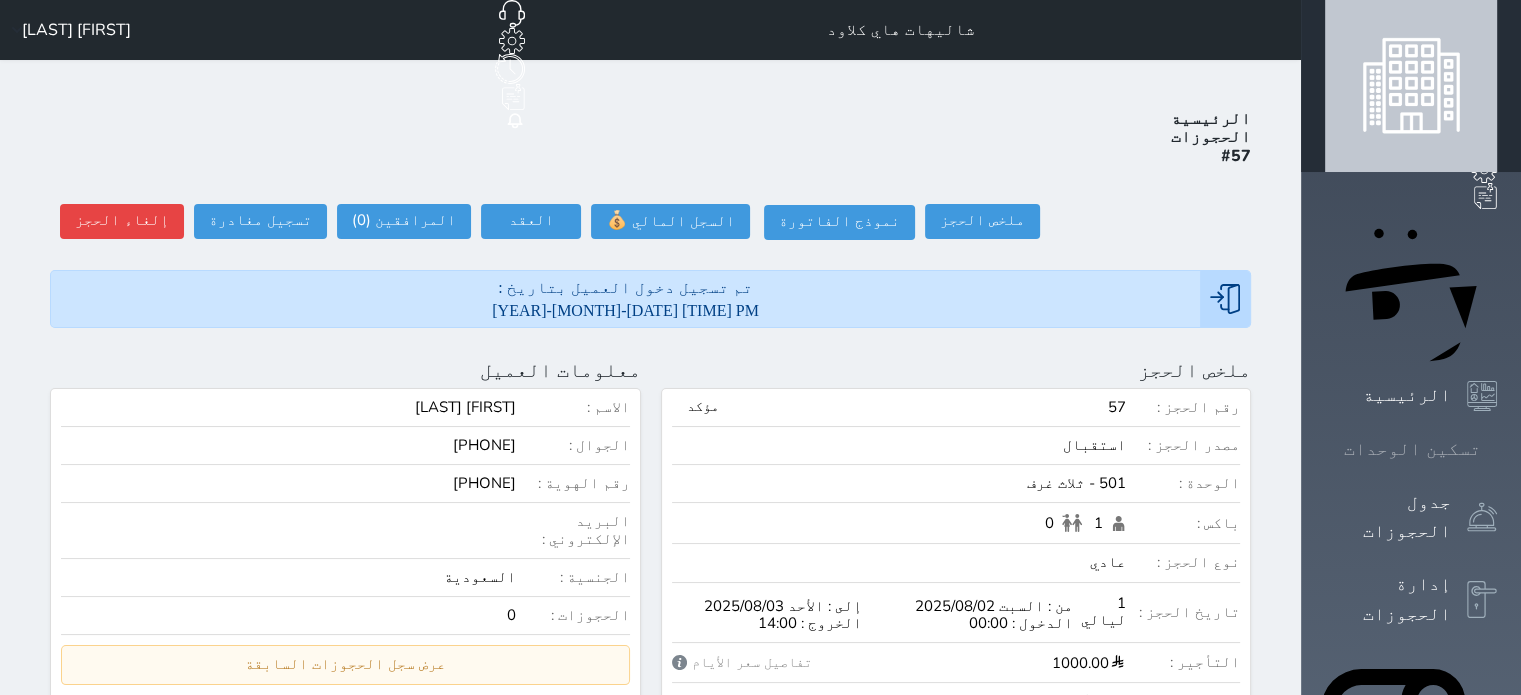 click 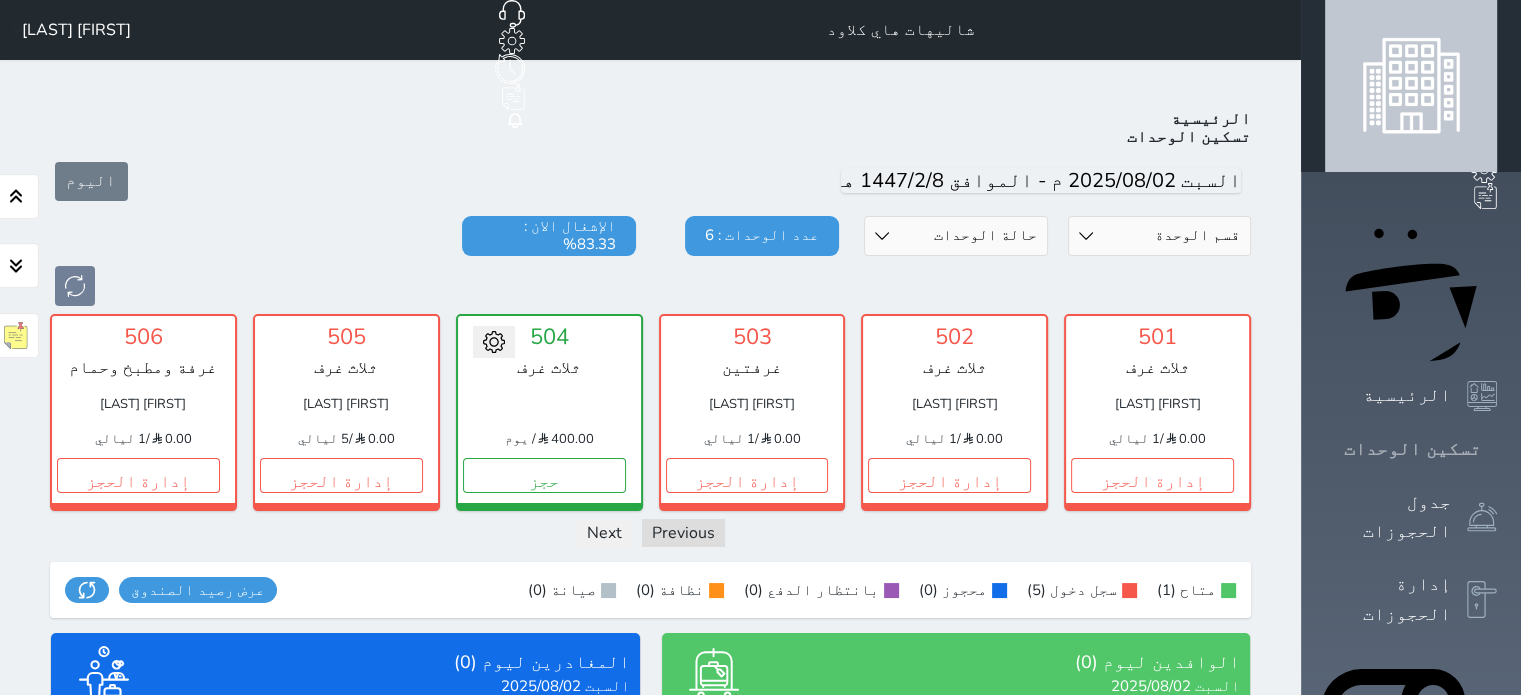 scroll, scrollTop: 78, scrollLeft: 0, axis: vertical 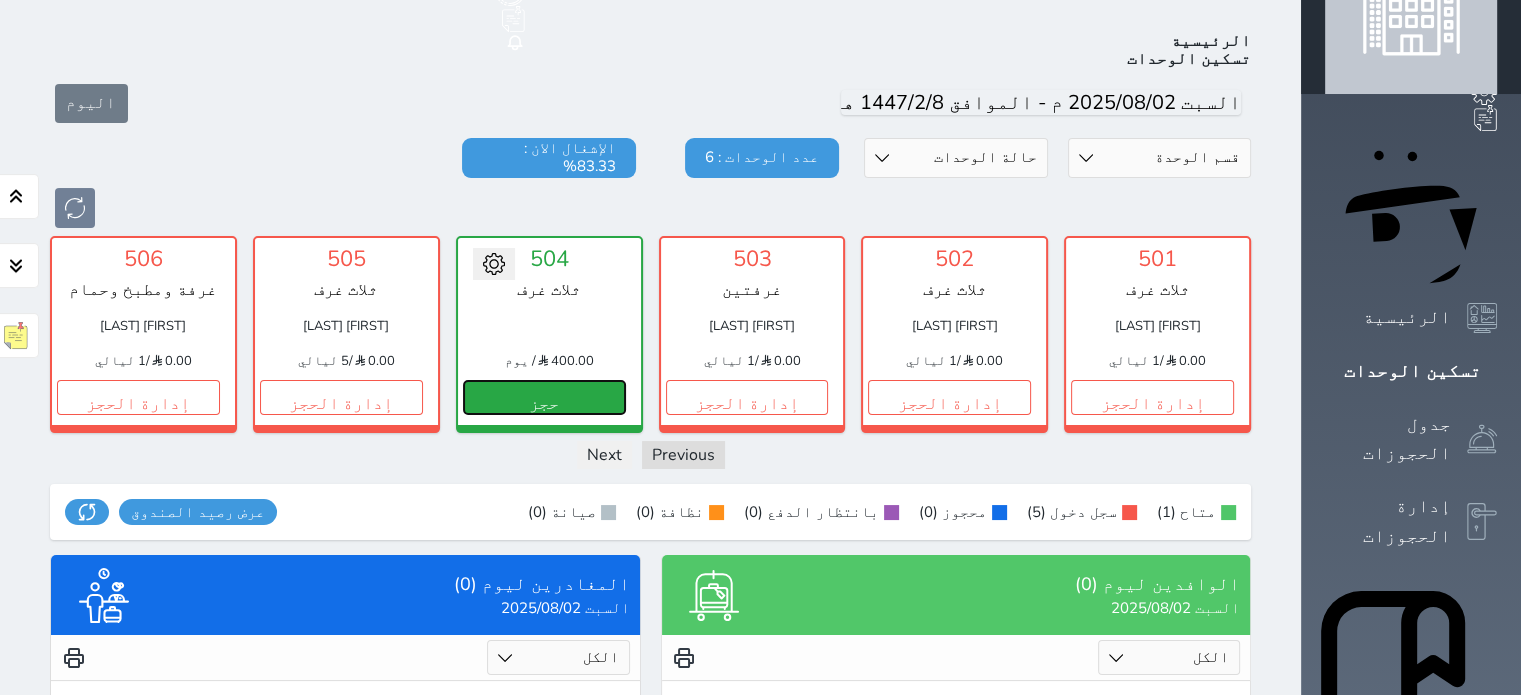 click on "حجز" at bounding box center (544, 397) 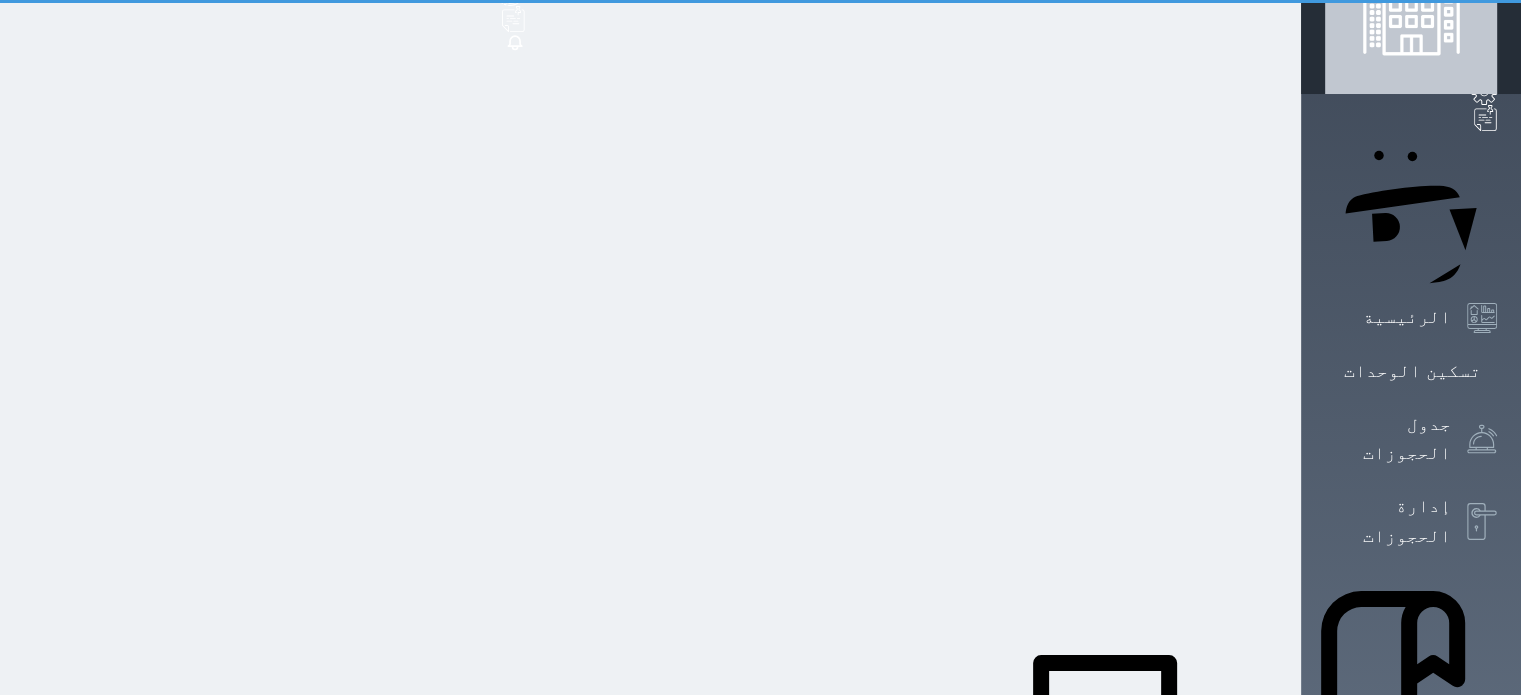 scroll, scrollTop: 11, scrollLeft: 0, axis: vertical 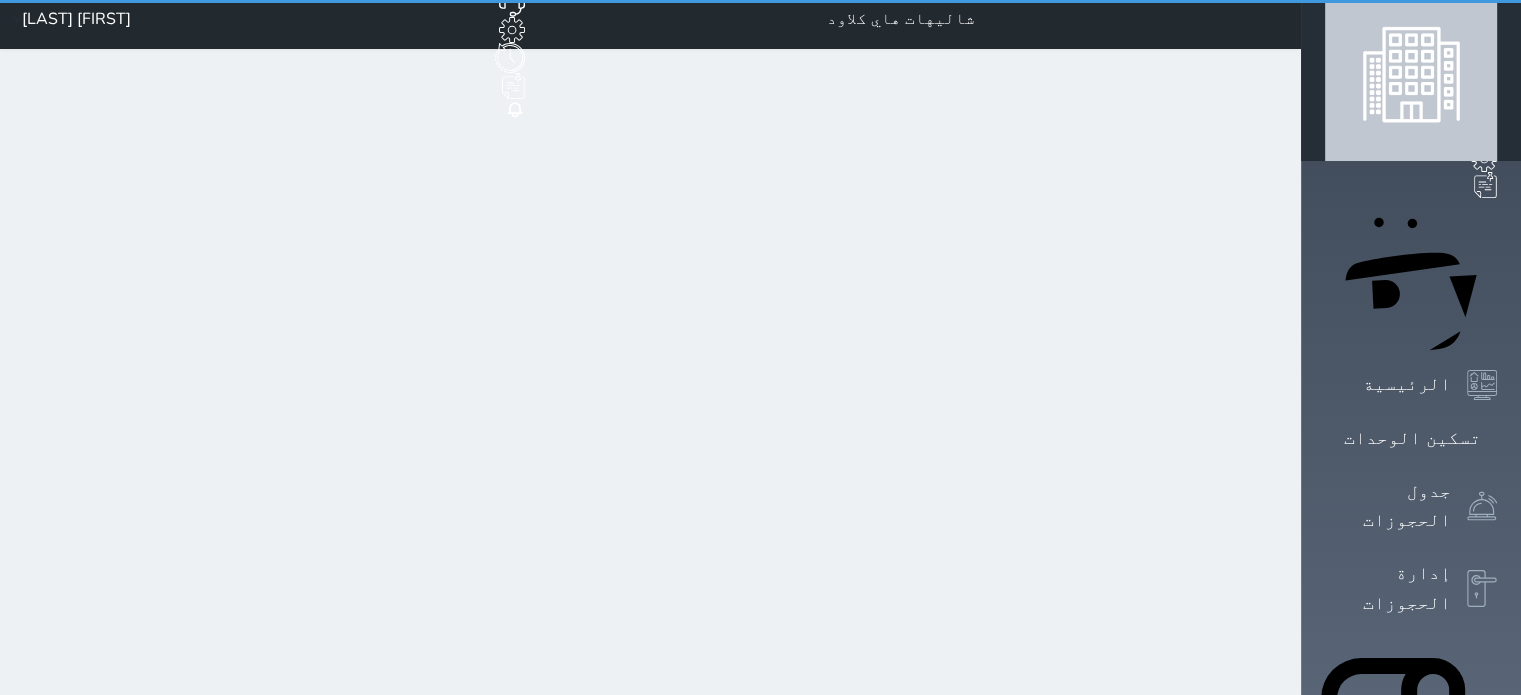 select on "1" 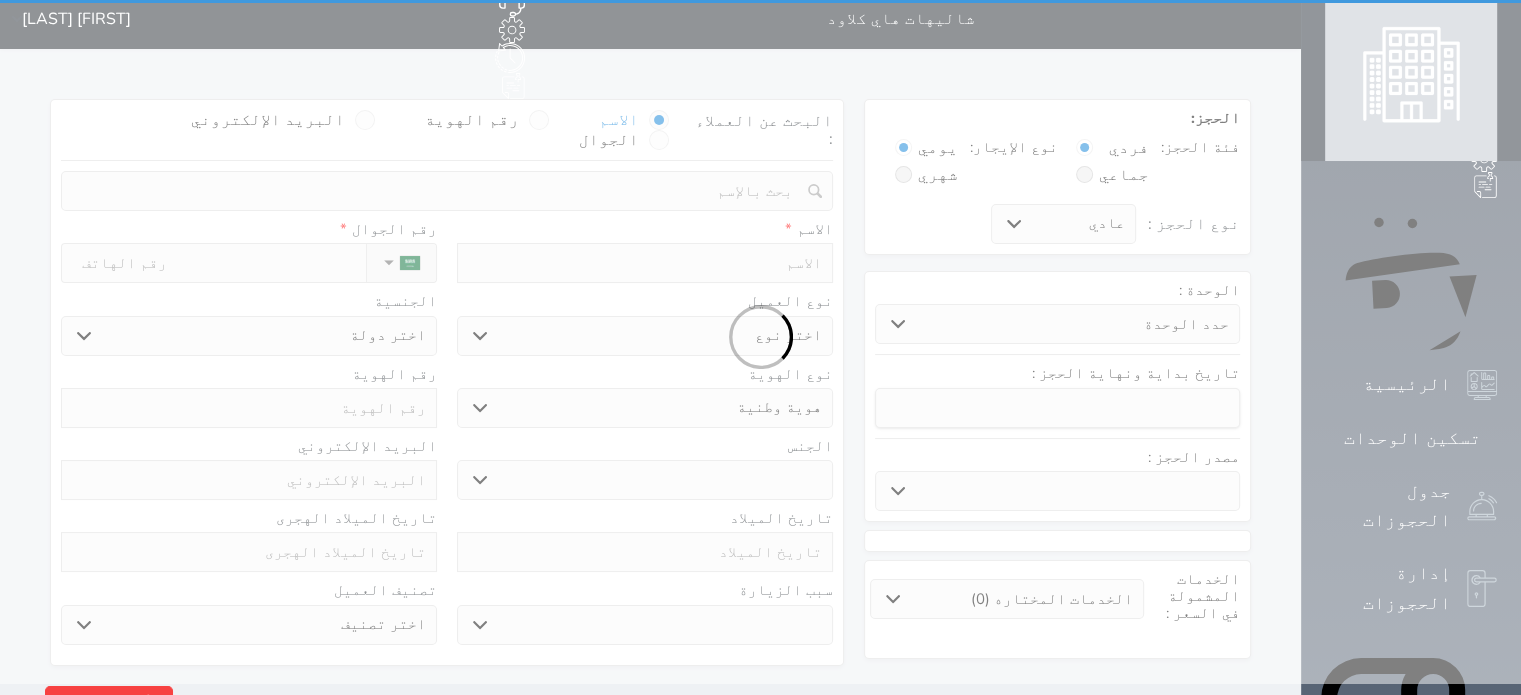 scroll, scrollTop: 0, scrollLeft: 0, axis: both 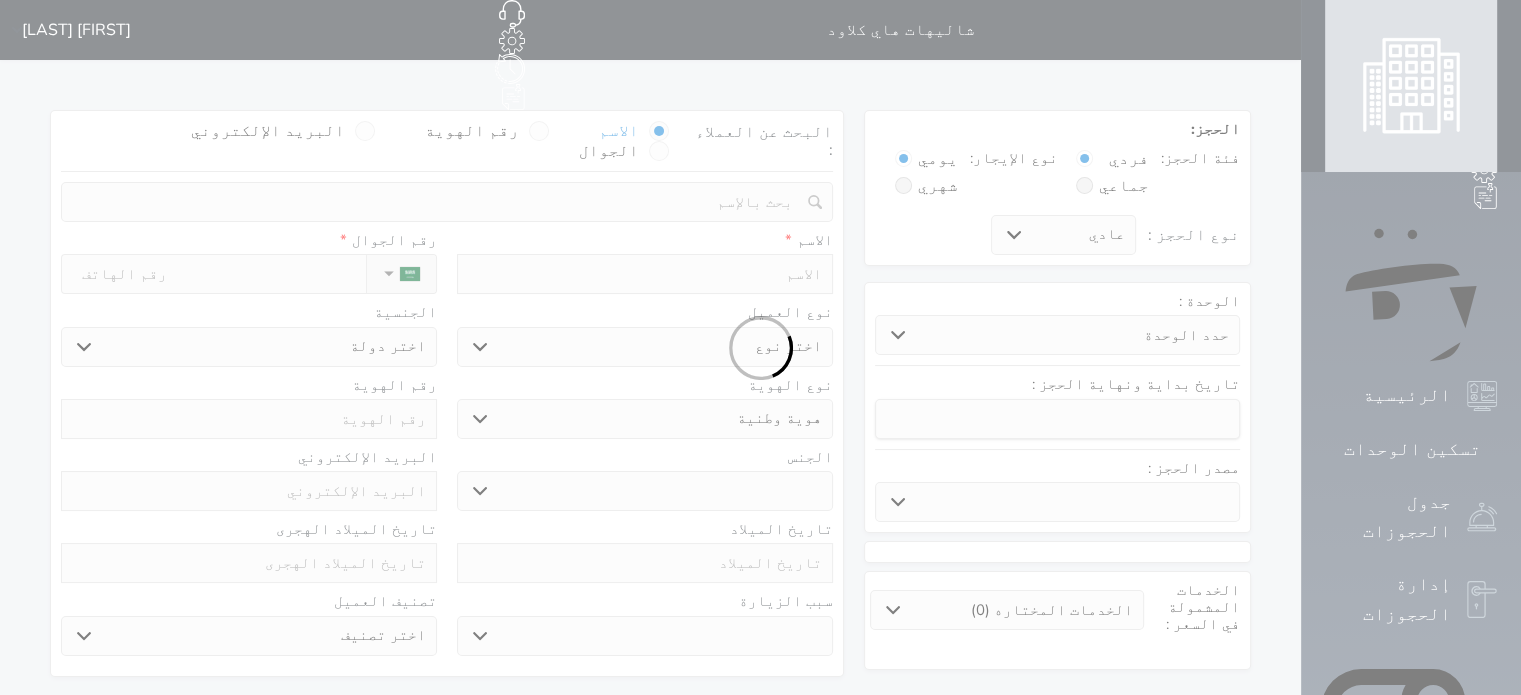 select 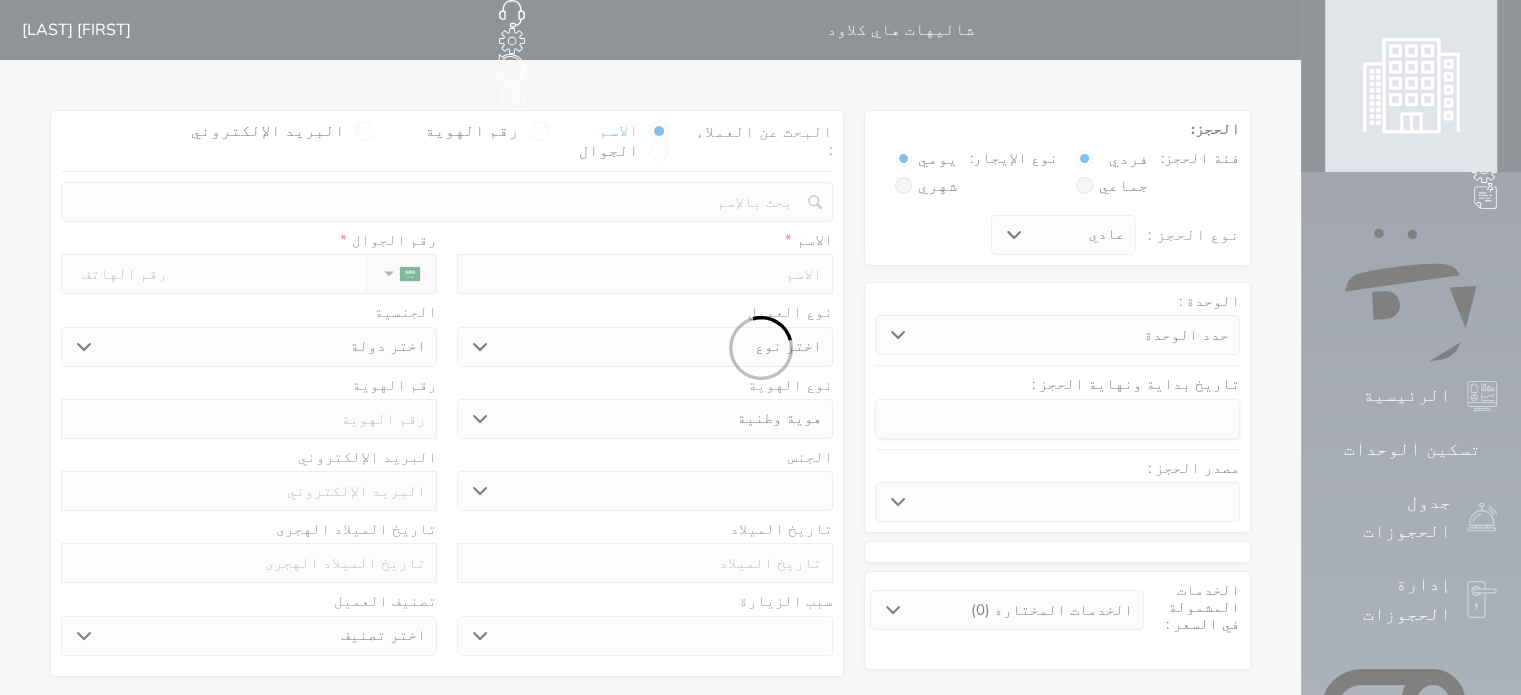 select on "33473" 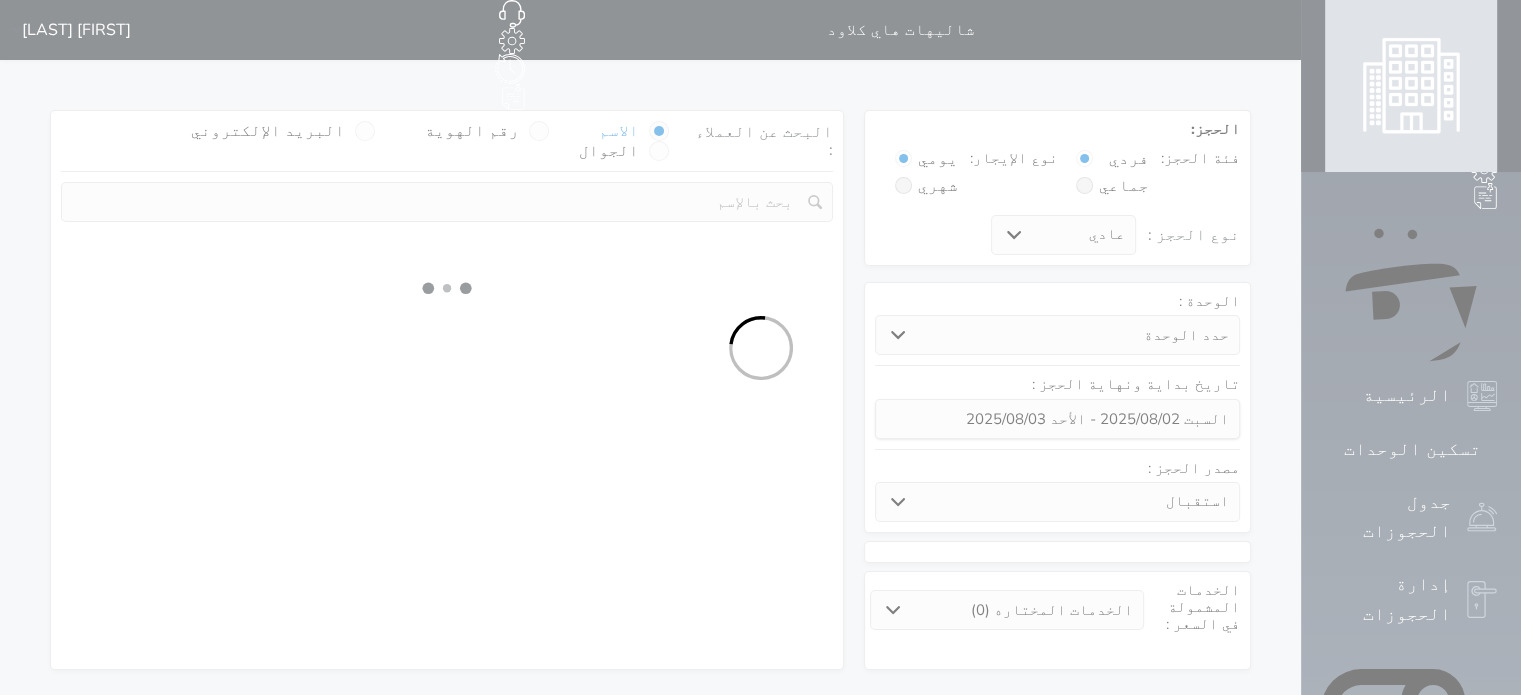 select 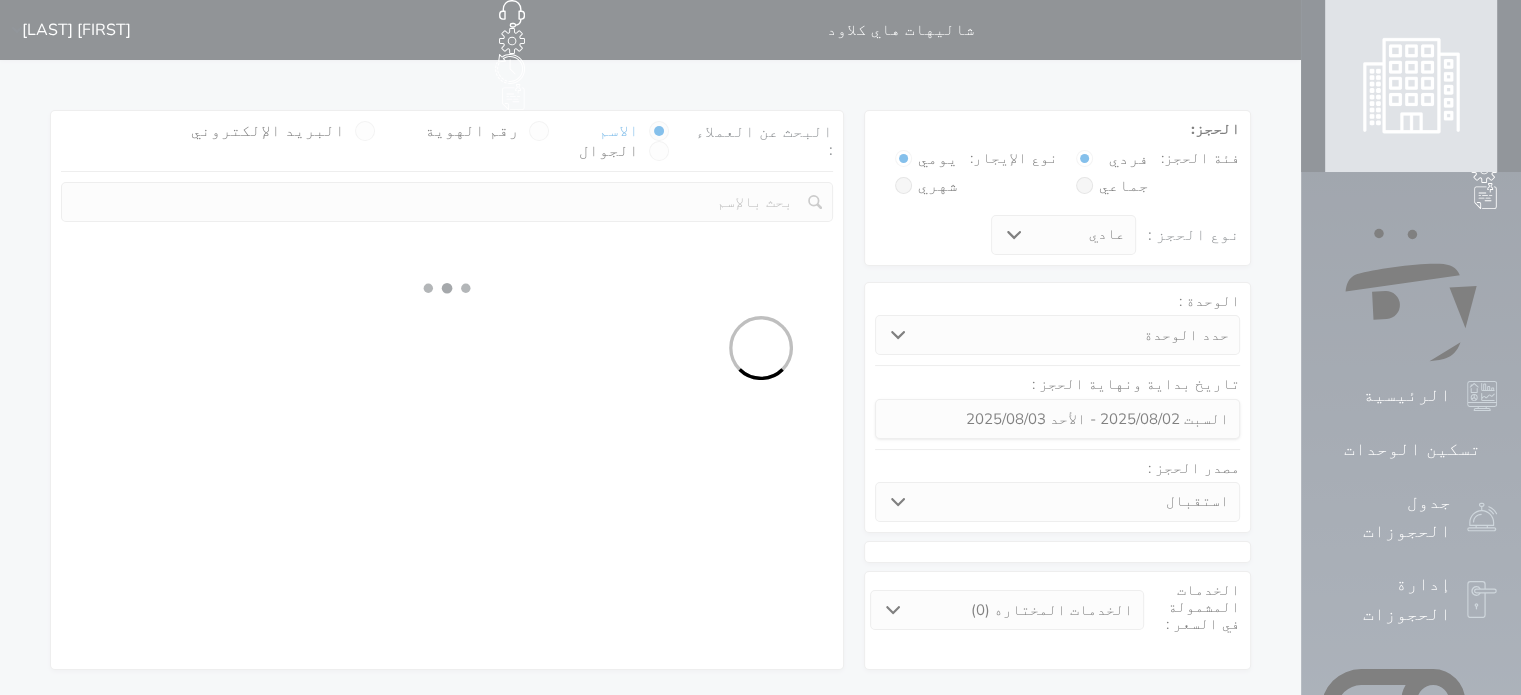 select on "1" 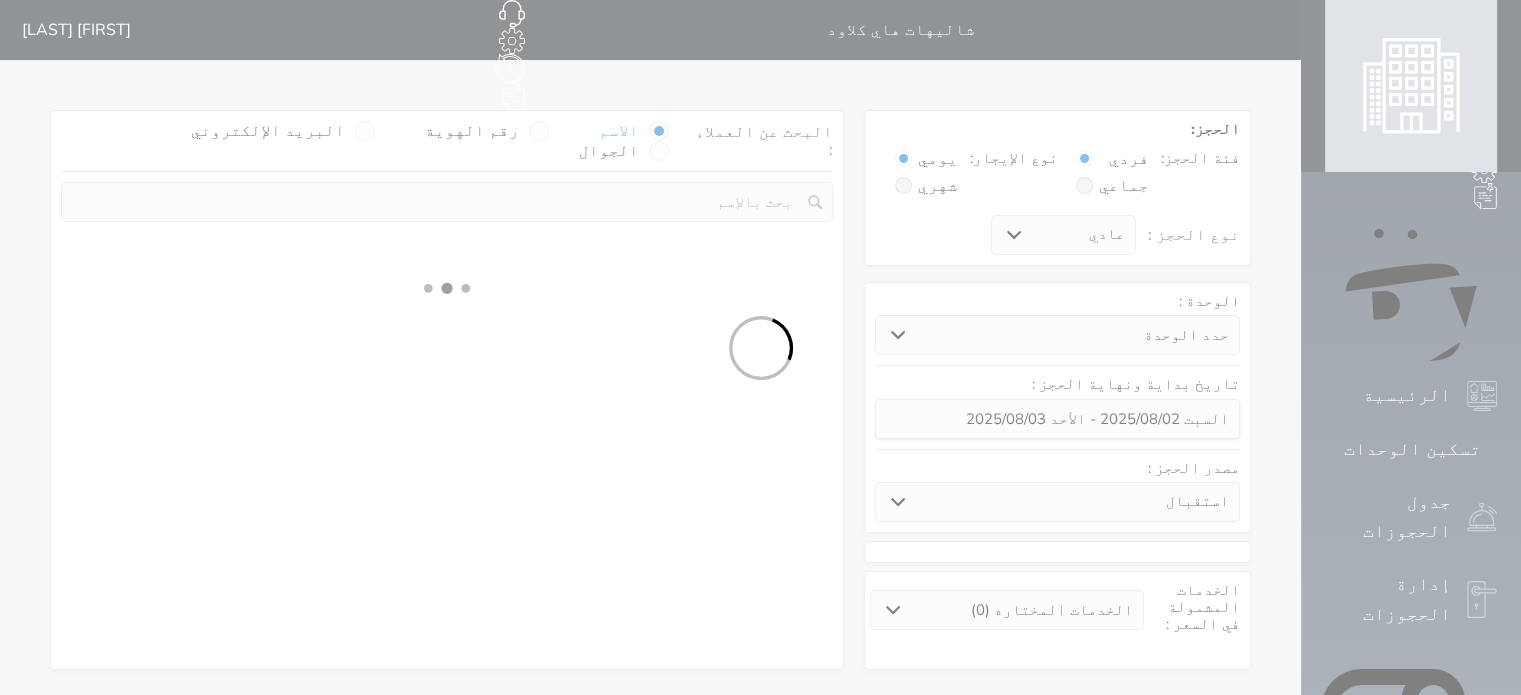 select on "113" 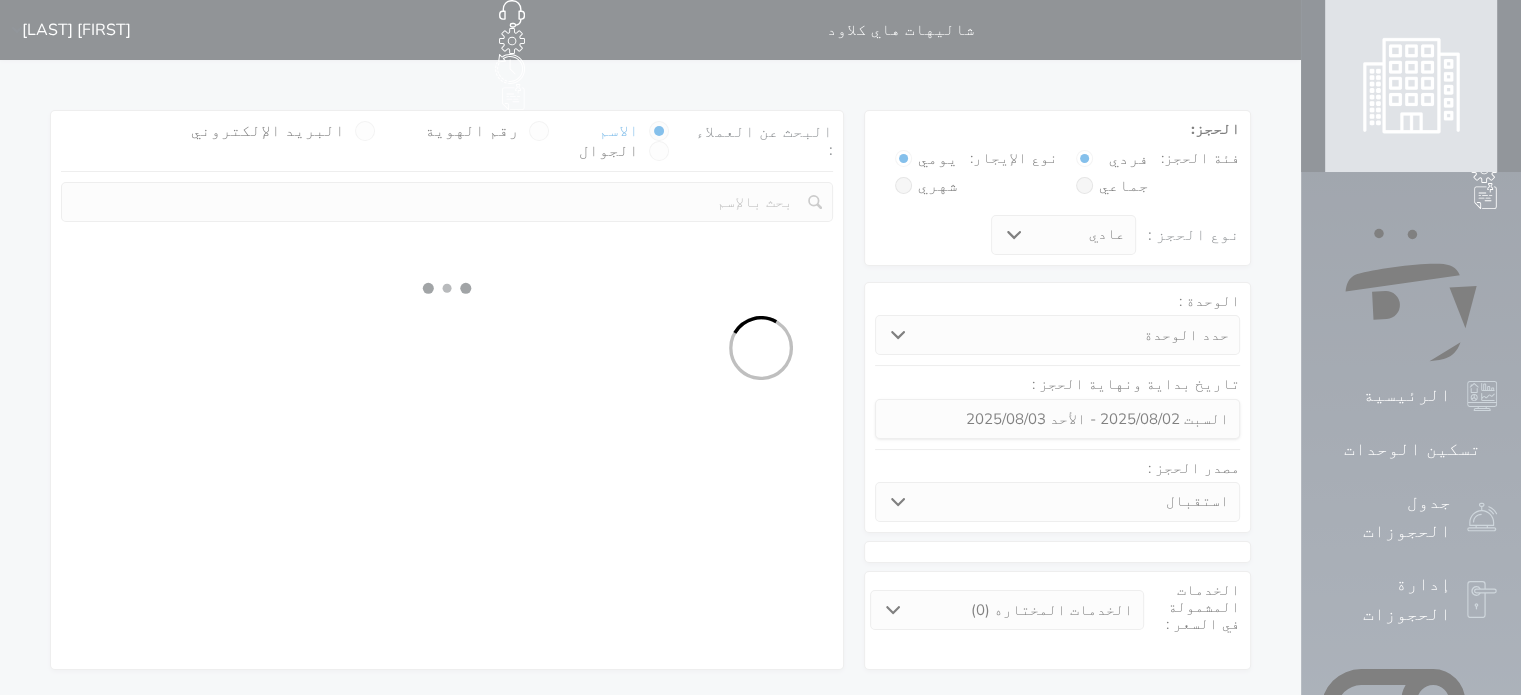 select on "1" 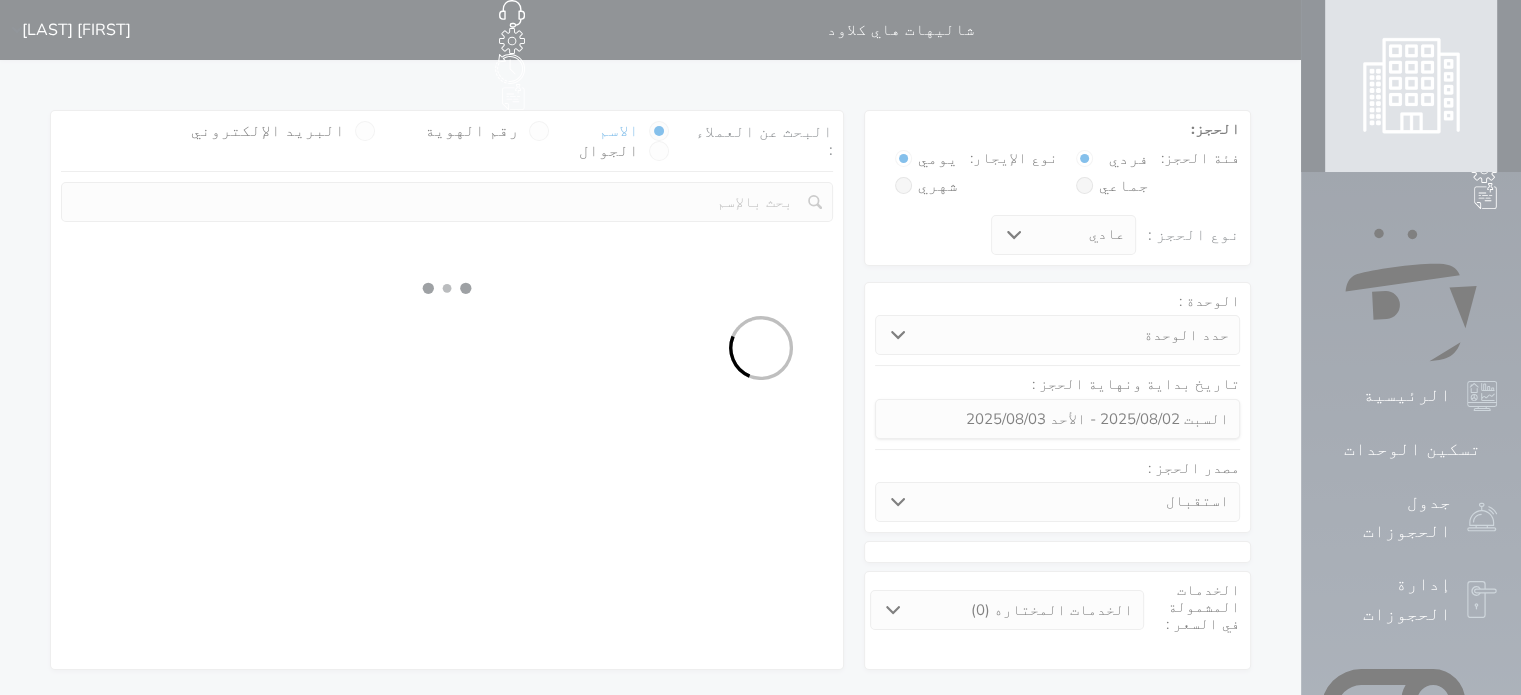 select 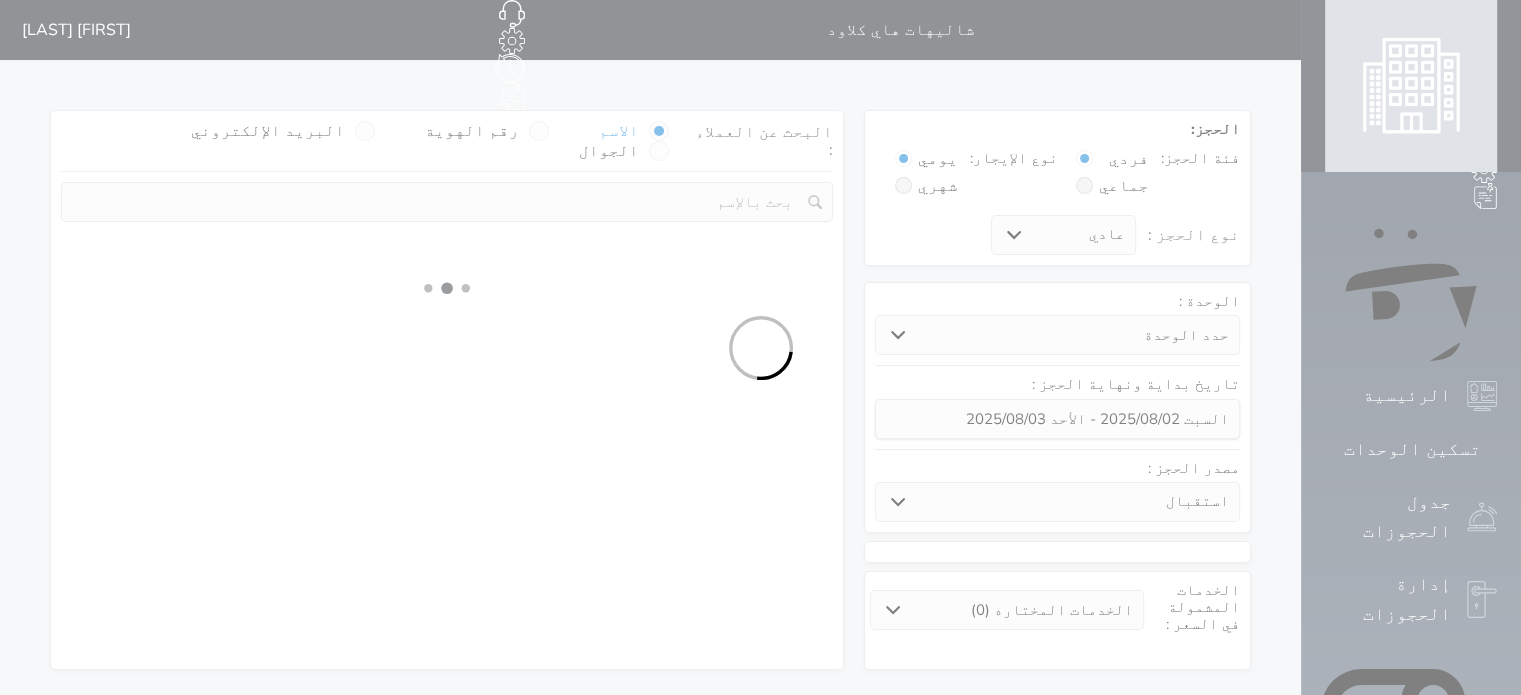 select on "7" 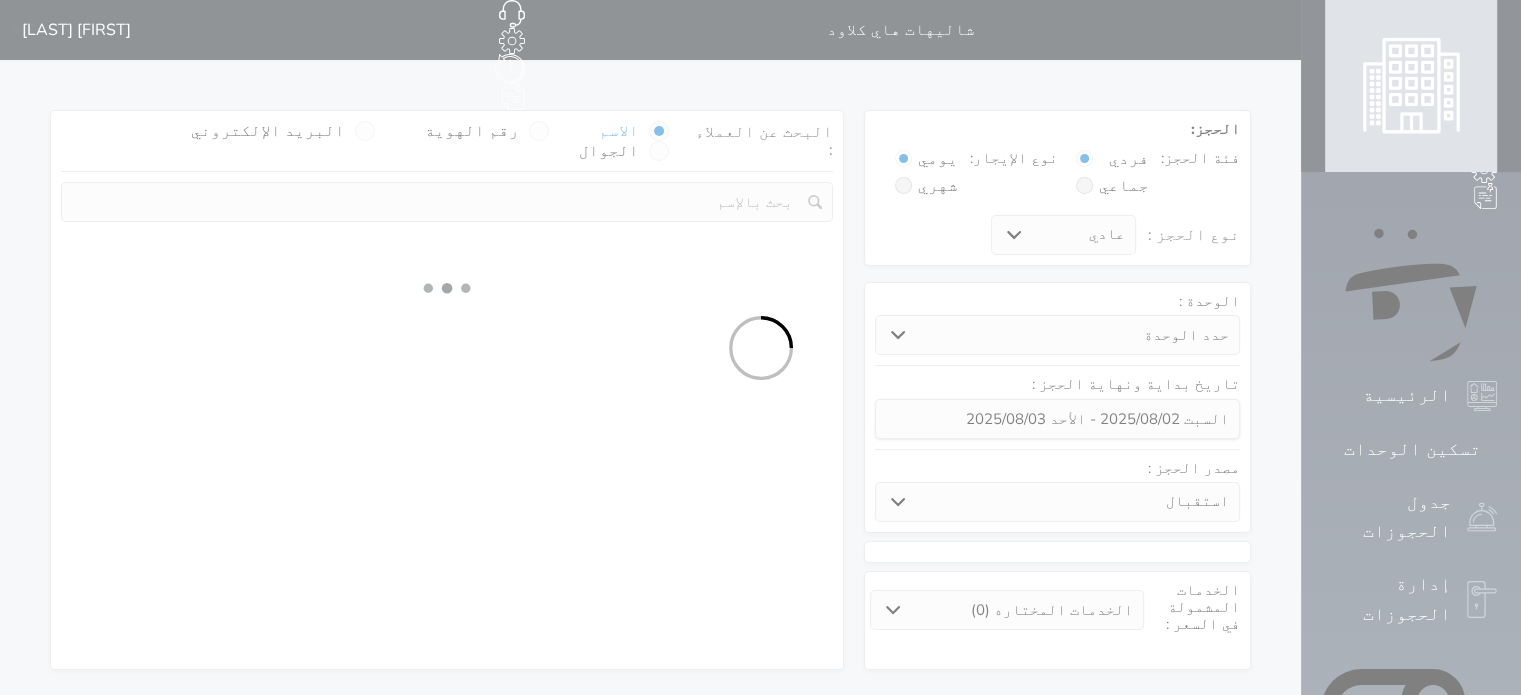 select 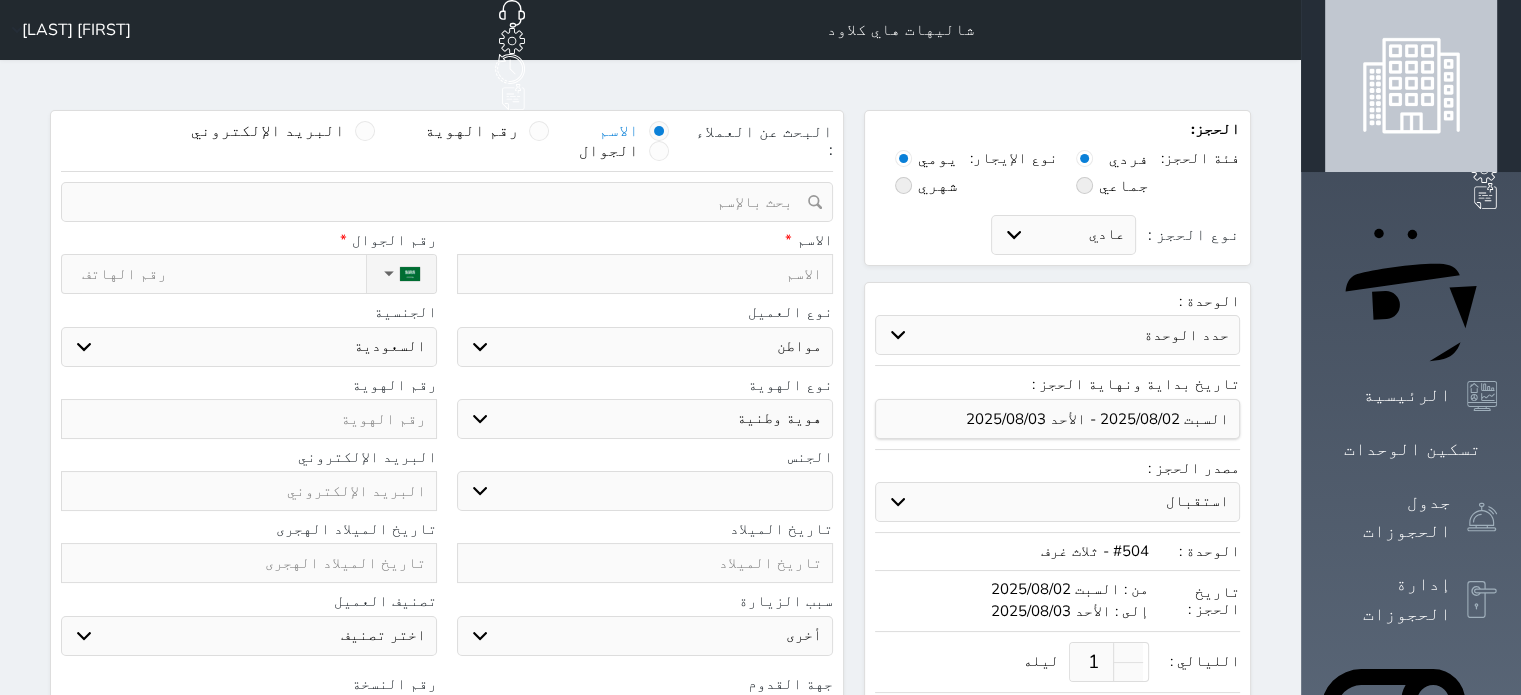 select 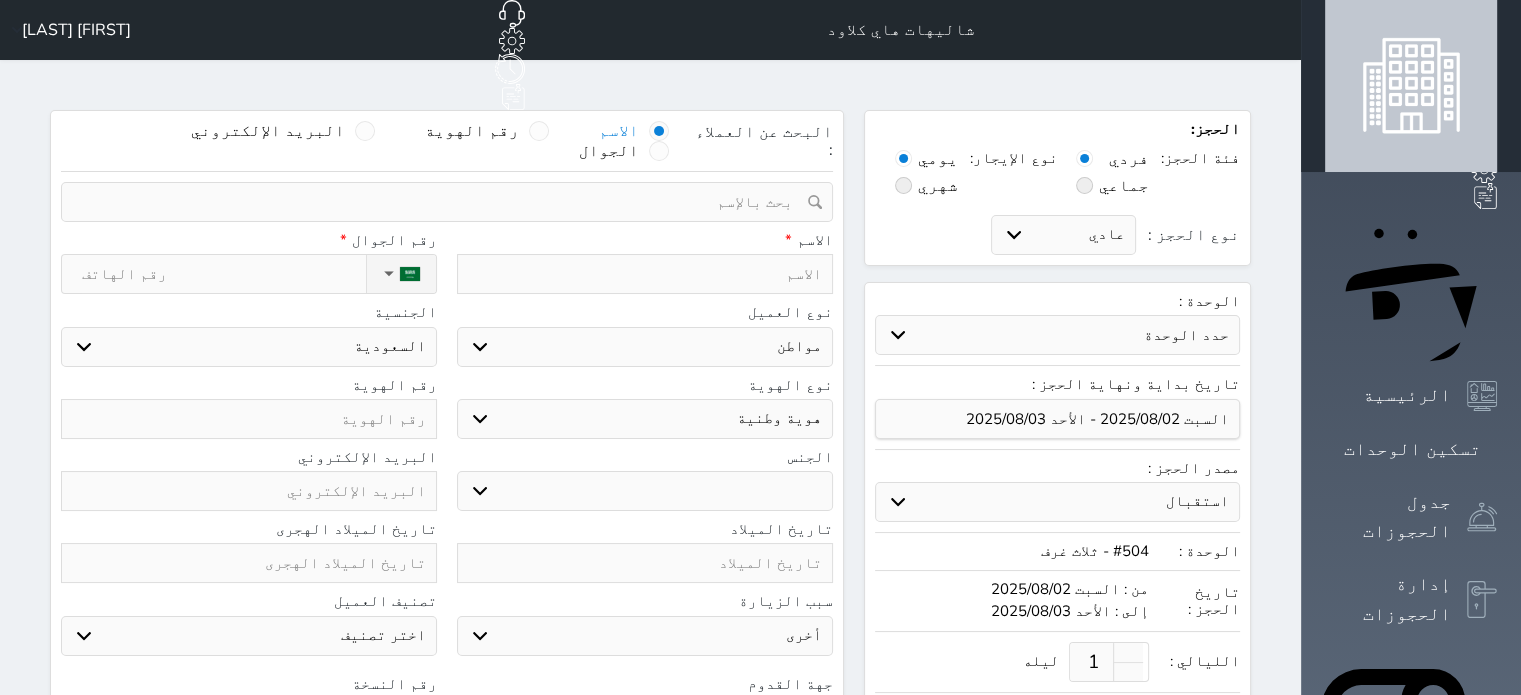 select 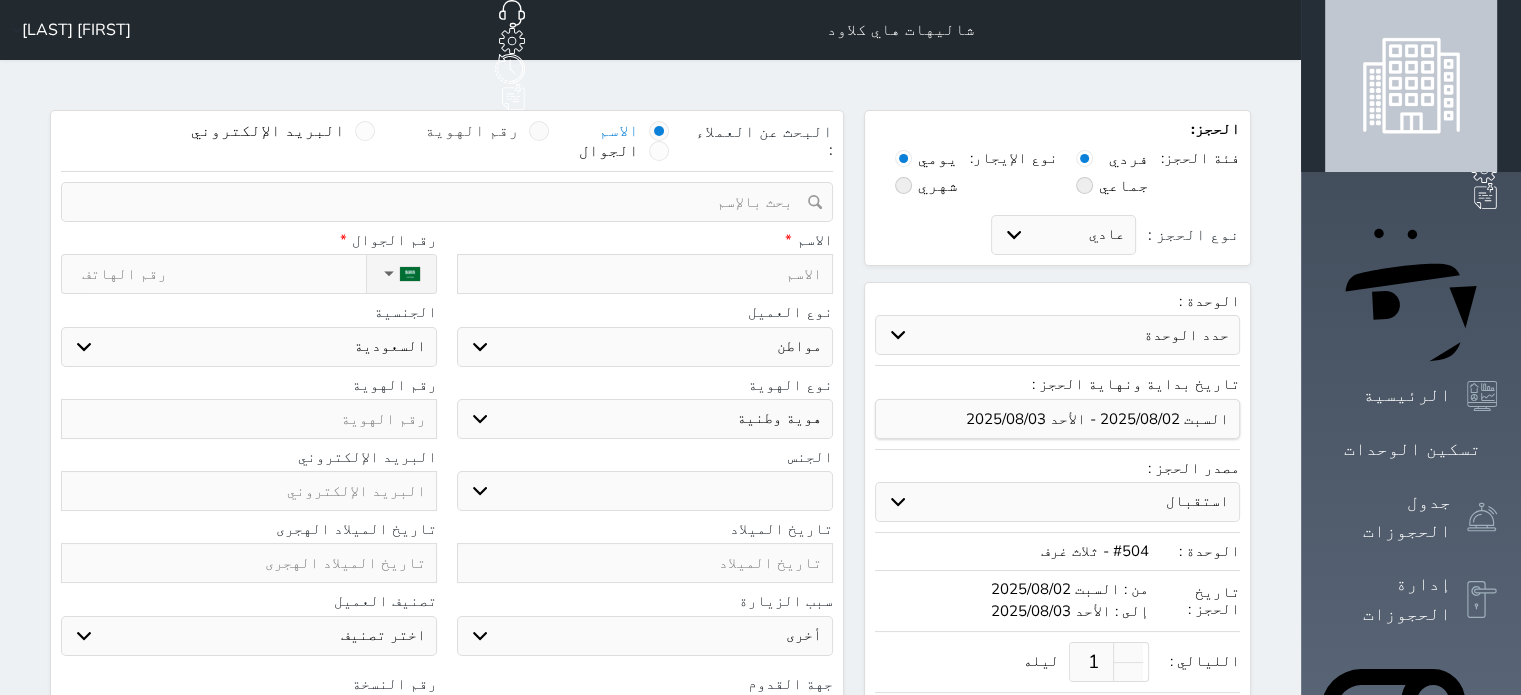 click on "رقم الهوية" at bounding box center [487, 131] 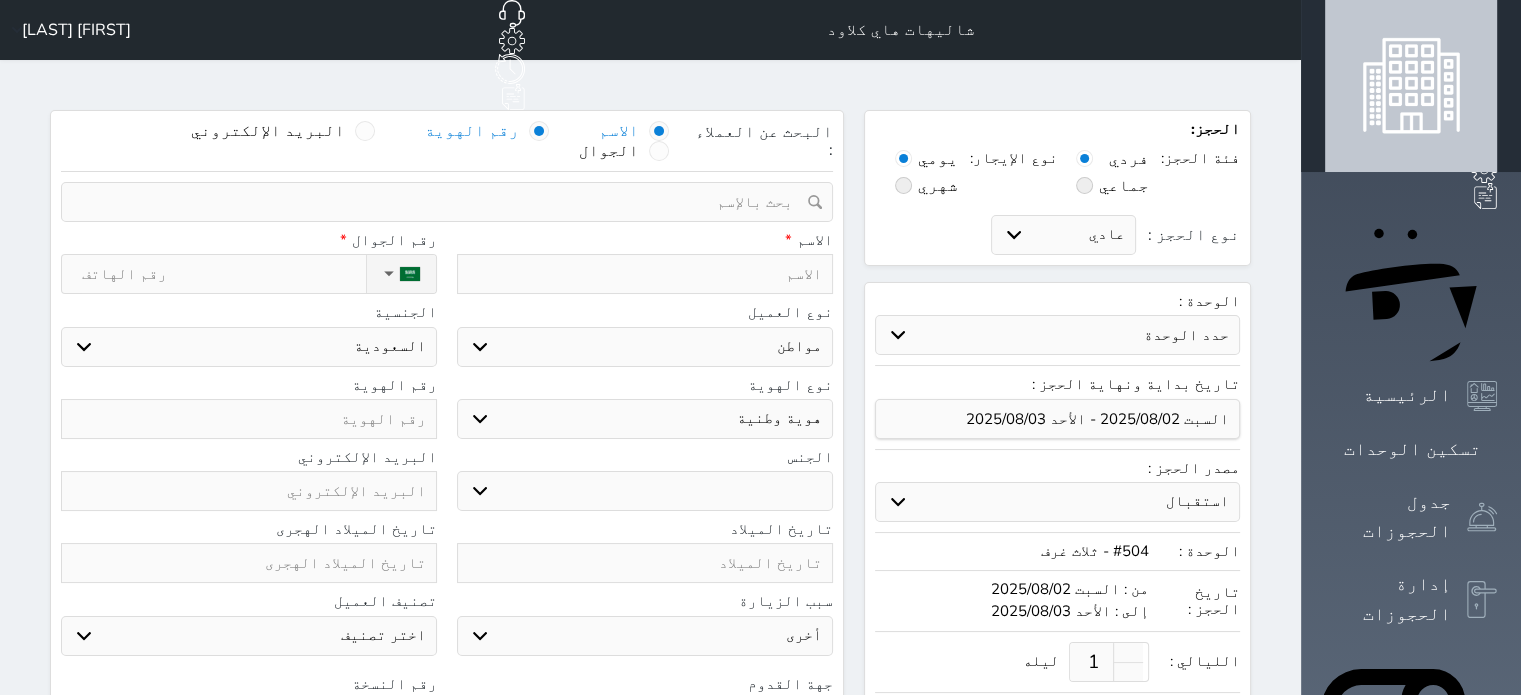 select 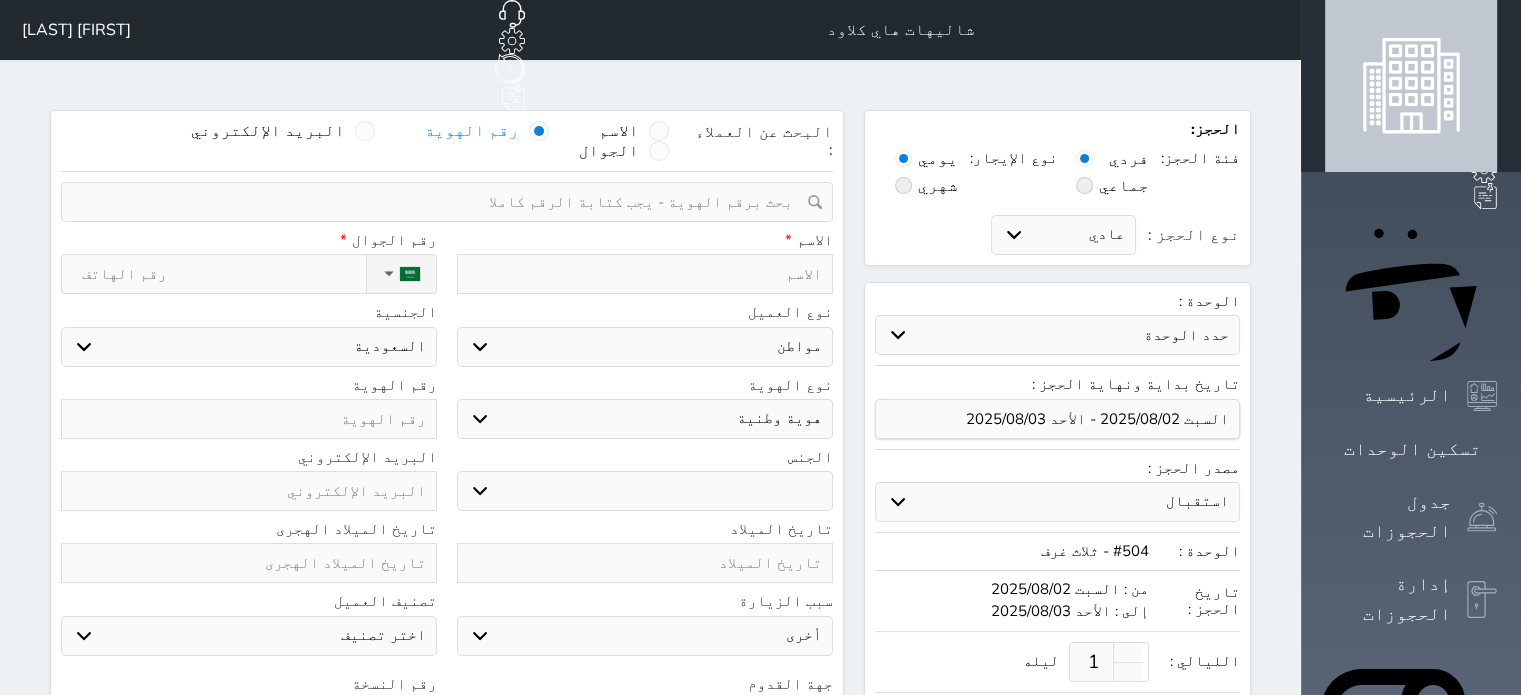 select 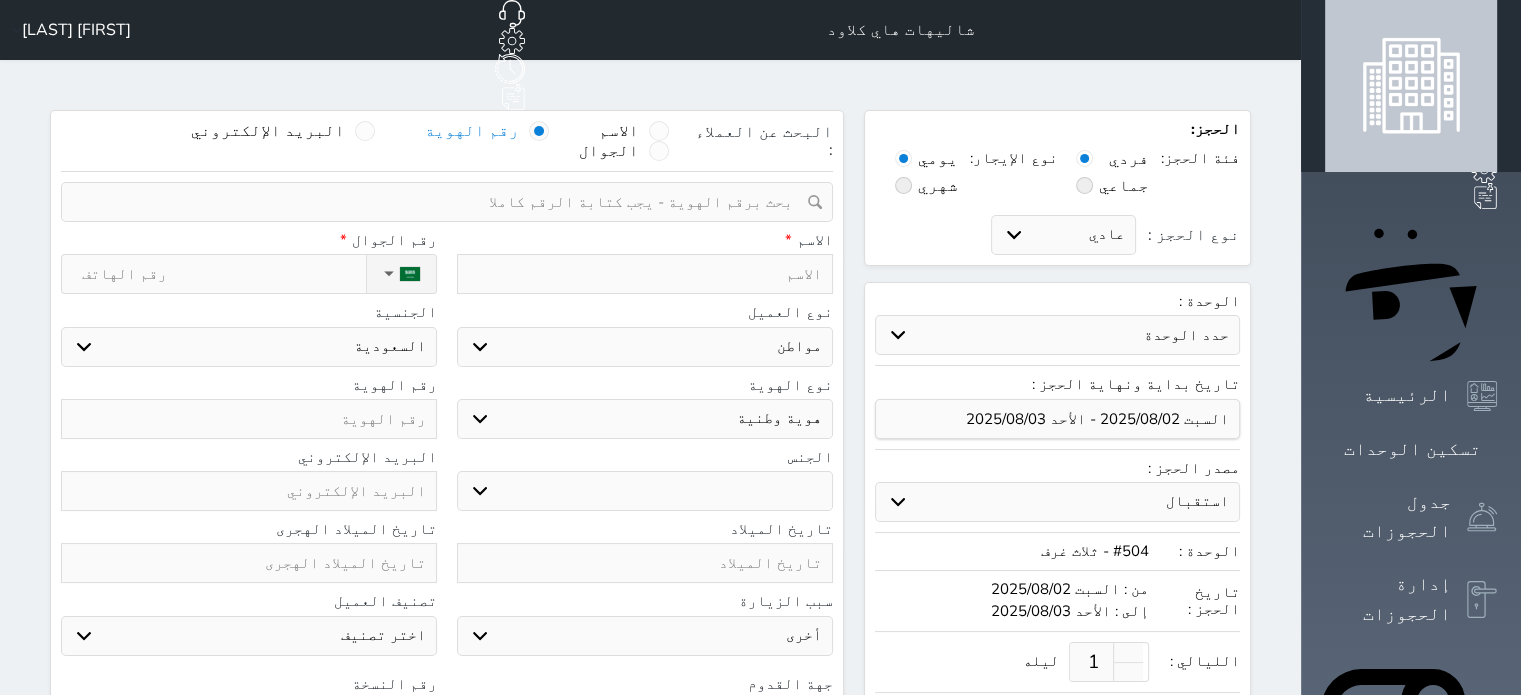 select 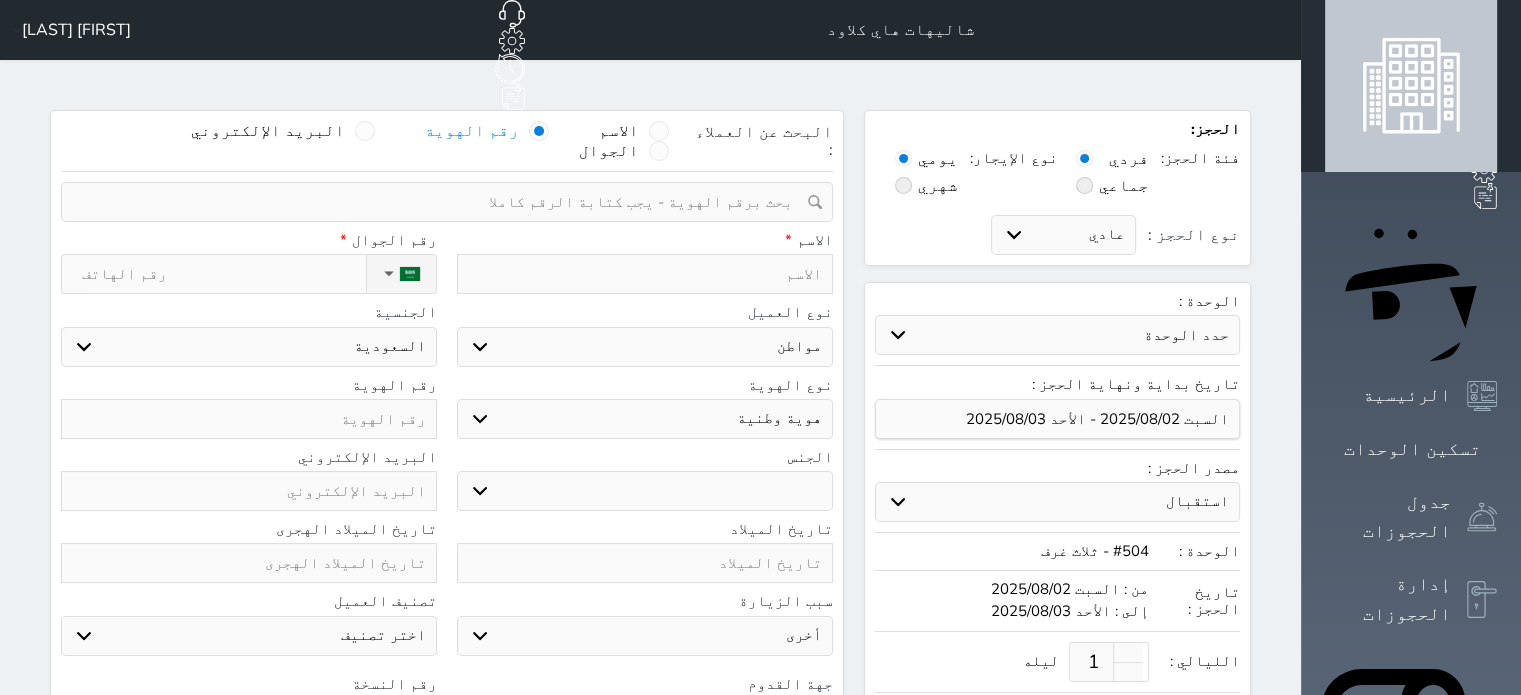 click at bounding box center (440, 202) 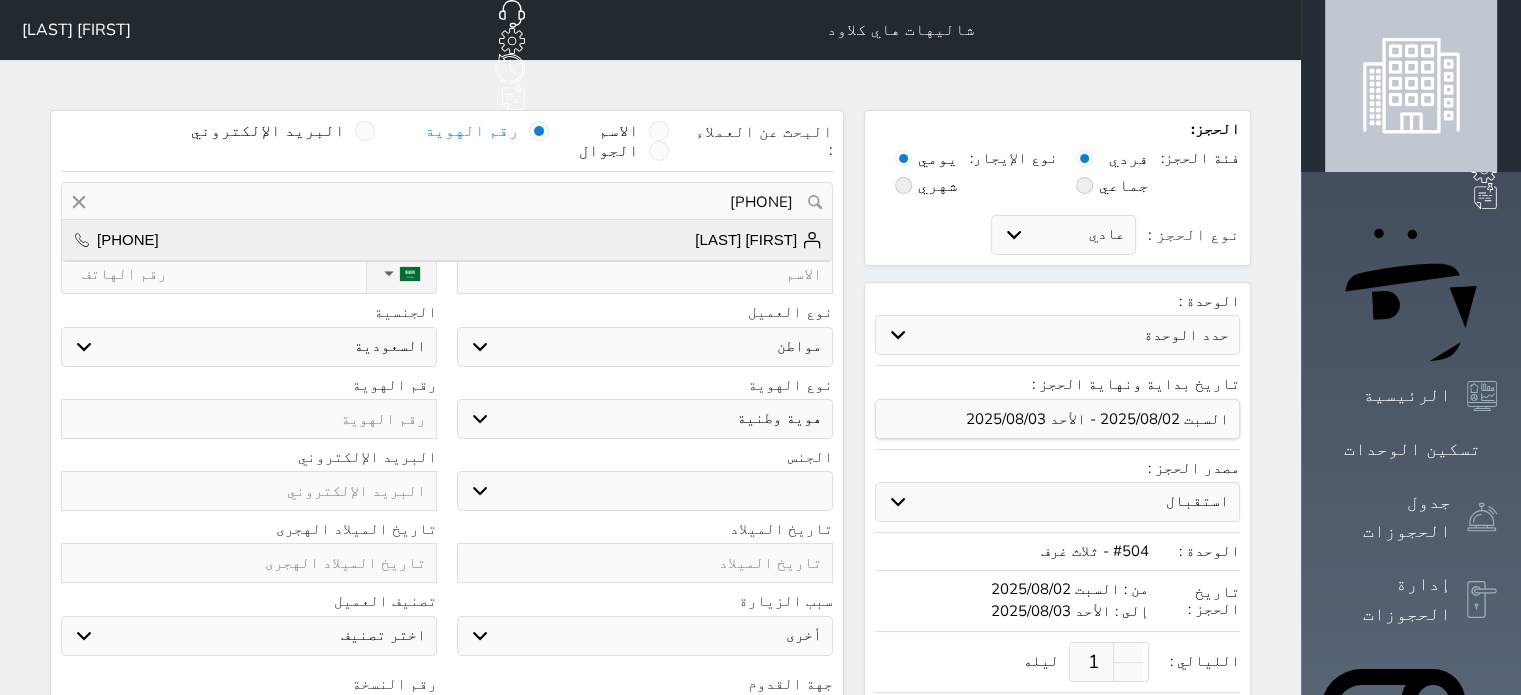click on "احمد الشراري   +966502308594" at bounding box center (447, 240) 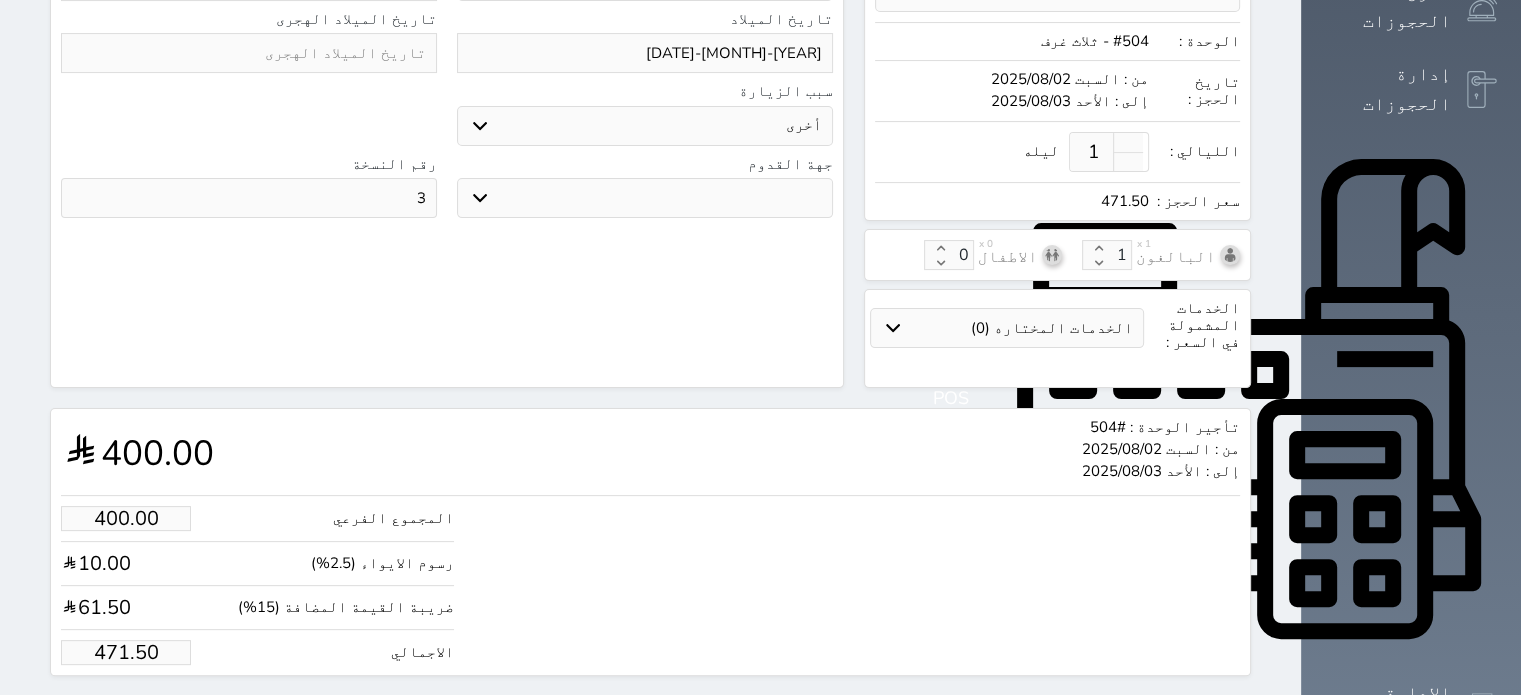 scroll, scrollTop: 527, scrollLeft: 0, axis: vertical 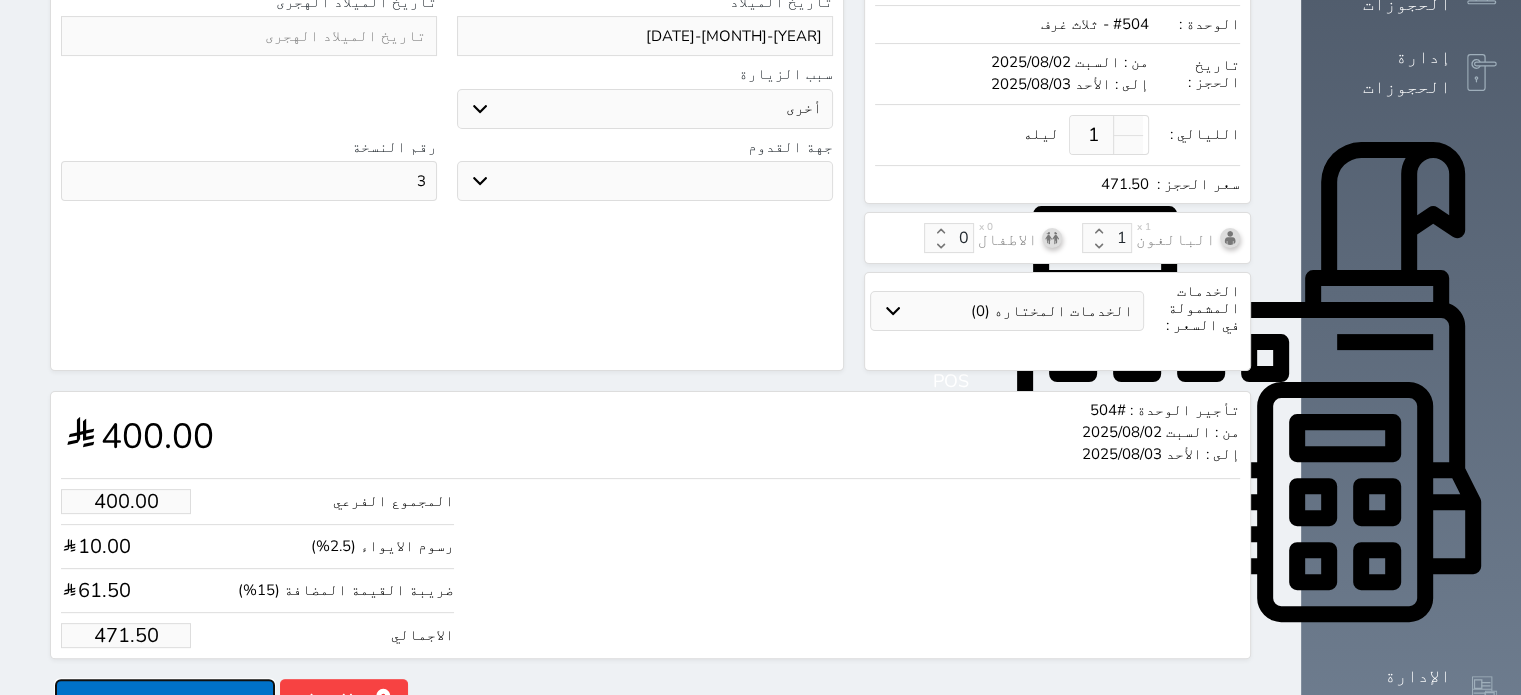 click on "حجز" at bounding box center (165, 696) 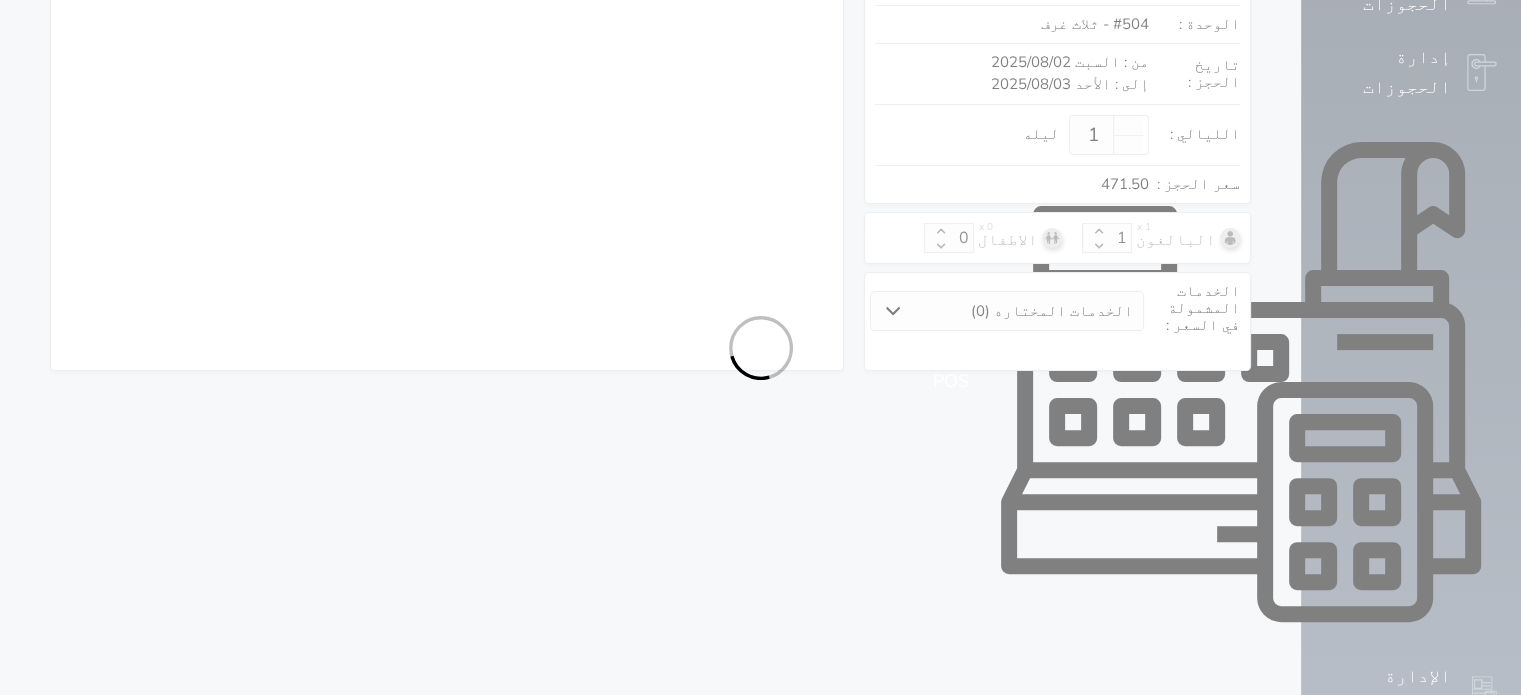 scroll, scrollTop: 491, scrollLeft: 0, axis: vertical 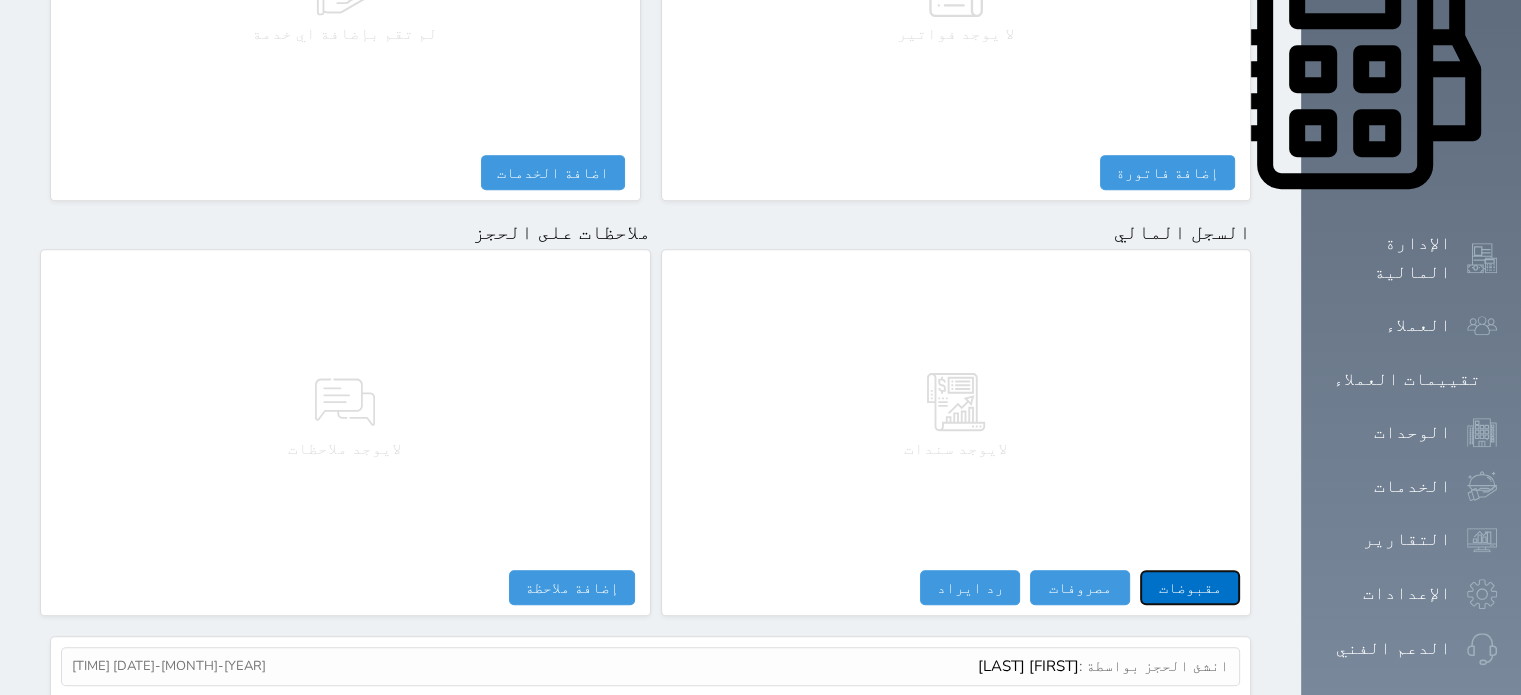 click on "مقبوضات" at bounding box center [1190, 587] 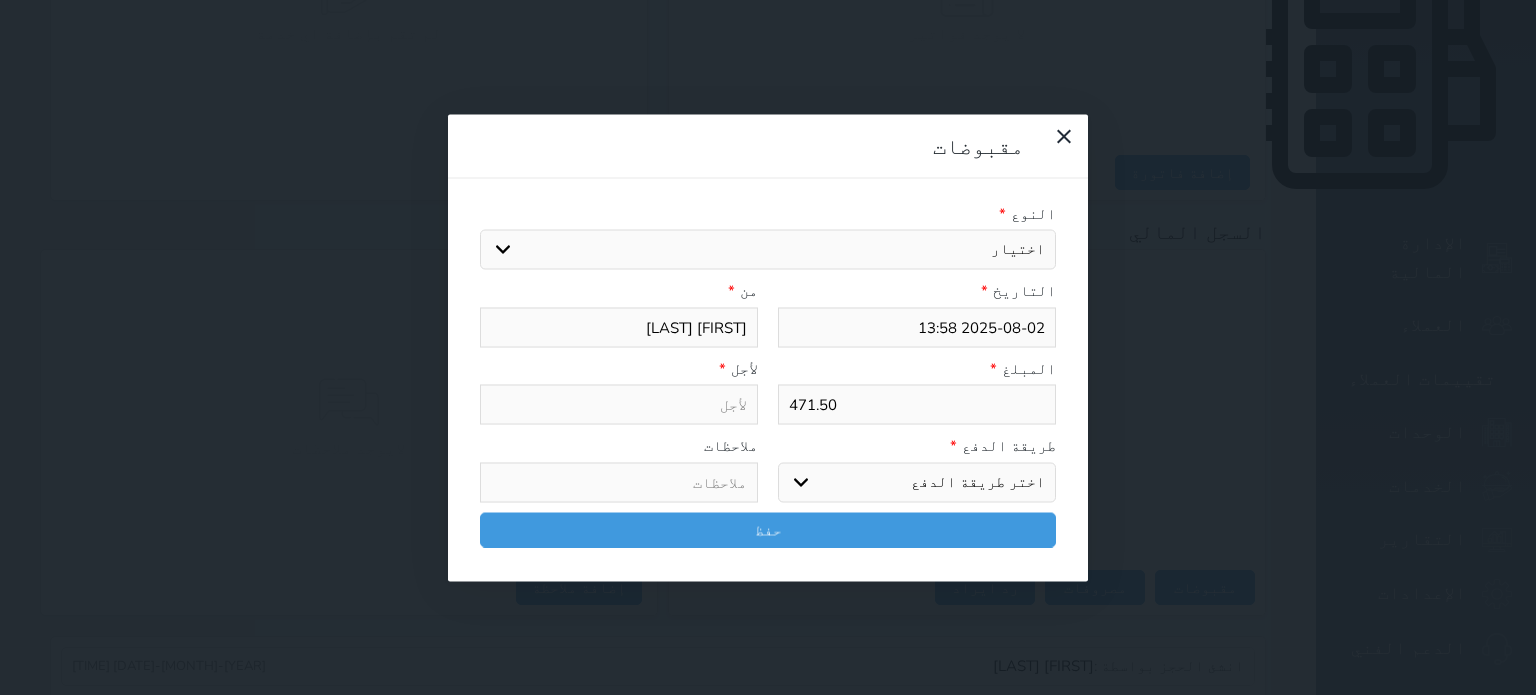 click on "اختيار   مقبوضات عامة قيمة إيجار فواتير تامين عربون لا ينطبق آخر مغسلة واي فاي - الإنترنت مواقف السيارات طعام الأغذية والمشروبات مشروبات المشروبات الباردة المشروبات الساخنة الإفطار غداء عشاء مخبز و كعك حمام سباحة الصالة الرياضية سبا و خدمات الجمال اختيار وإسقاط (خدمات النقل) ميني بار كابل - تلفزيون سرير إضافي تصفيف الشعر التسوق خدمات الجولات السياحية المنظمة خدمات الدليل السياحي" at bounding box center [768, 250] 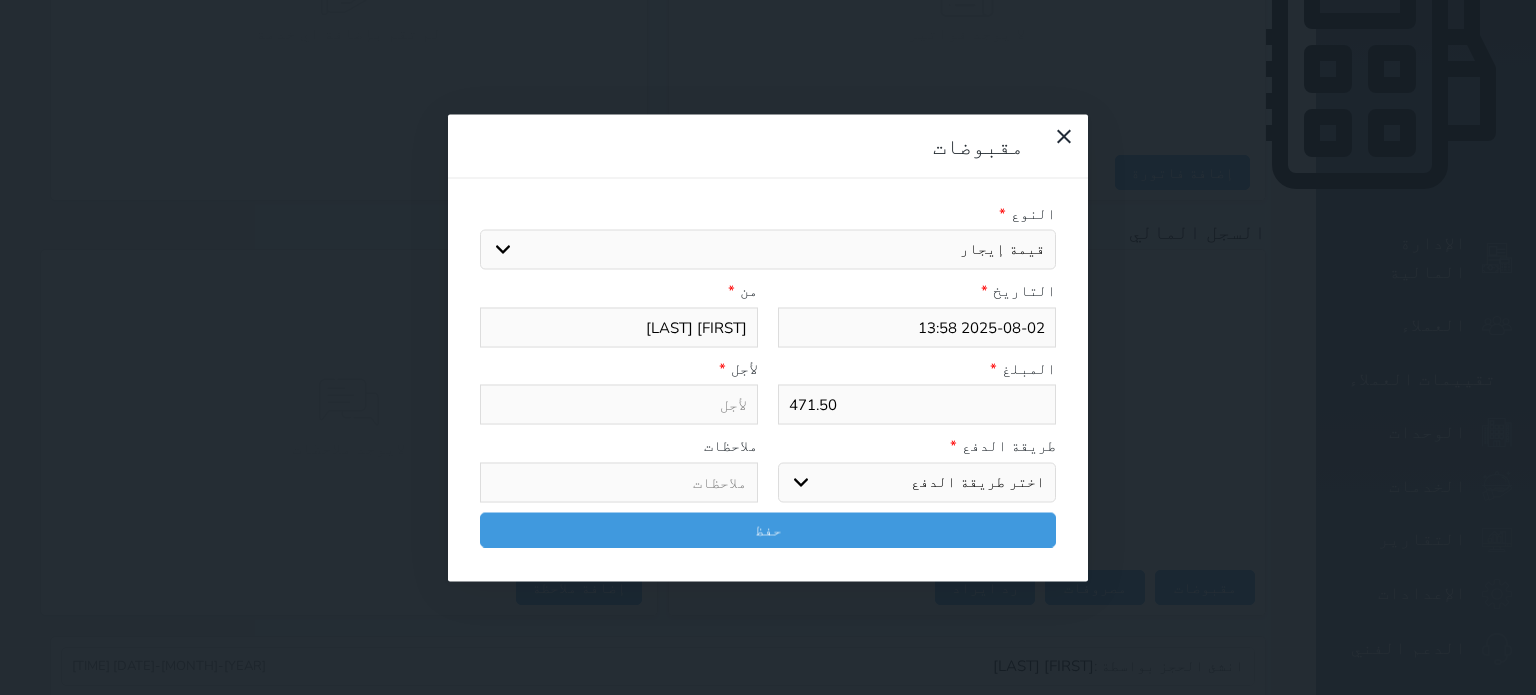 click on "اختيار   مقبوضات عامة قيمة إيجار فواتير تامين عربون لا ينطبق آخر مغسلة واي فاي - الإنترنت مواقف السيارات طعام الأغذية والمشروبات مشروبات المشروبات الباردة المشروبات الساخنة الإفطار غداء عشاء مخبز و كعك حمام سباحة الصالة الرياضية سبا و خدمات الجمال اختيار وإسقاط (خدمات النقل) ميني بار كابل - تلفزيون سرير إضافي تصفيف الشعر التسوق خدمات الجولات السياحية المنظمة خدمات الدليل السياحي" at bounding box center [768, 250] 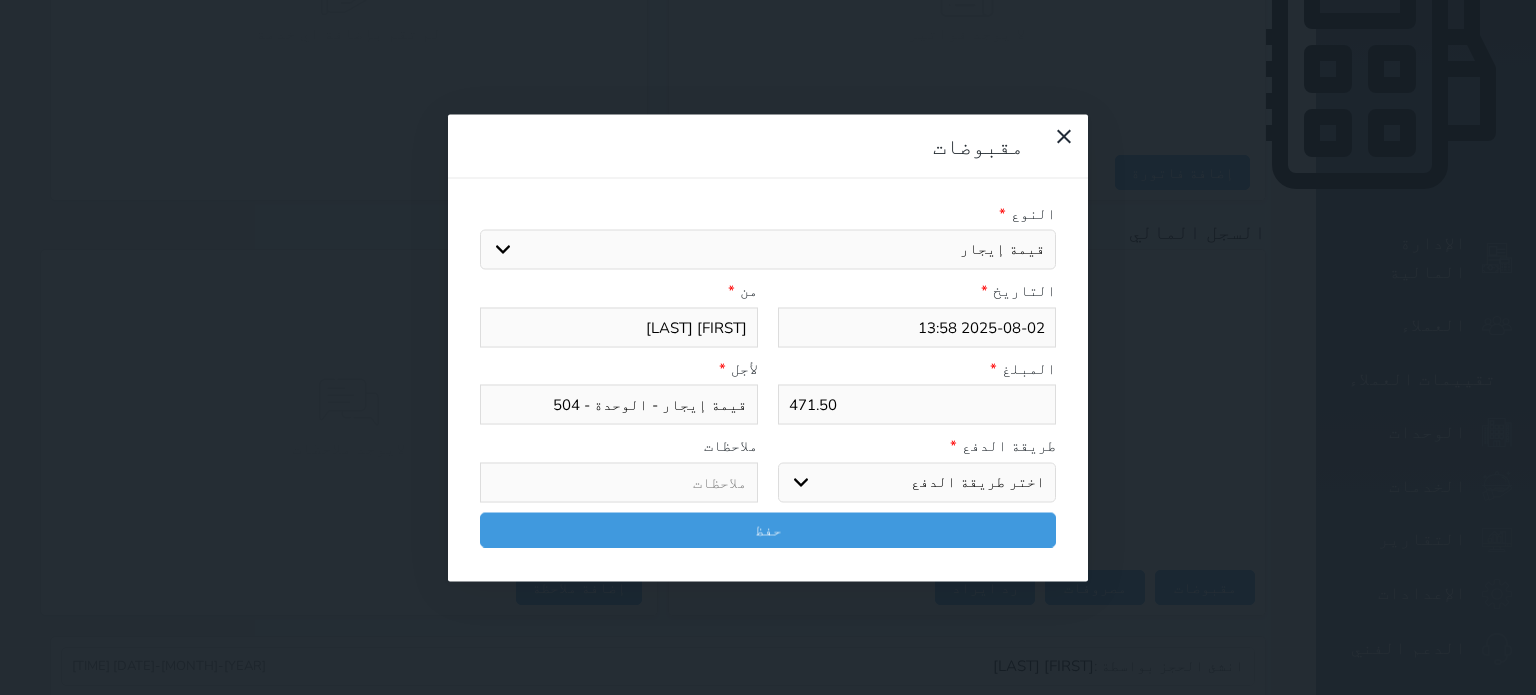 click on "اختر طريقة الدفع   دفع نقدى   تحويل بنكى   مدى   بطاقة ائتمان   آجل" at bounding box center (917, 482) 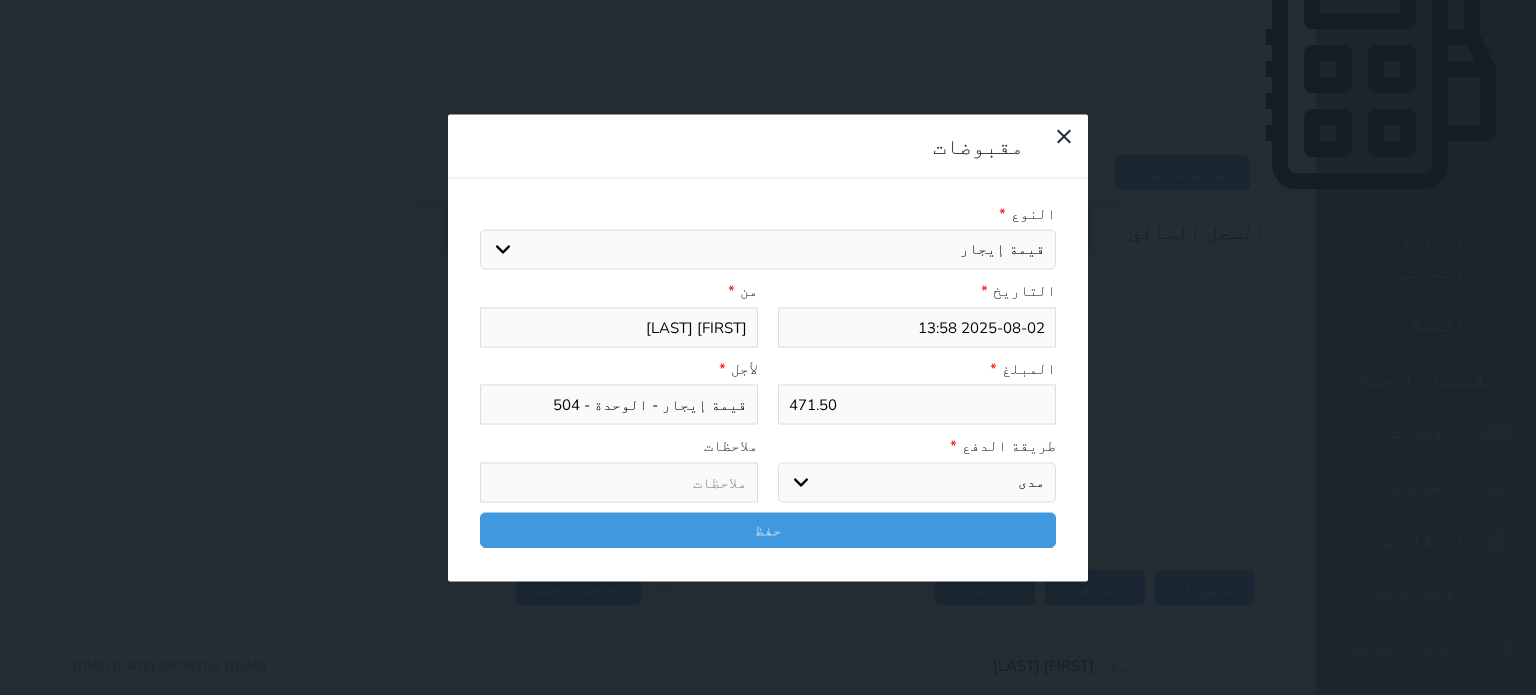 click on "اختر طريقة الدفع   دفع نقدى   تحويل بنكى   مدى   بطاقة ائتمان   آجل" at bounding box center [917, 482] 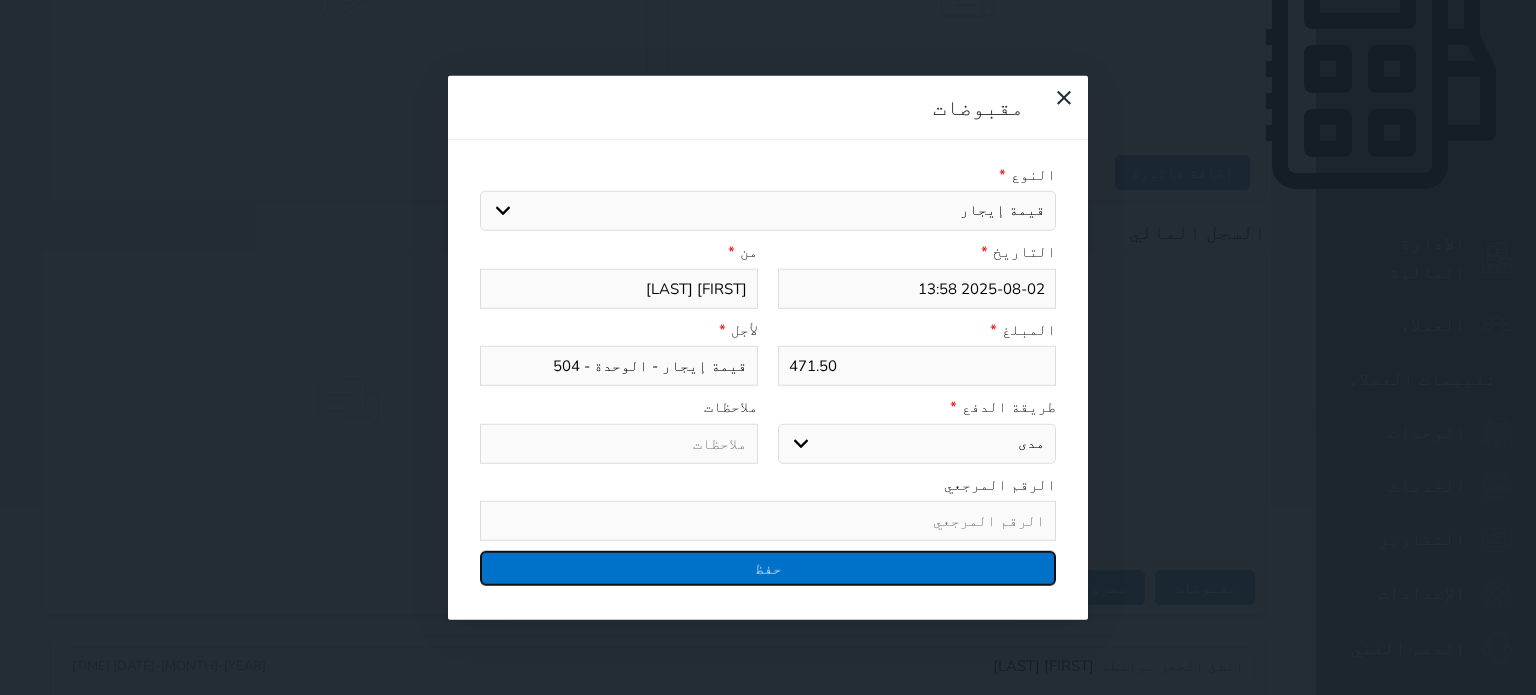 click on "حفظ" at bounding box center (768, 568) 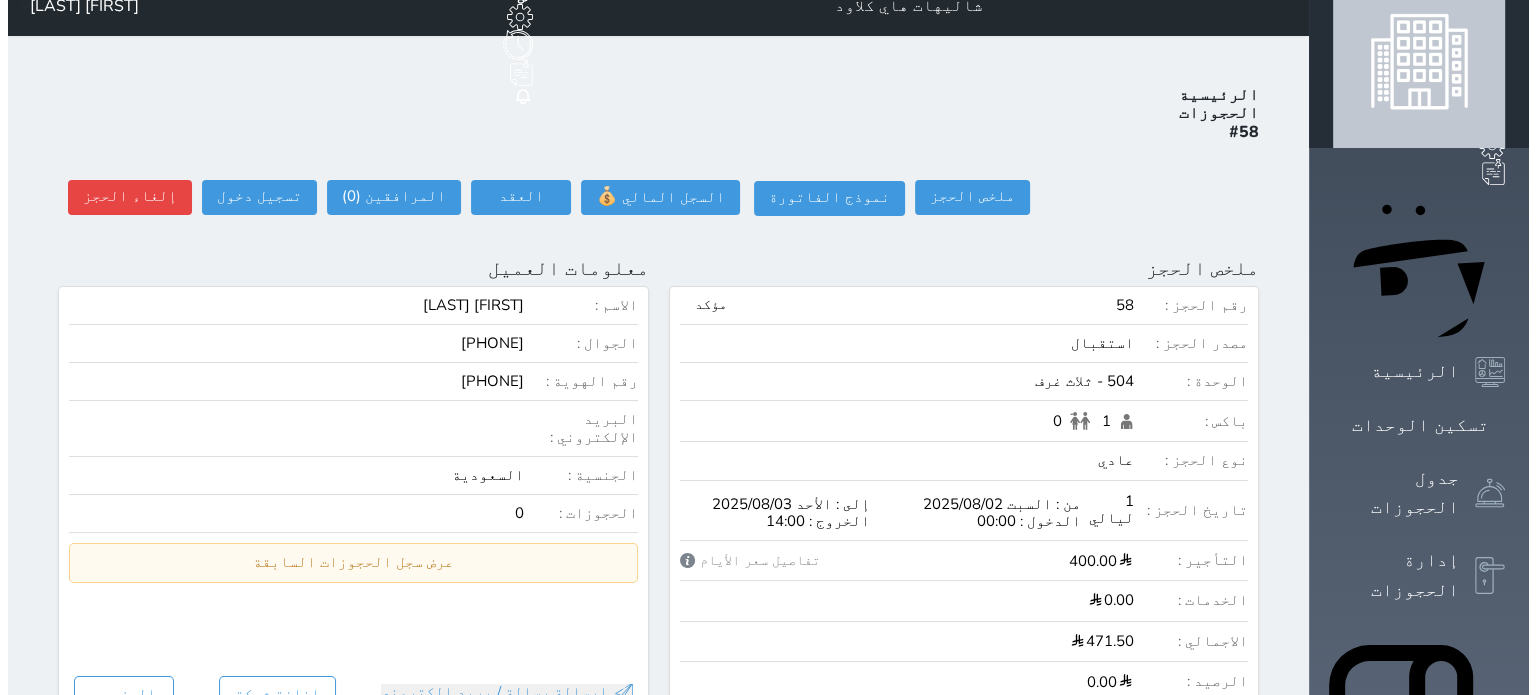scroll, scrollTop: 0, scrollLeft: 0, axis: both 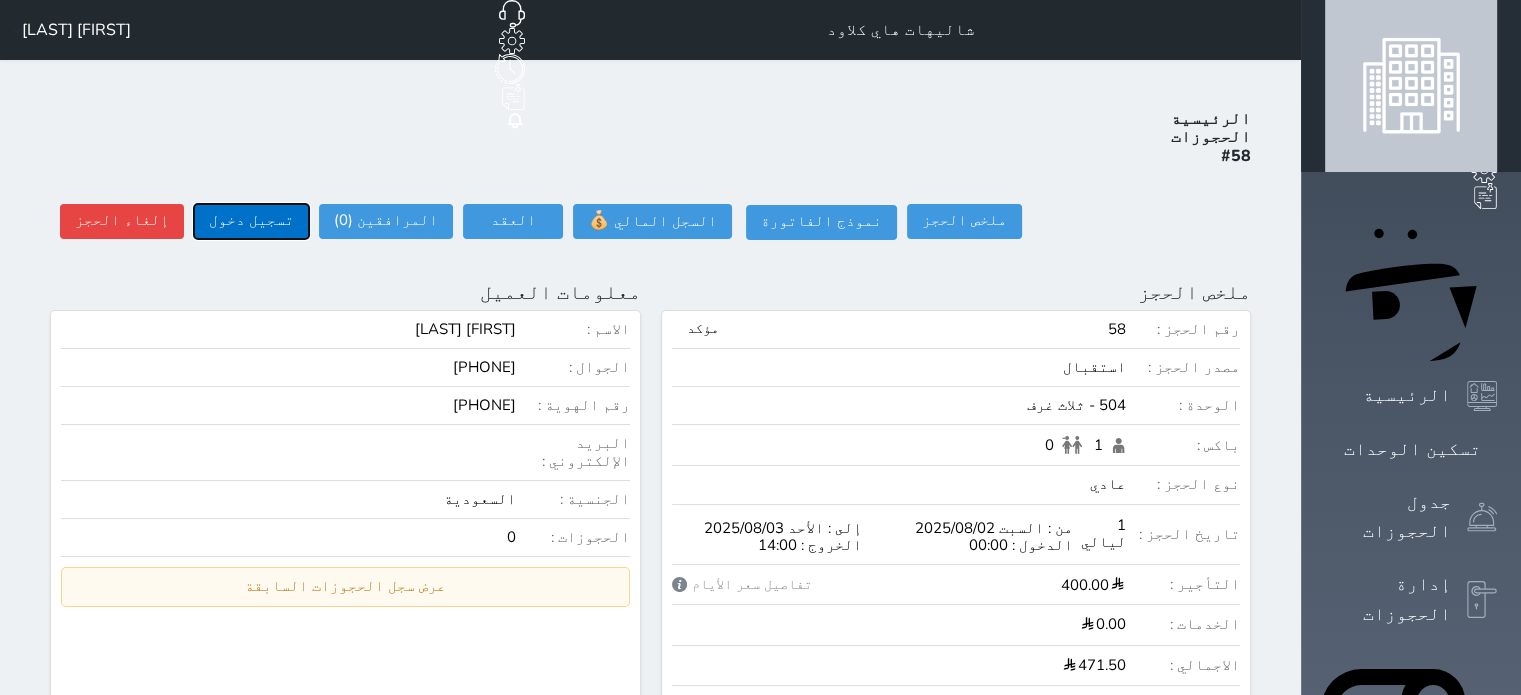 click on "تسجيل دخول" at bounding box center [251, 221] 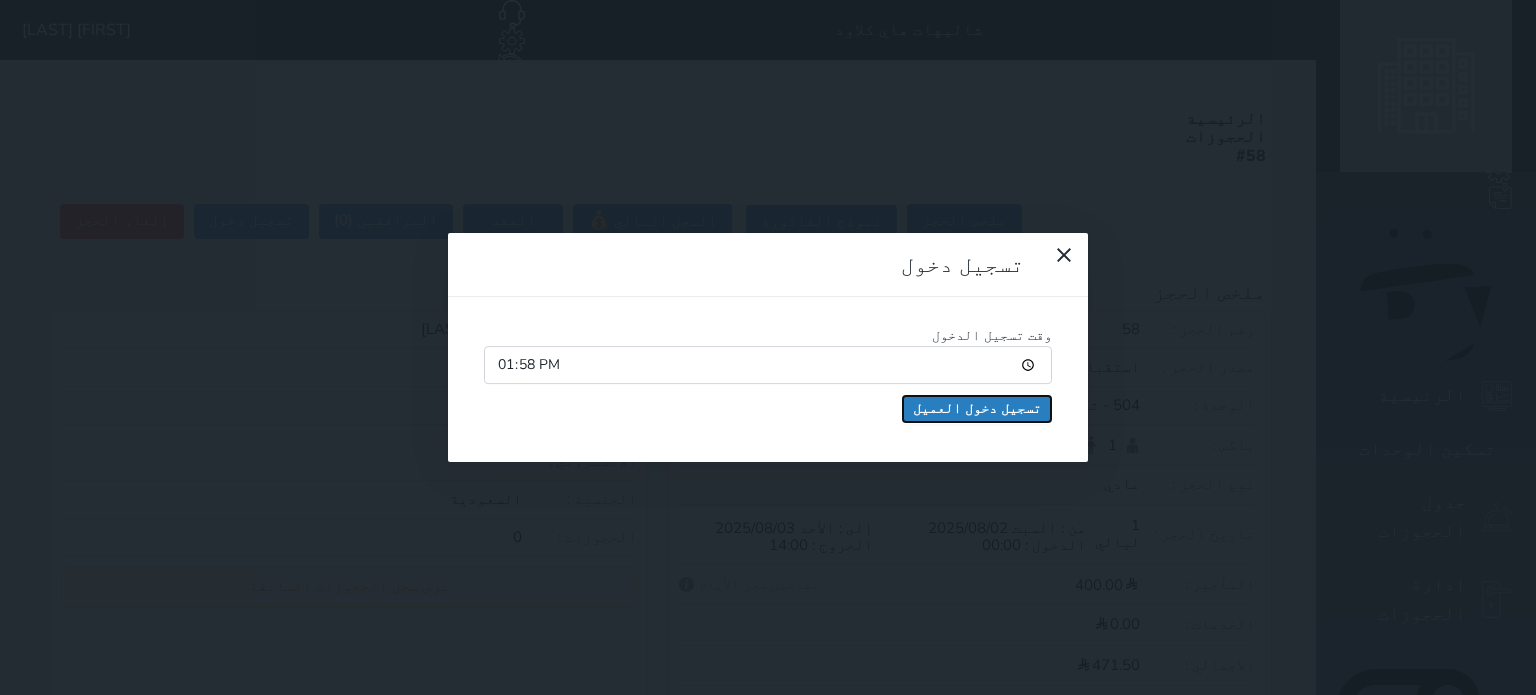click on "تسجيل دخول العميل" at bounding box center [977, 409] 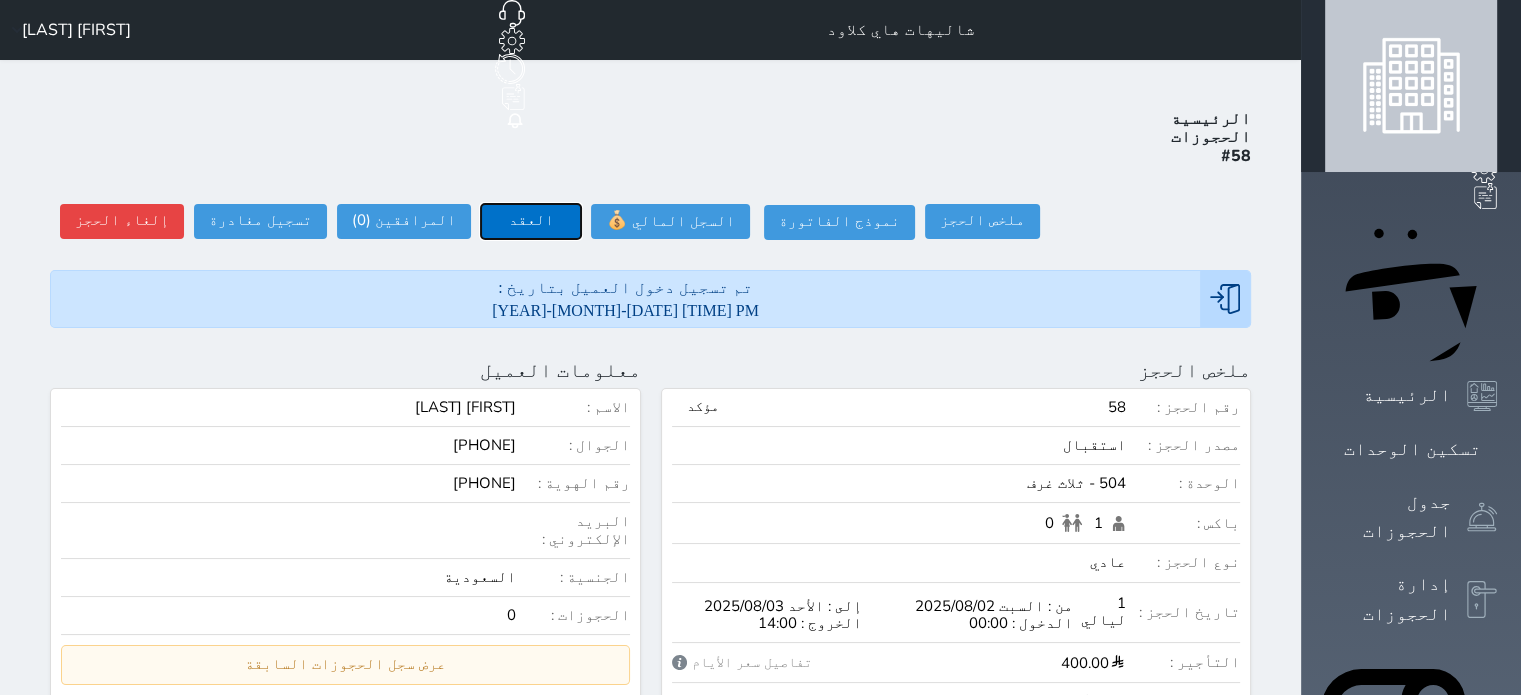click on "العقد" at bounding box center (531, 221) 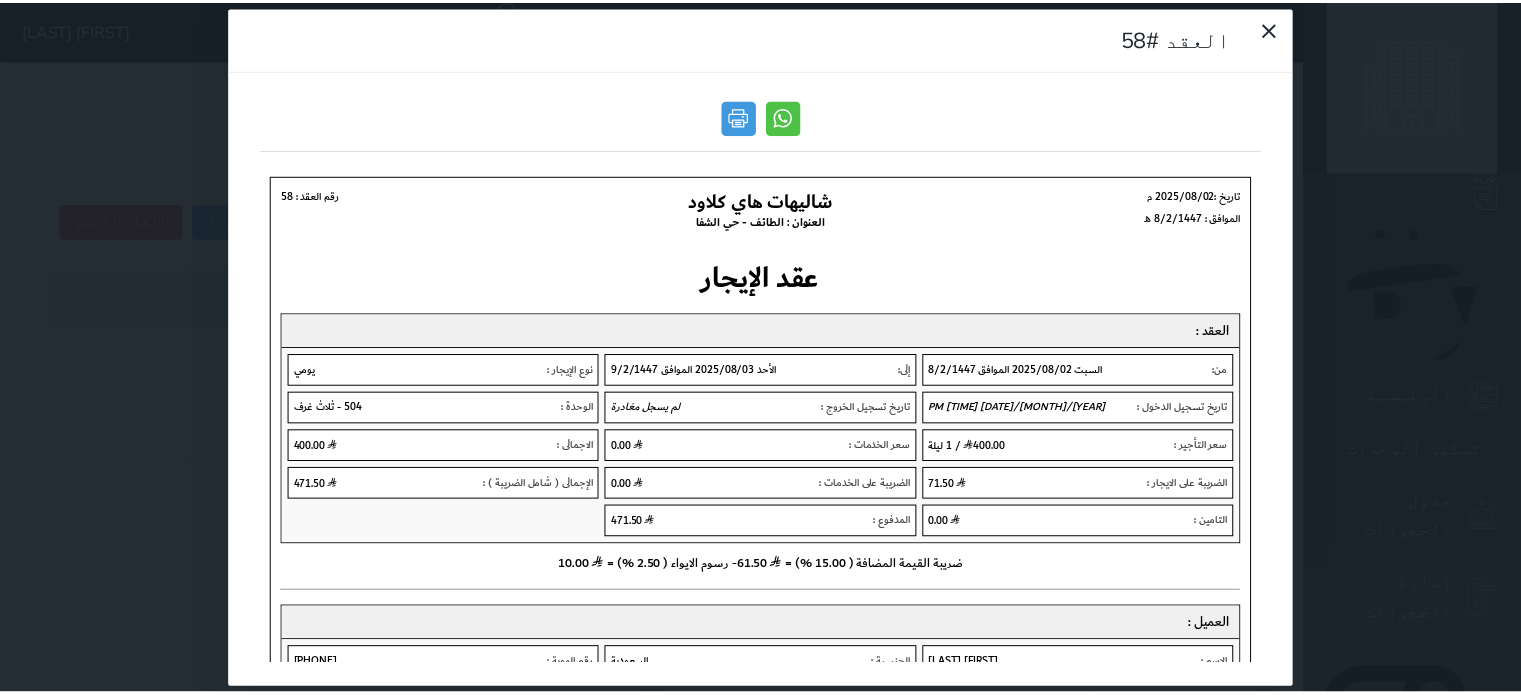 scroll, scrollTop: 0, scrollLeft: 0, axis: both 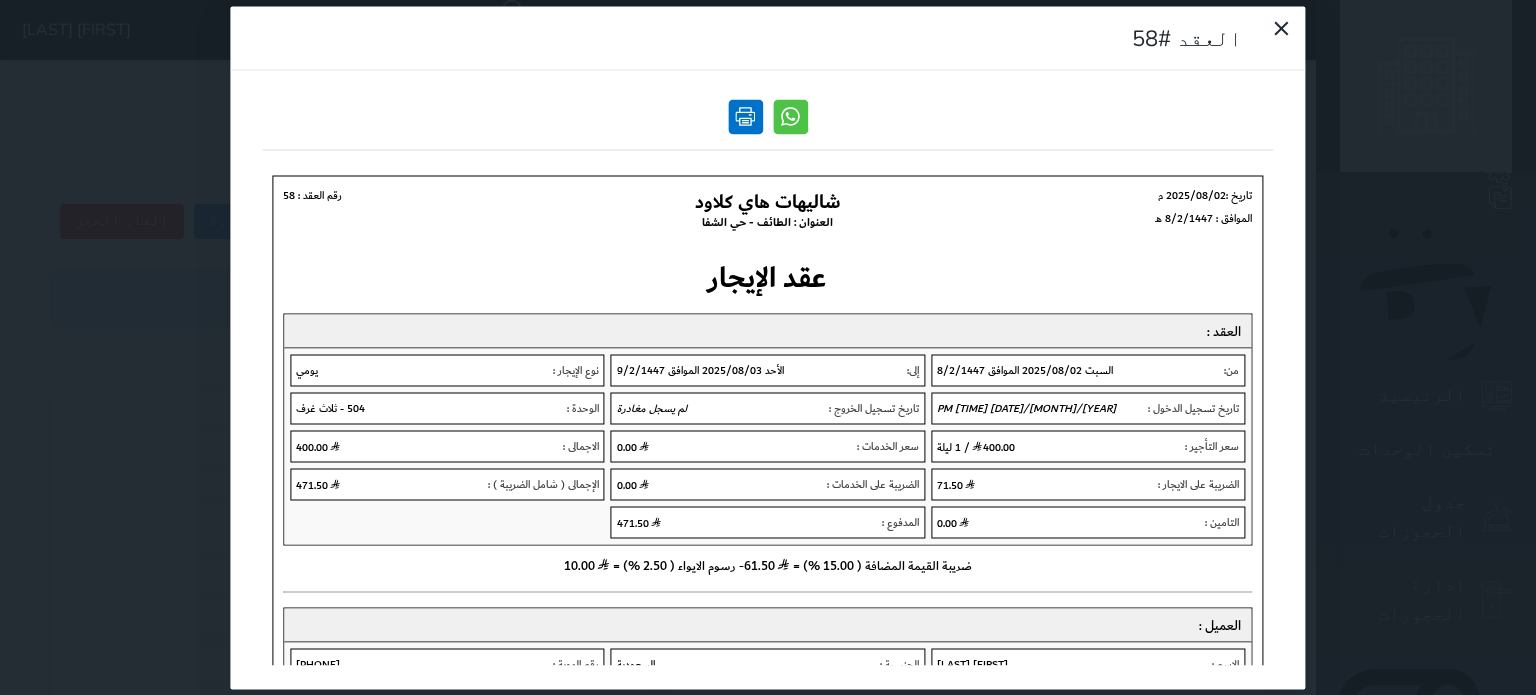 click at bounding box center (745, 116) 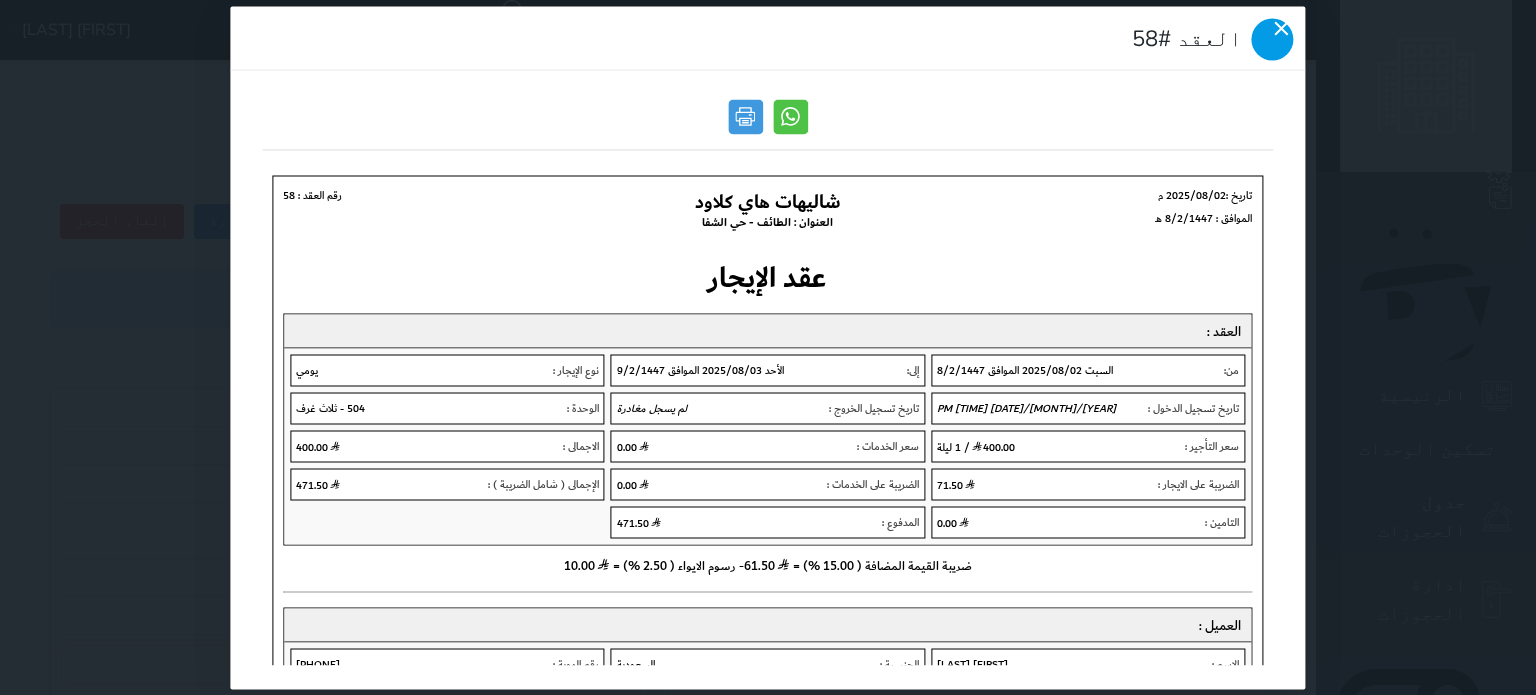 click 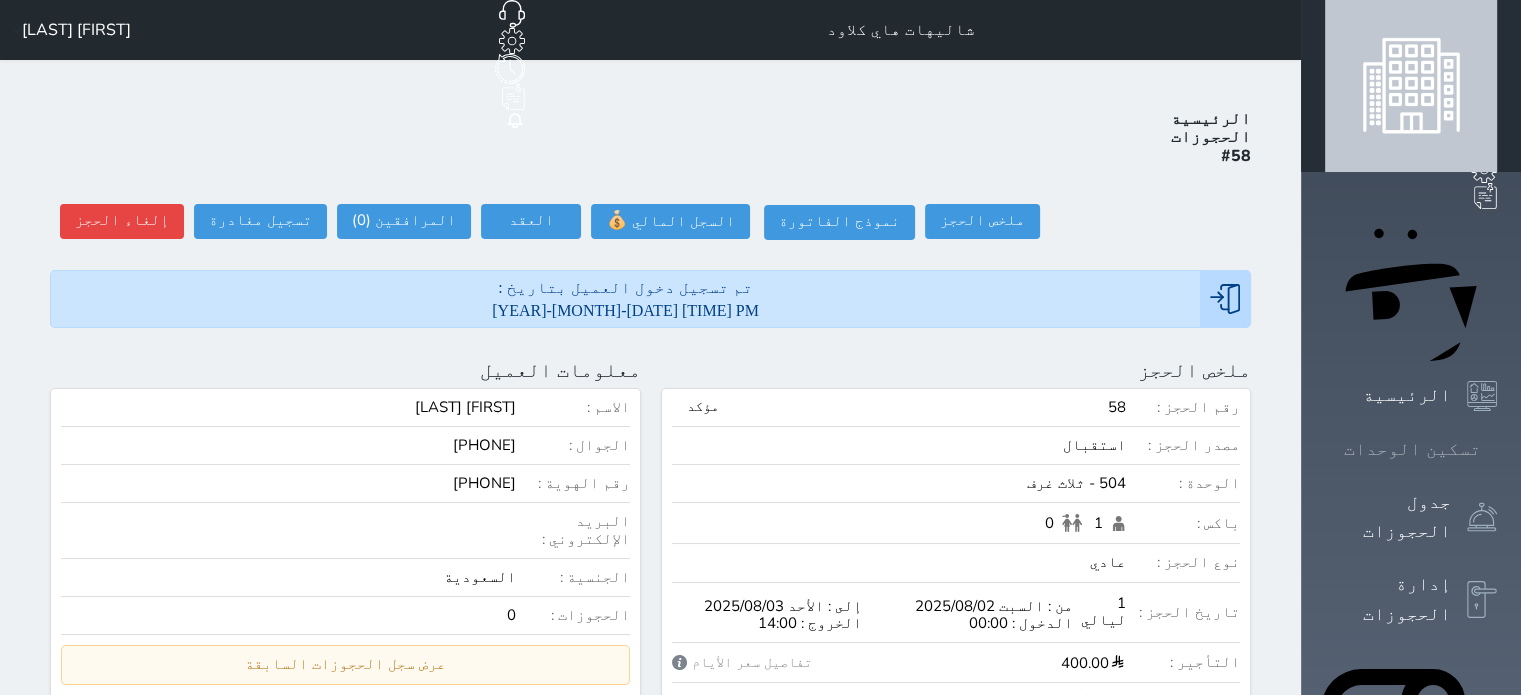 click on "تسكين الوحدات" at bounding box center [1412, 449] 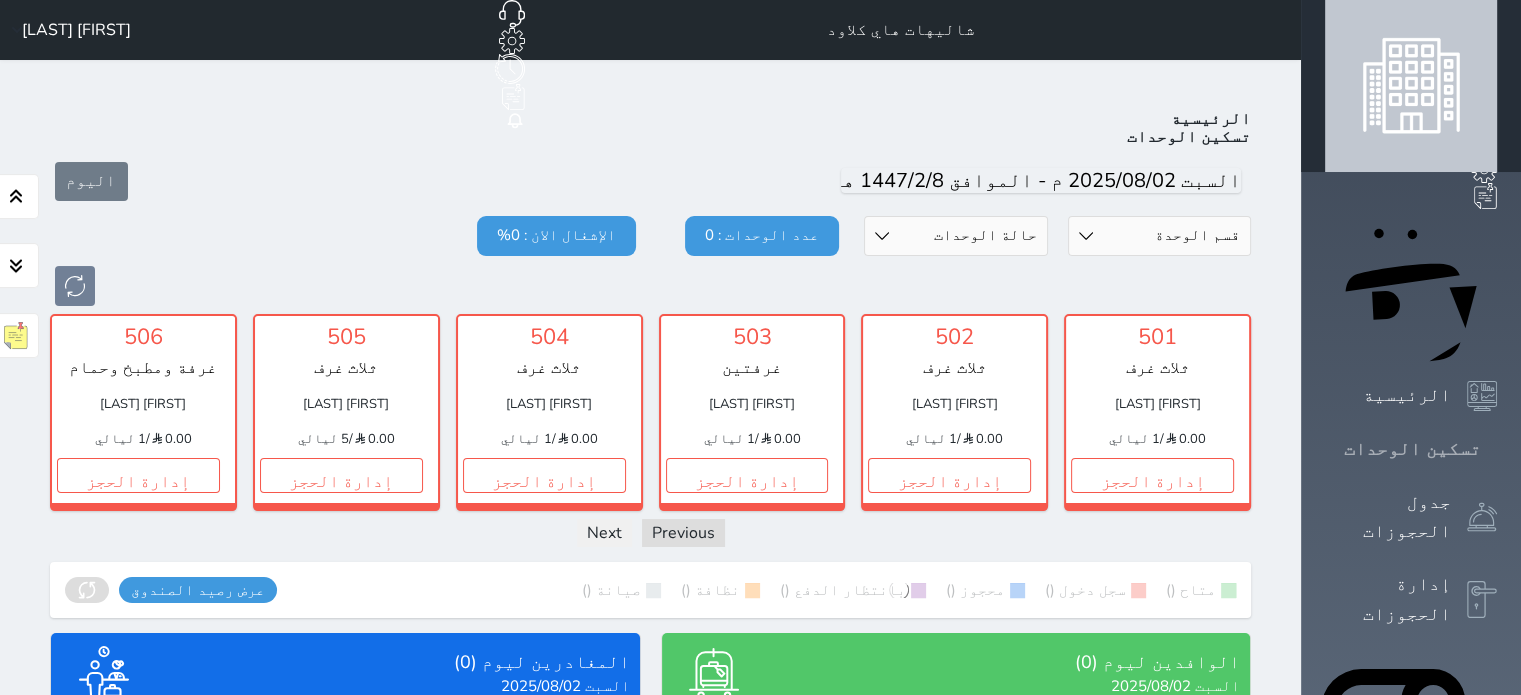 scroll, scrollTop: 78, scrollLeft: 0, axis: vertical 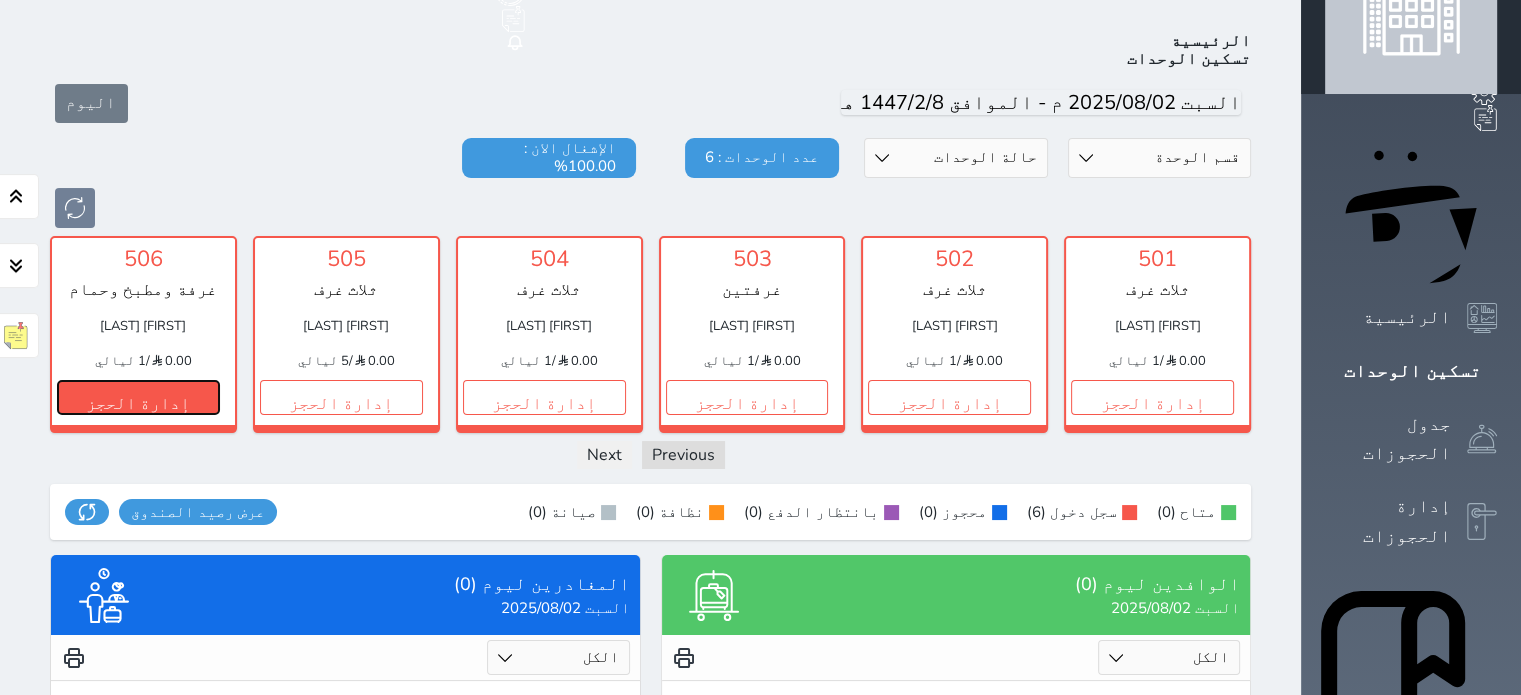 click on "إدارة الحجز" at bounding box center [138, 397] 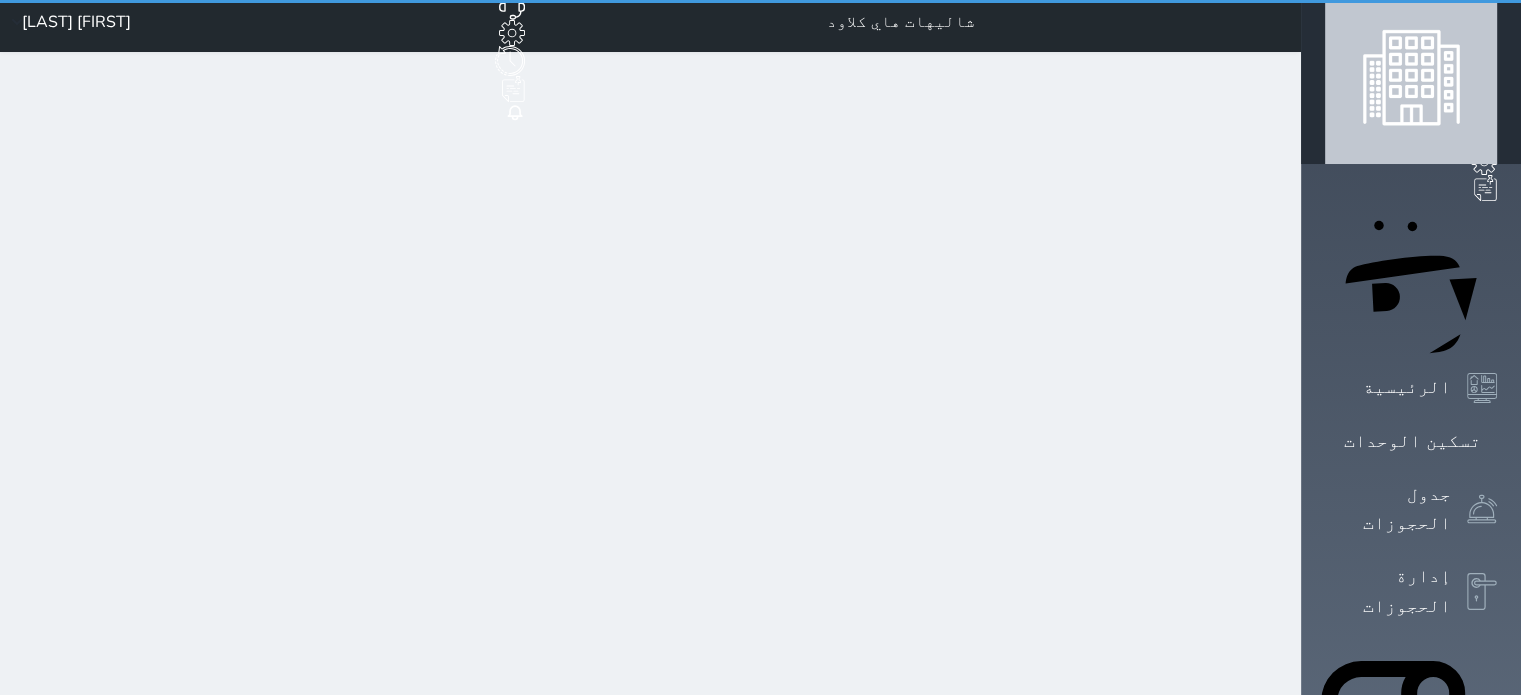 scroll, scrollTop: 0, scrollLeft: 0, axis: both 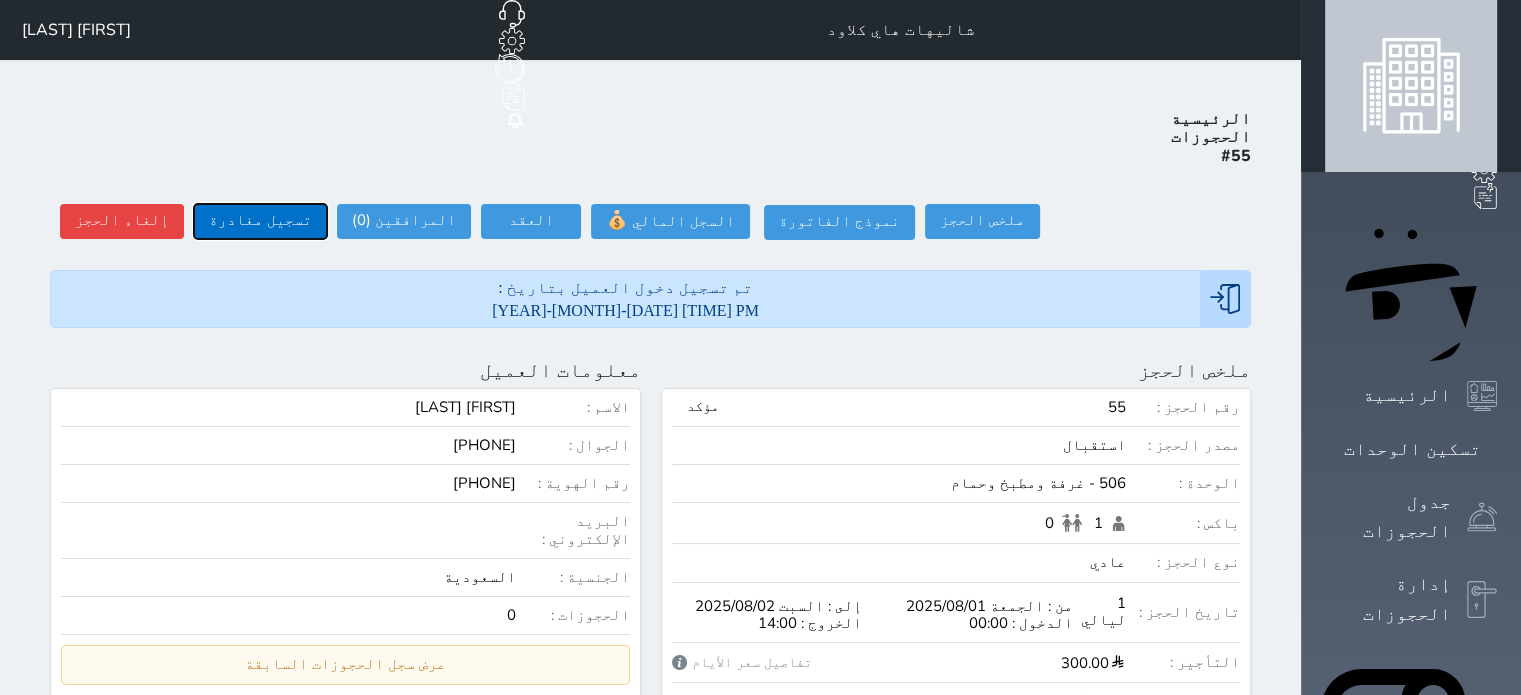 click on "تسجيل مغادرة" at bounding box center (260, 221) 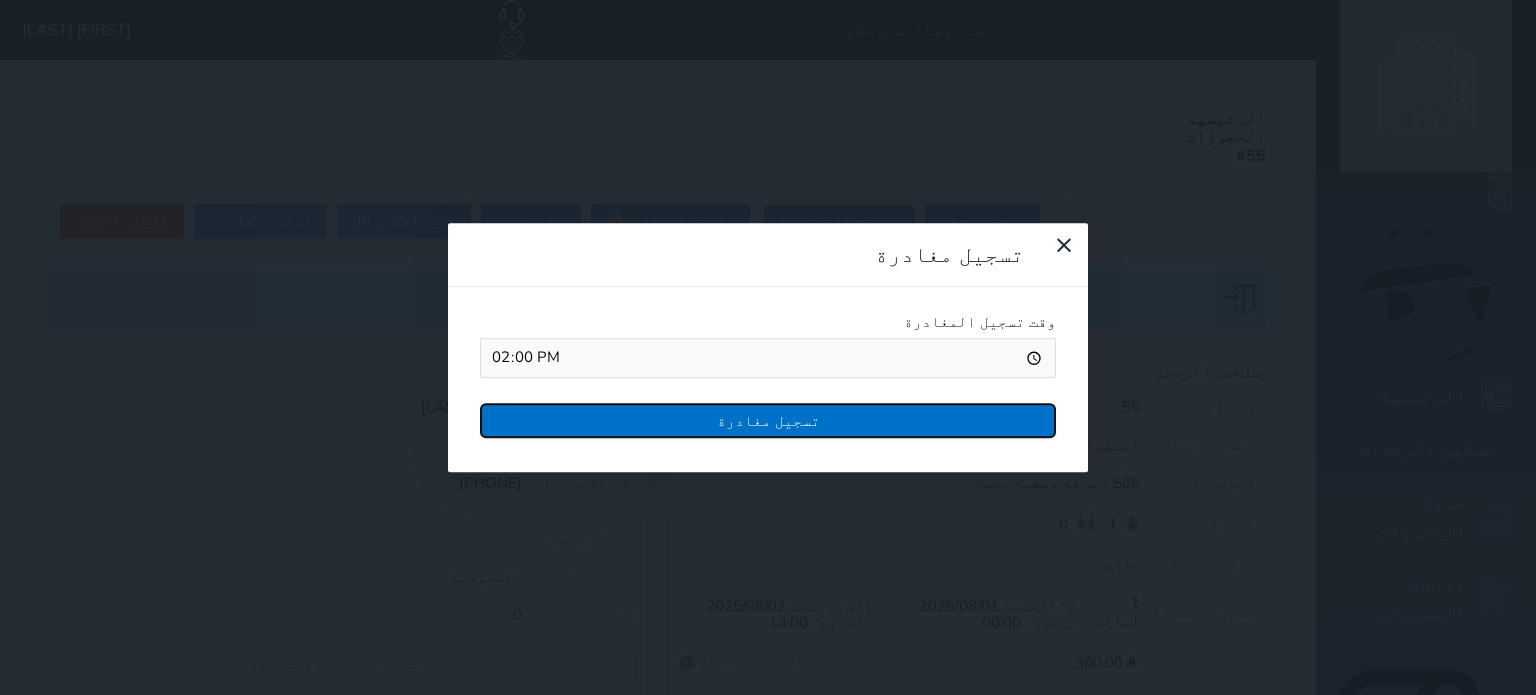 click on "تسجيل مغادرة" at bounding box center (768, 420) 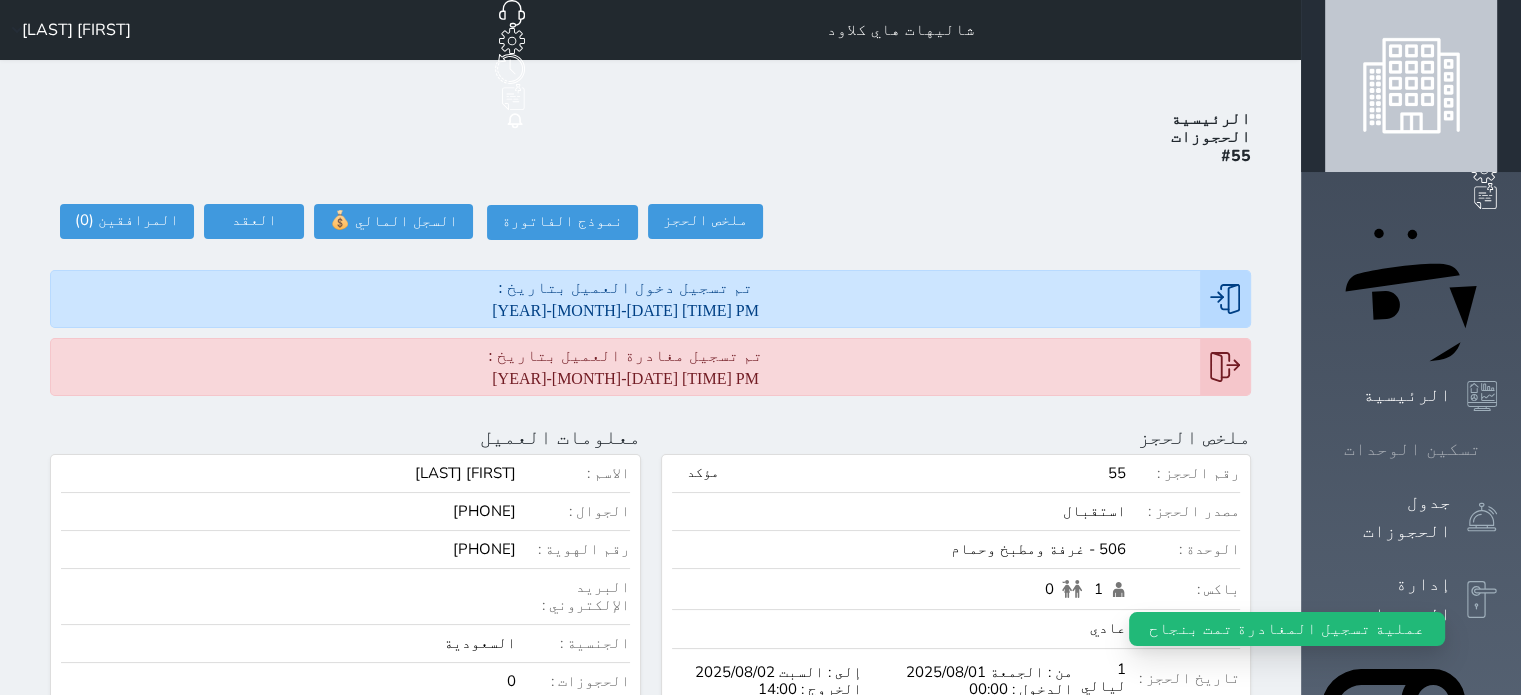 click 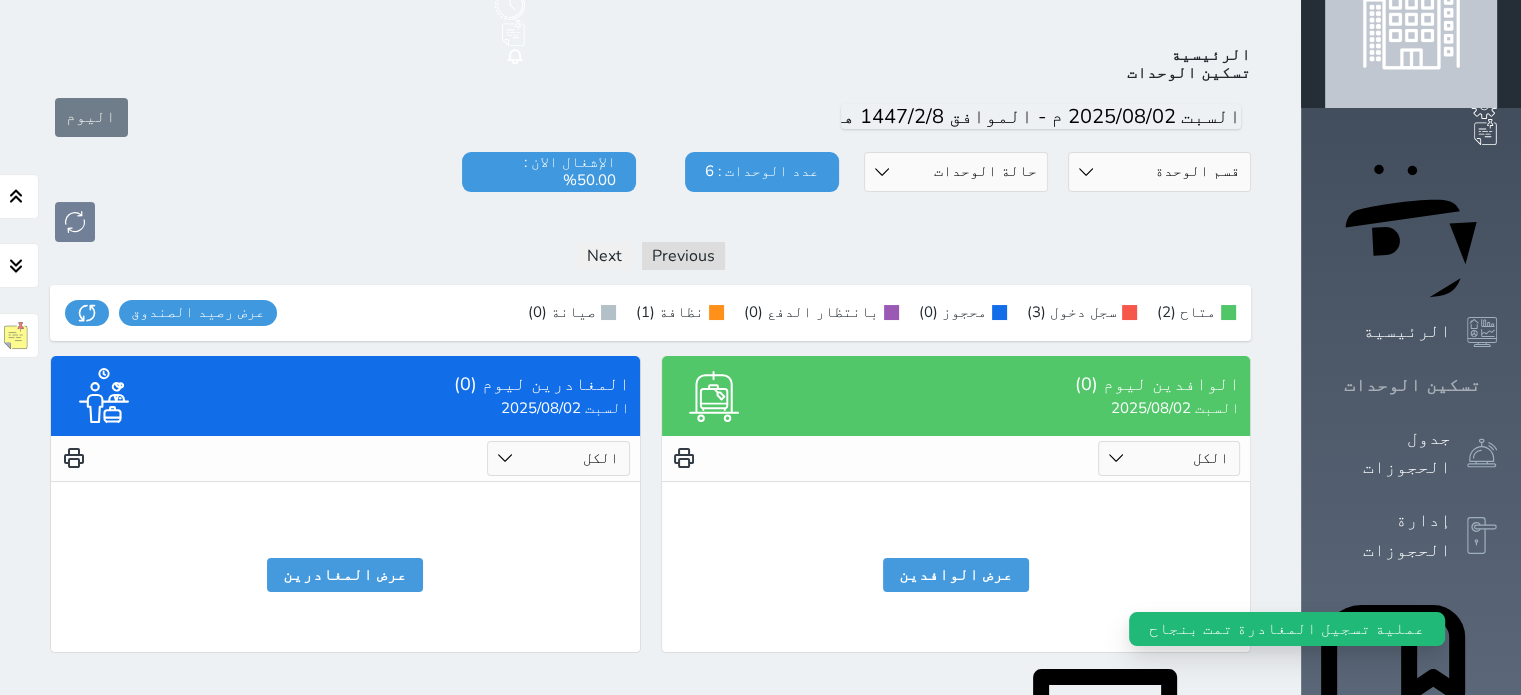 scroll, scrollTop: 78, scrollLeft: 0, axis: vertical 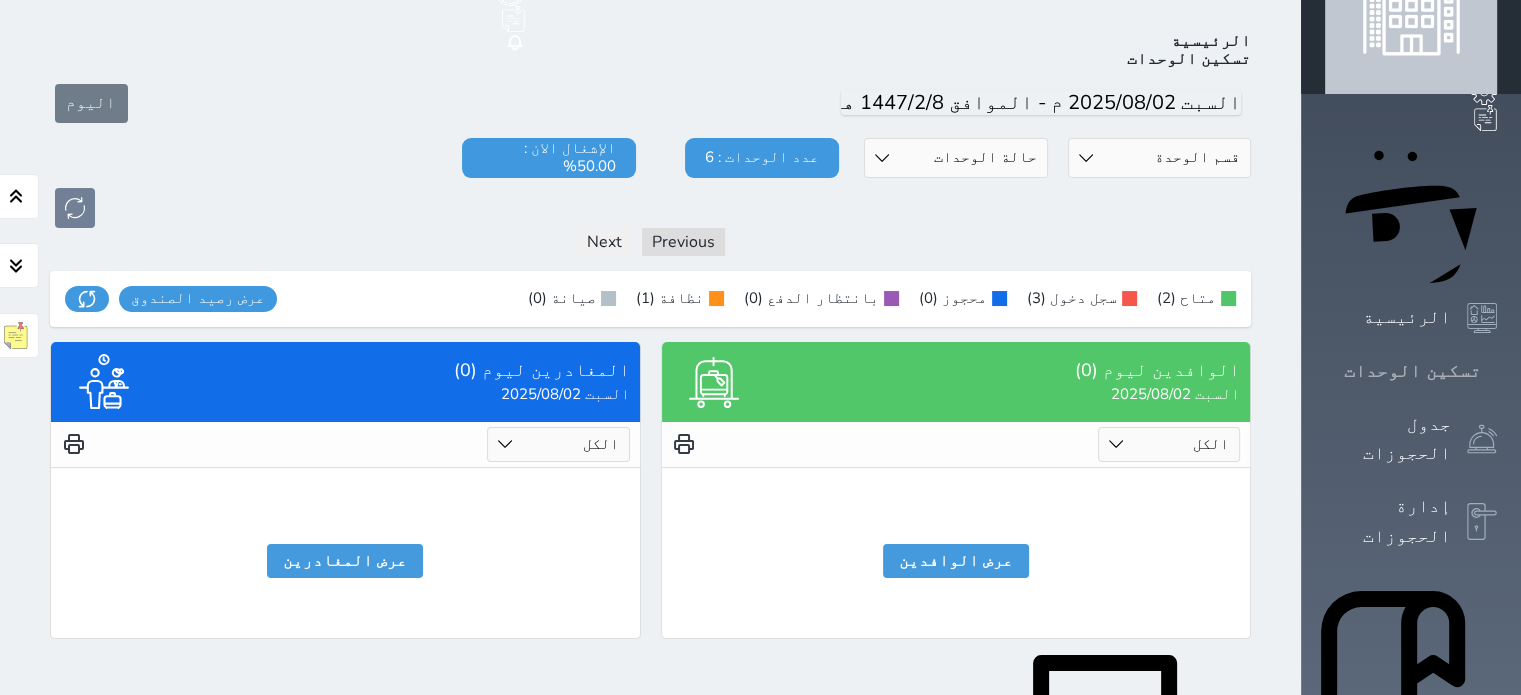 click on "تسكين الوحدات" at bounding box center [1412, 371] 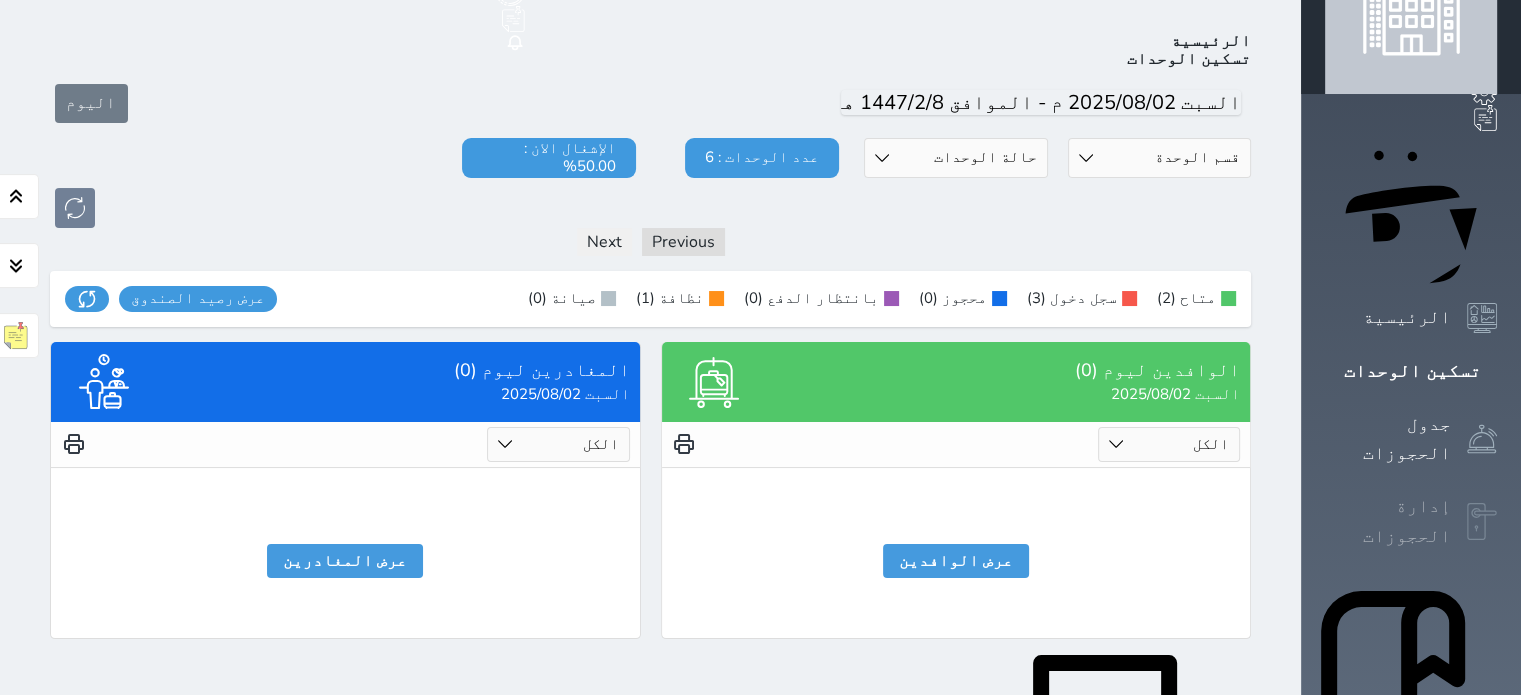 click on "إدارة الحجوزات" at bounding box center (1388, 521) 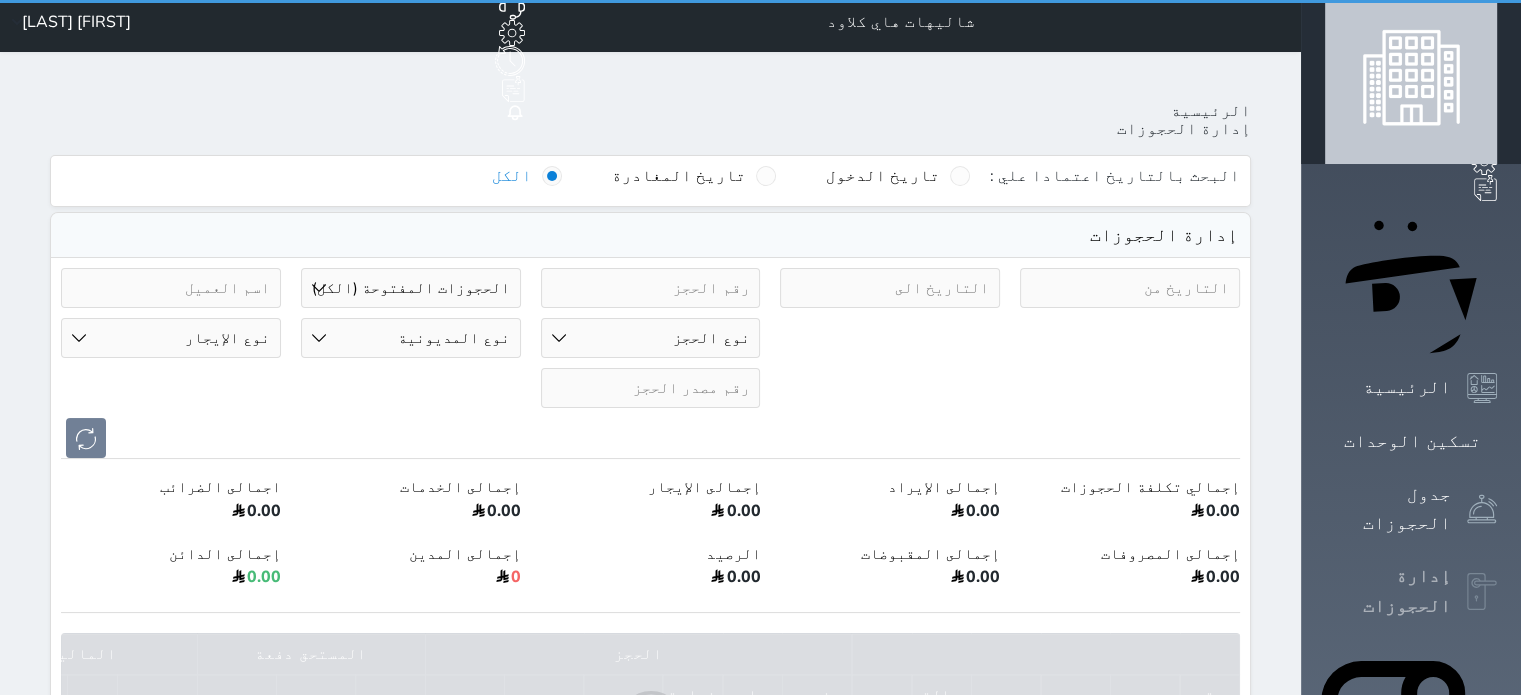 scroll, scrollTop: 0, scrollLeft: 0, axis: both 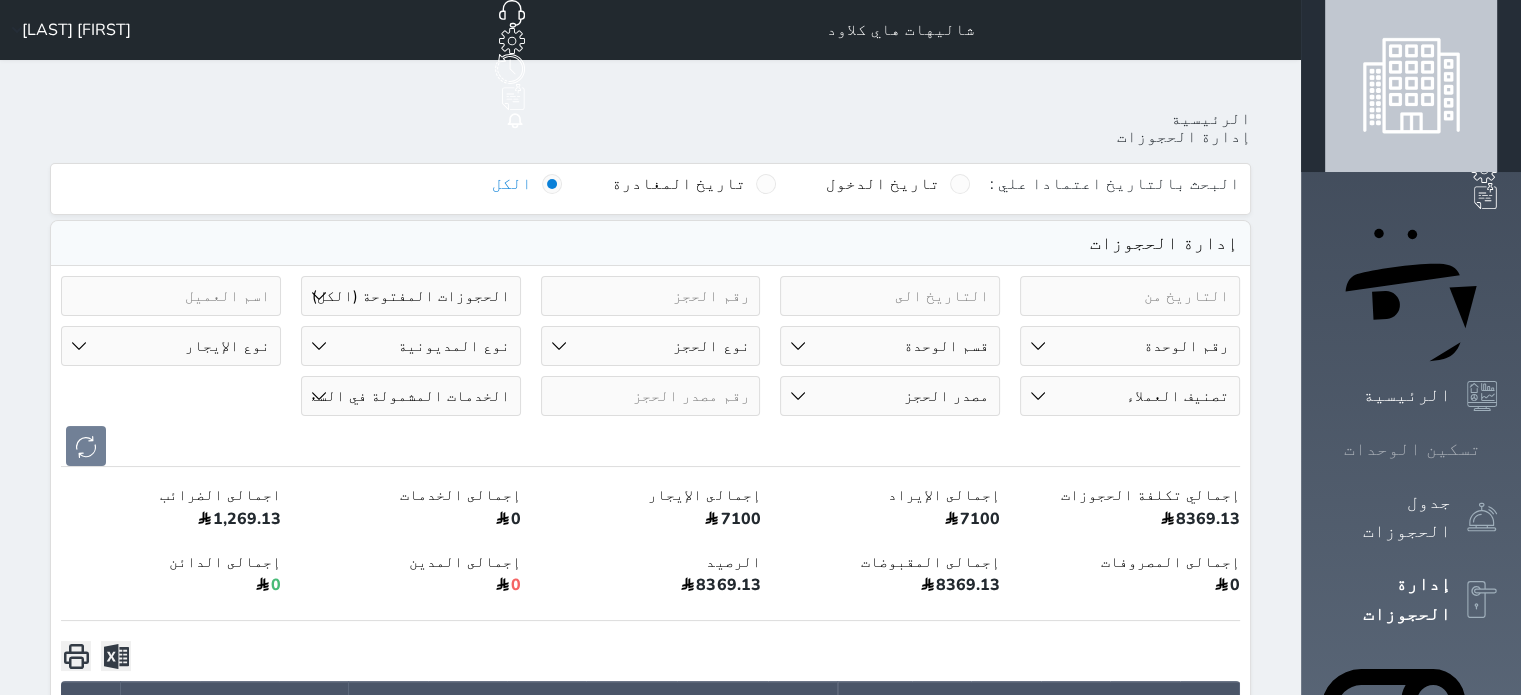 click 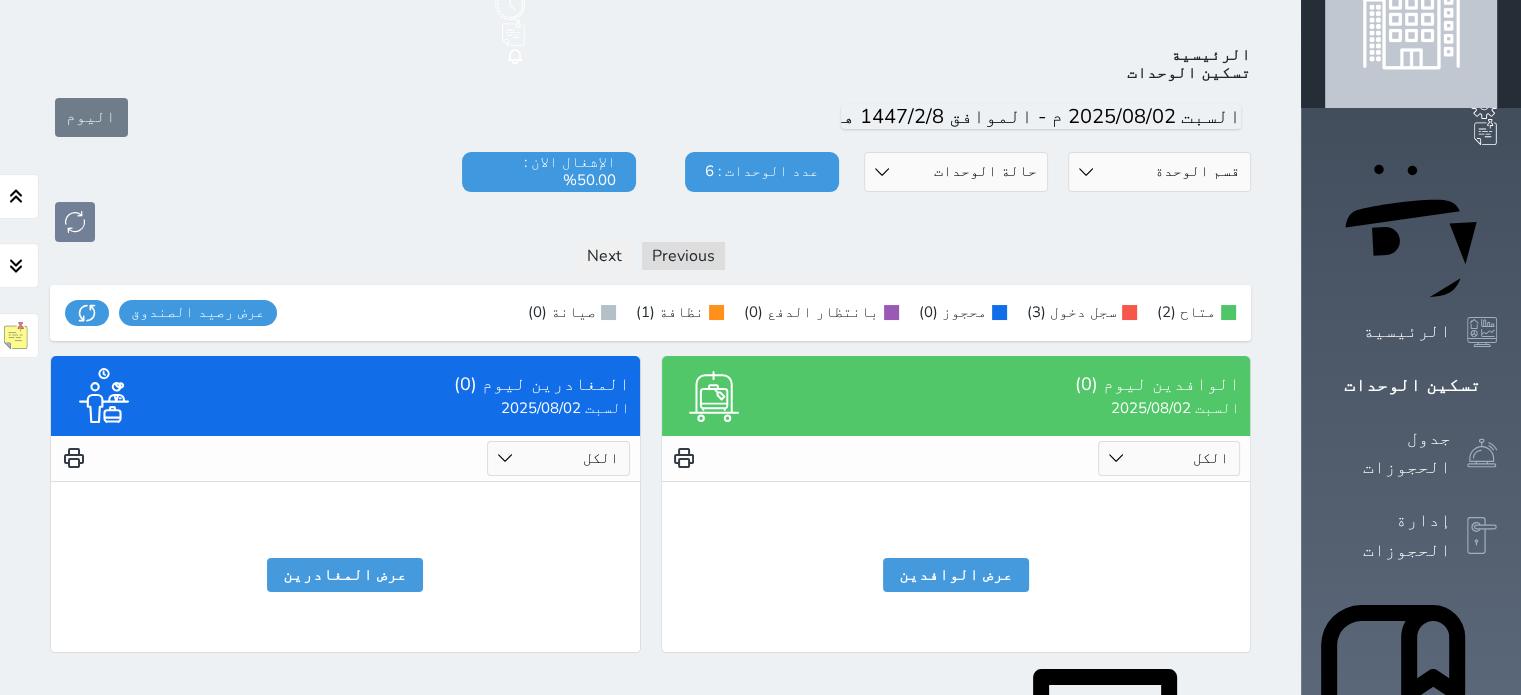 scroll, scrollTop: 78, scrollLeft: 0, axis: vertical 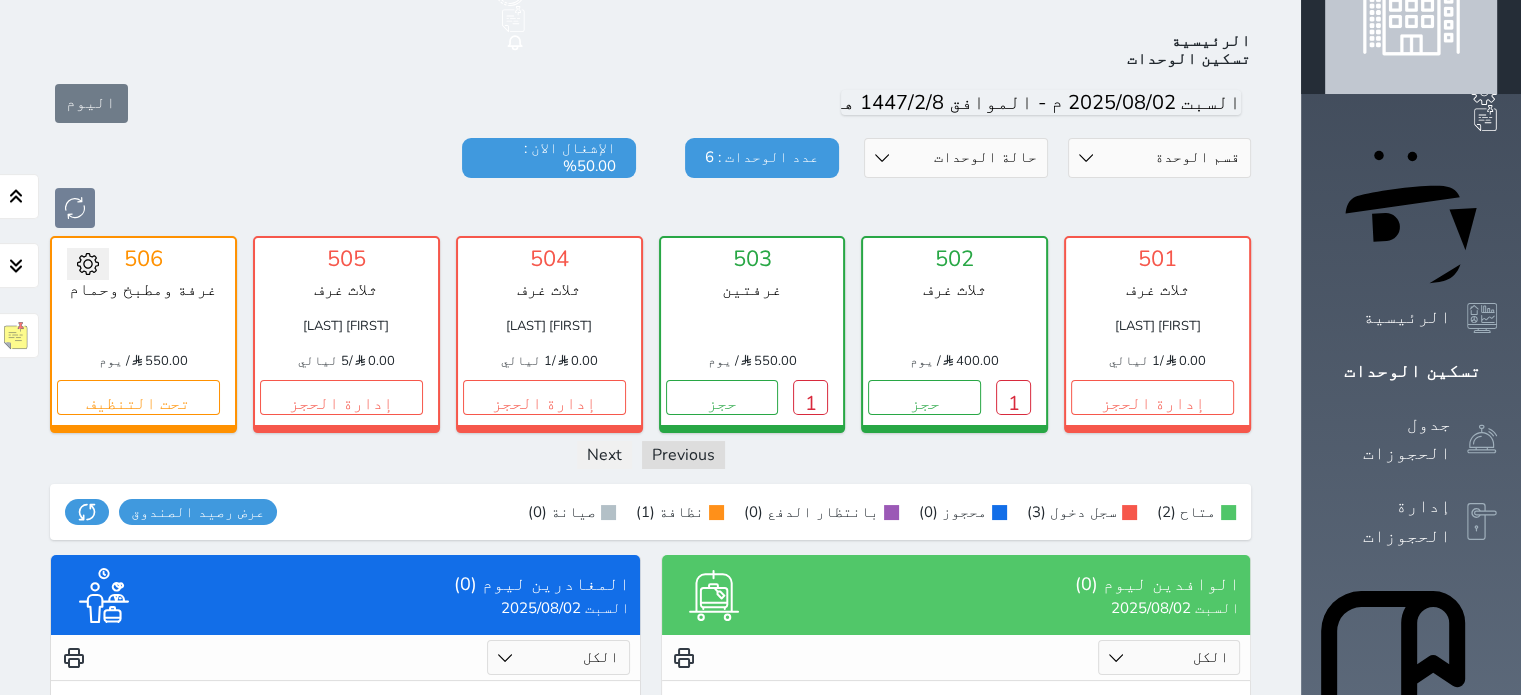 click at bounding box center (143, 326) 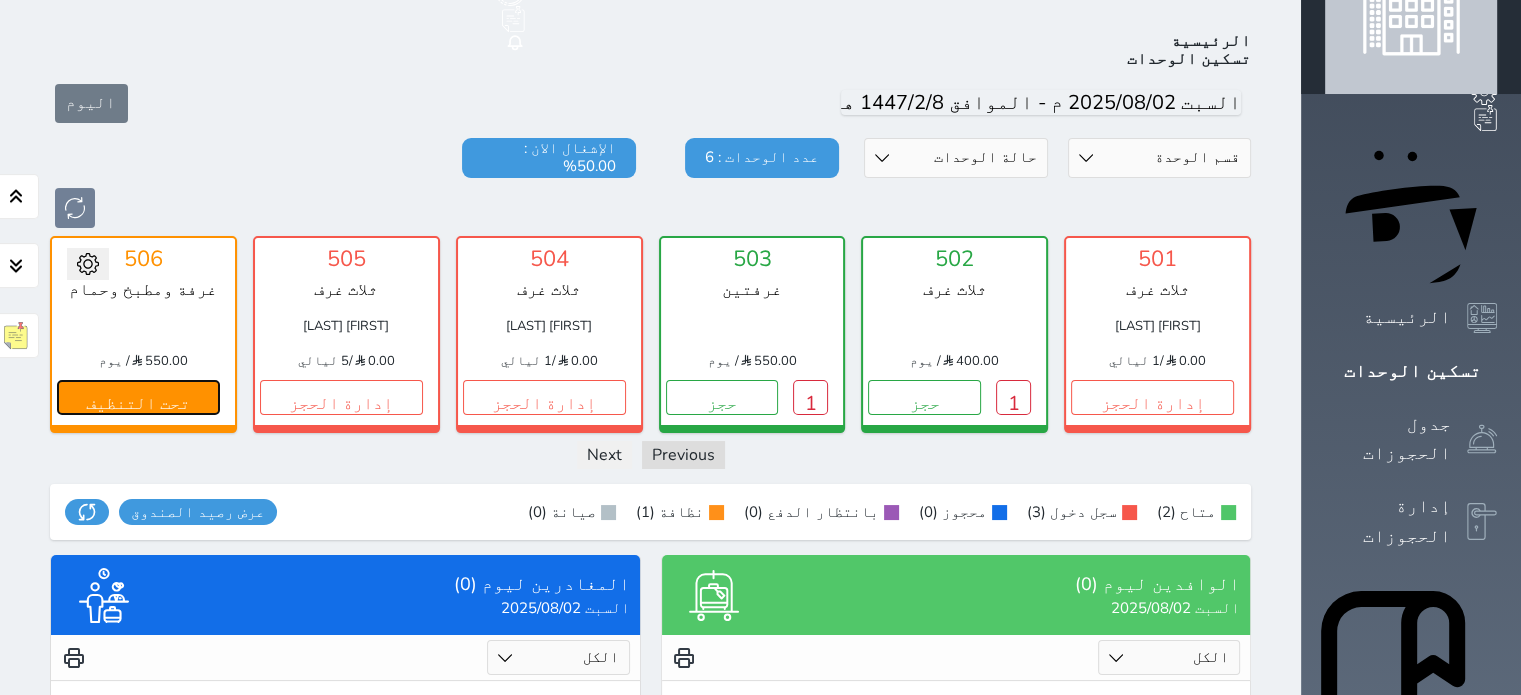 click on "تحت التنظيف" at bounding box center [138, 397] 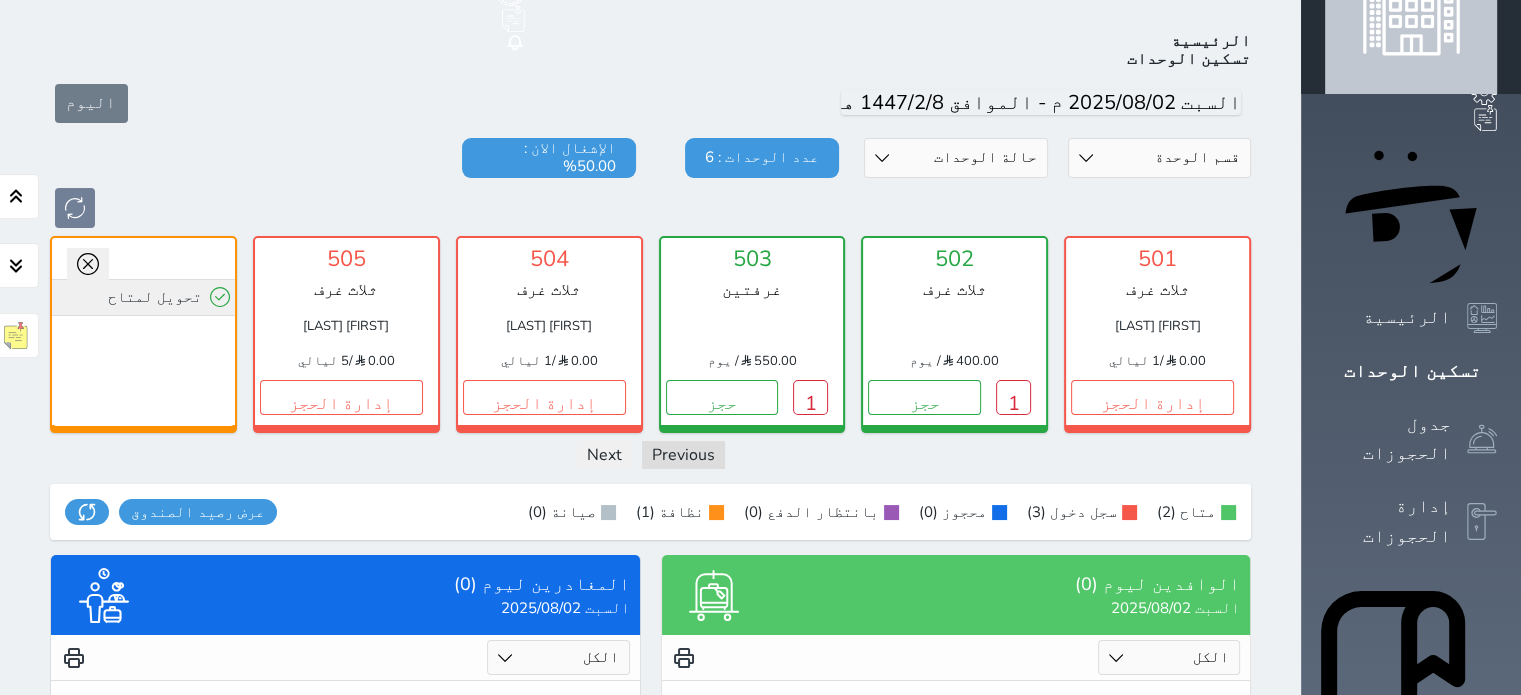 click on "تحويل لمتاح" at bounding box center (143, 297) 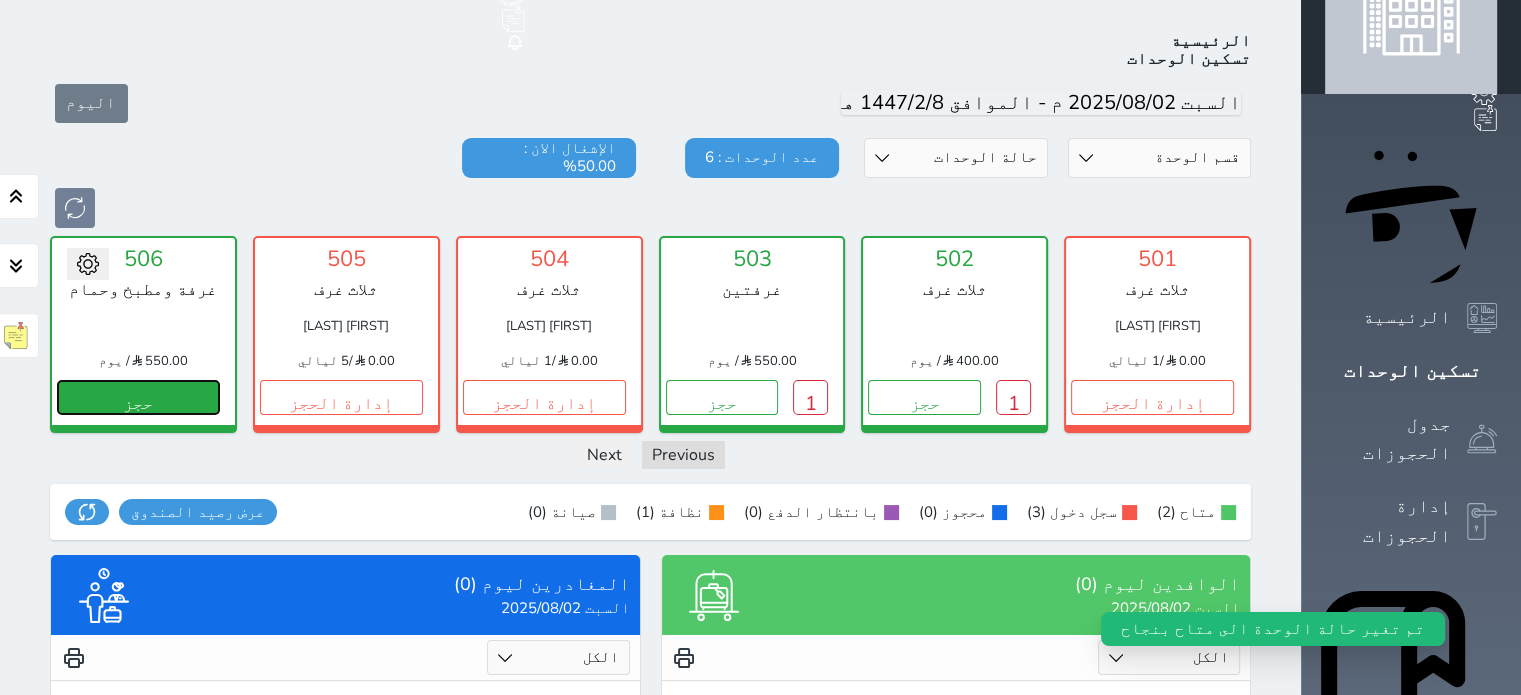 click on "حجز" at bounding box center [138, 397] 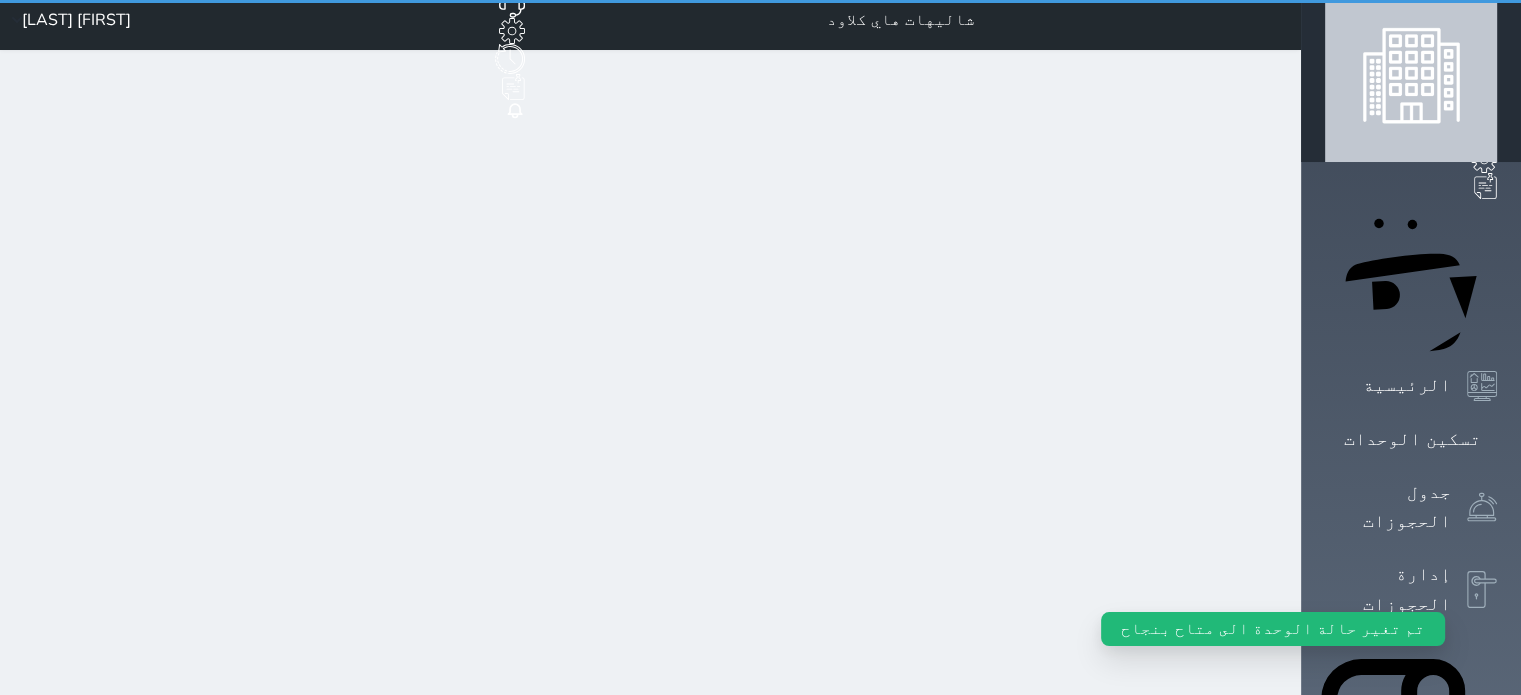 scroll, scrollTop: 0, scrollLeft: 0, axis: both 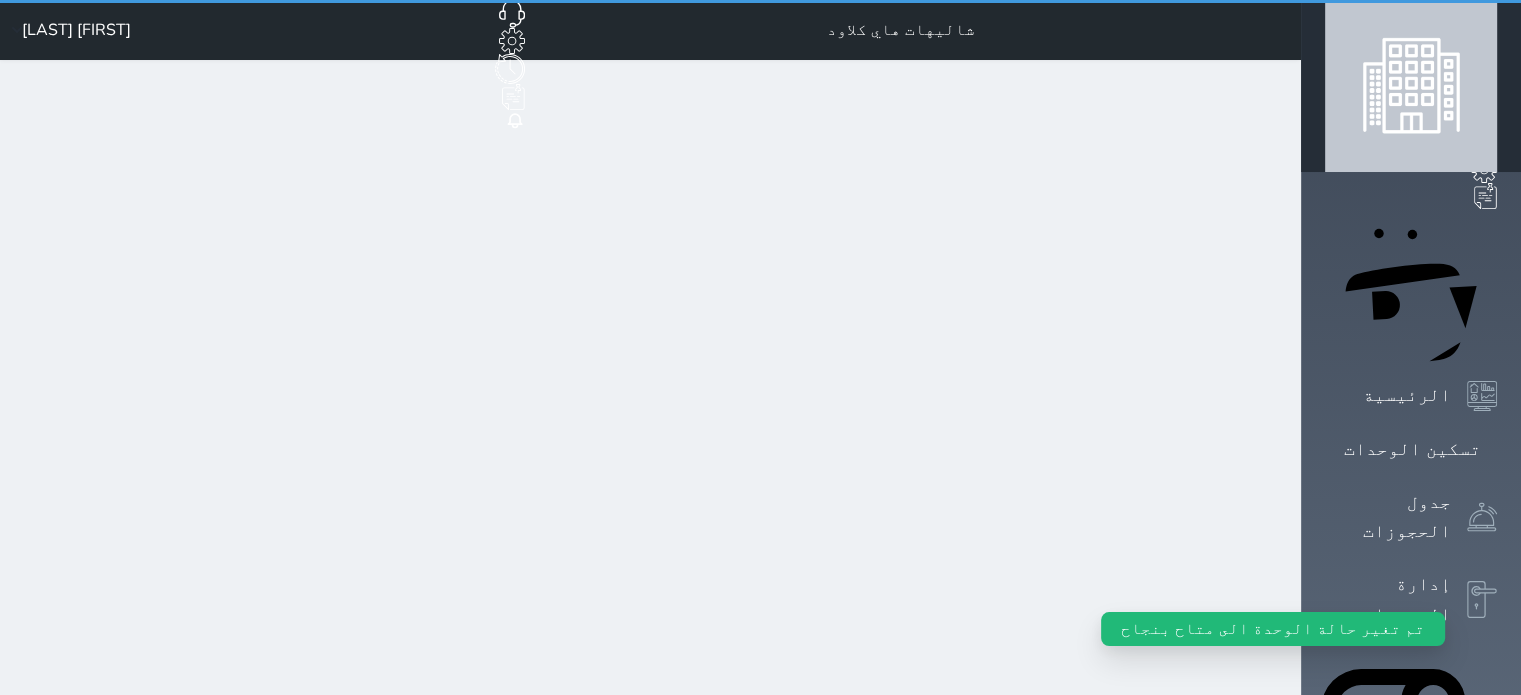select on "1" 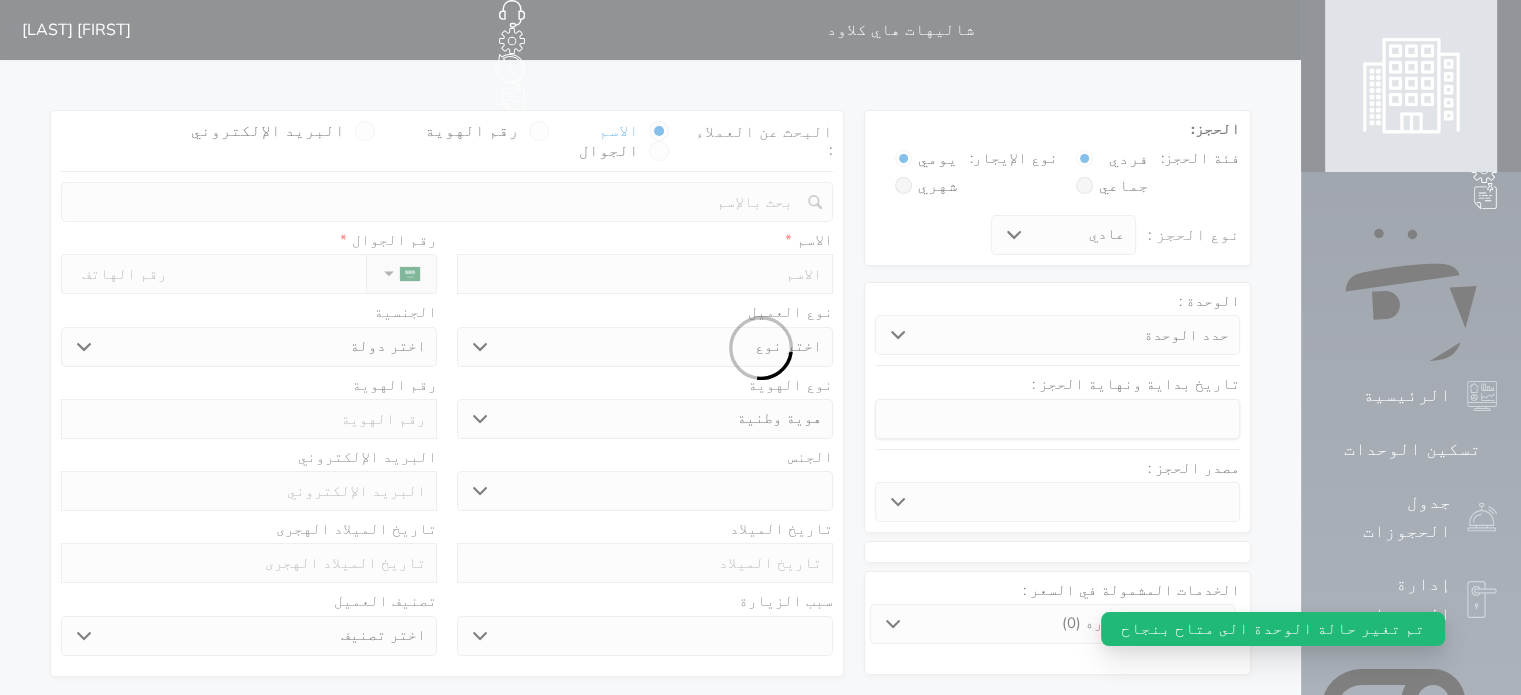 select 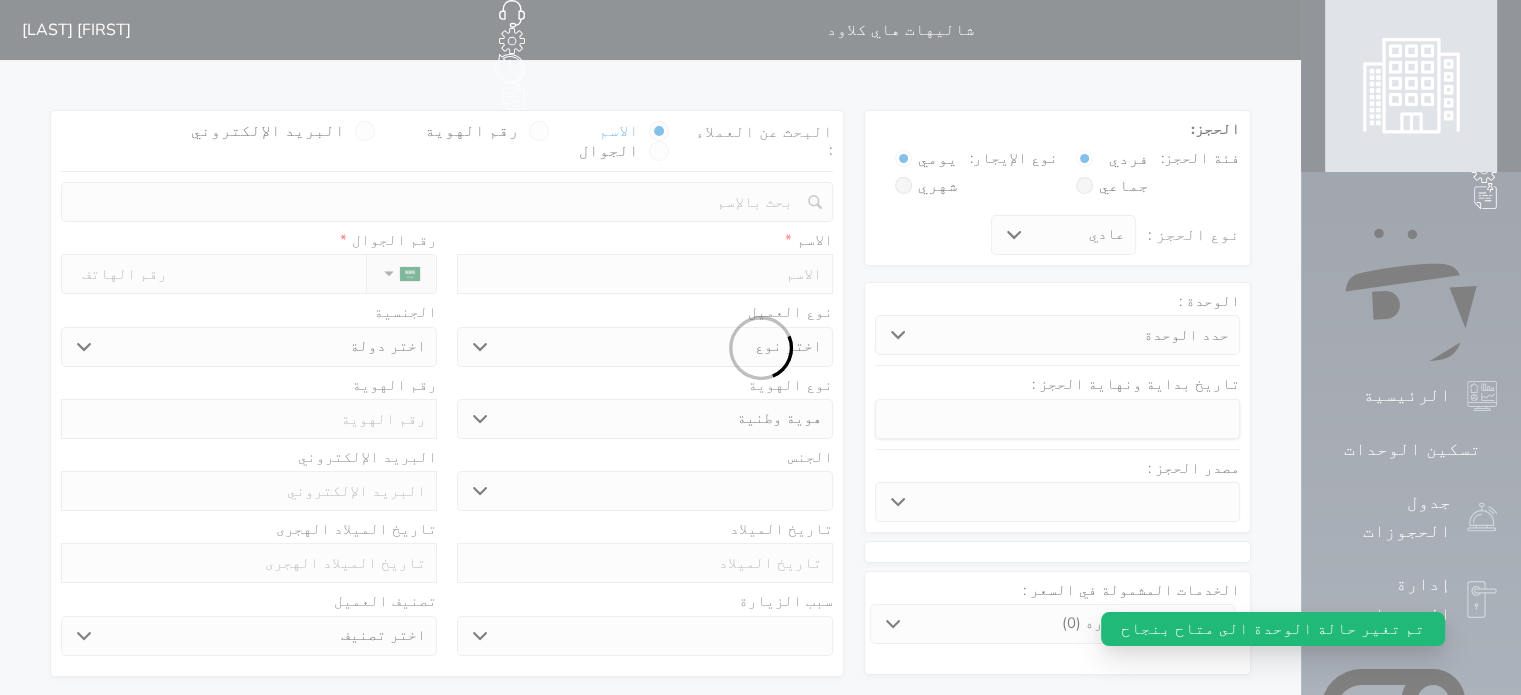 select 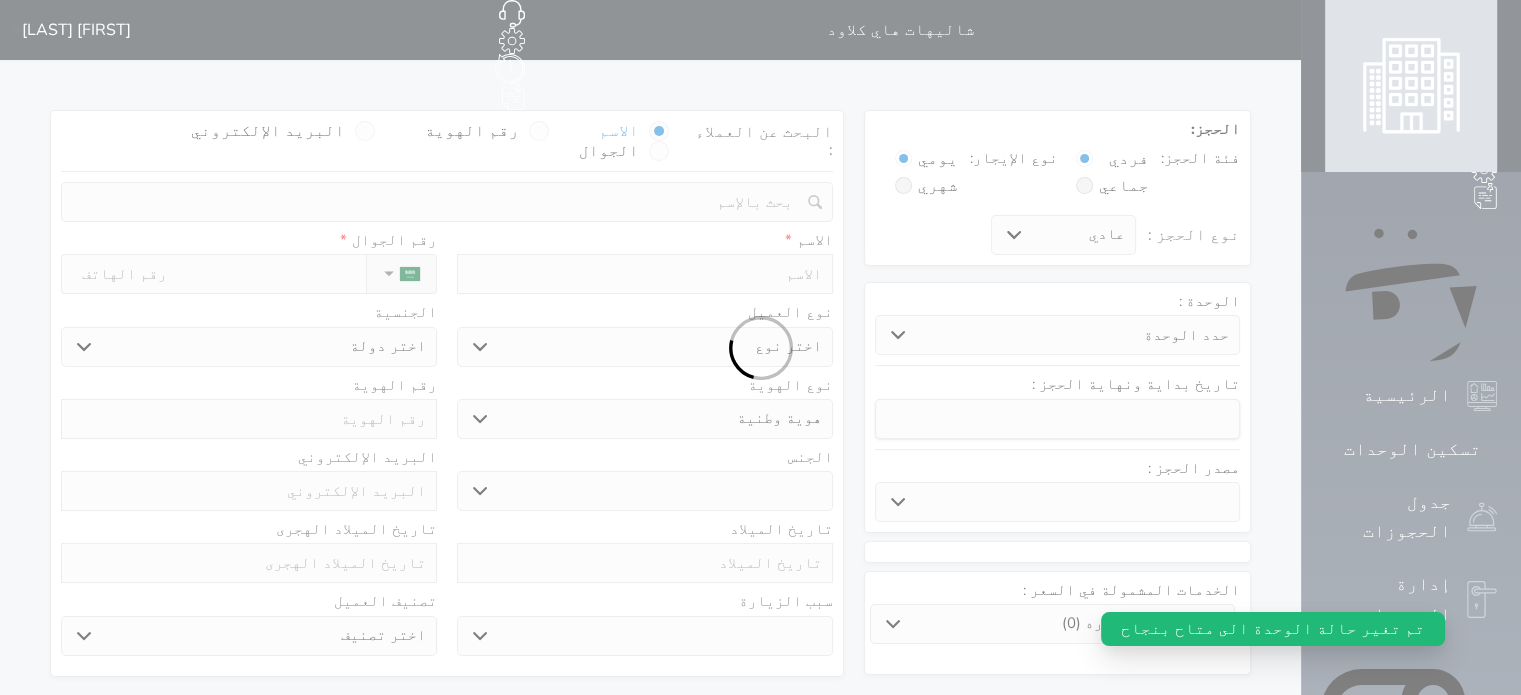 select 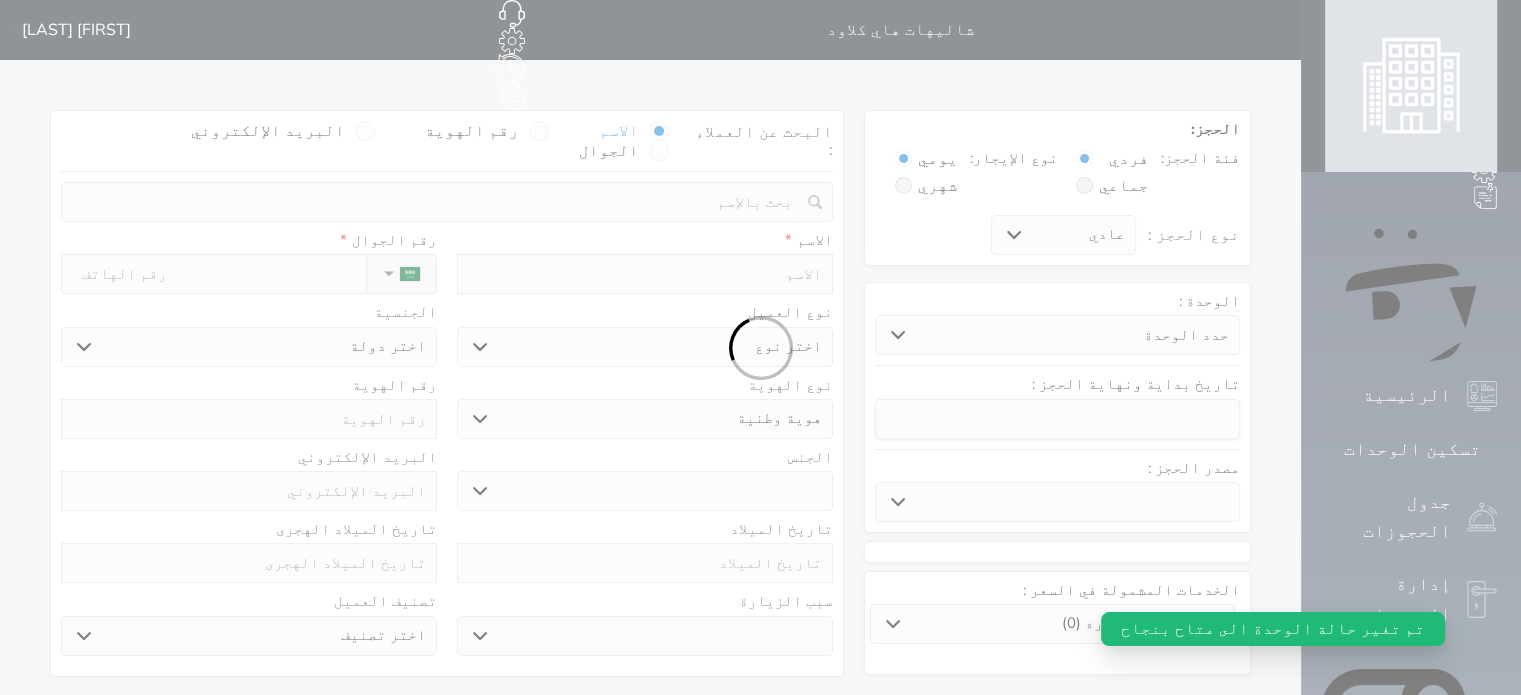 select 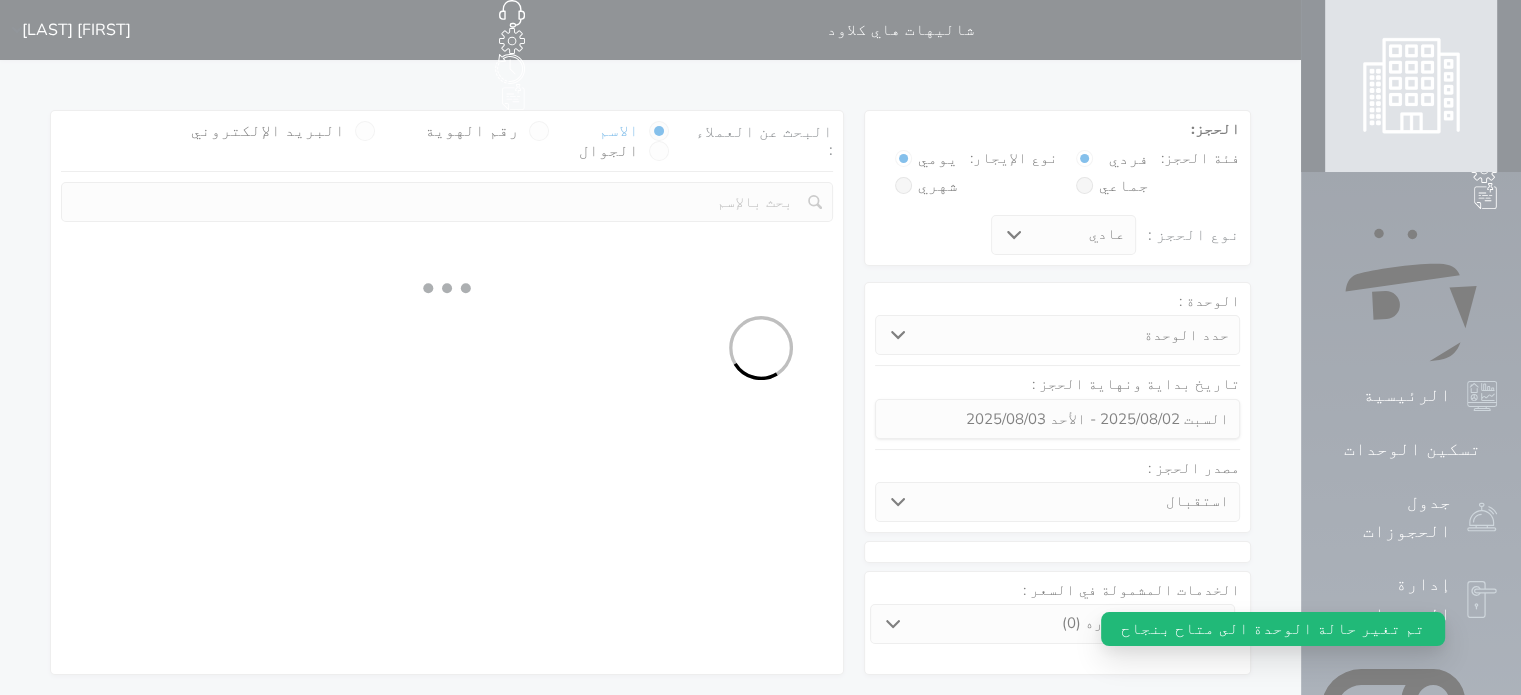 select on "98835" 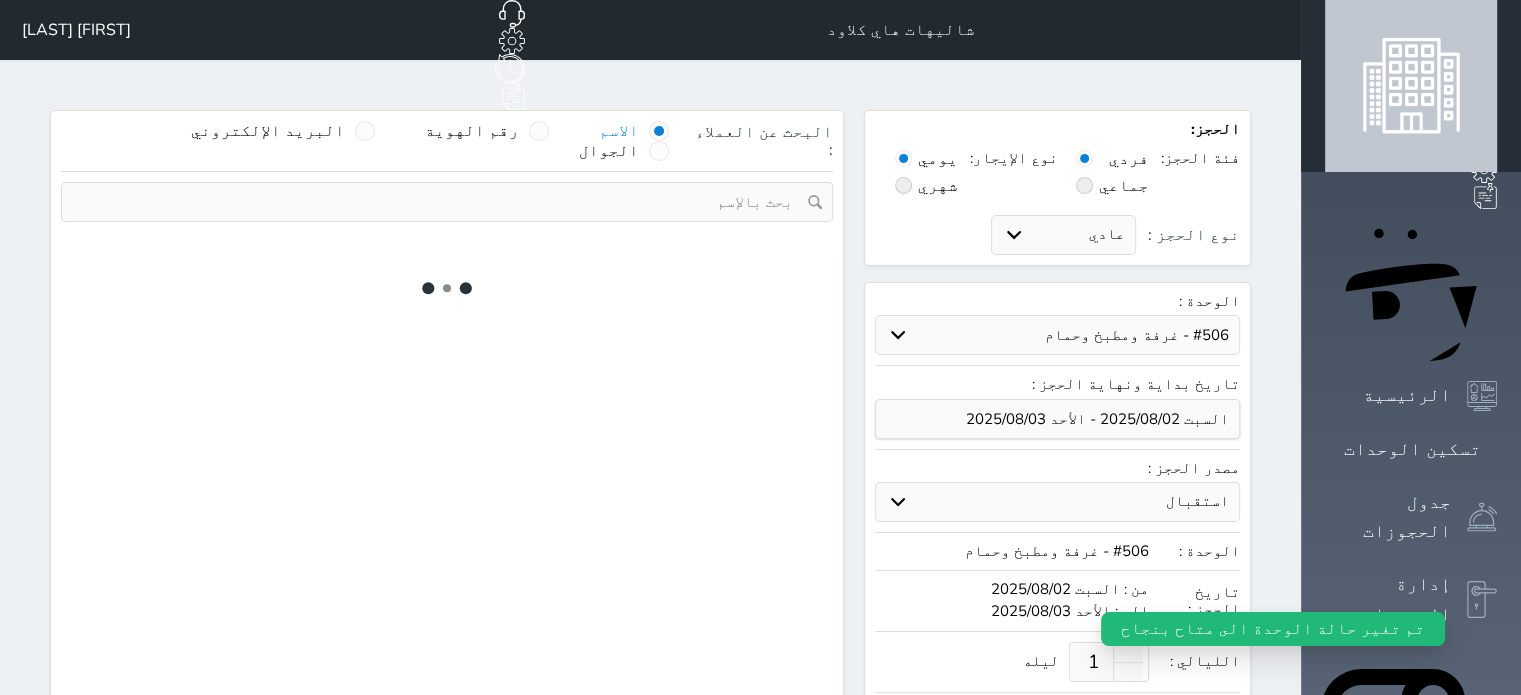 select on "1" 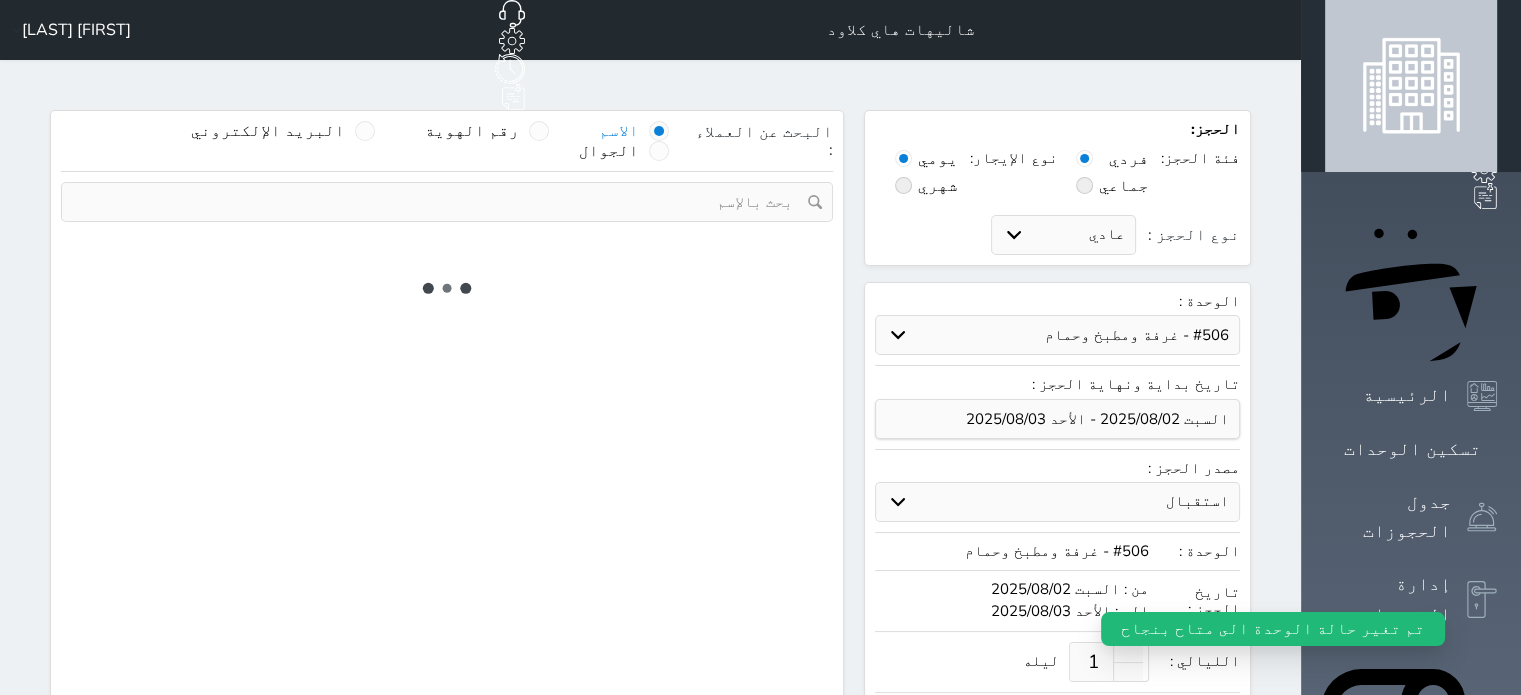 select on "113" 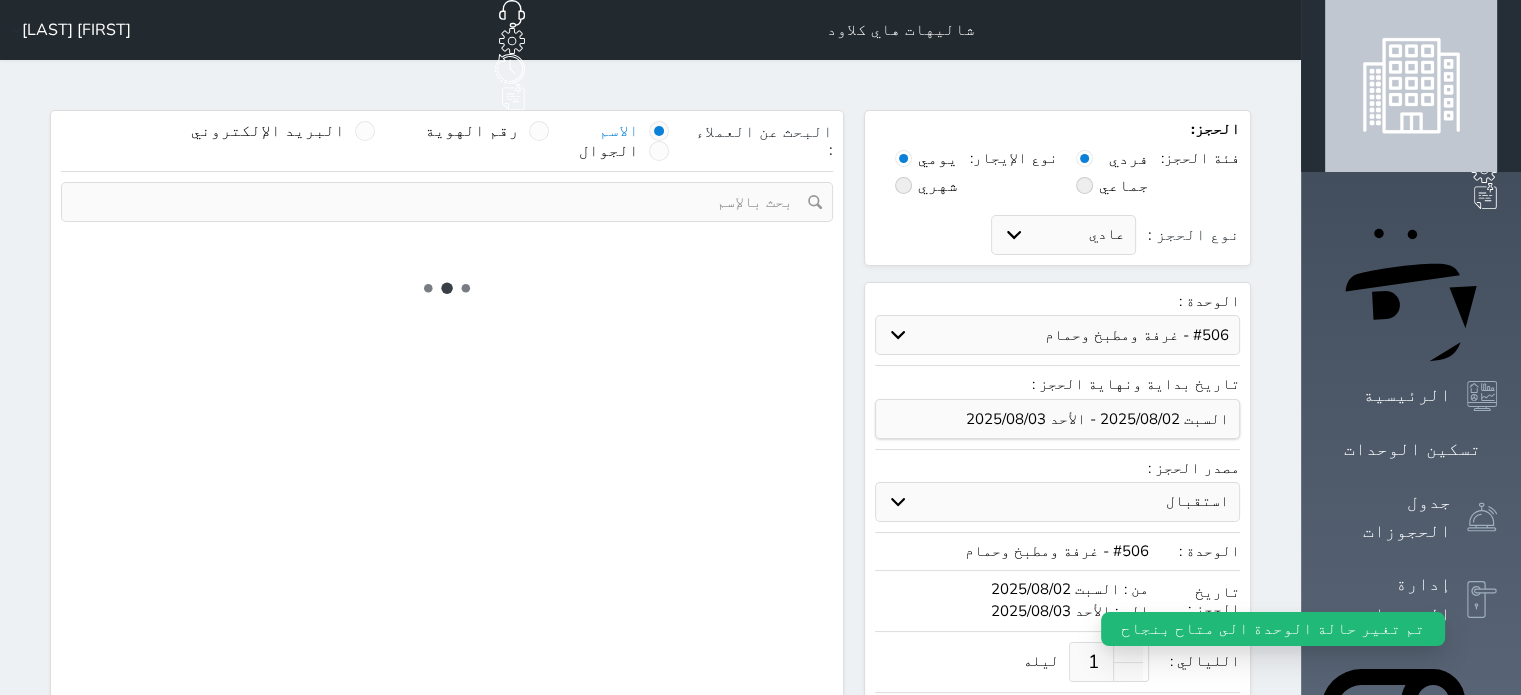 select on "1" 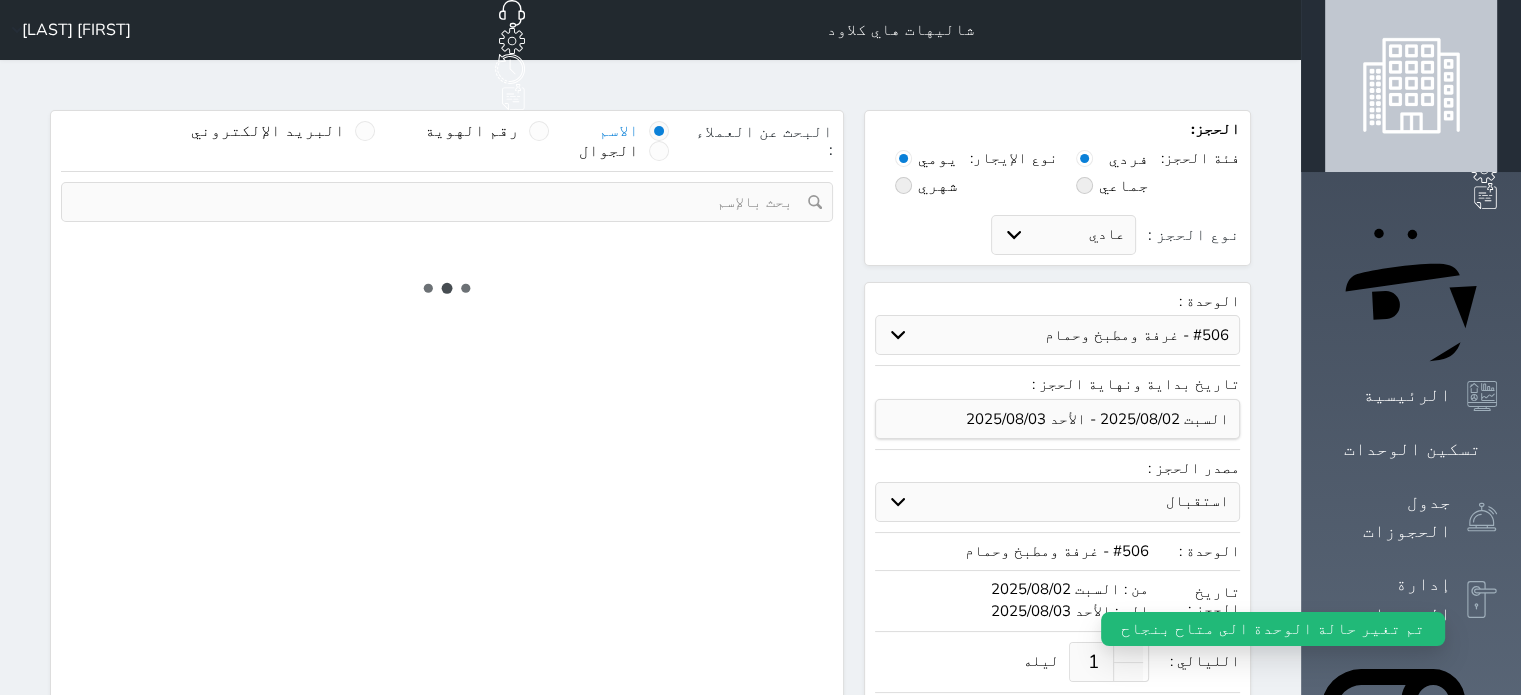 select 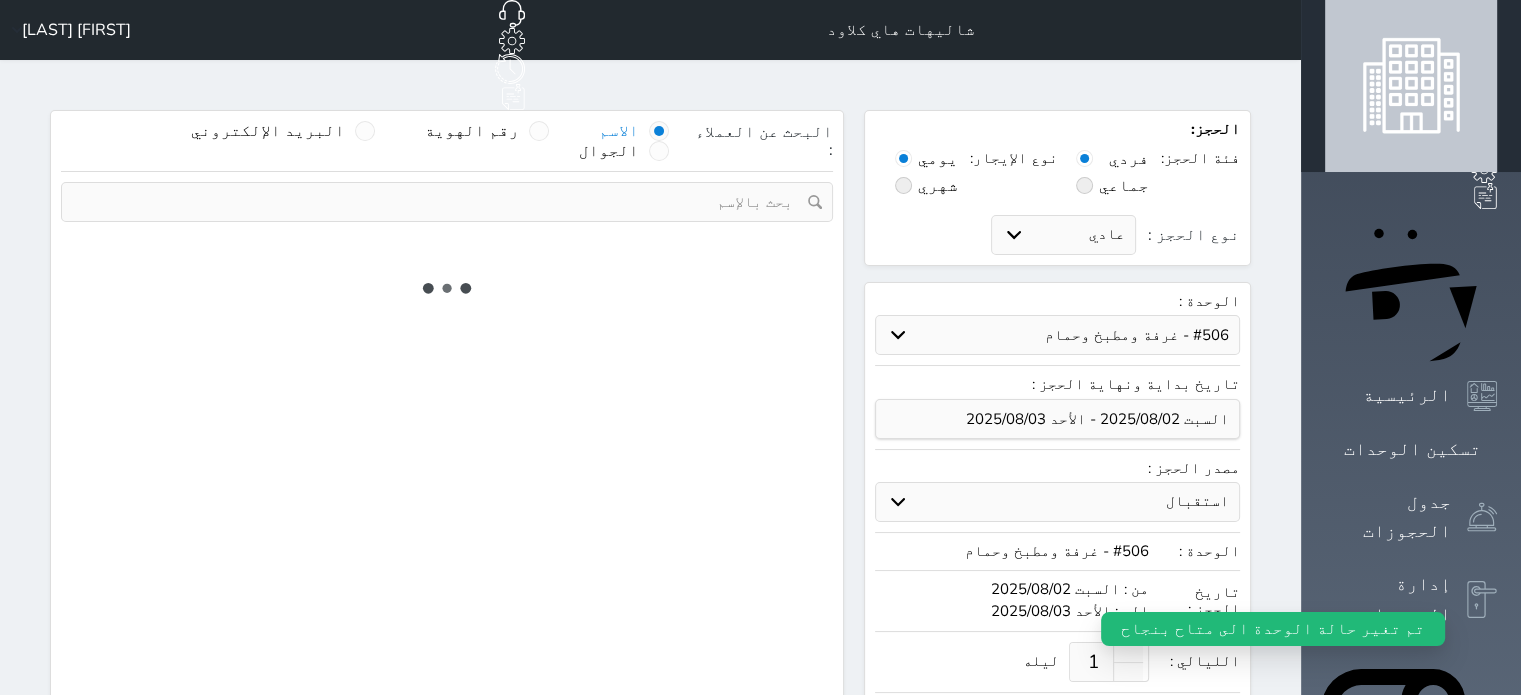 select on "7" 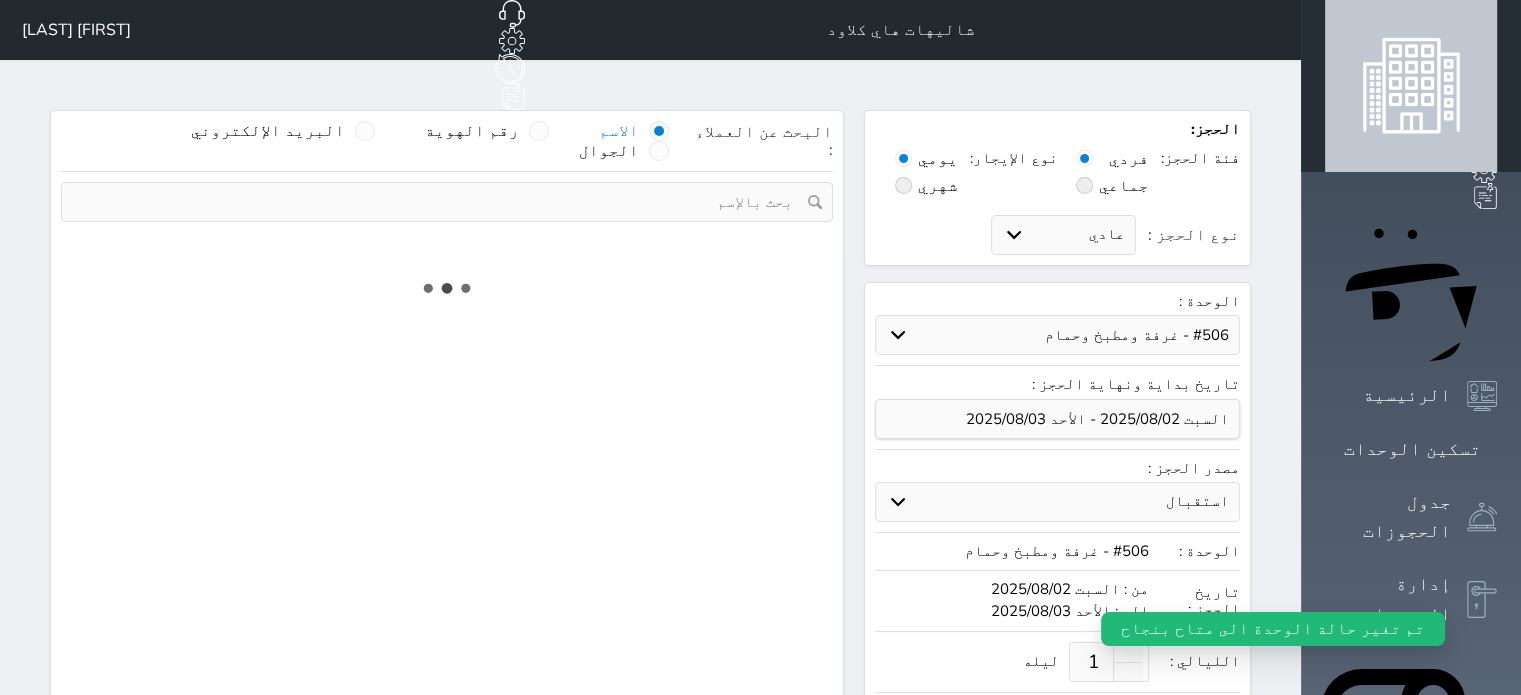 select 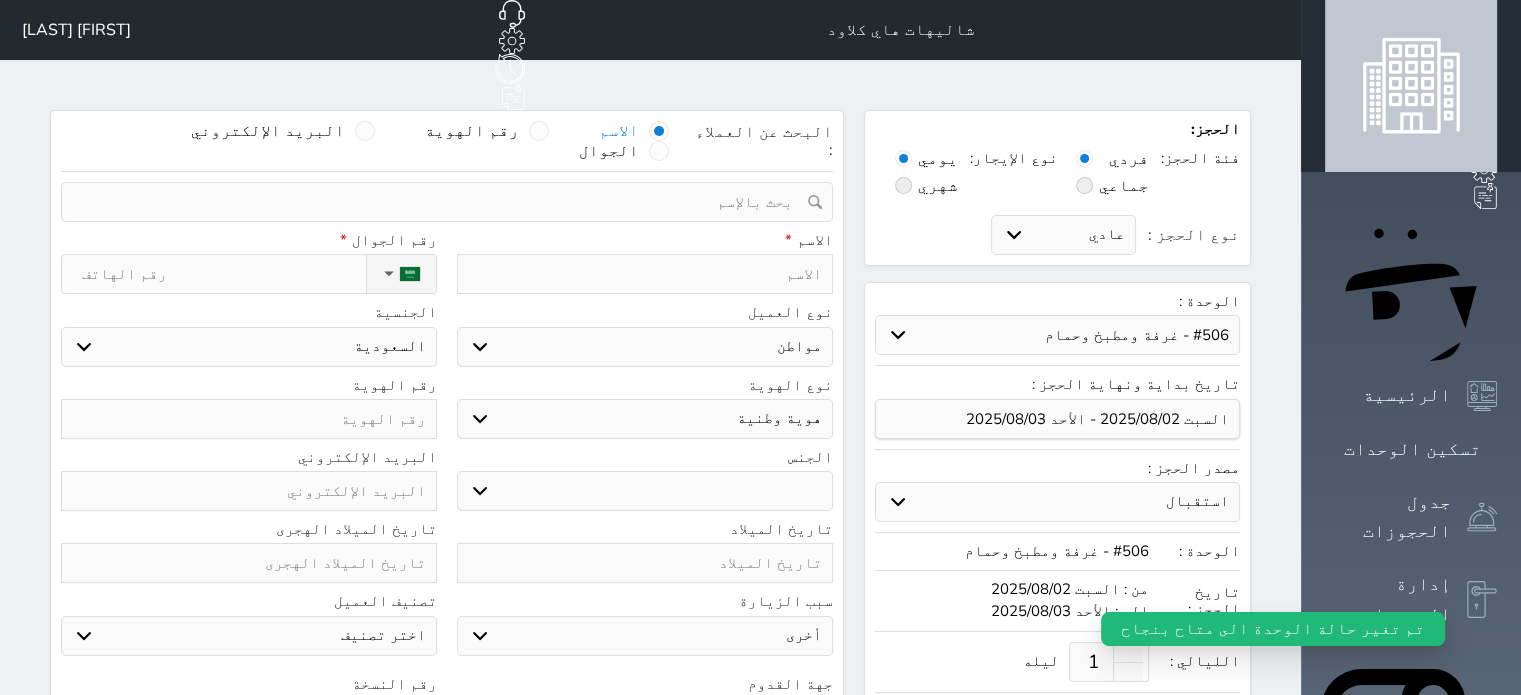 select 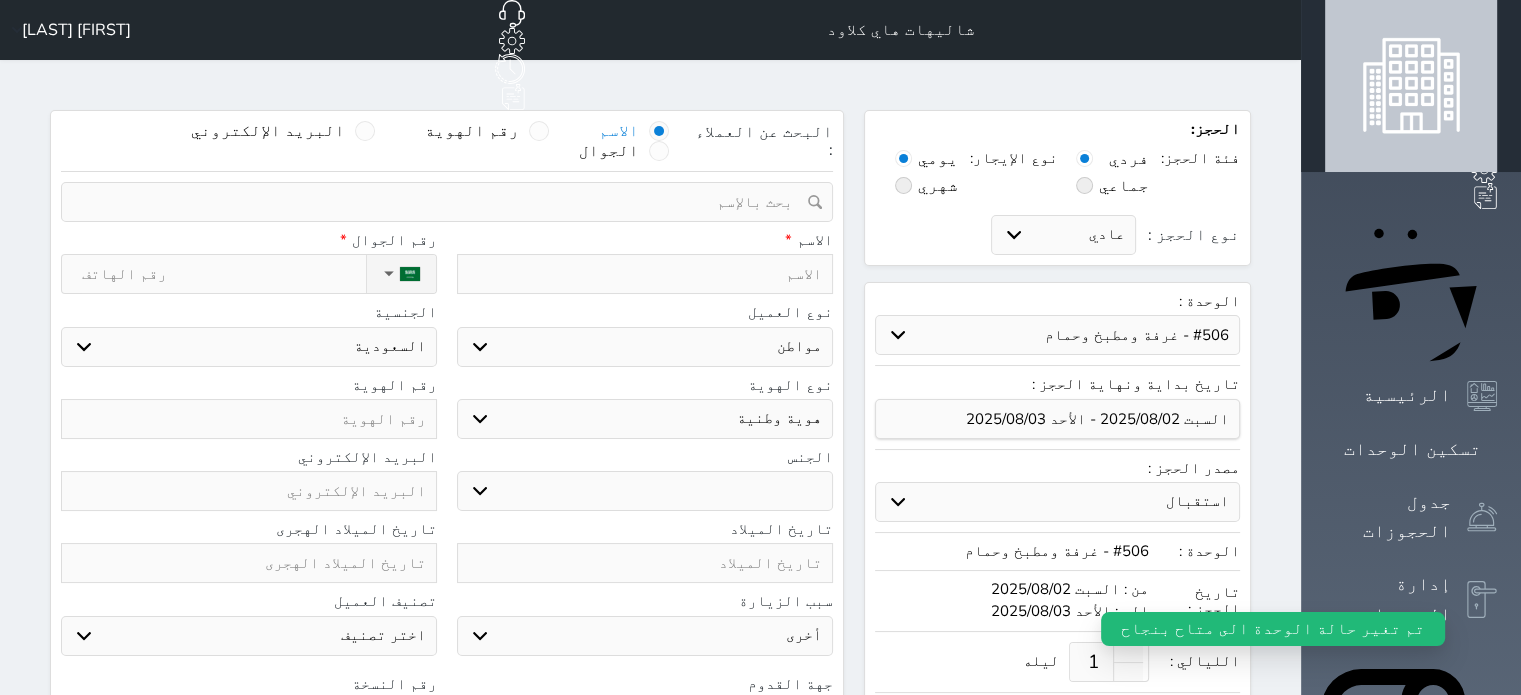 select 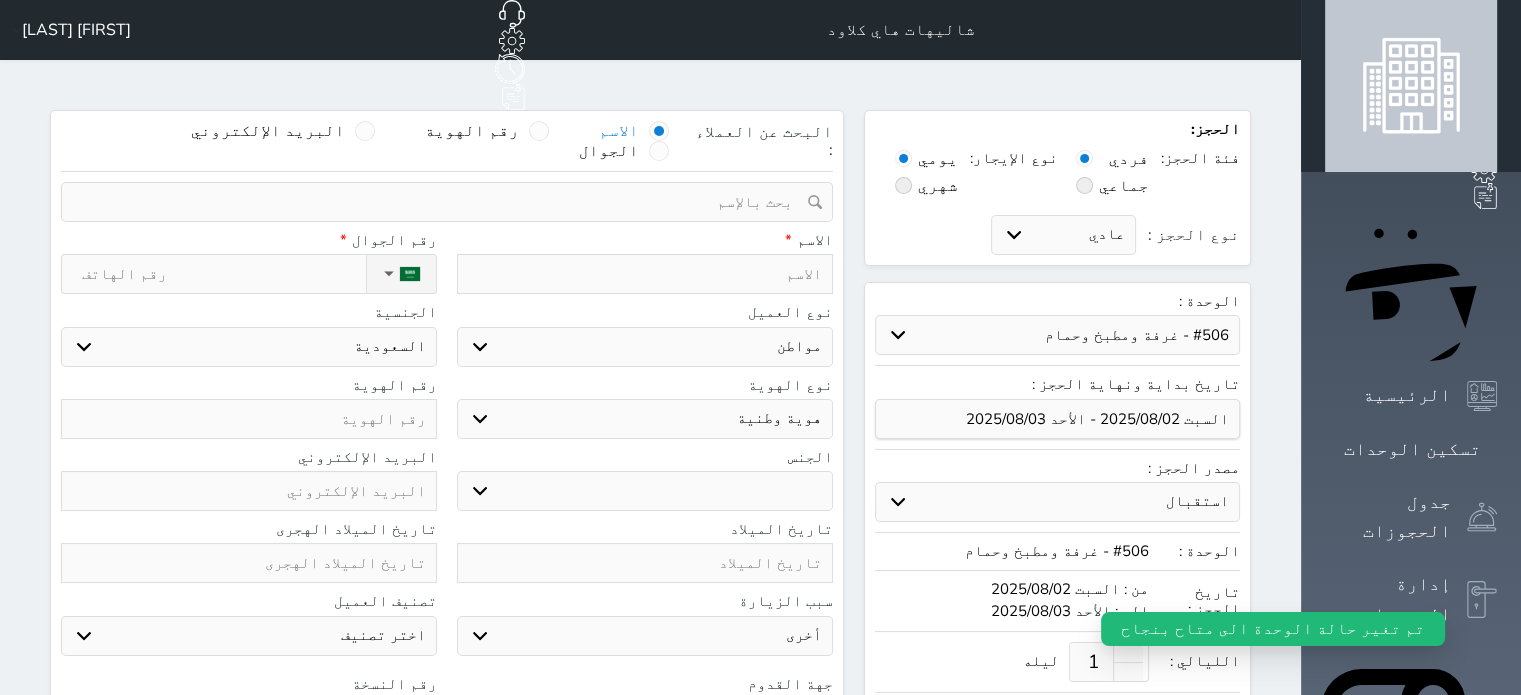 select 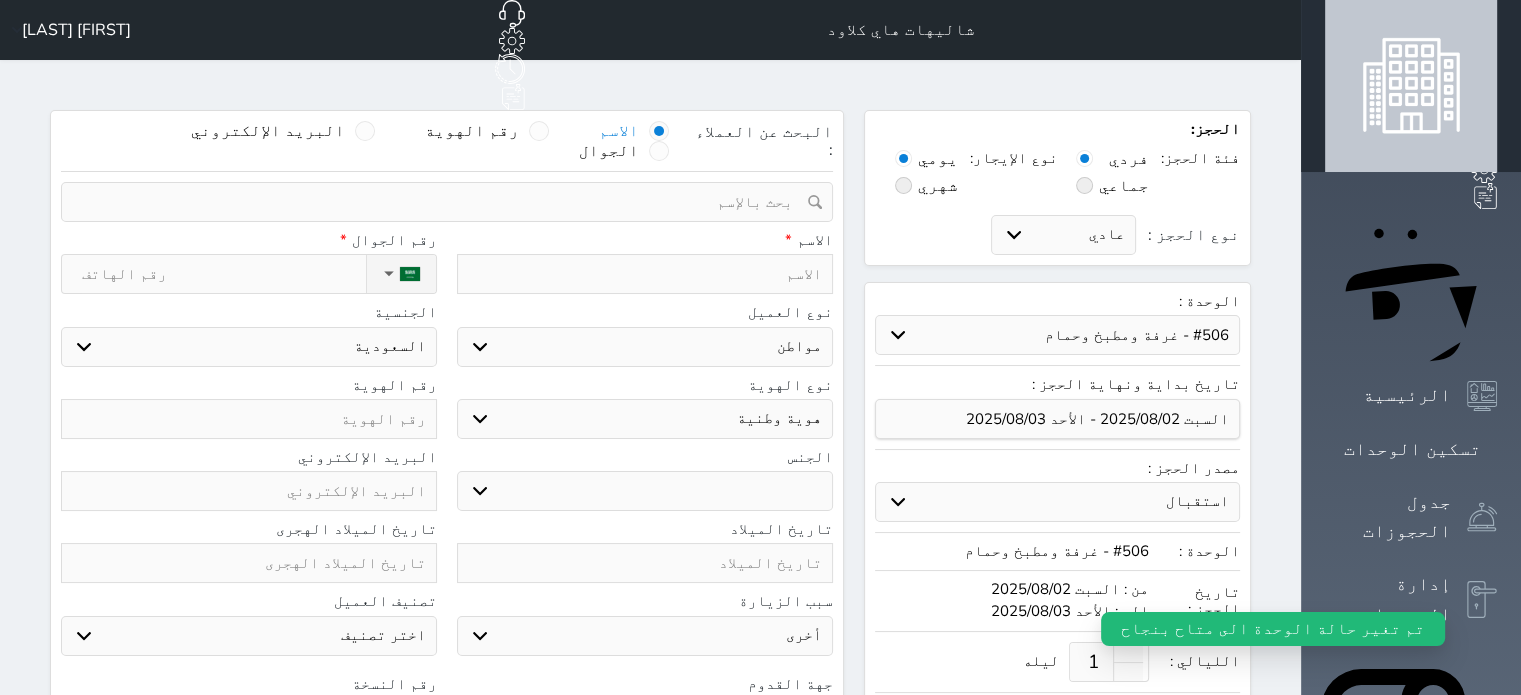 select 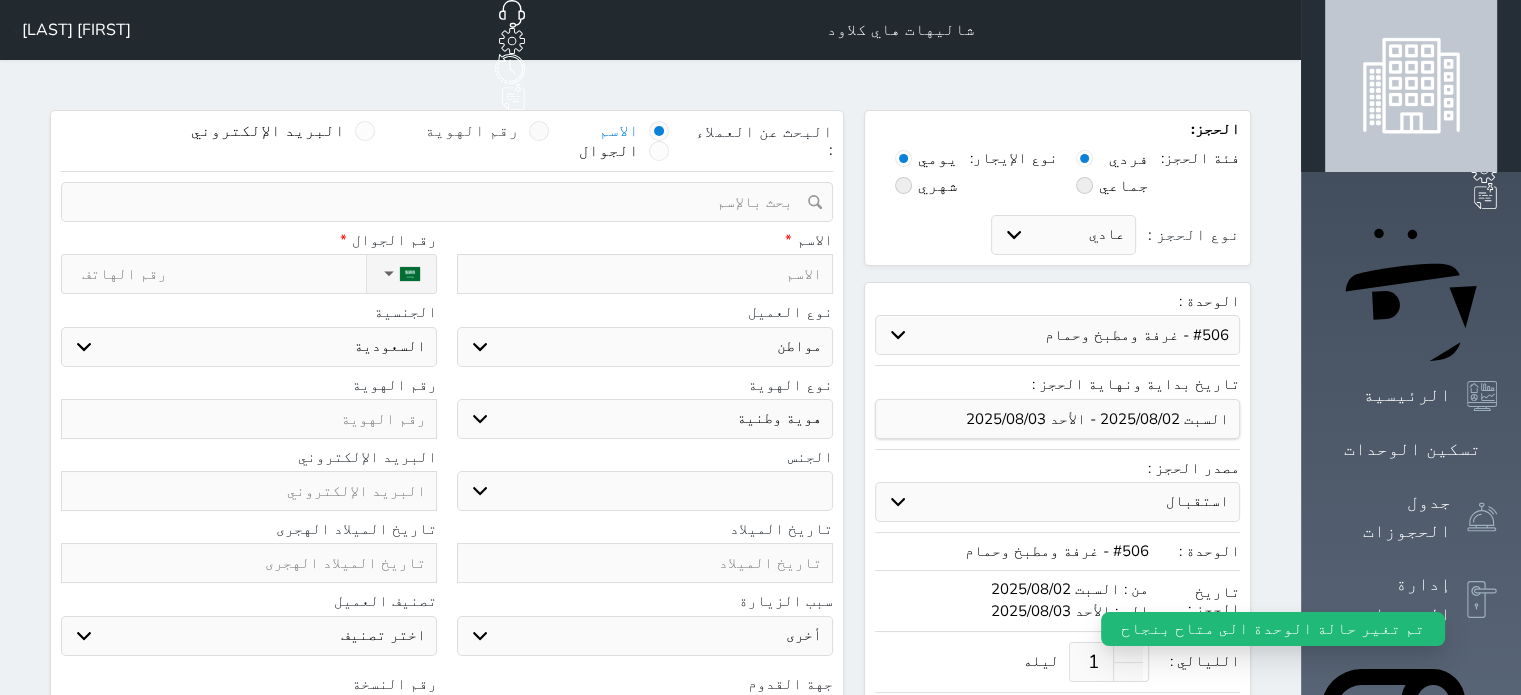 click at bounding box center [539, 131] 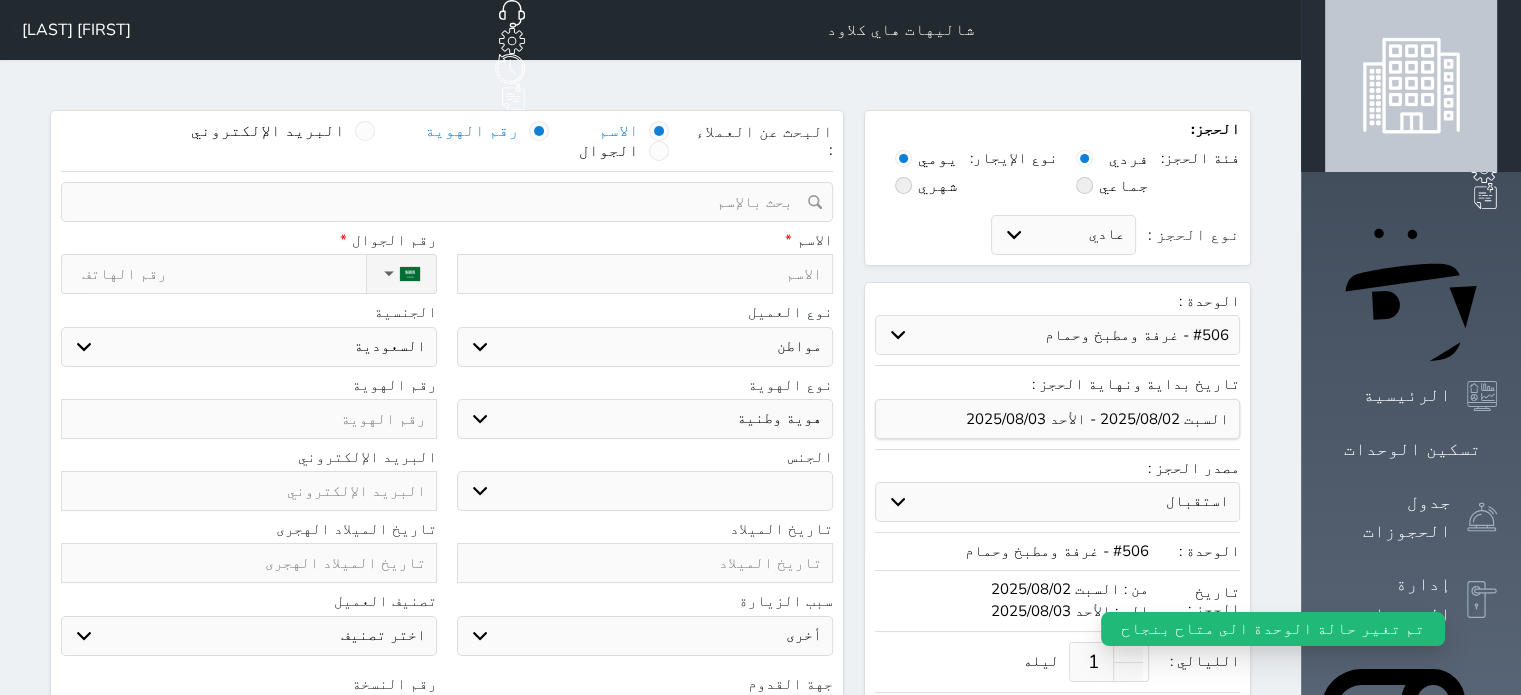 select 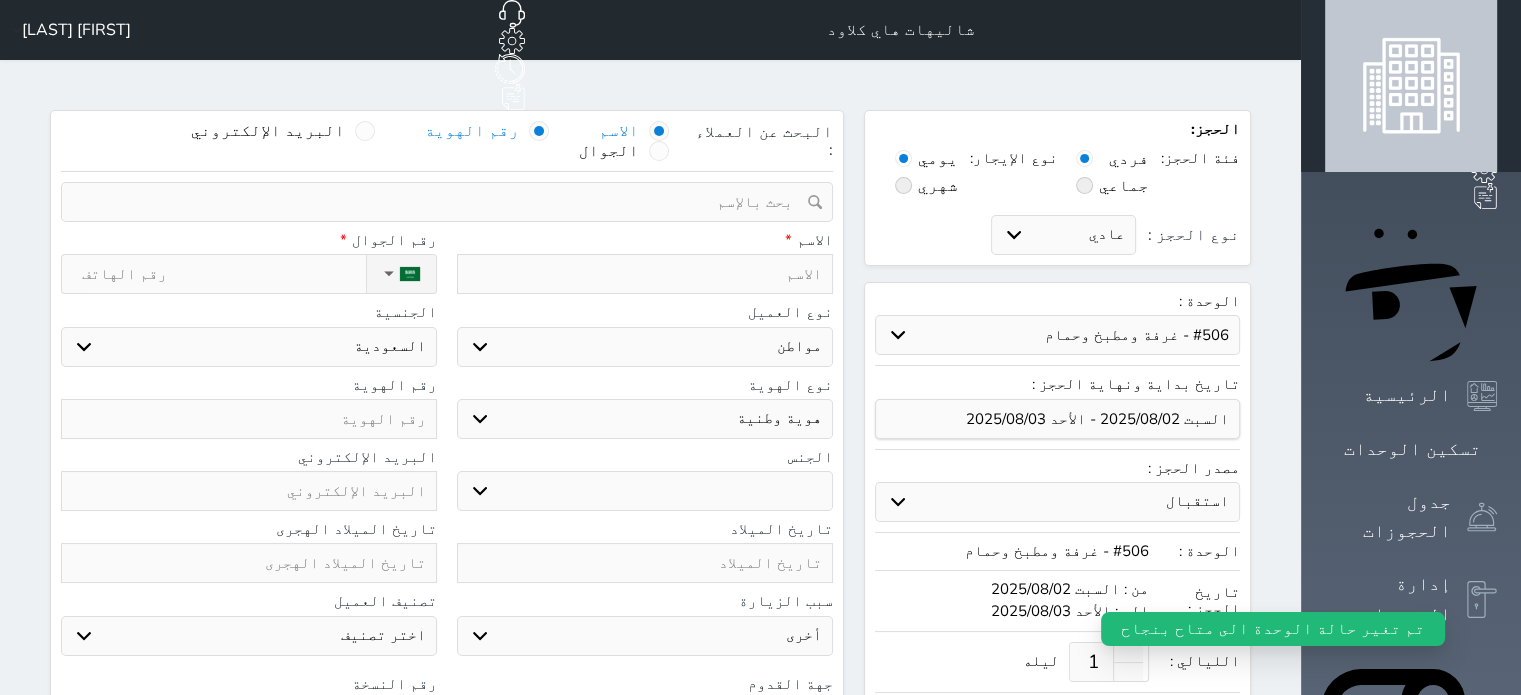 select 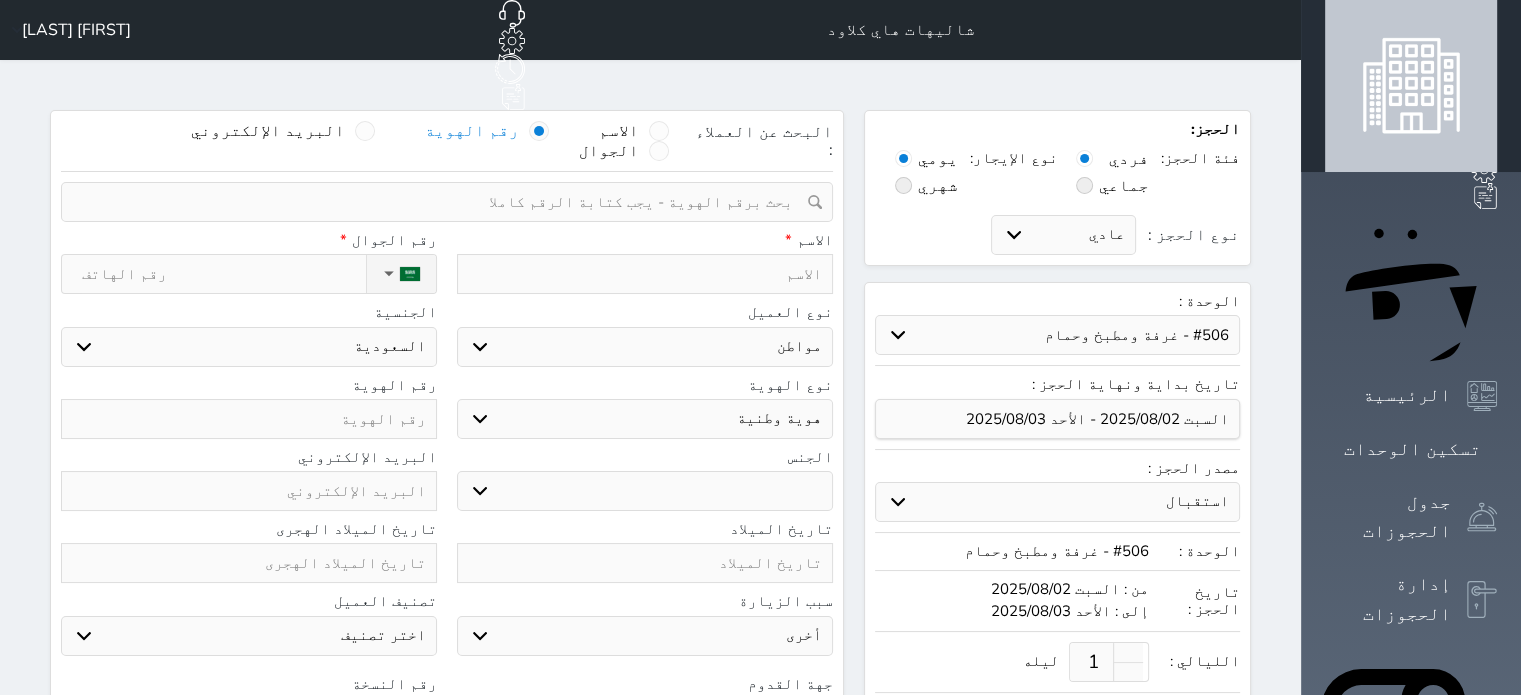 click at bounding box center (440, 202) 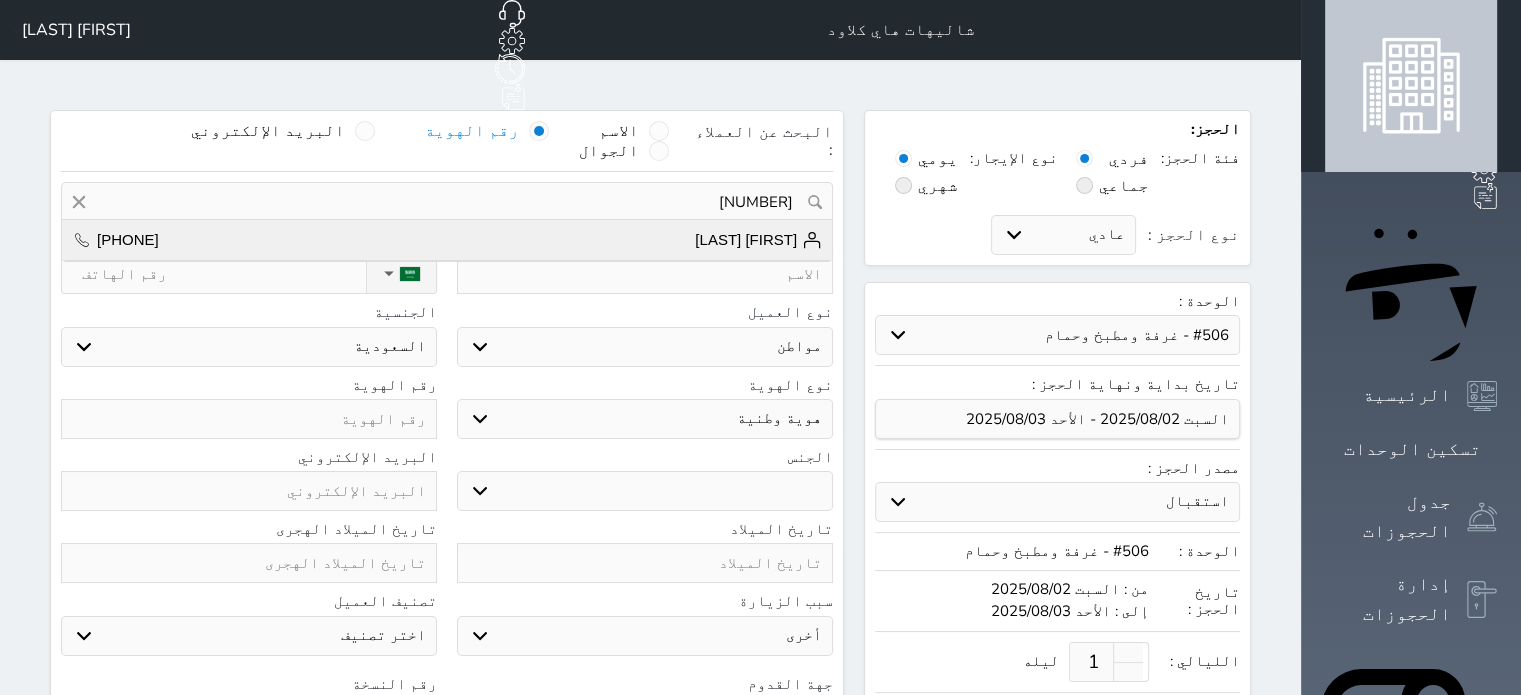 click on "[FIRST] [LAST]" at bounding box center [758, 240] 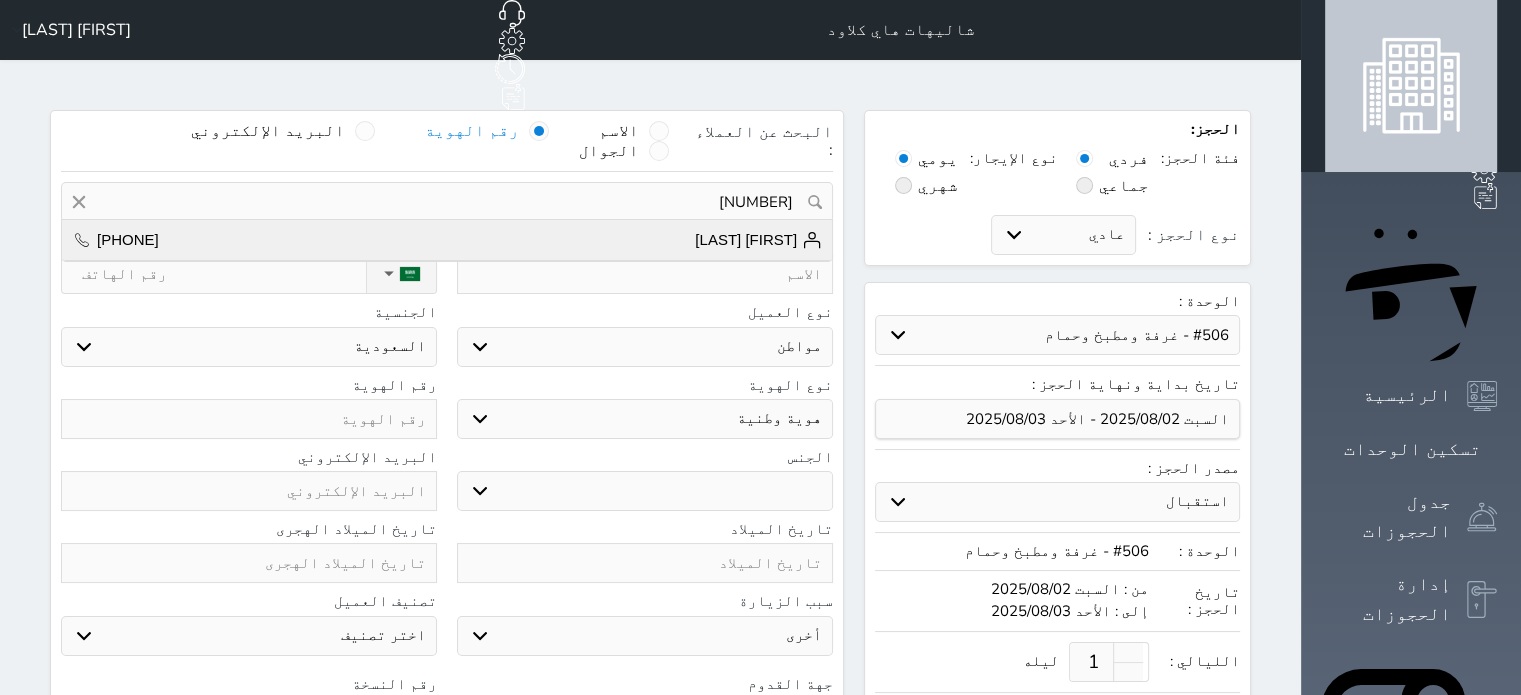 type on "[FIRST] [LAST]" 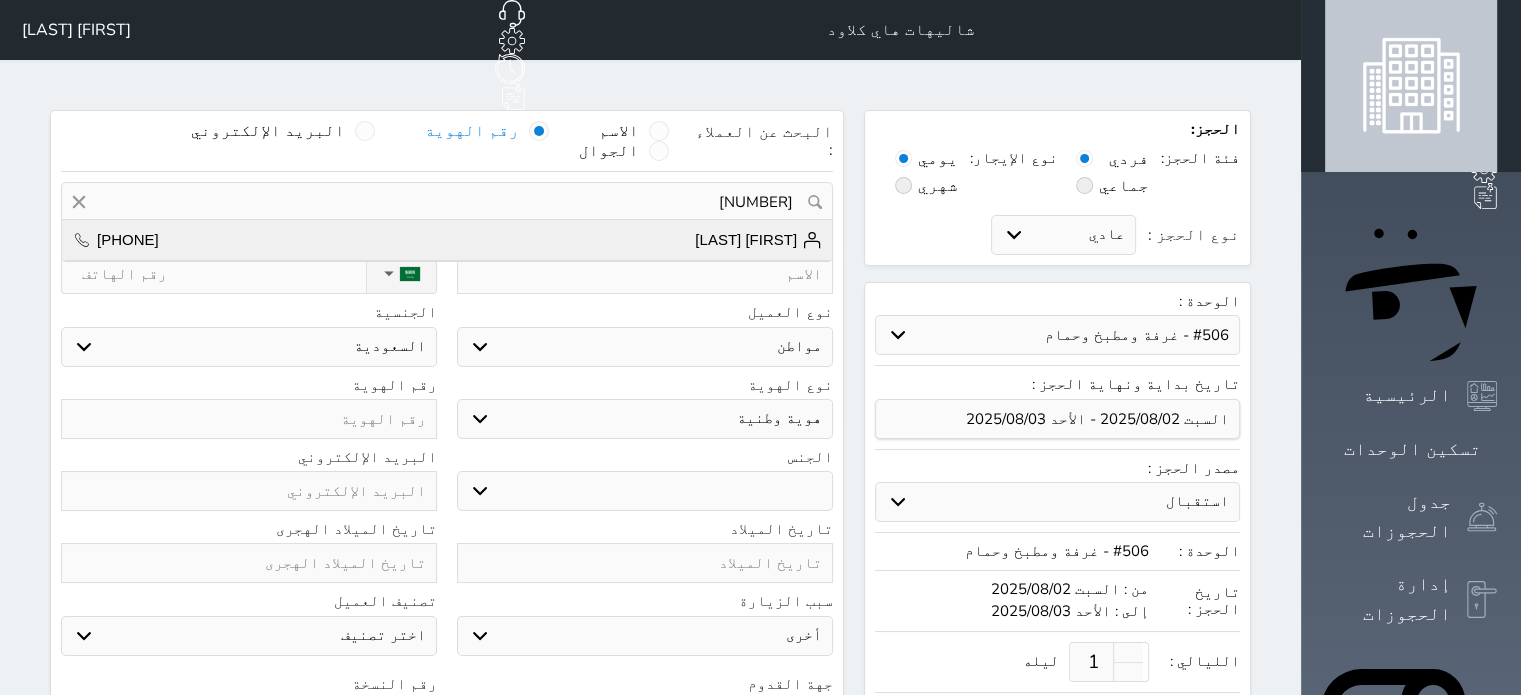 select 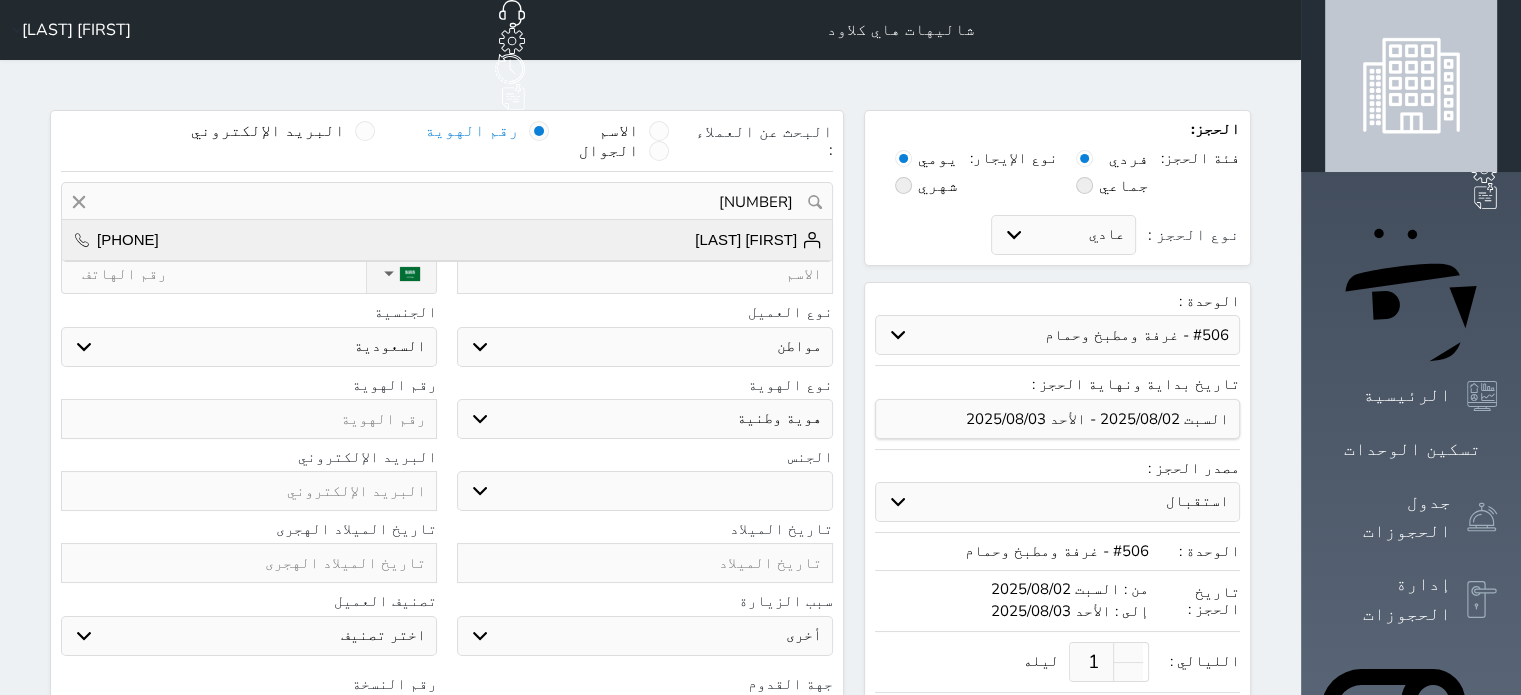 type on "5" 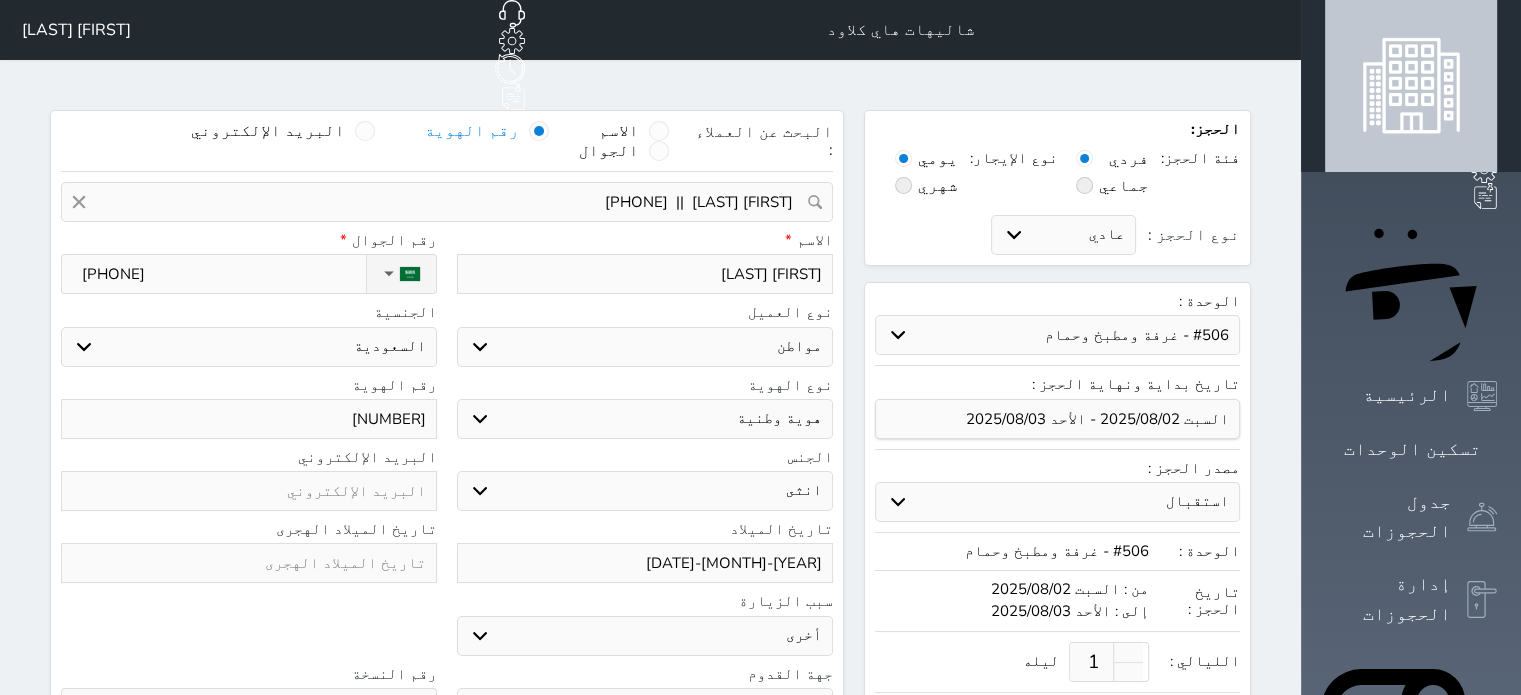 select 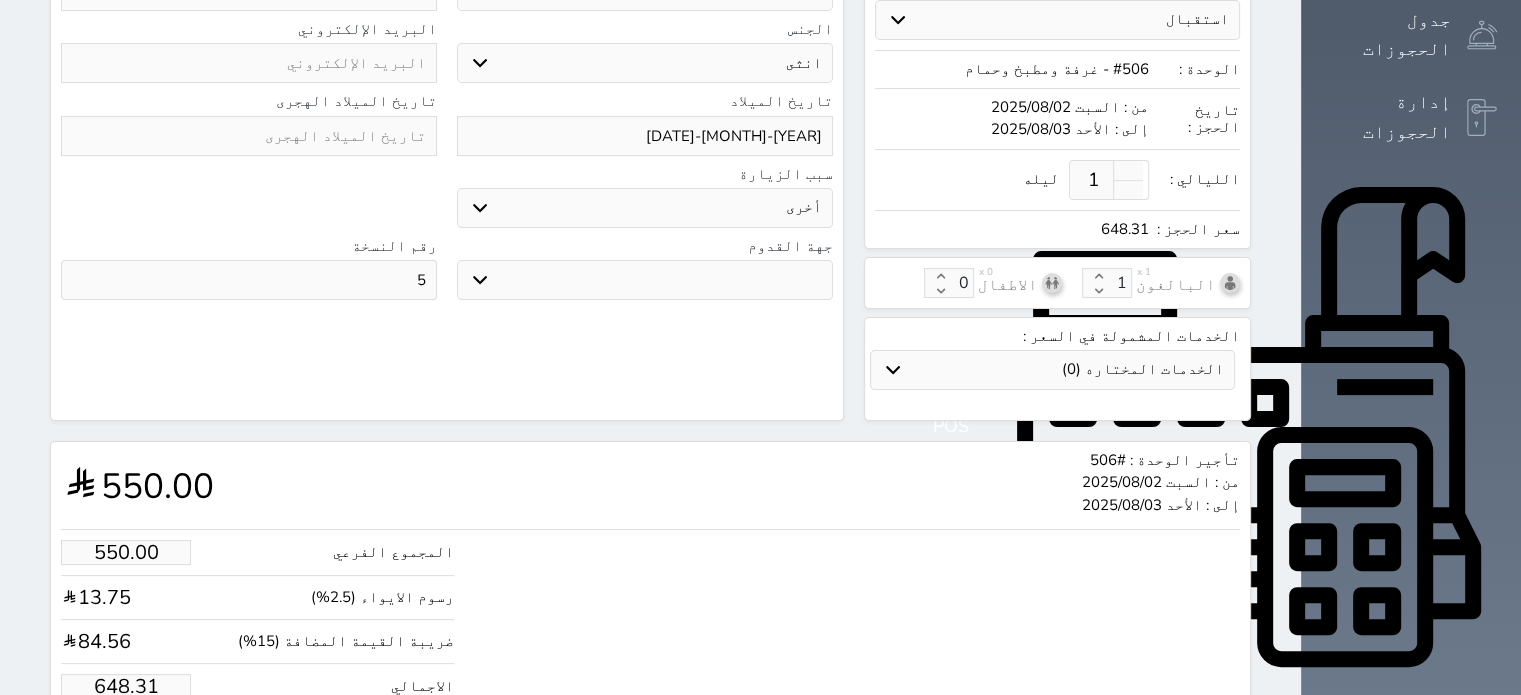 scroll, scrollTop: 520, scrollLeft: 0, axis: vertical 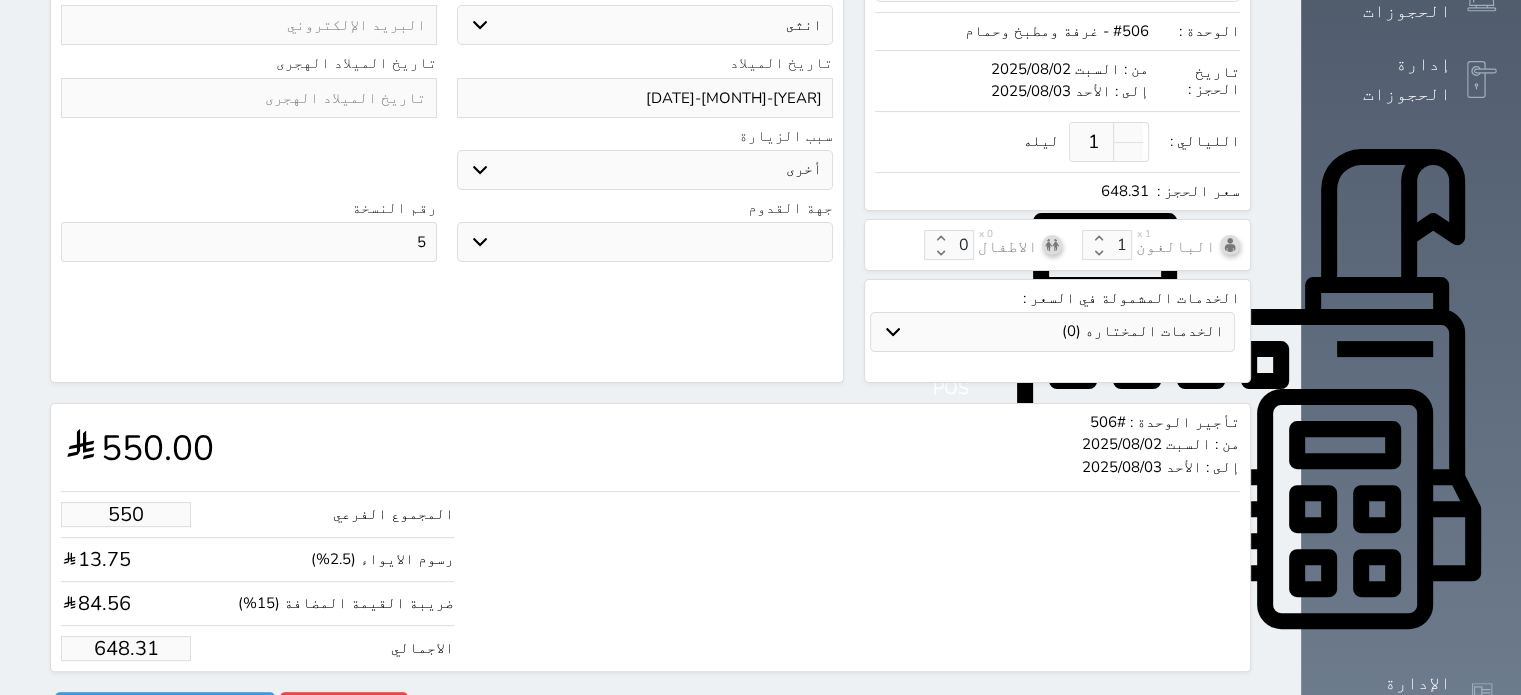 drag, startPoint x: 59, startPoint y: 471, endPoint x: 200, endPoint y: 456, distance: 141.79562 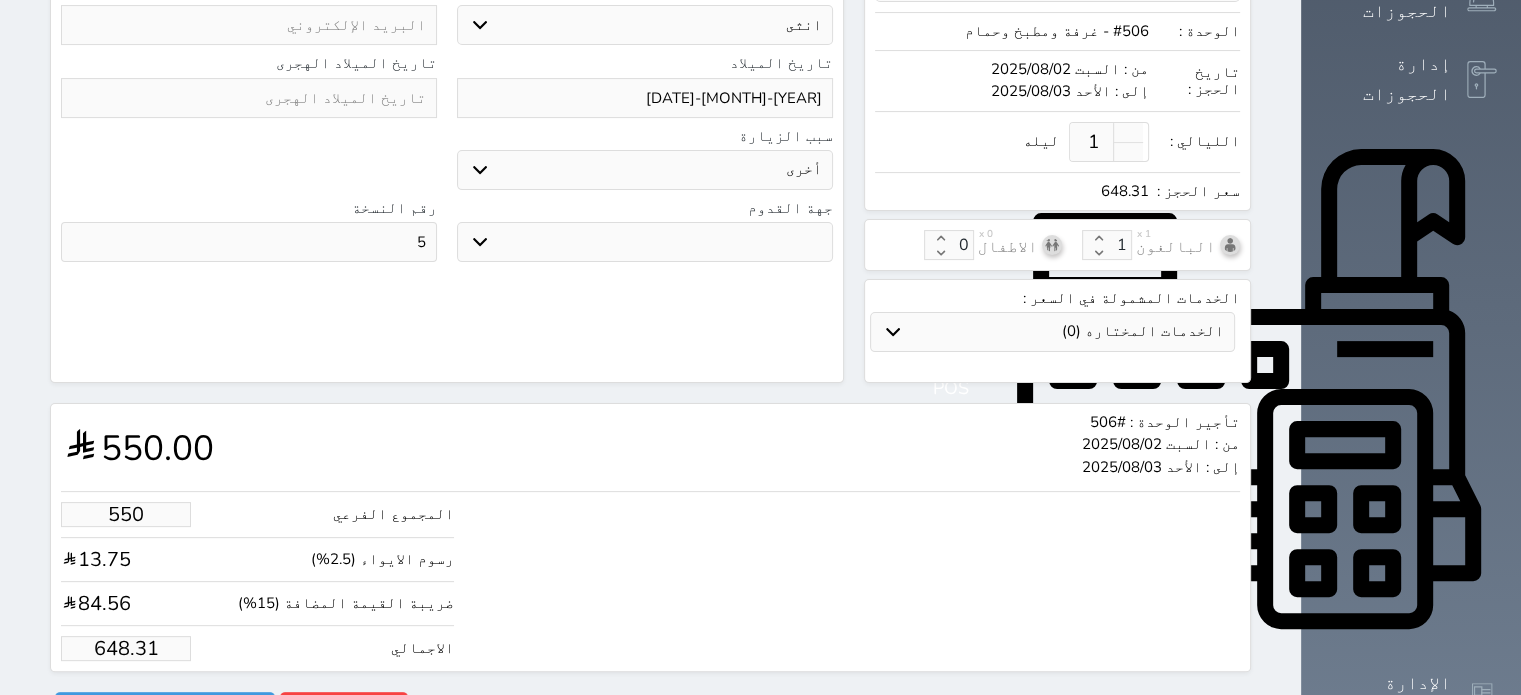 click on "المجموع الفرعي   [PRICE]   رسوم الايواء (2.5%)    [PRICE]    ضريبة القيمة المضافة (15%)    [PRICE]      الاجمالي   [PRICE]" at bounding box center (650, 576) 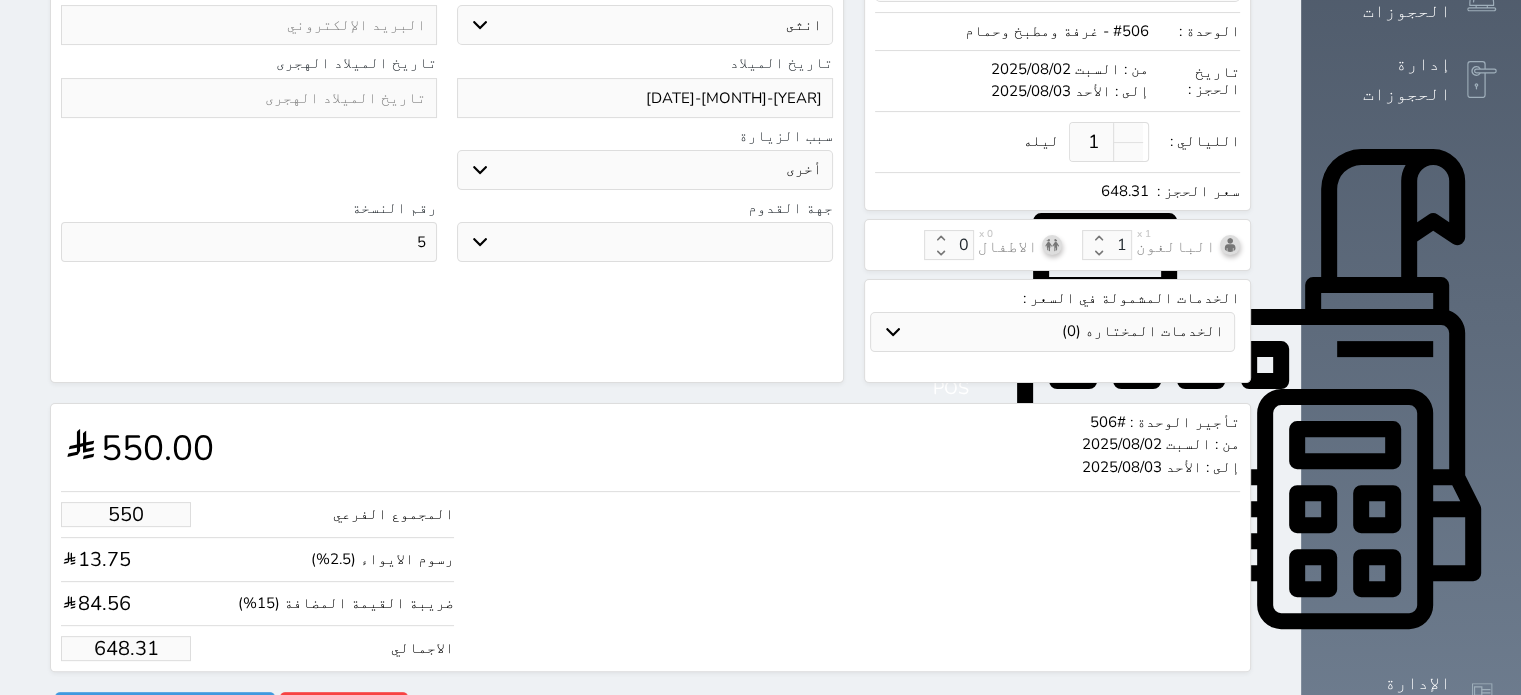 type on "3" 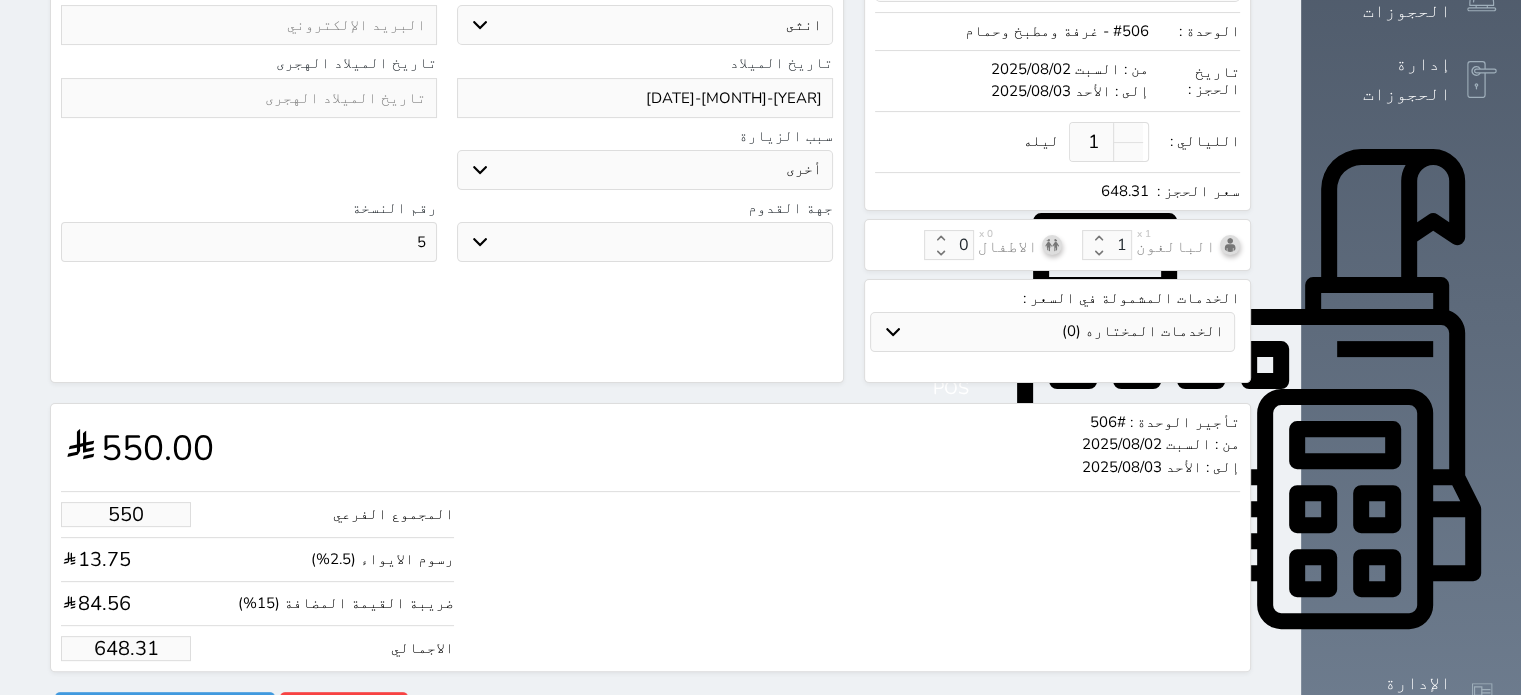 type on "3.54" 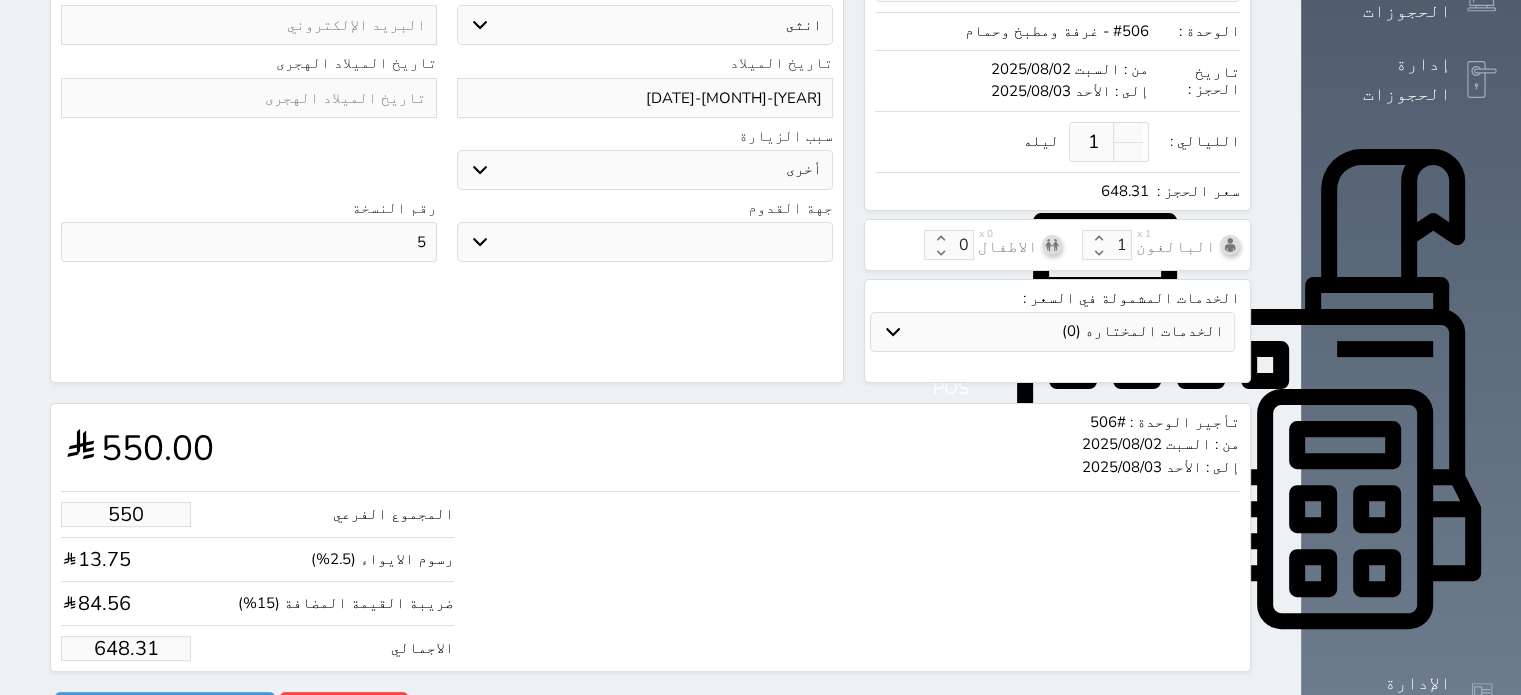 select 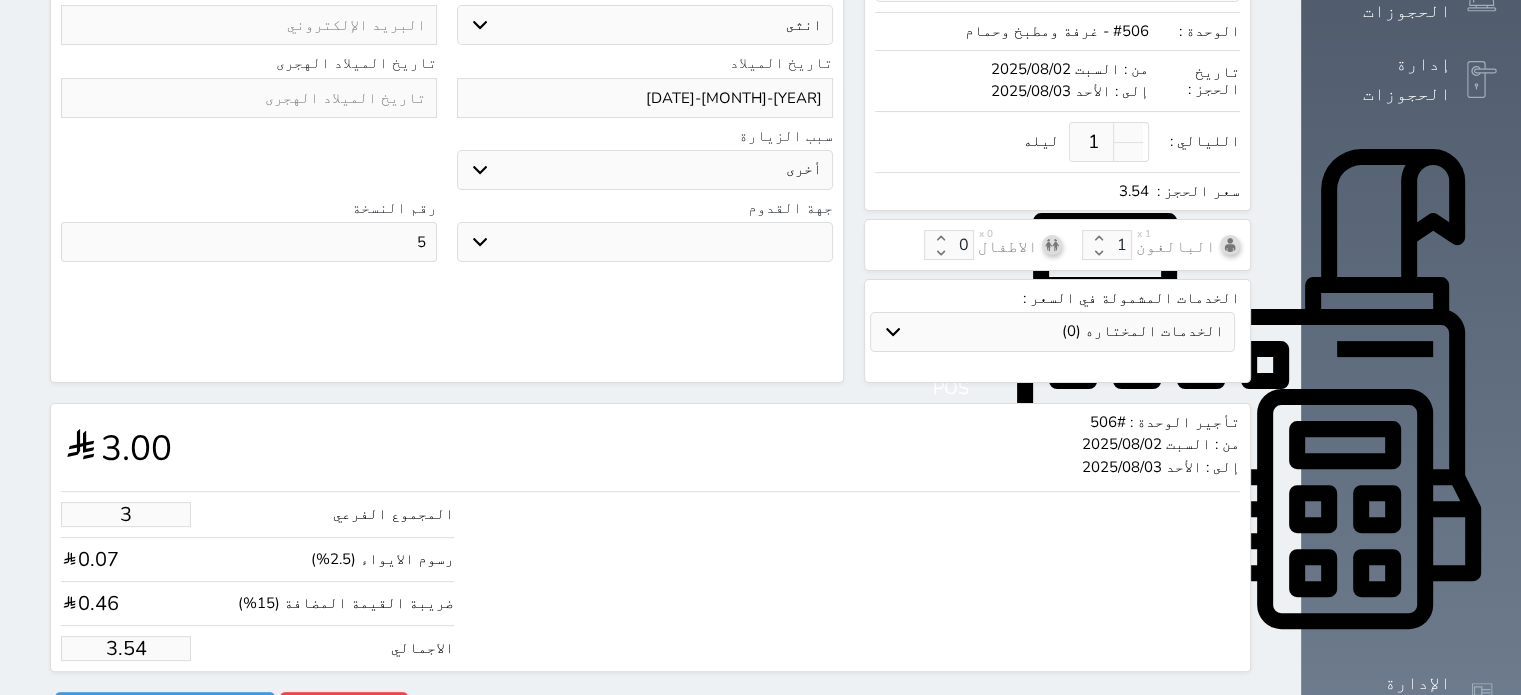 type on "30" 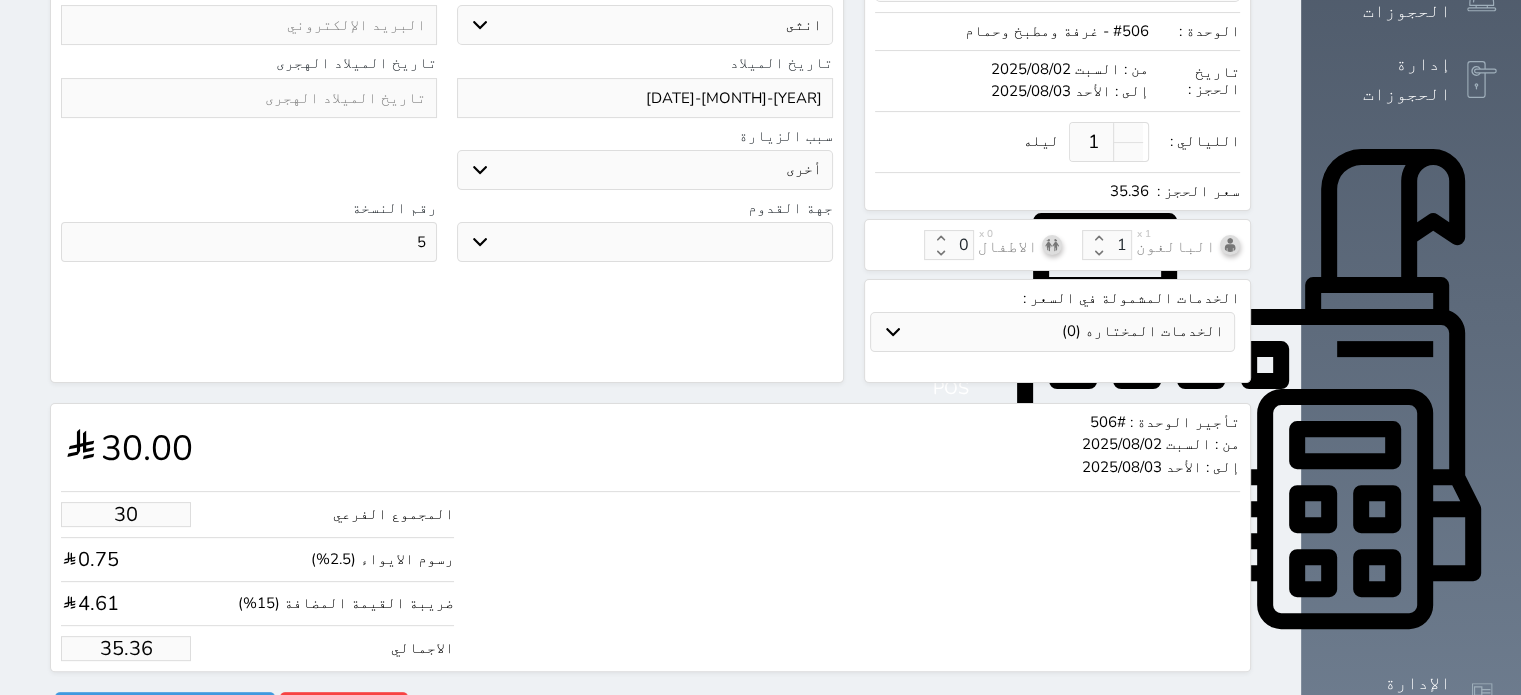 type on "300" 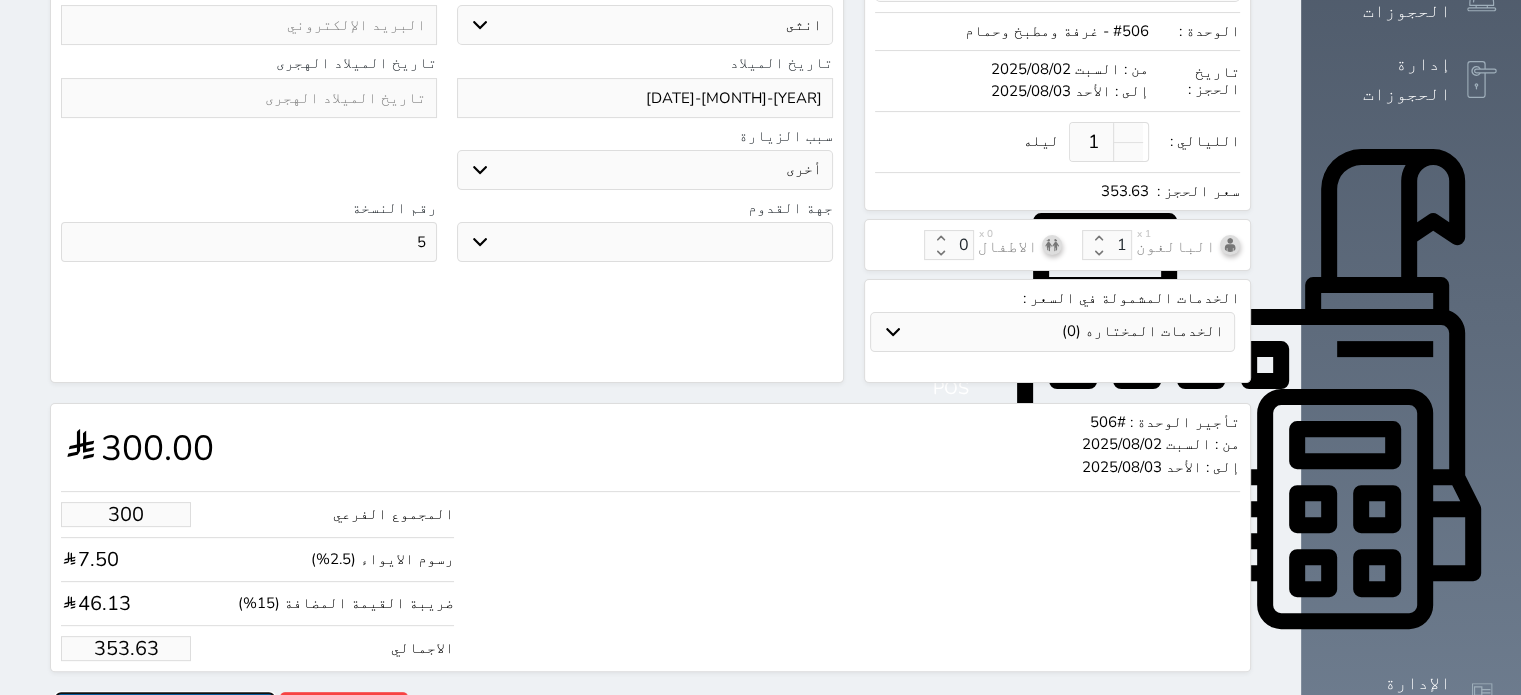 type on "300.00" 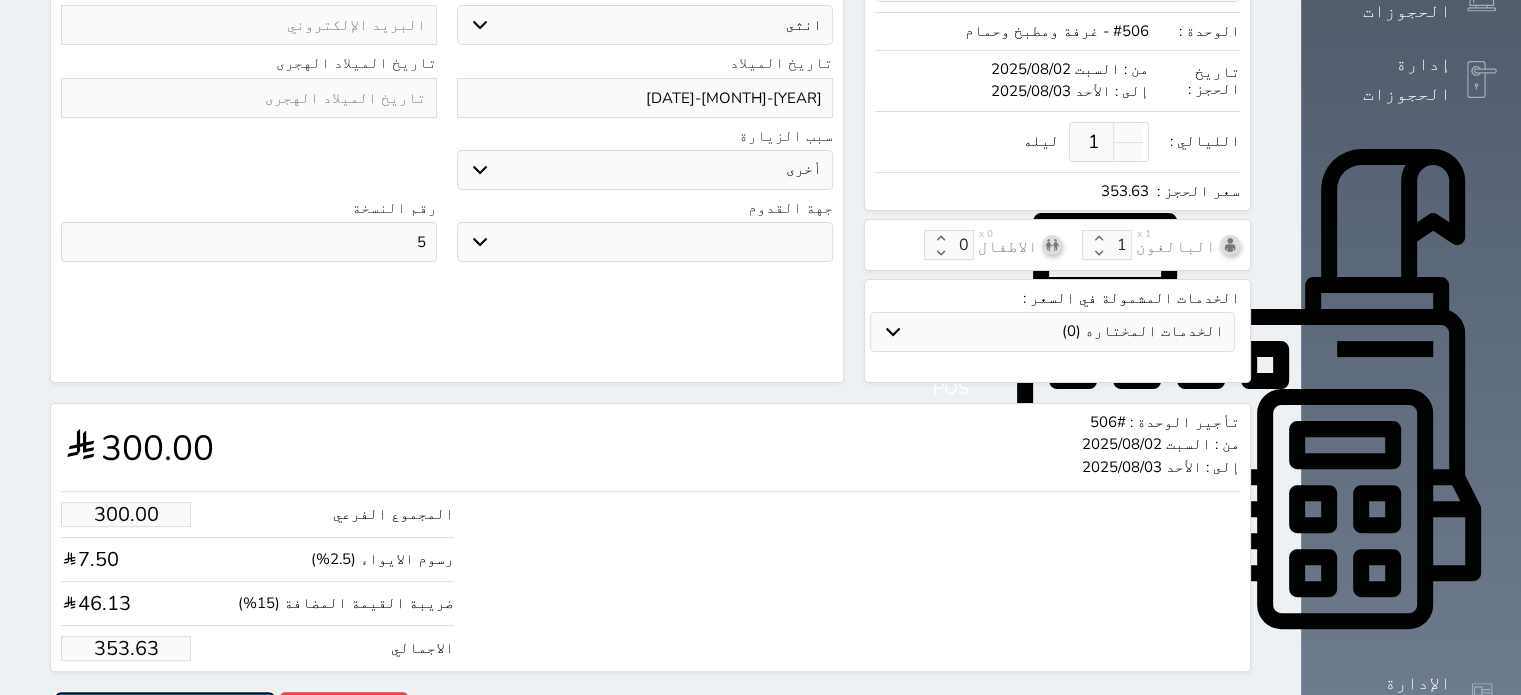 click on "حجز" at bounding box center (165, 709) 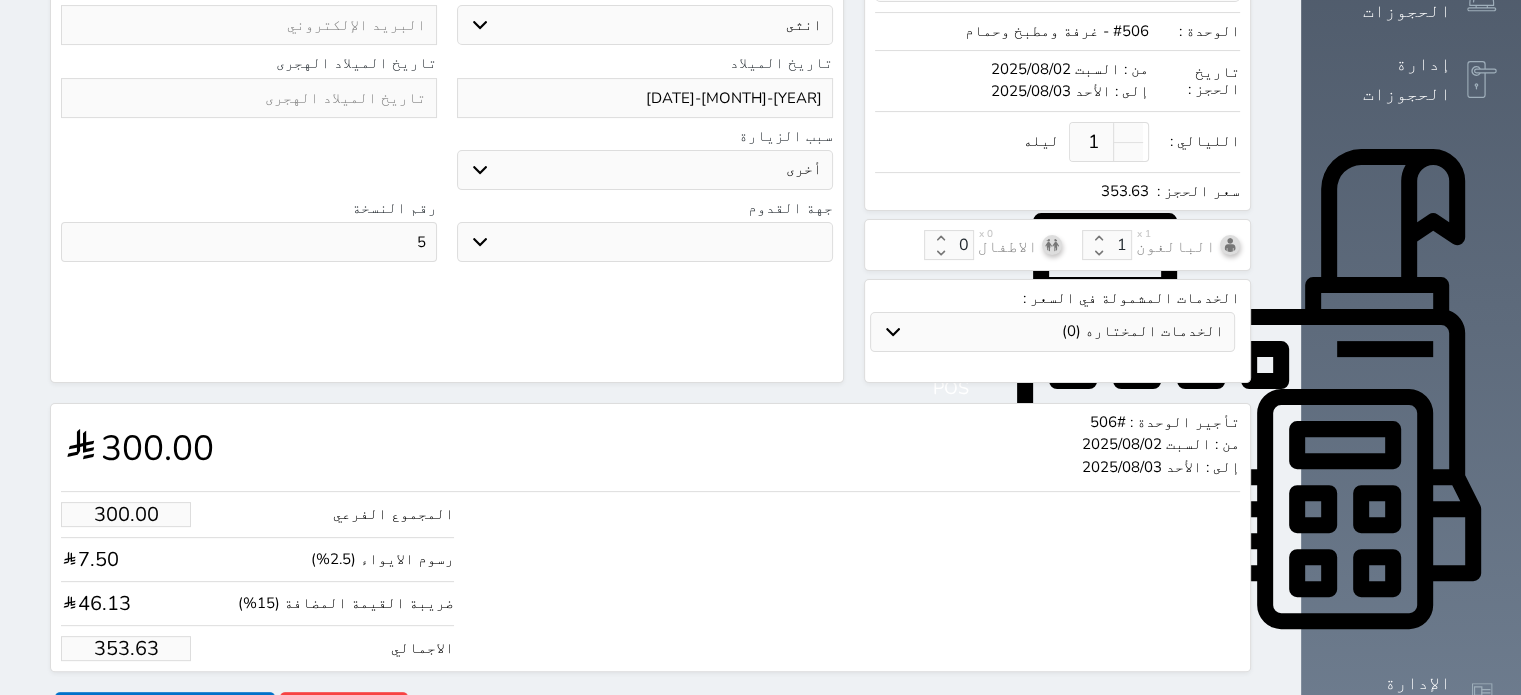 scroll, scrollTop: 491, scrollLeft: 0, axis: vertical 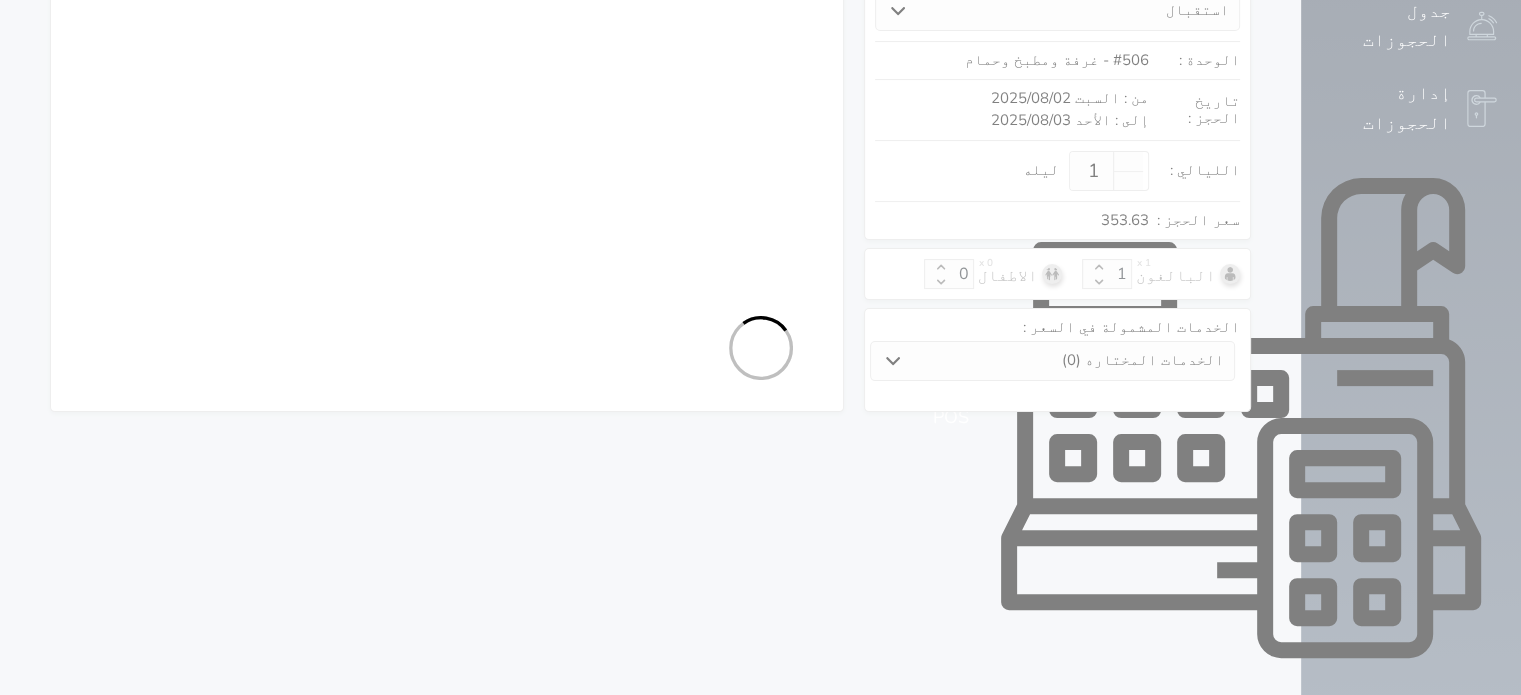select on "1" 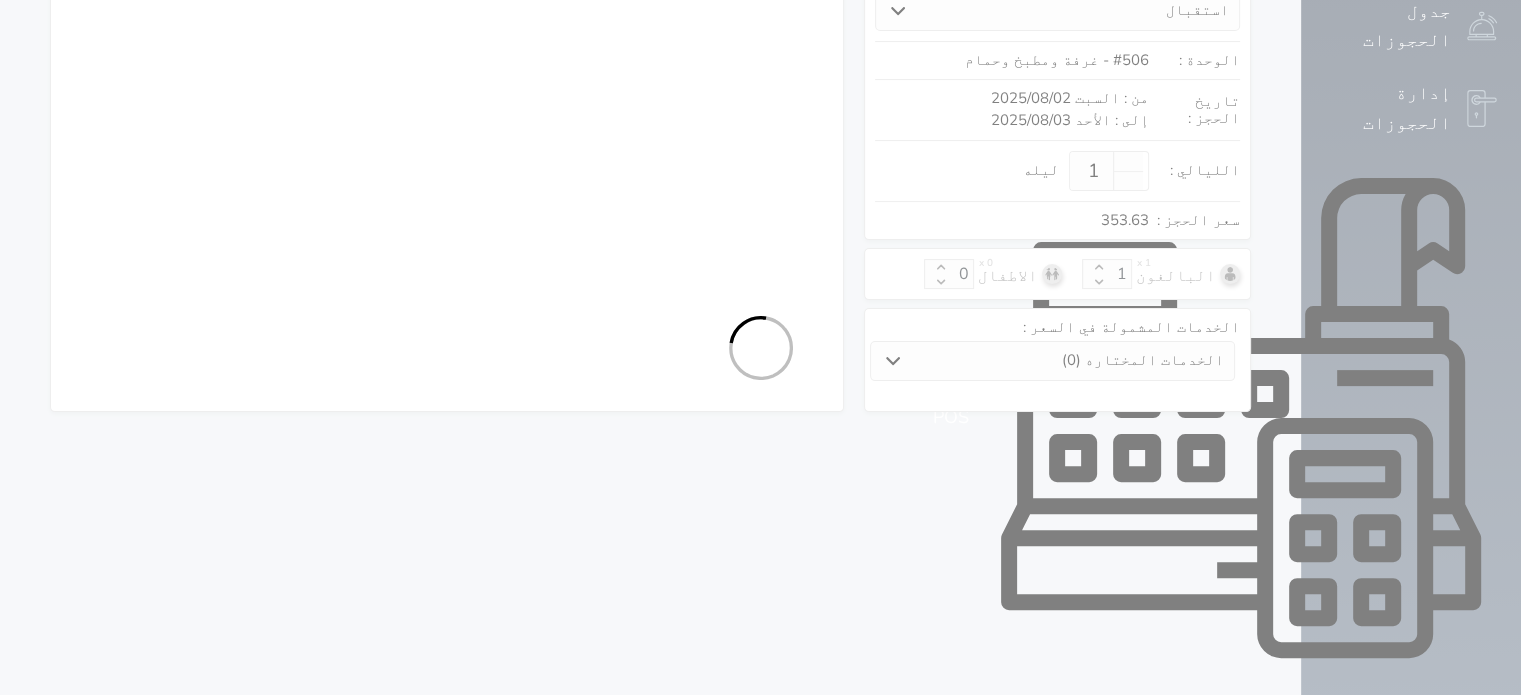 select on "113" 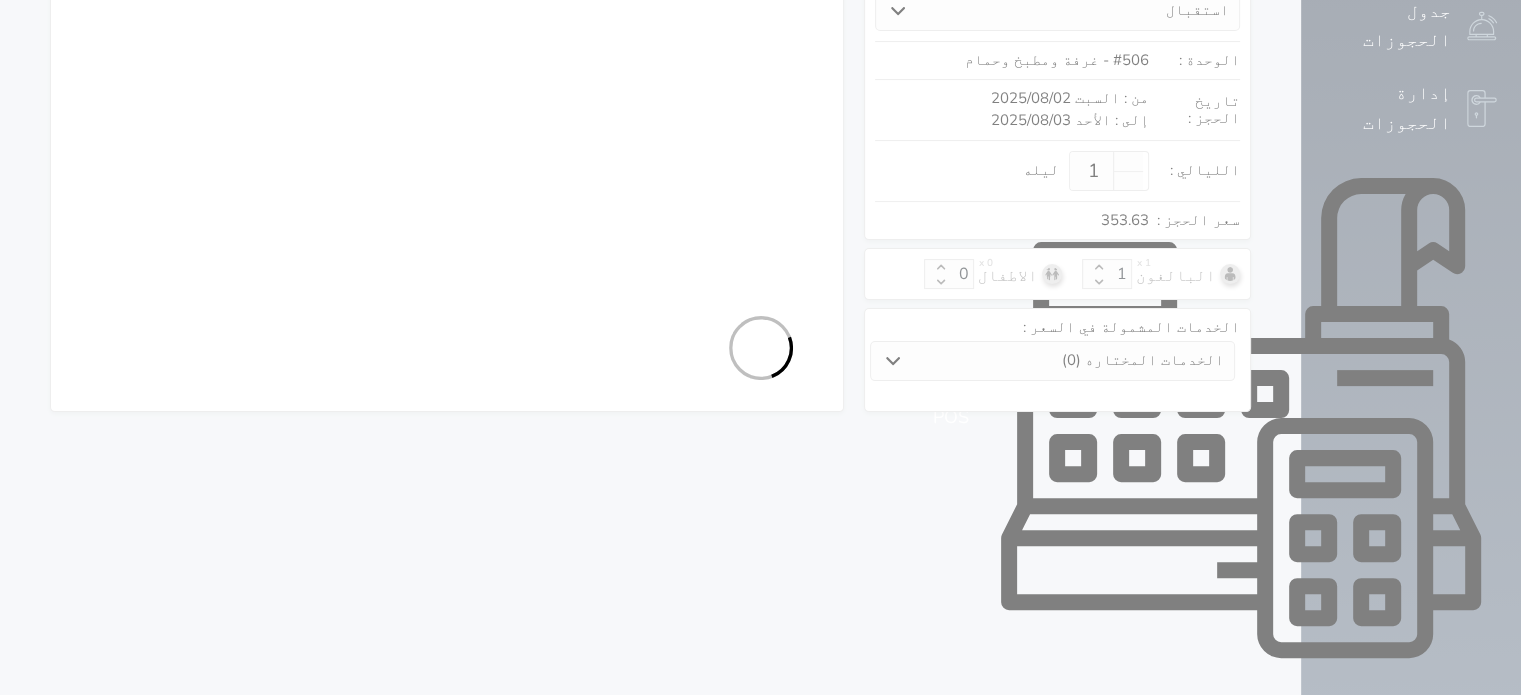 select on "1" 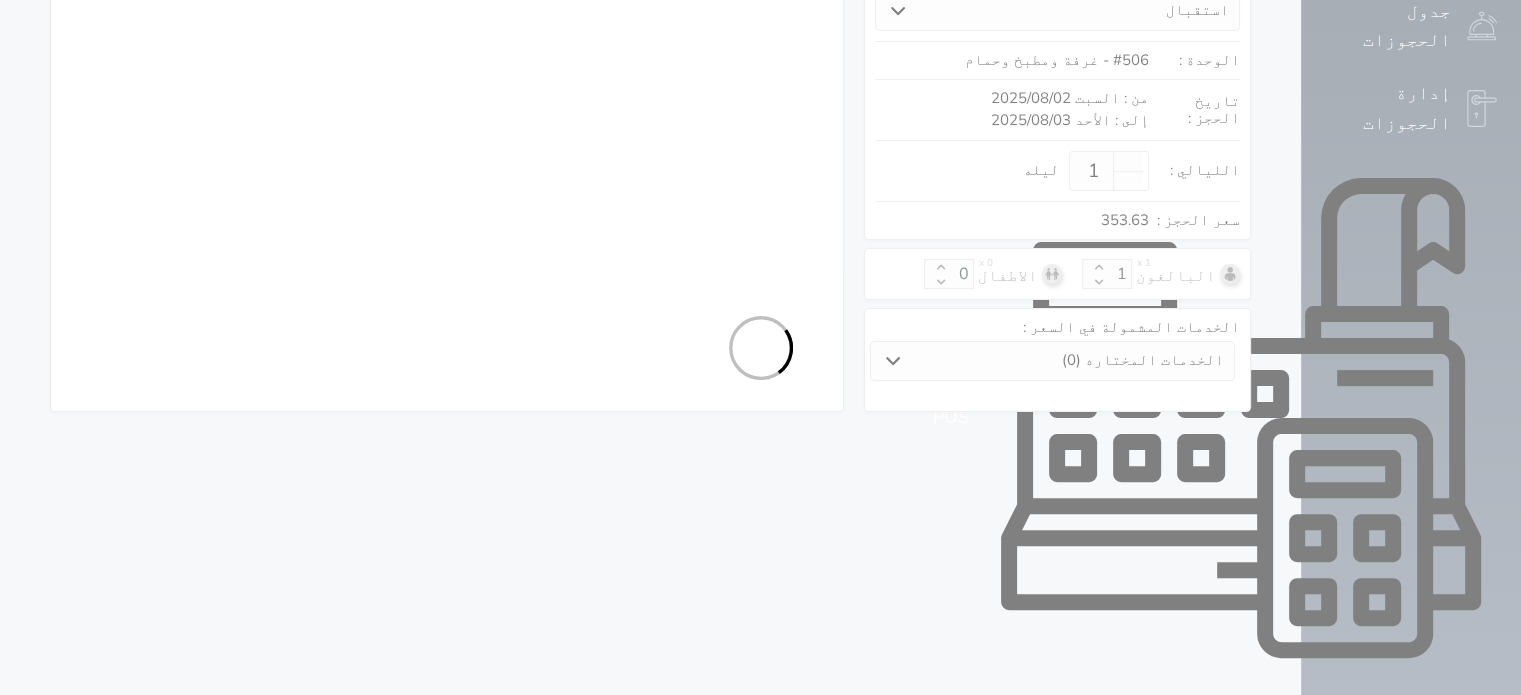 select on "female" 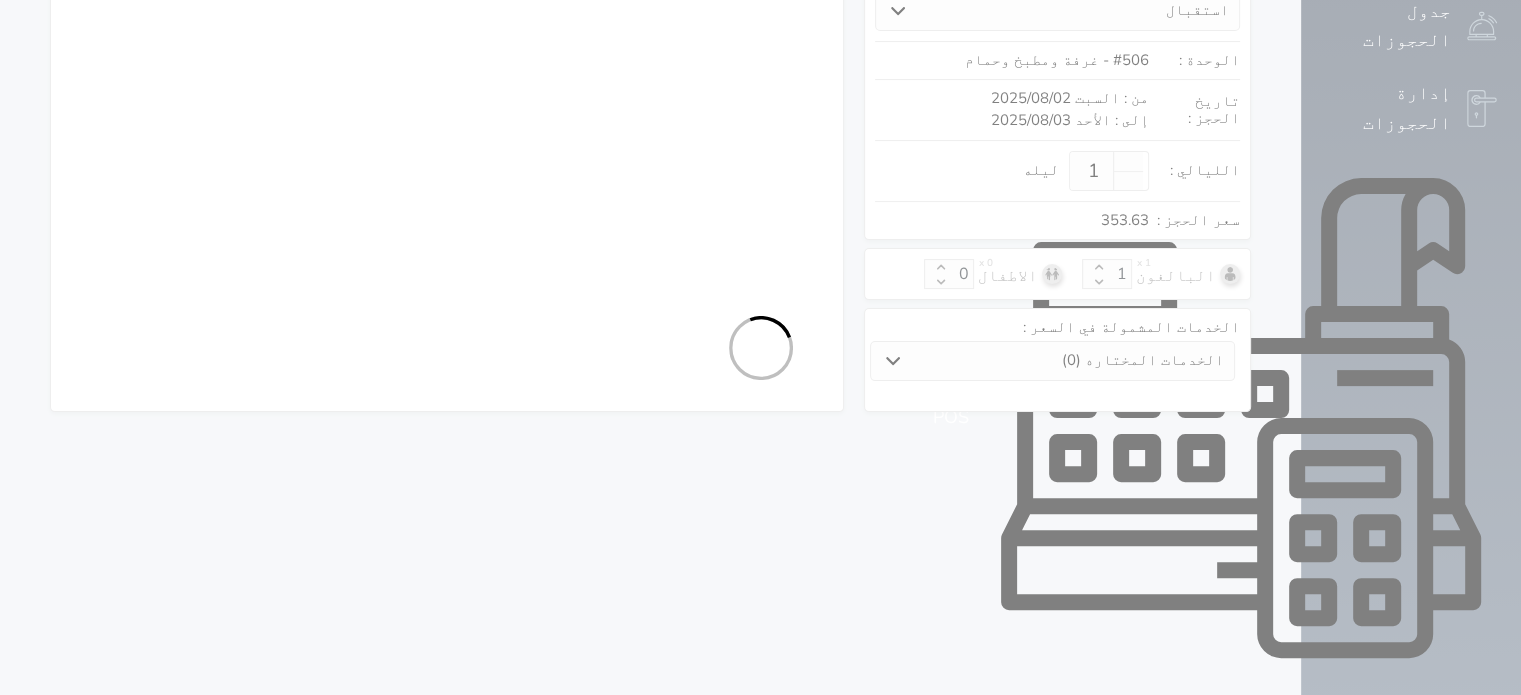select on "7" 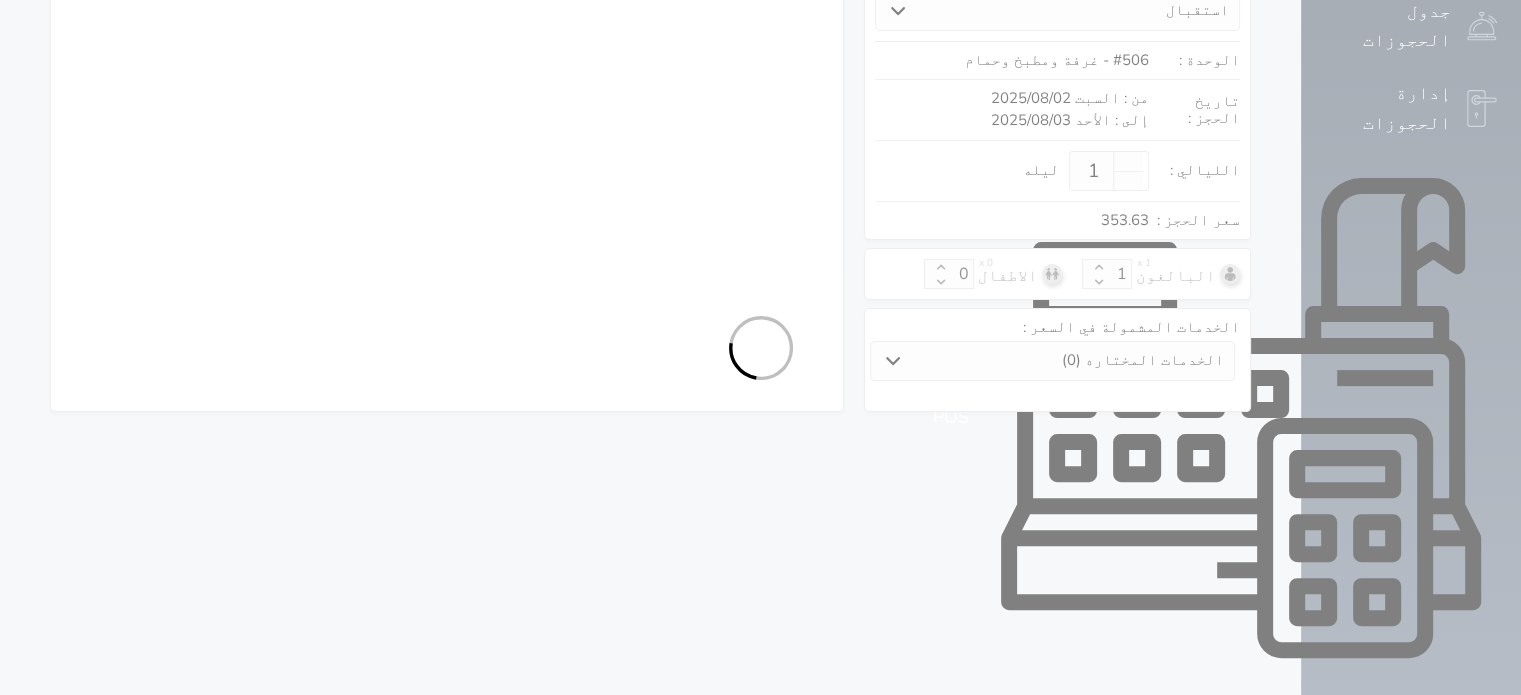 select 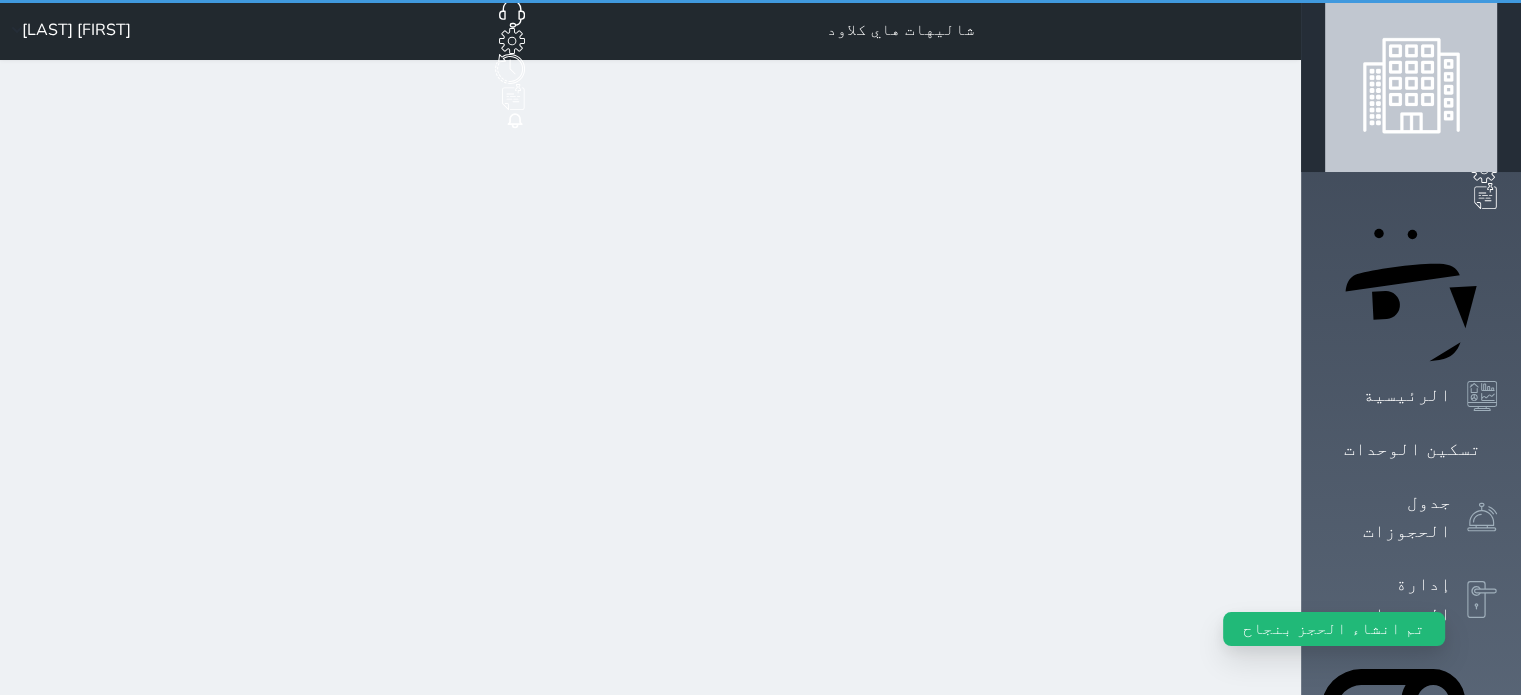 scroll, scrollTop: 0, scrollLeft: 0, axis: both 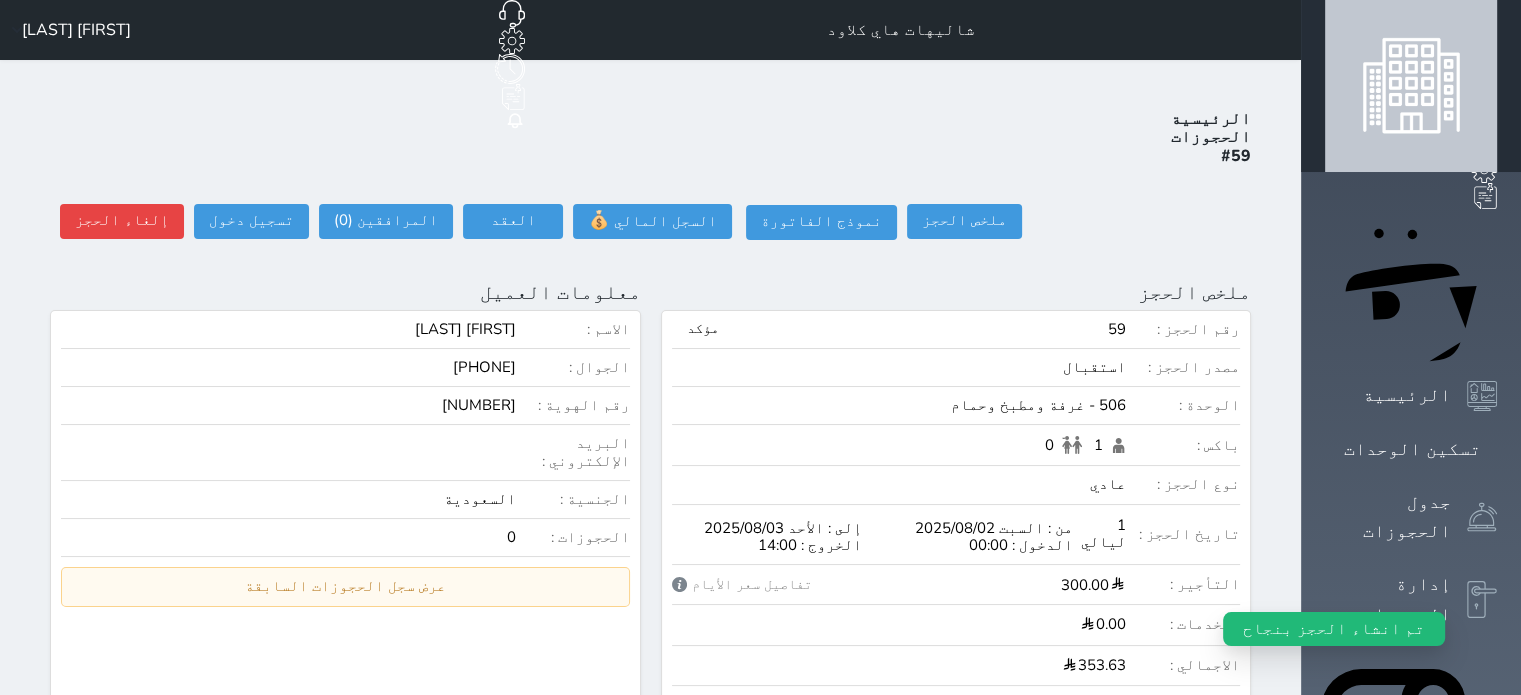 select 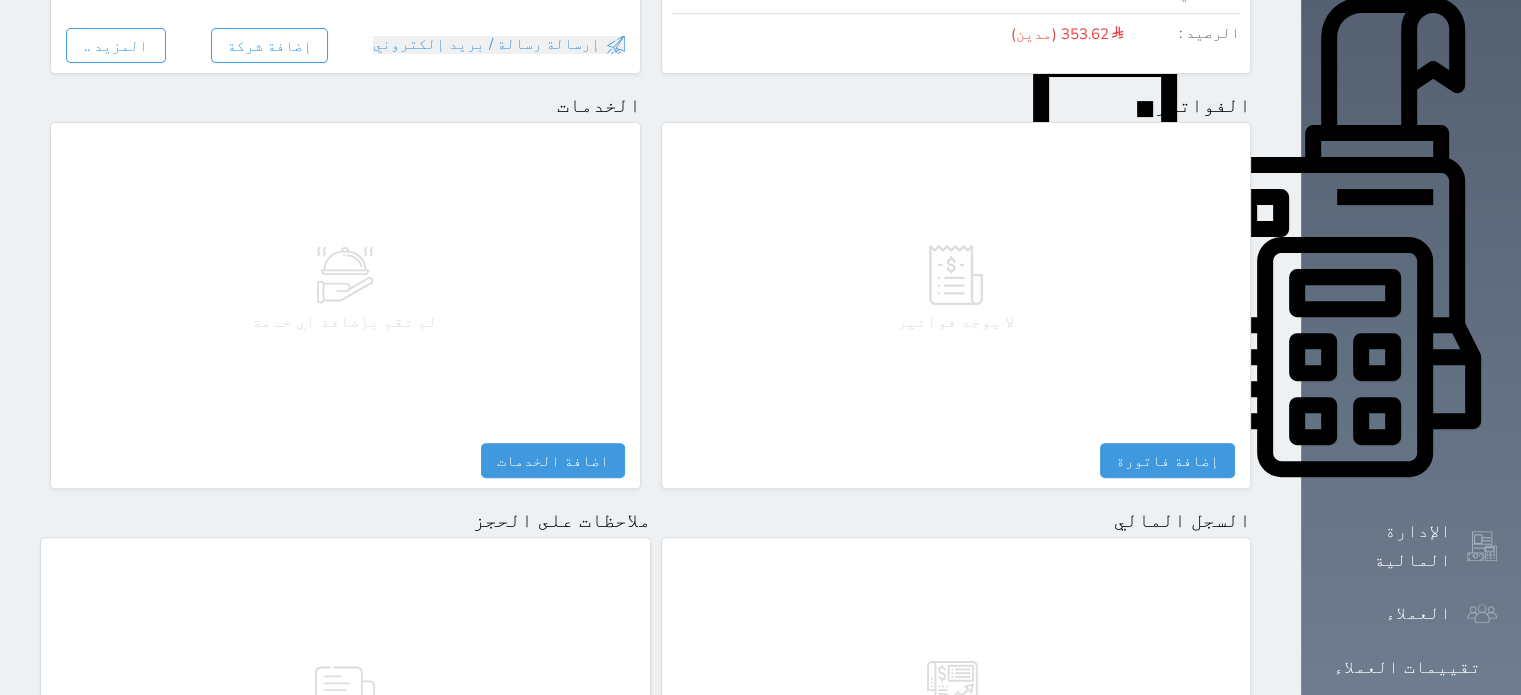 scroll, scrollTop: 920, scrollLeft: 0, axis: vertical 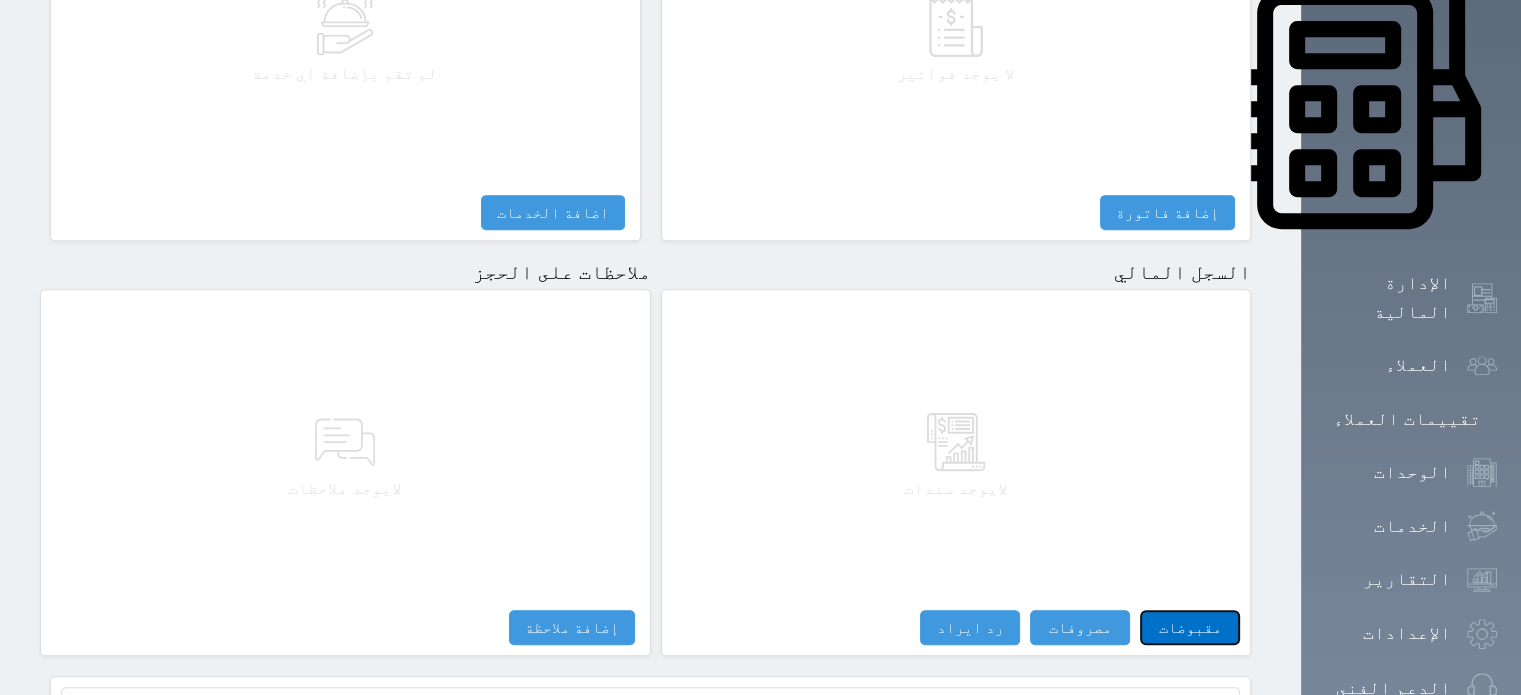 click on "مقبوضات" at bounding box center [1190, 627] 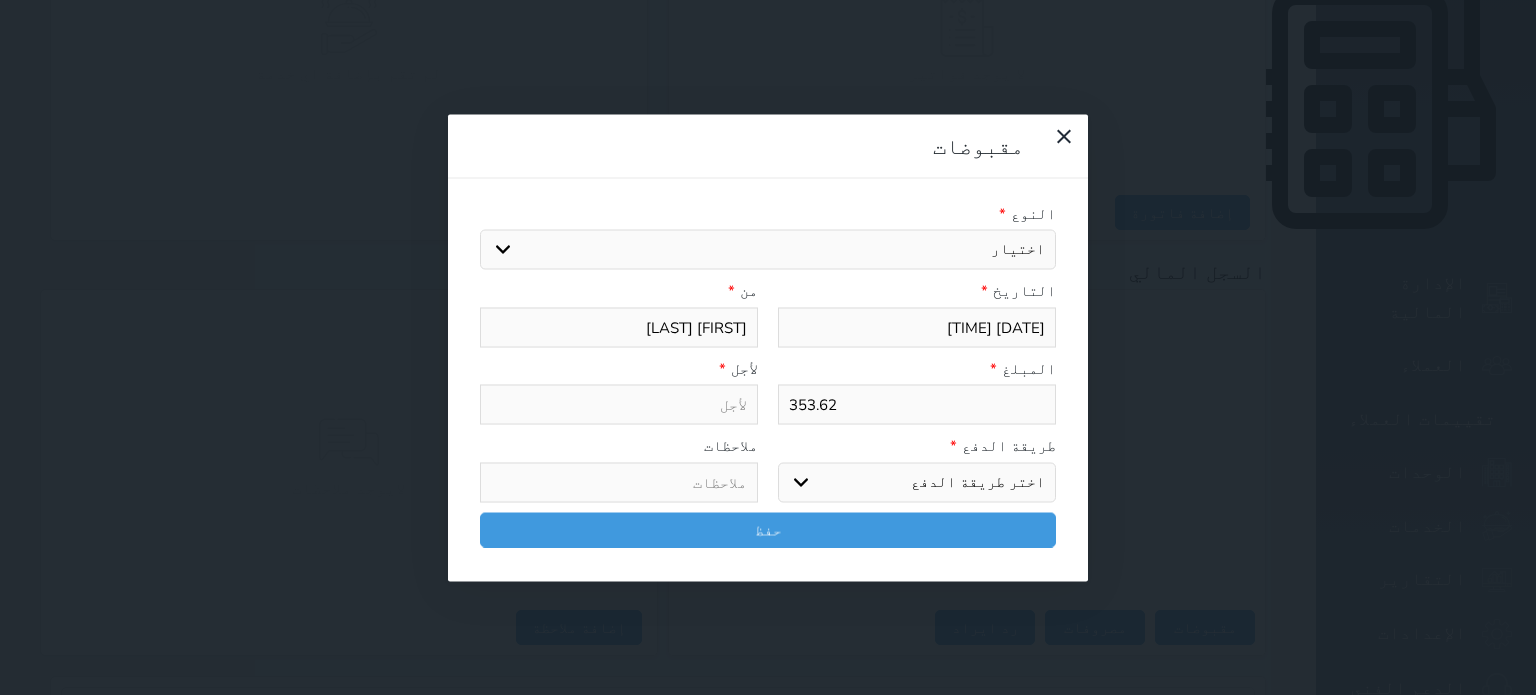 click on "اختيار" at bounding box center (768, 250) 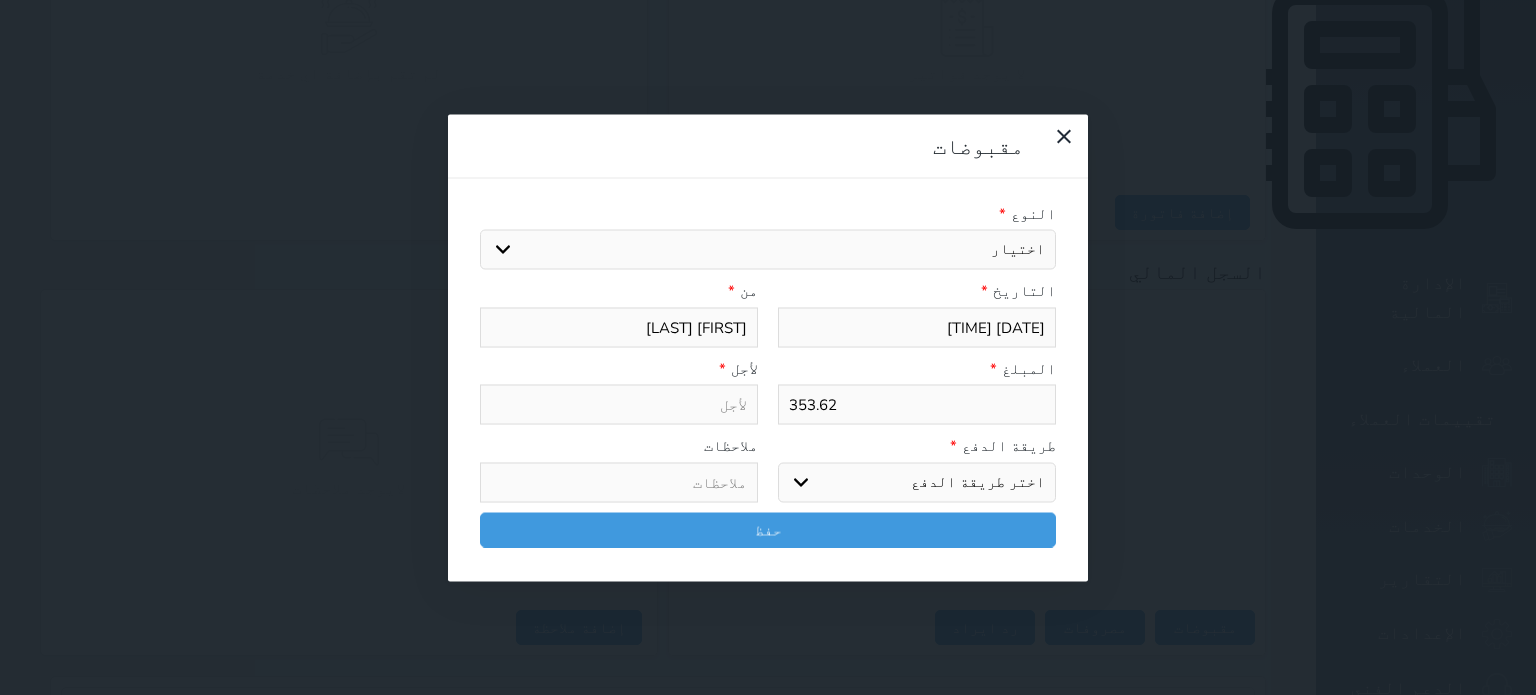 select on "163420" 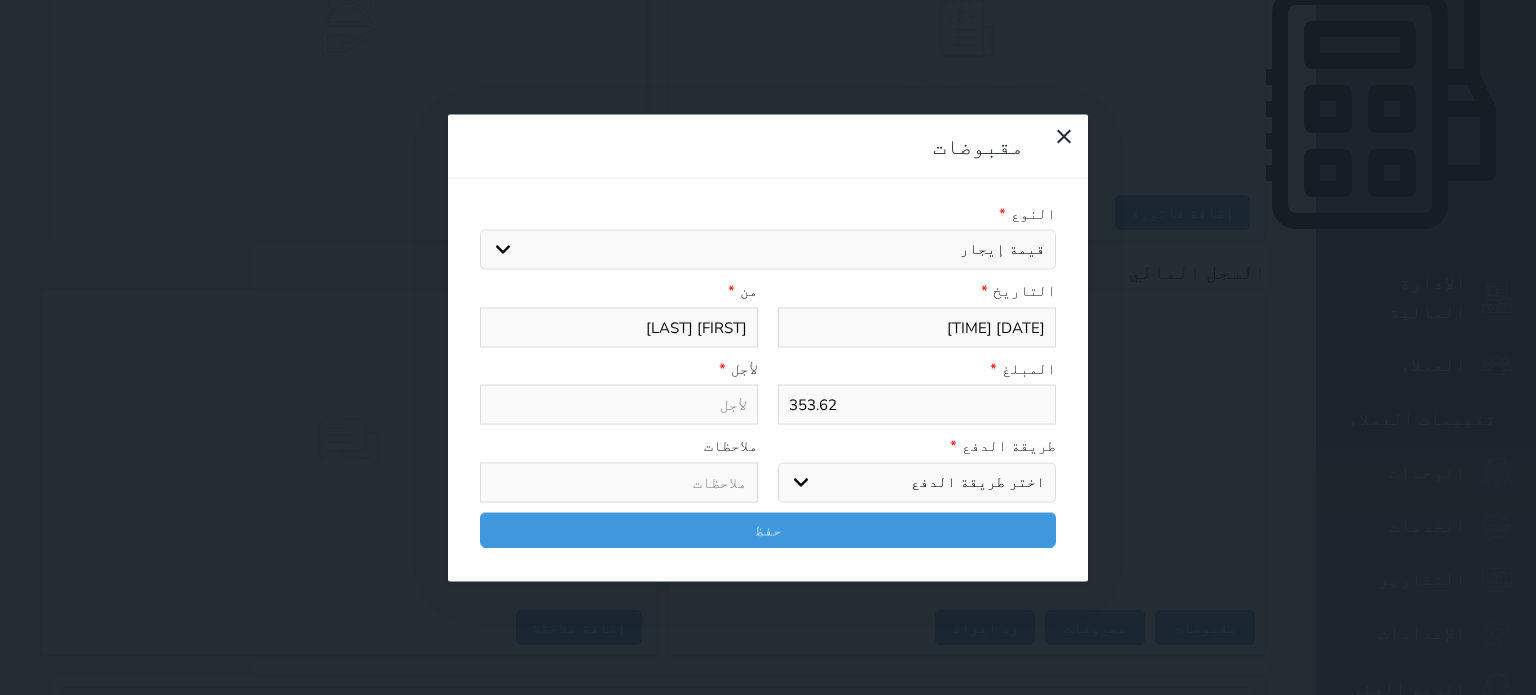 click on "اختيار   مقبوضات عامة قيمة إيجار فواتير تامين عربون لا ينطبق آخر مغسلة واي فاي - الإنترنت مواقف السيارات طعام الأغذية والمشروبات مشروبات المشروبات الباردة المشروبات الساخنة الإفطار غداء عشاء مخبز و كعك حمام سباحة الصالة الرياضية سبا و خدمات الجمال اختيار وإسقاط (خدمات النقل) ميني بار كابل - تلفزيون سرير إضافي تصفيف الشعر التسوق خدمات الجولات السياحية المنظمة خدمات الدليل السياحي" at bounding box center (768, 250) 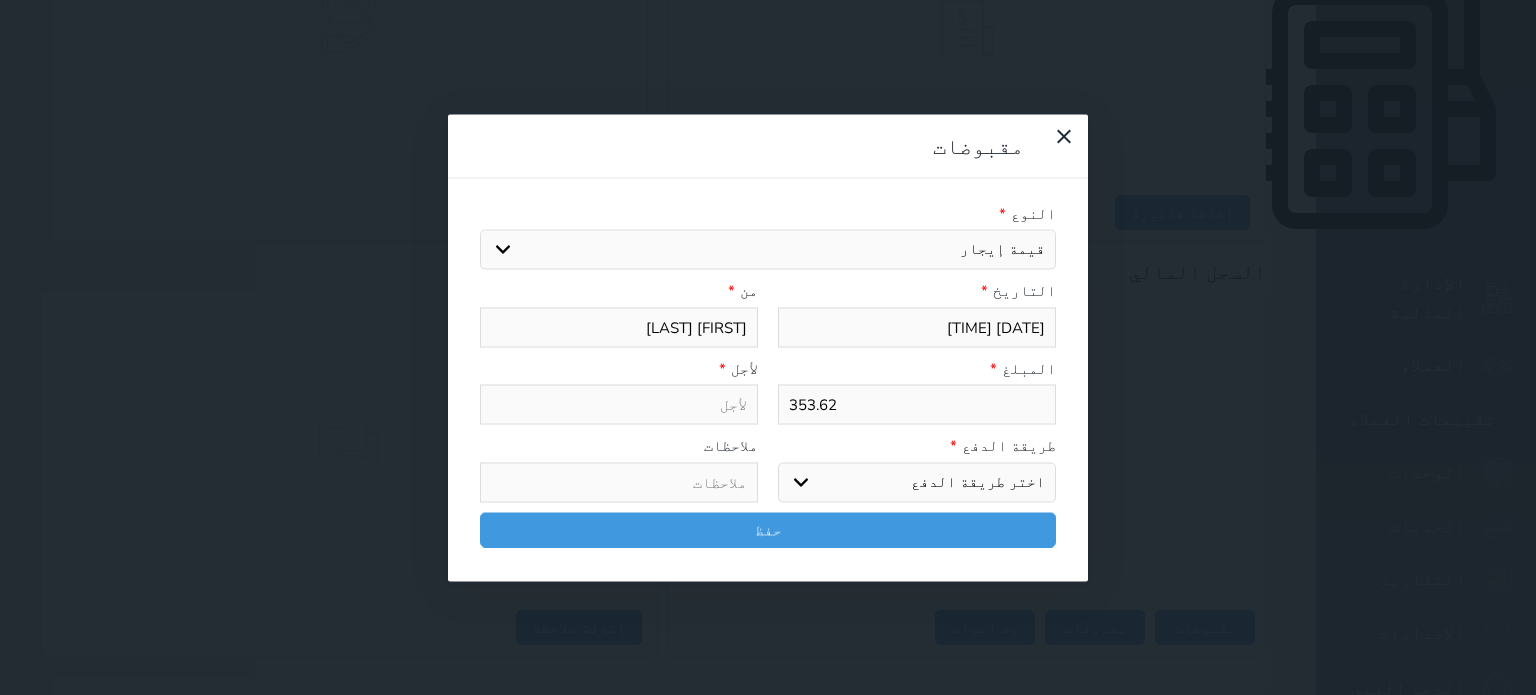 type on "قيمة إيجار - الوحدة - 506" 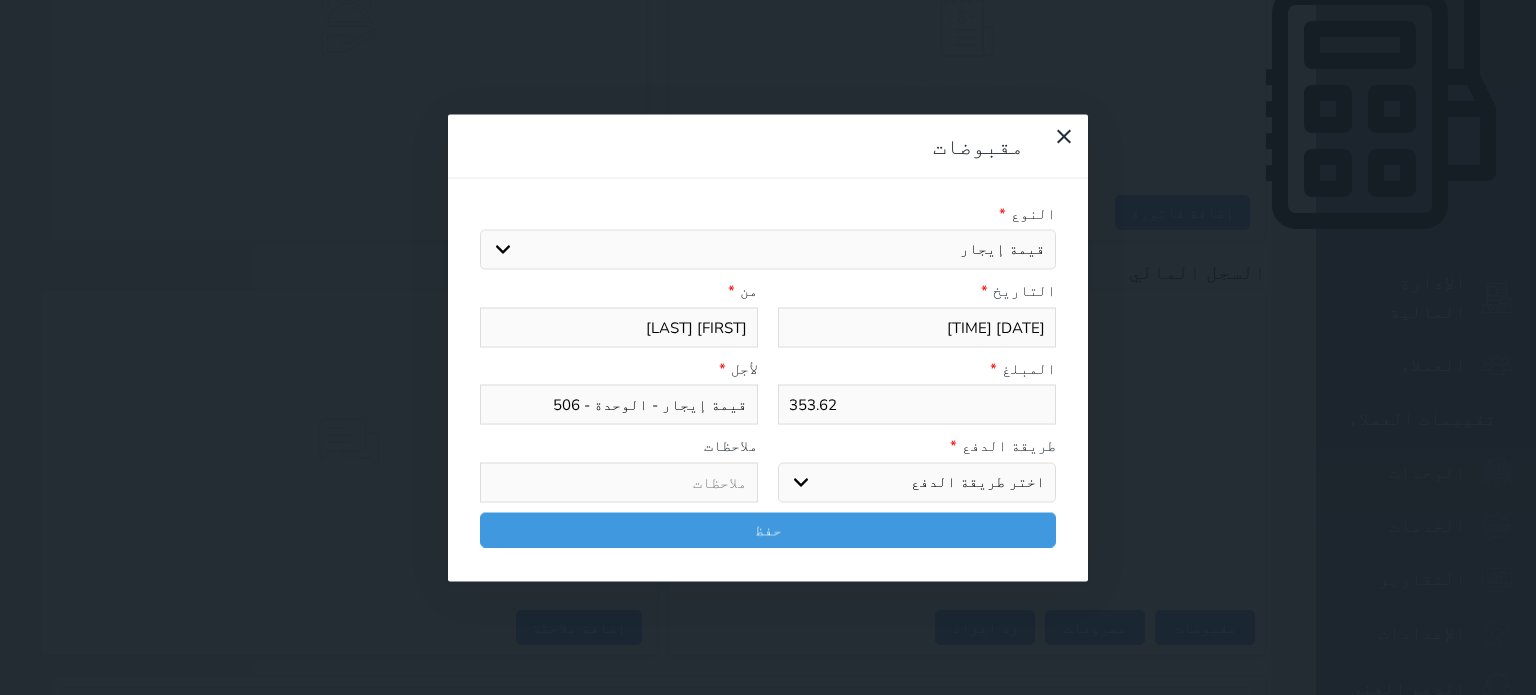 click on "اختر طريقة الدفع   دفع نقدى   تحويل بنكى   مدى   بطاقة ائتمان   آجل" at bounding box center (917, 482) 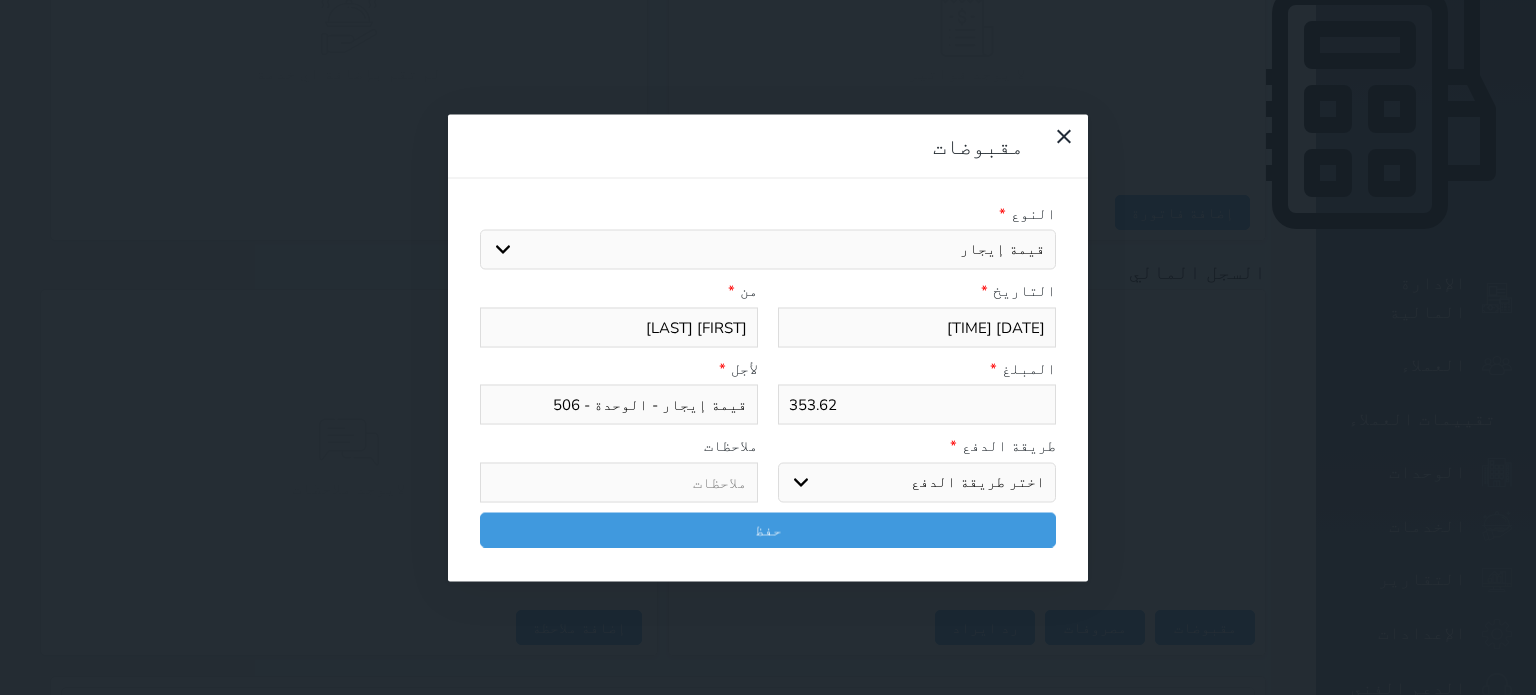 select on "mada" 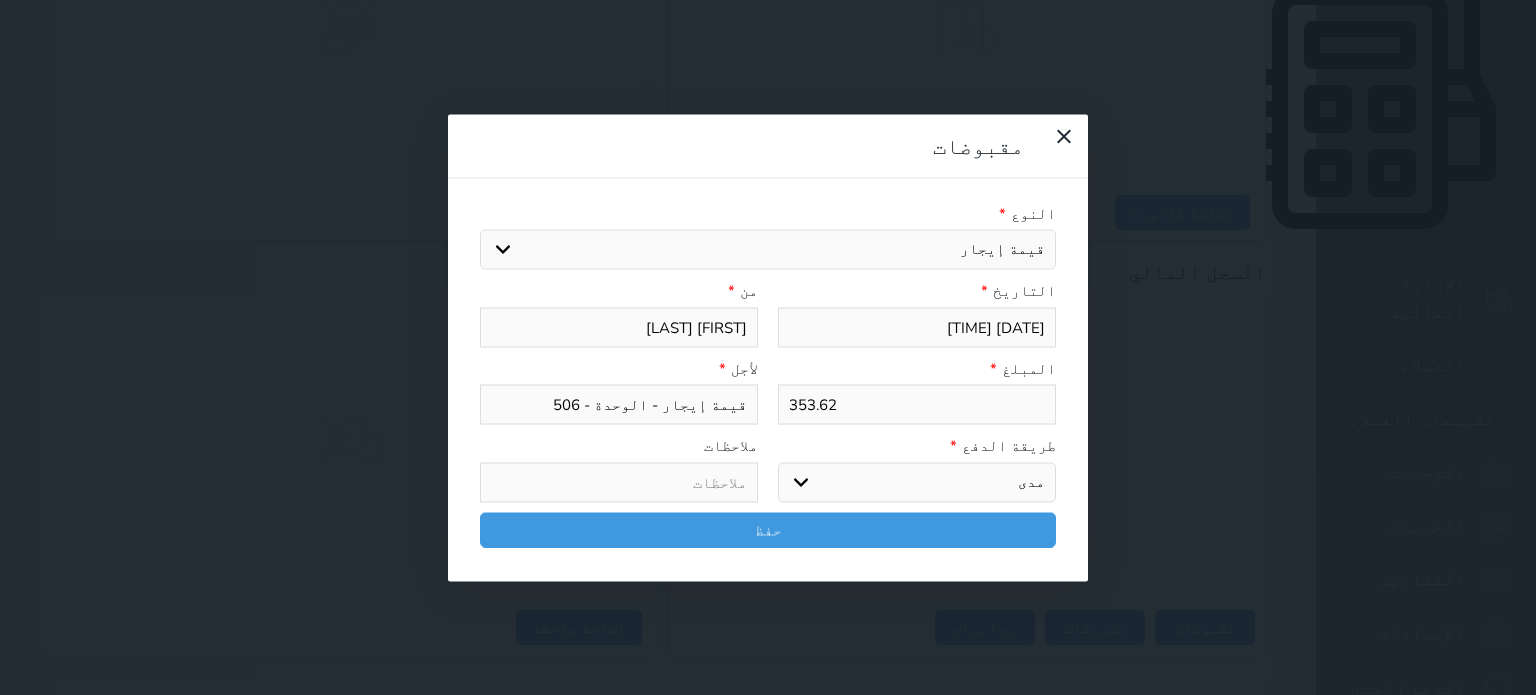 click on "اختر طريقة الدفع   دفع نقدى   تحويل بنكى   مدى   بطاقة ائتمان   آجل" at bounding box center (917, 482) 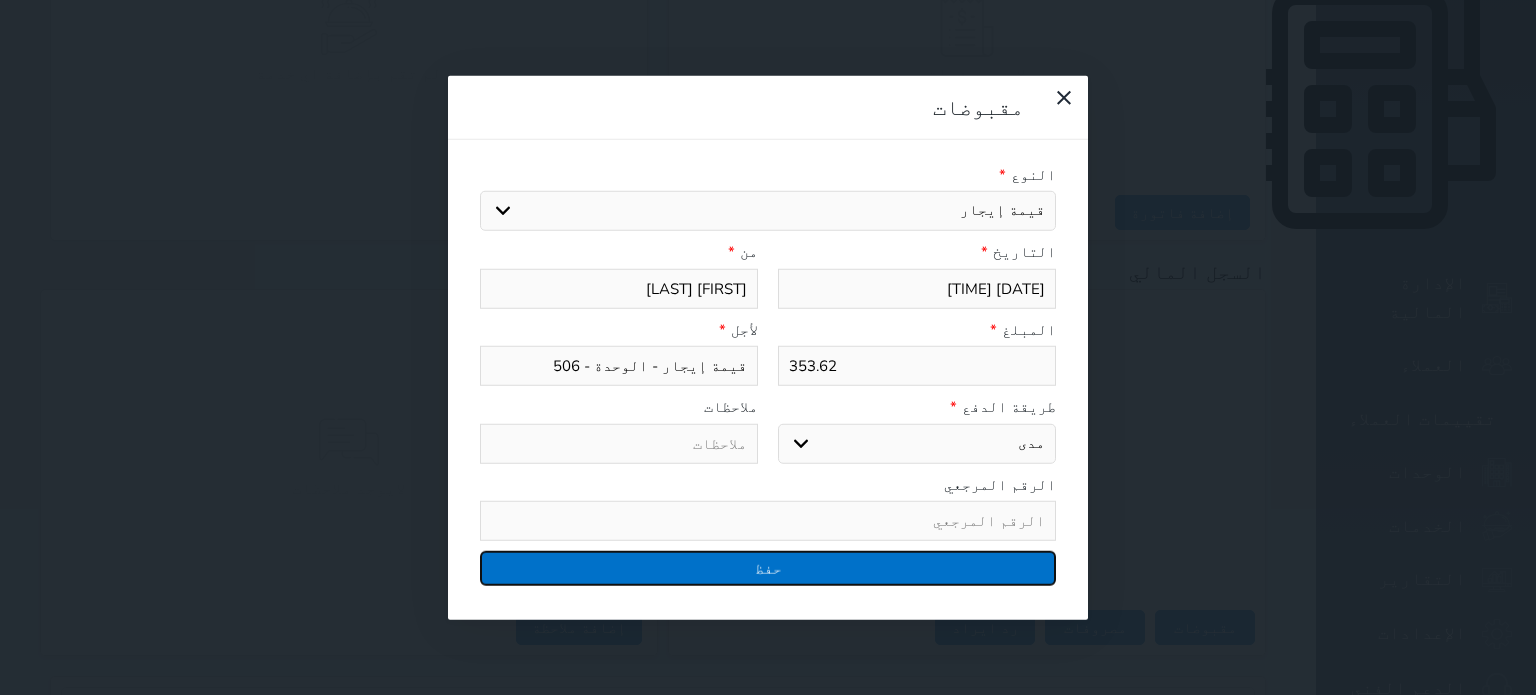 click on "حفظ" at bounding box center (768, 568) 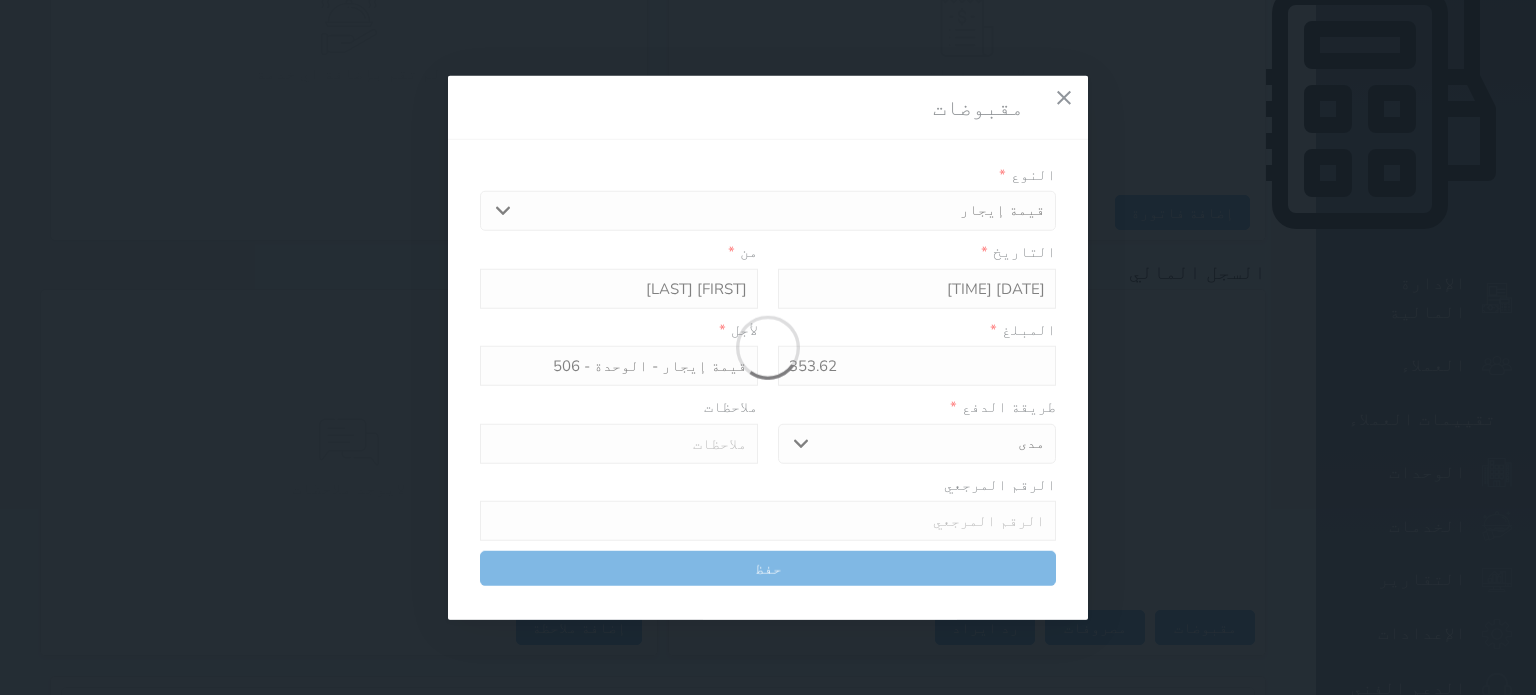 select 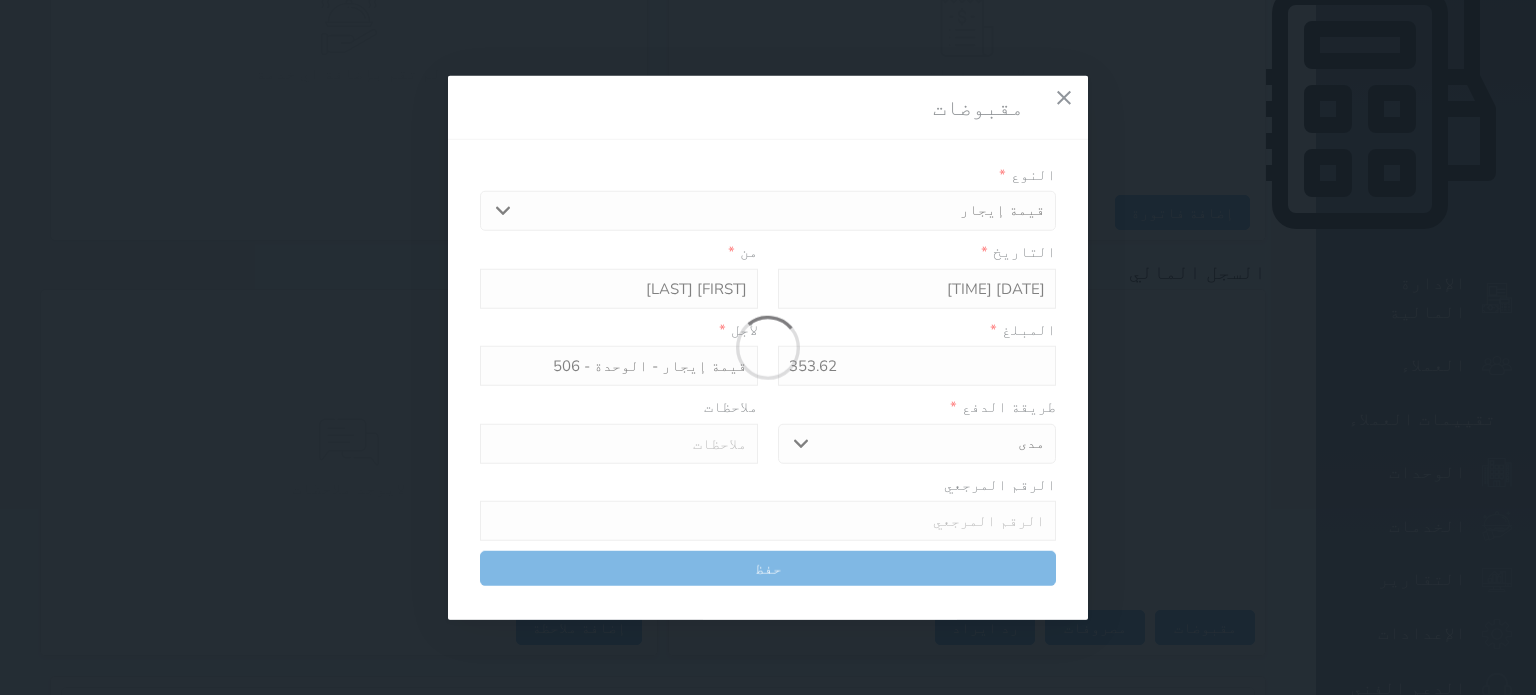 type 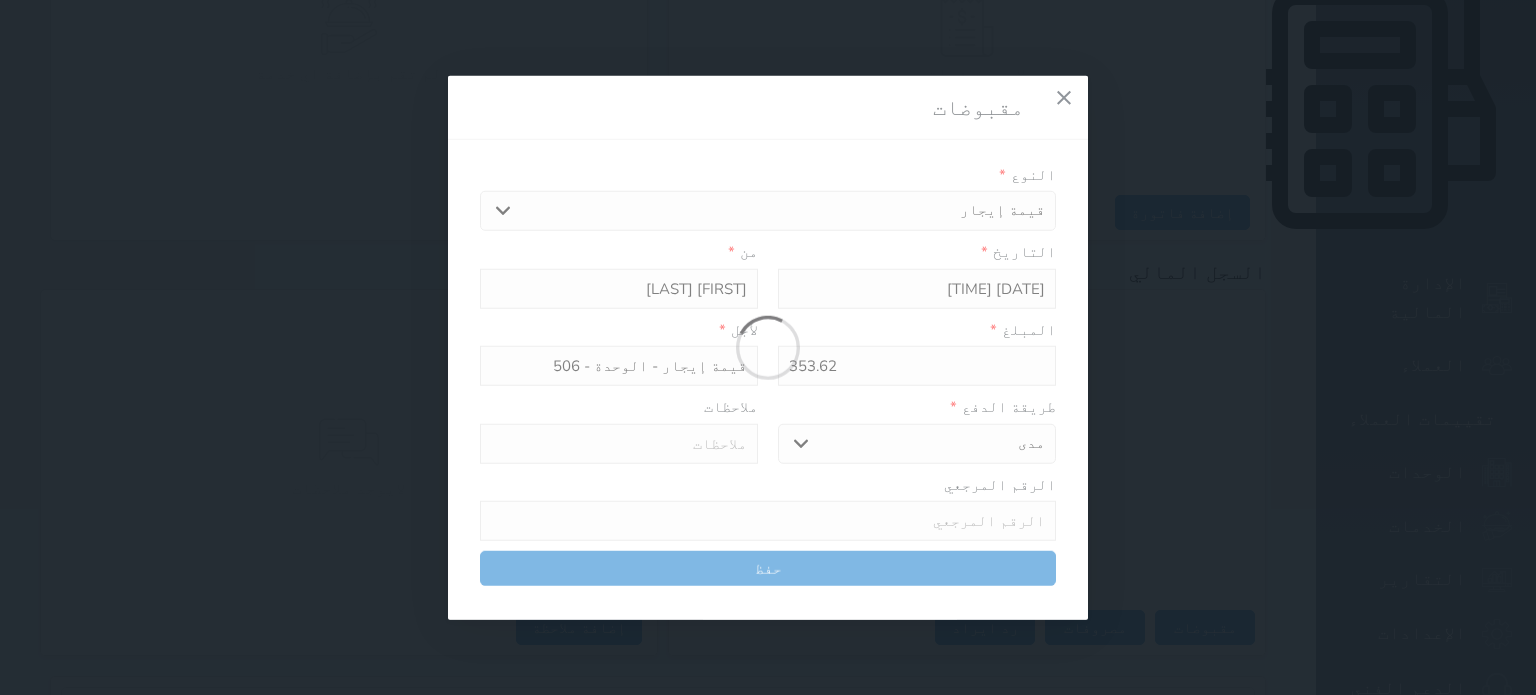 type on "0" 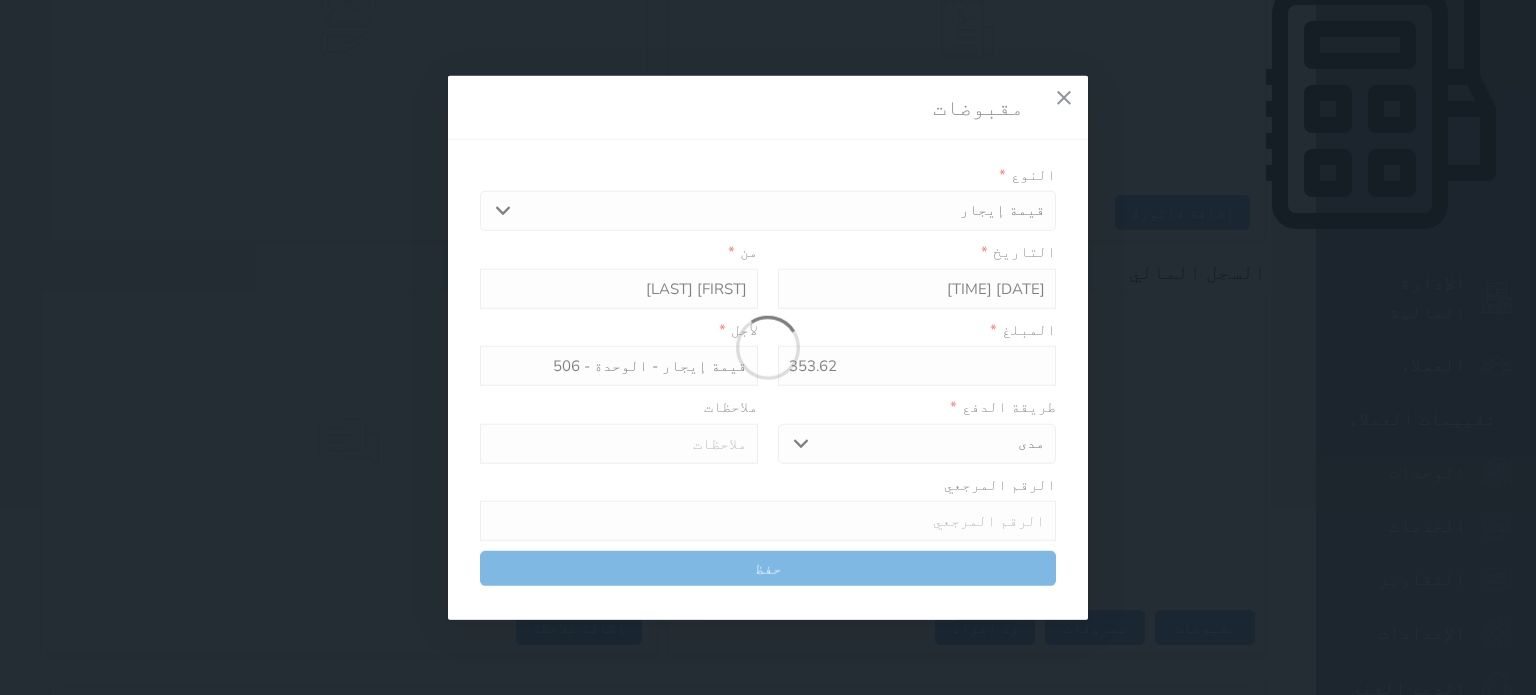 select 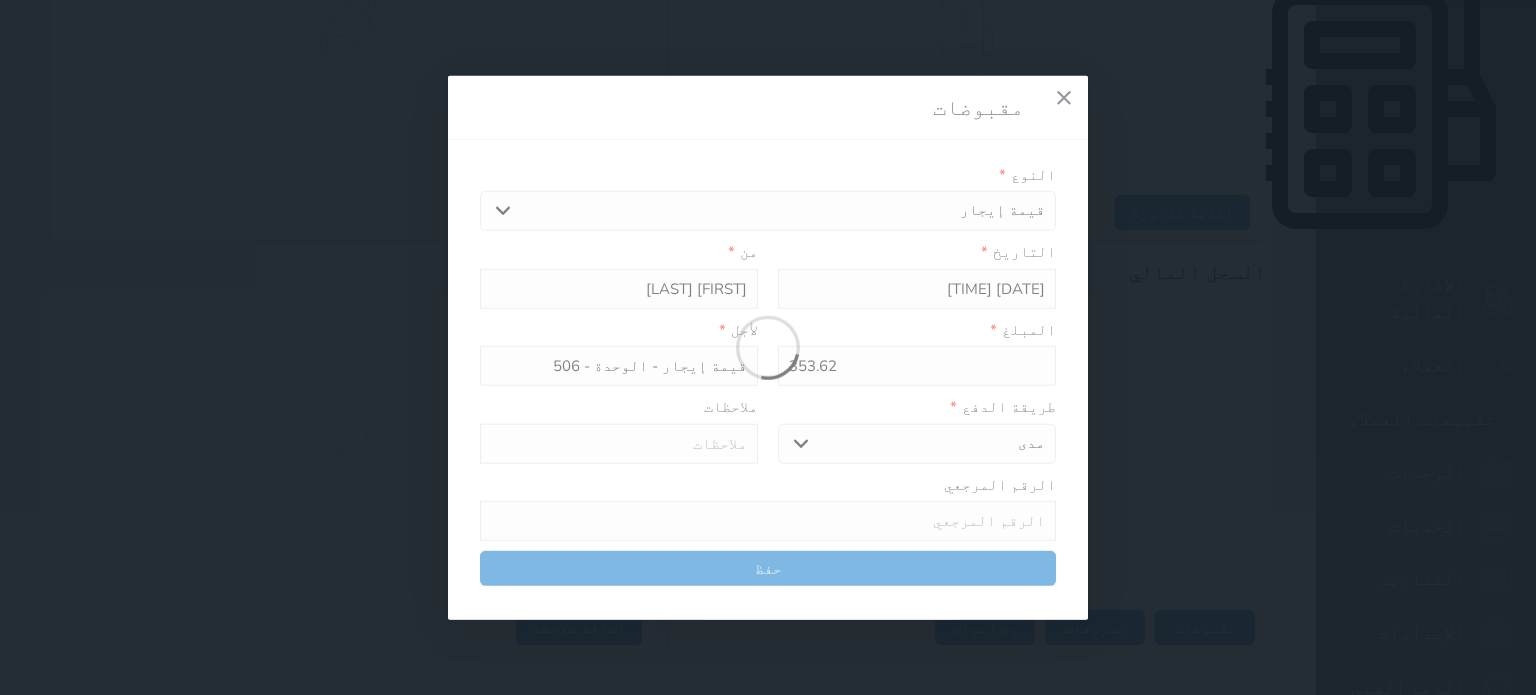 type on "0" 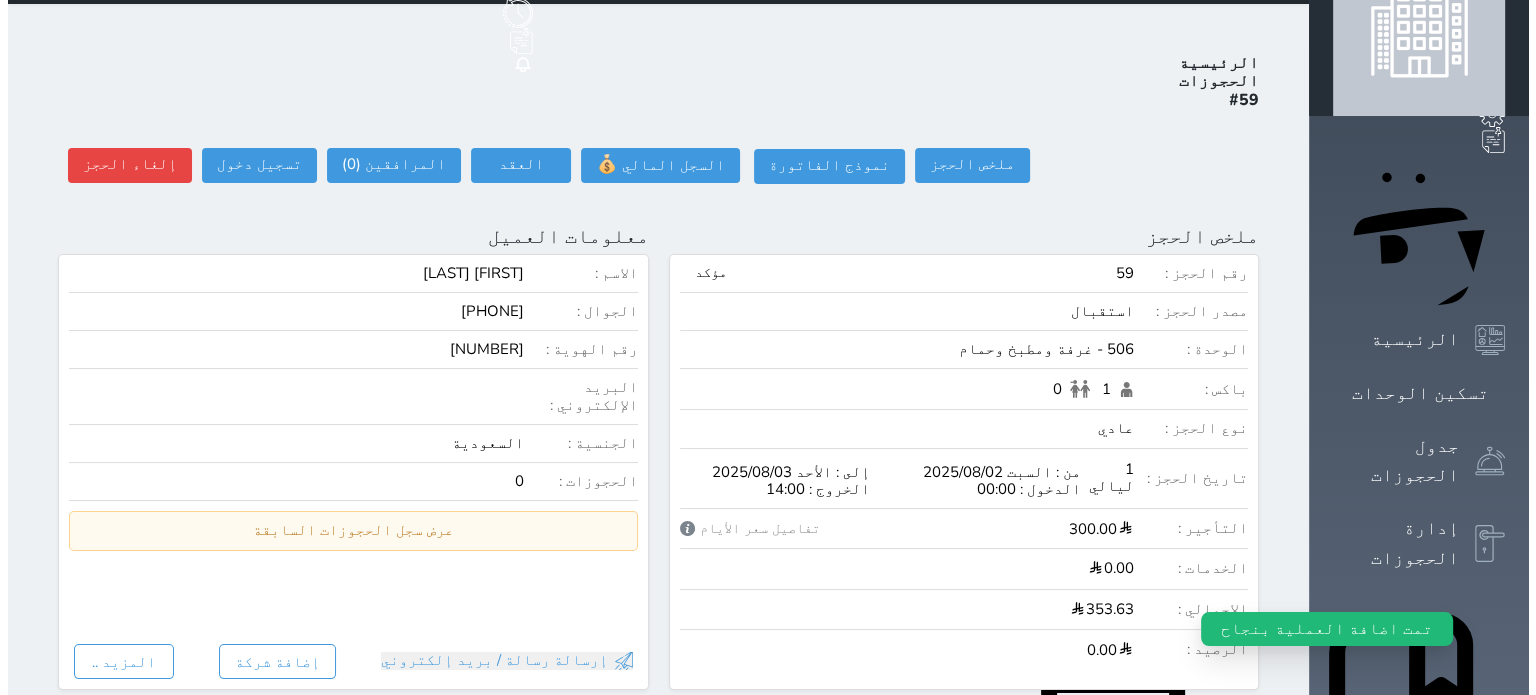 scroll, scrollTop: 0, scrollLeft: 0, axis: both 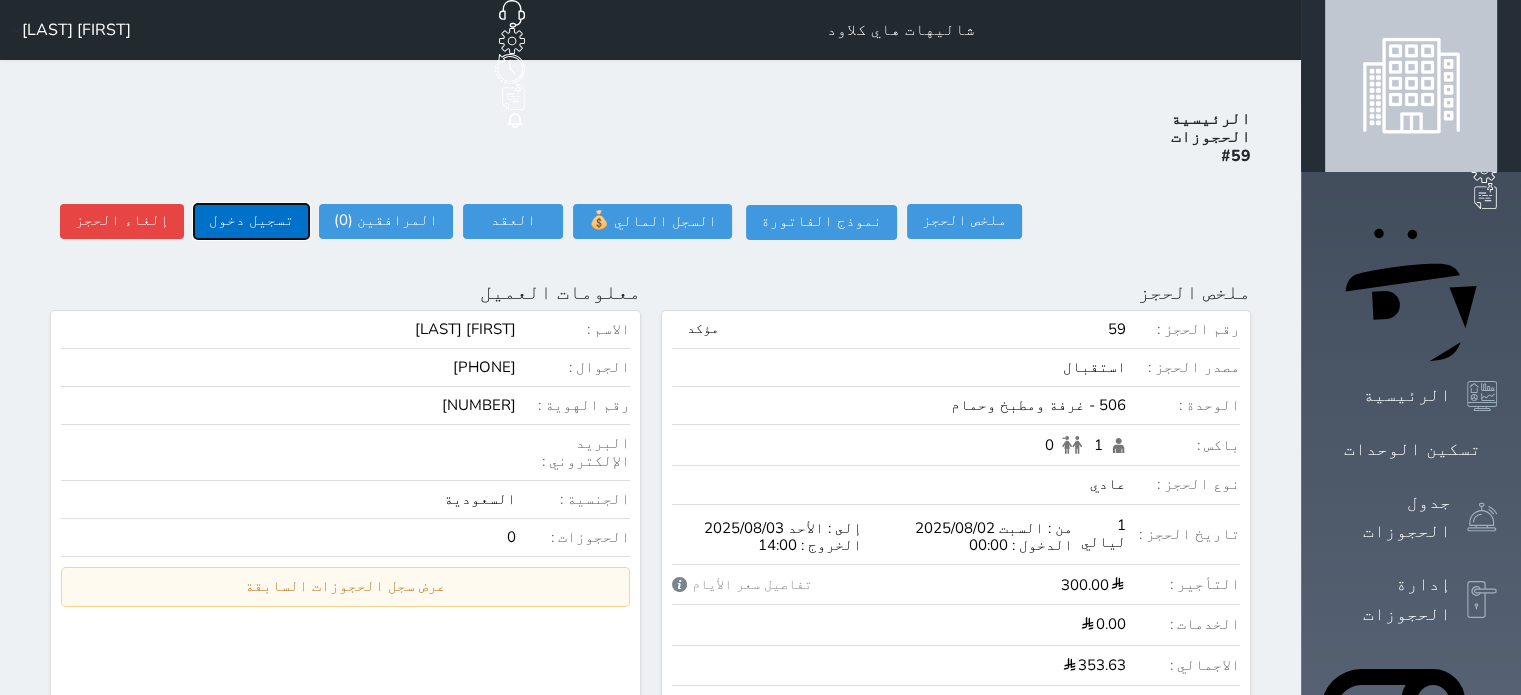 click on "تسجيل دخول" at bounding box center [251, 221] 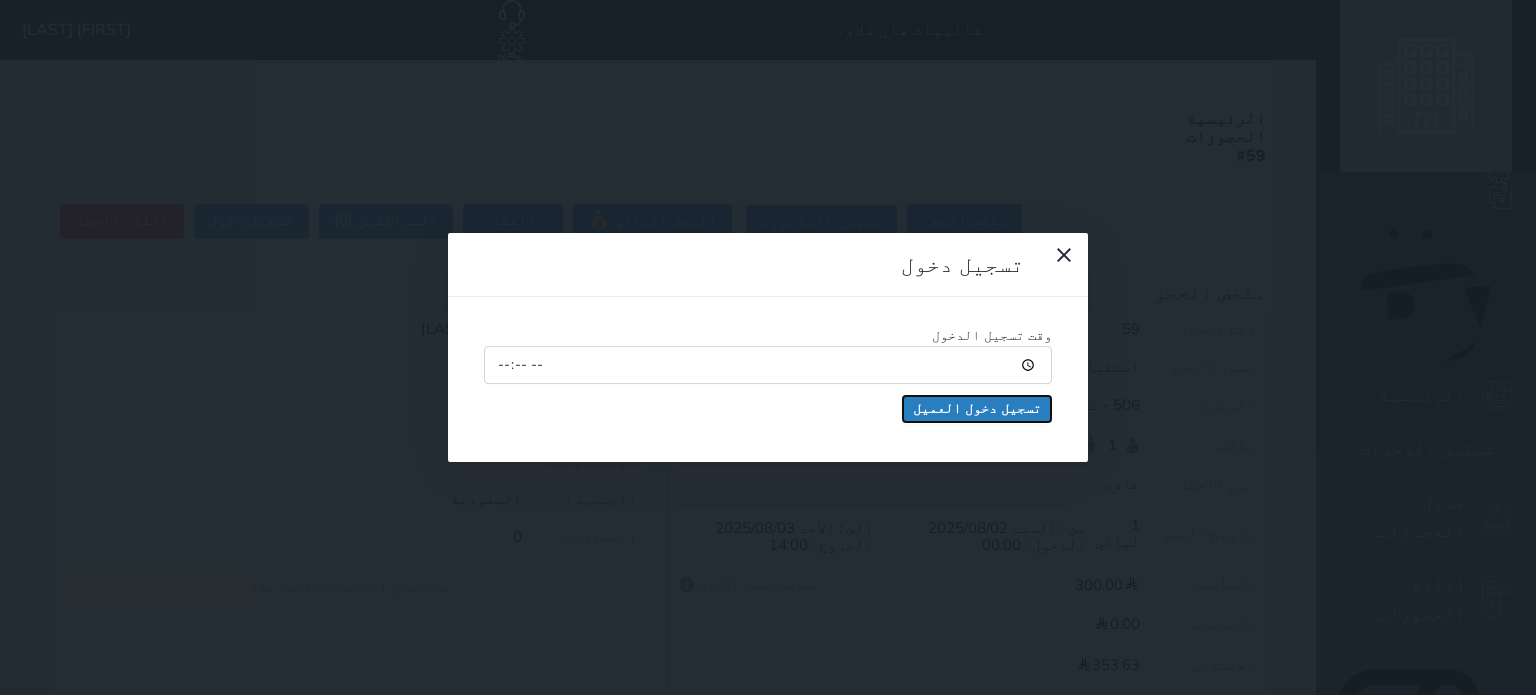 click on "تسجيل دخول العميل" at bounding box center [977, 409] 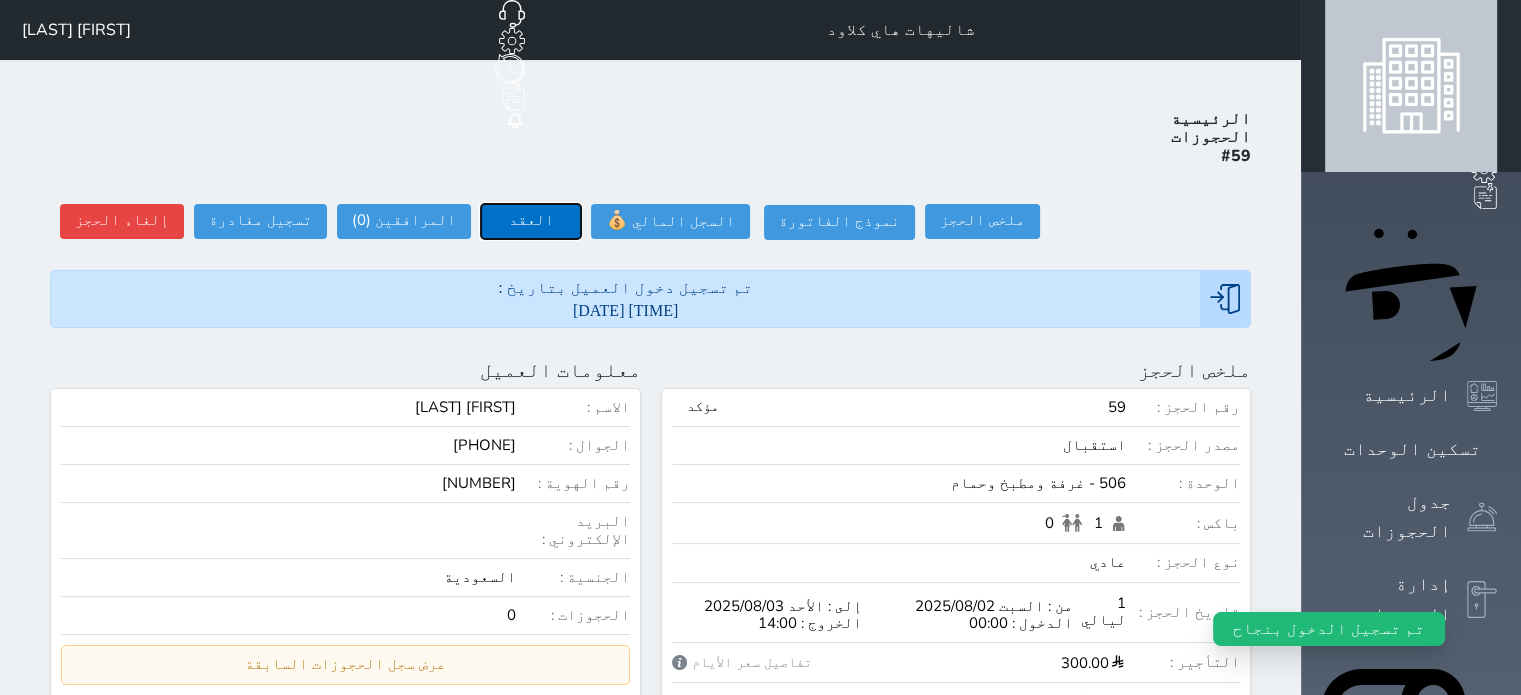 click on "العقد" at bounding box center (531, 221) 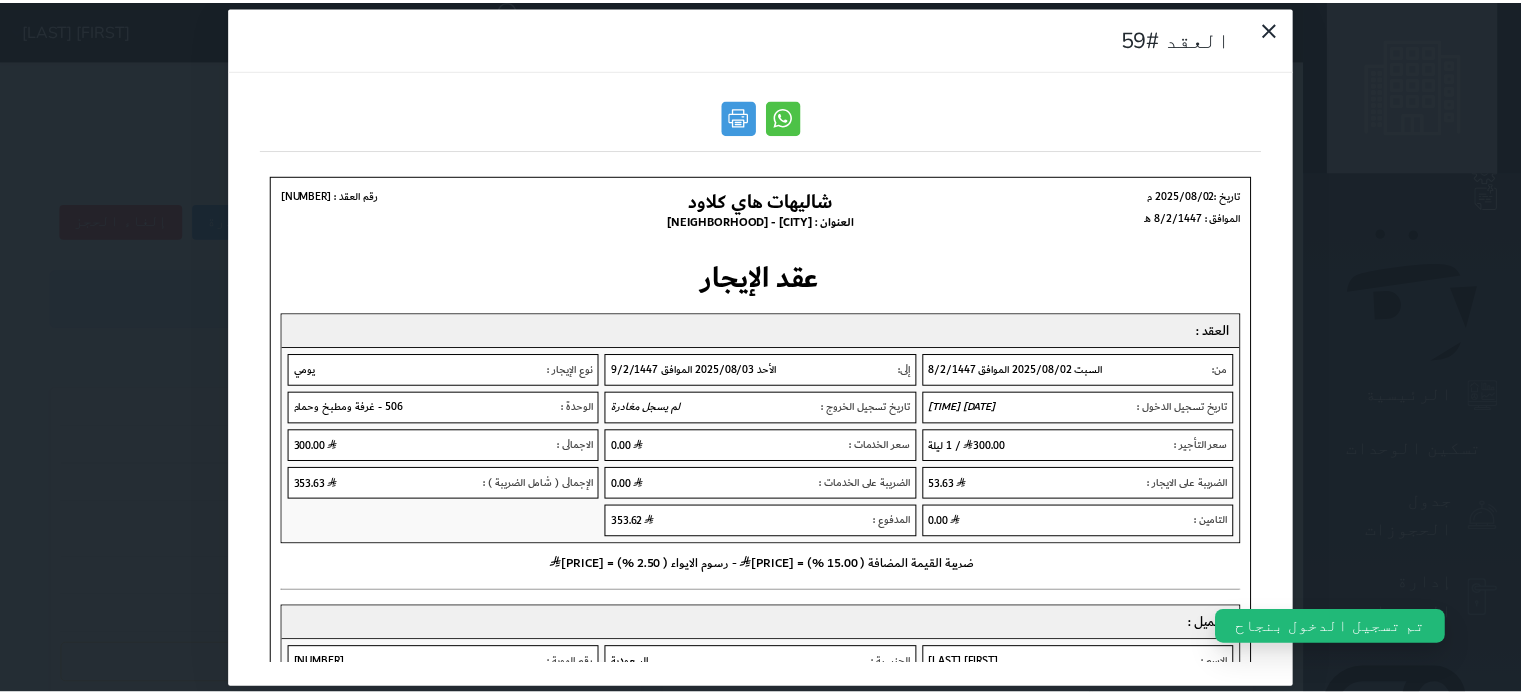 scroll, scrollTop: 0, scrollLeft: 0, axis: both 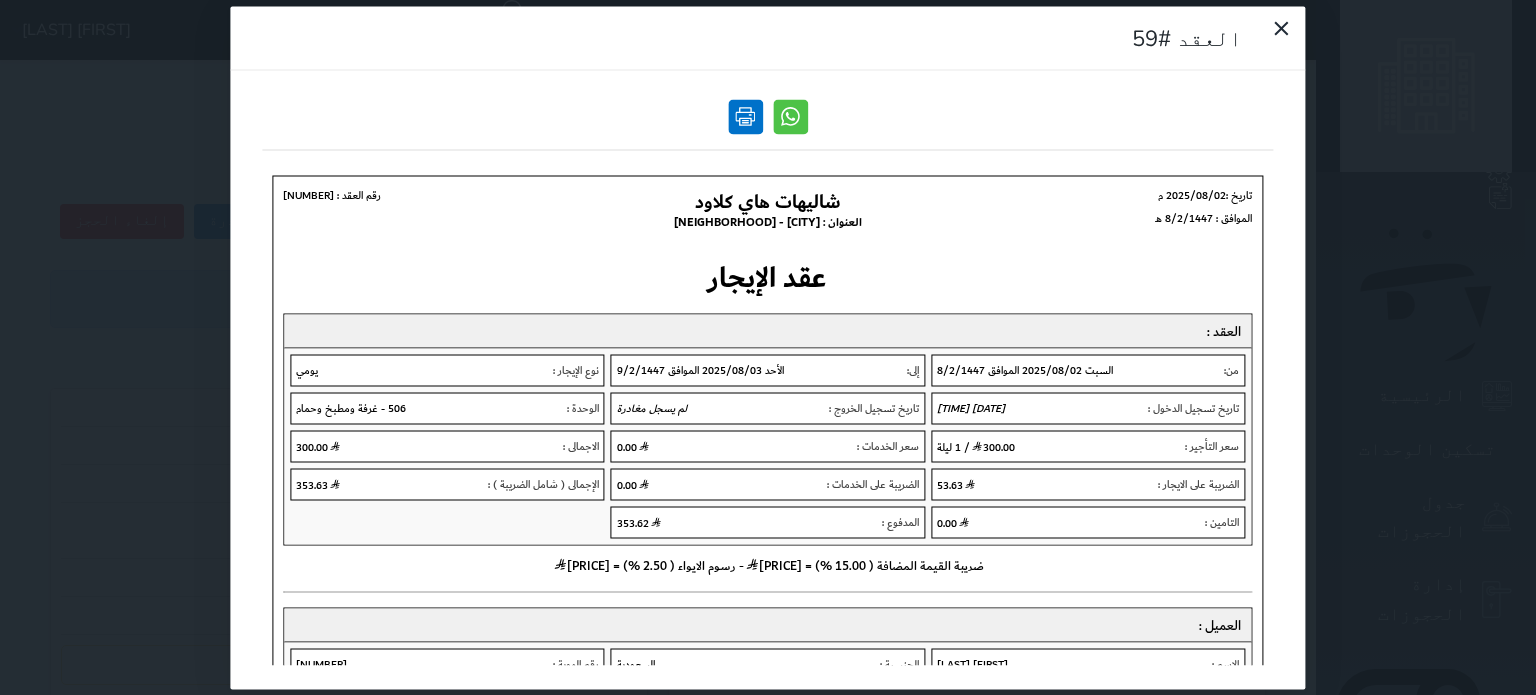 click at bounding box center [745, 116] 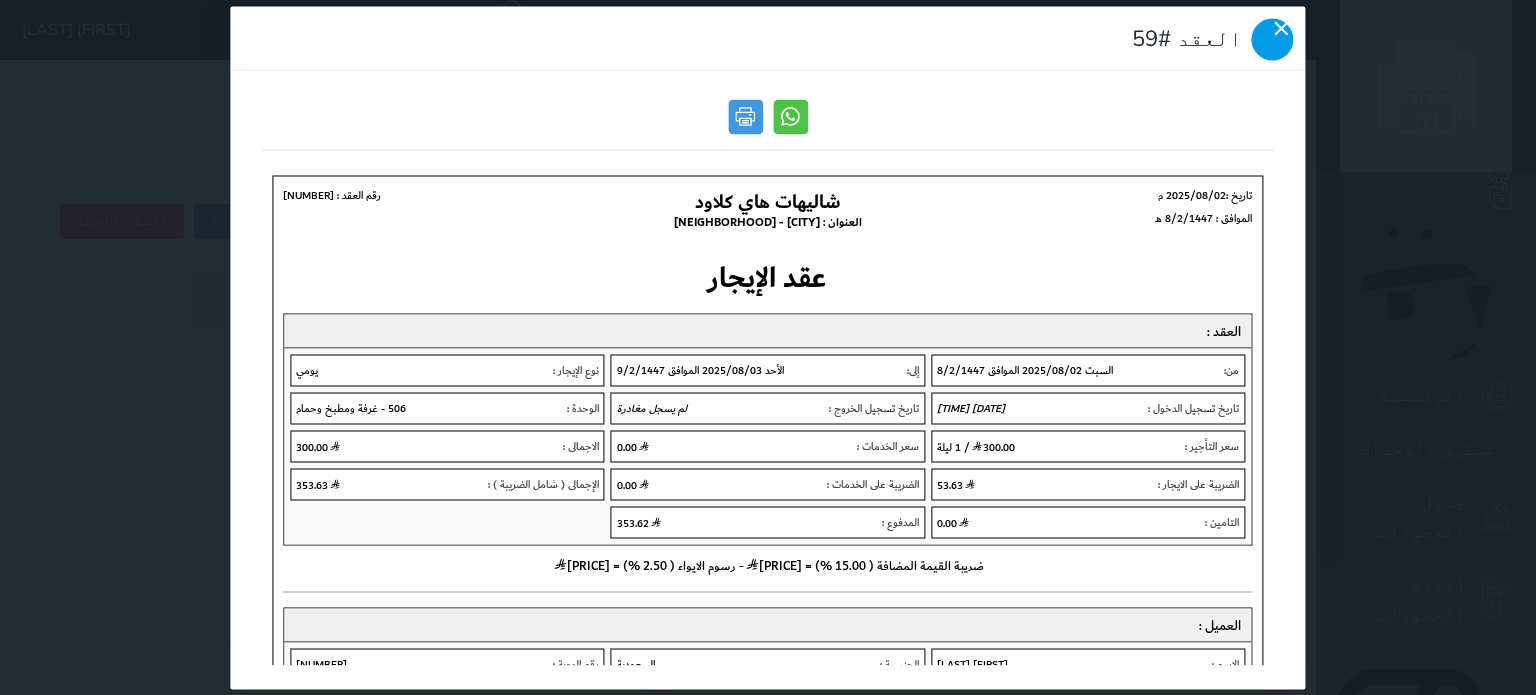 click 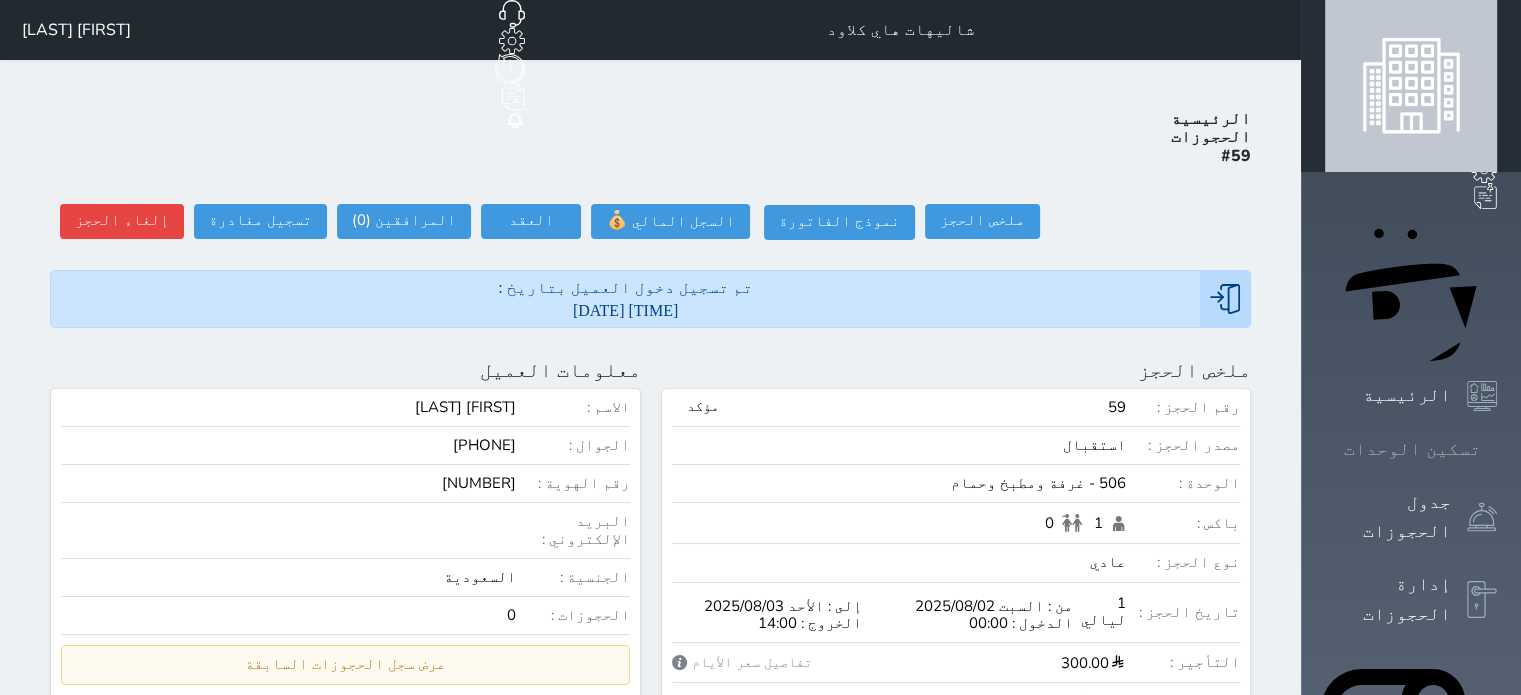 click on "تسكين الوحدات" at bounding box center (1411, 449) 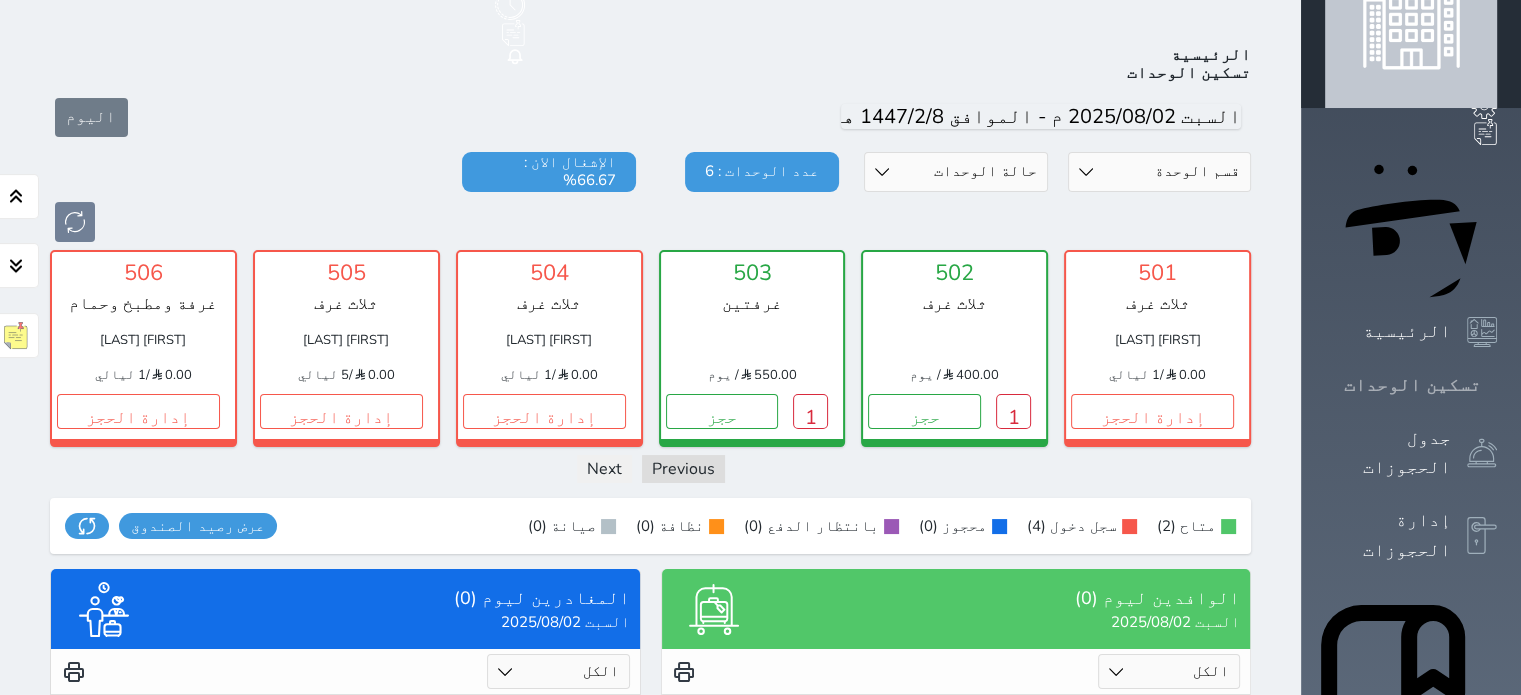 scroll, scrollTop: 78, scrollLeft: 0, axis: vertical 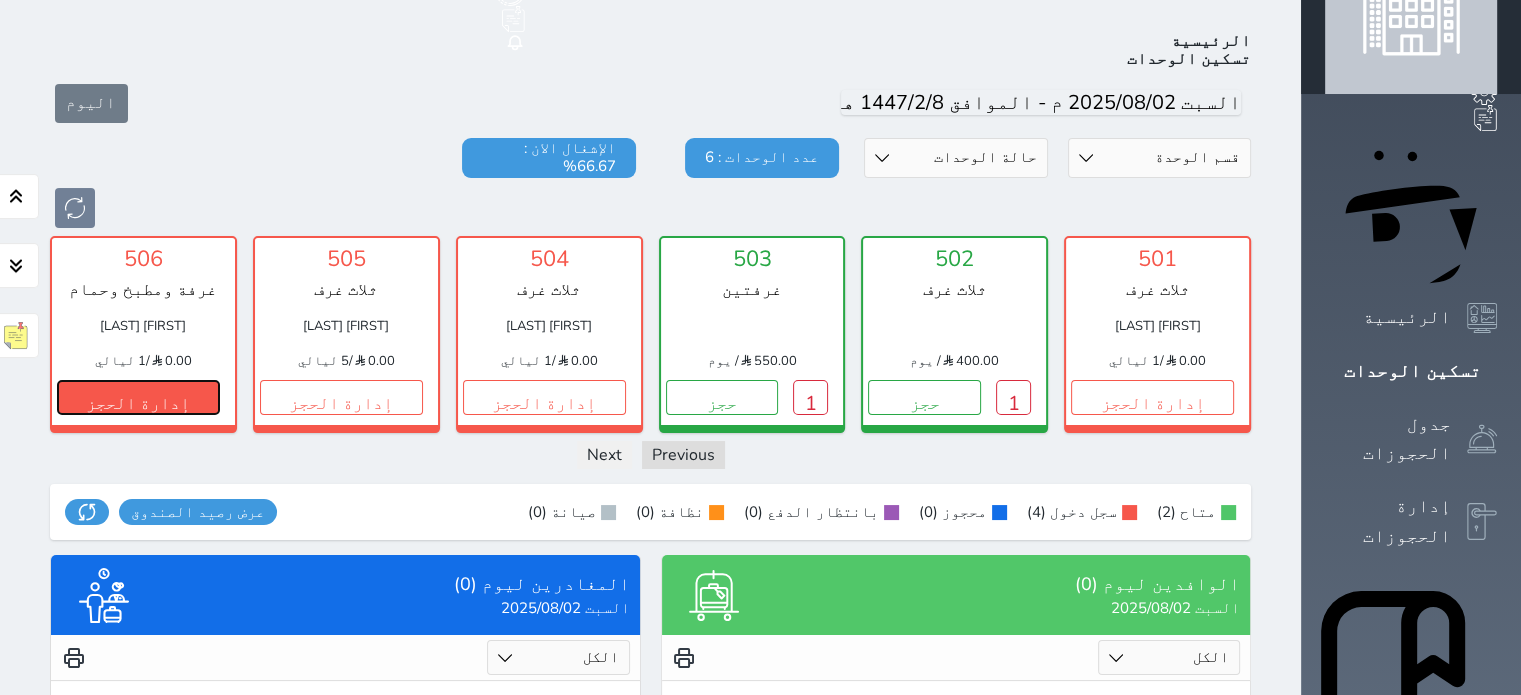 click on "إدارة الحجز" at bounding box center [138, 397] 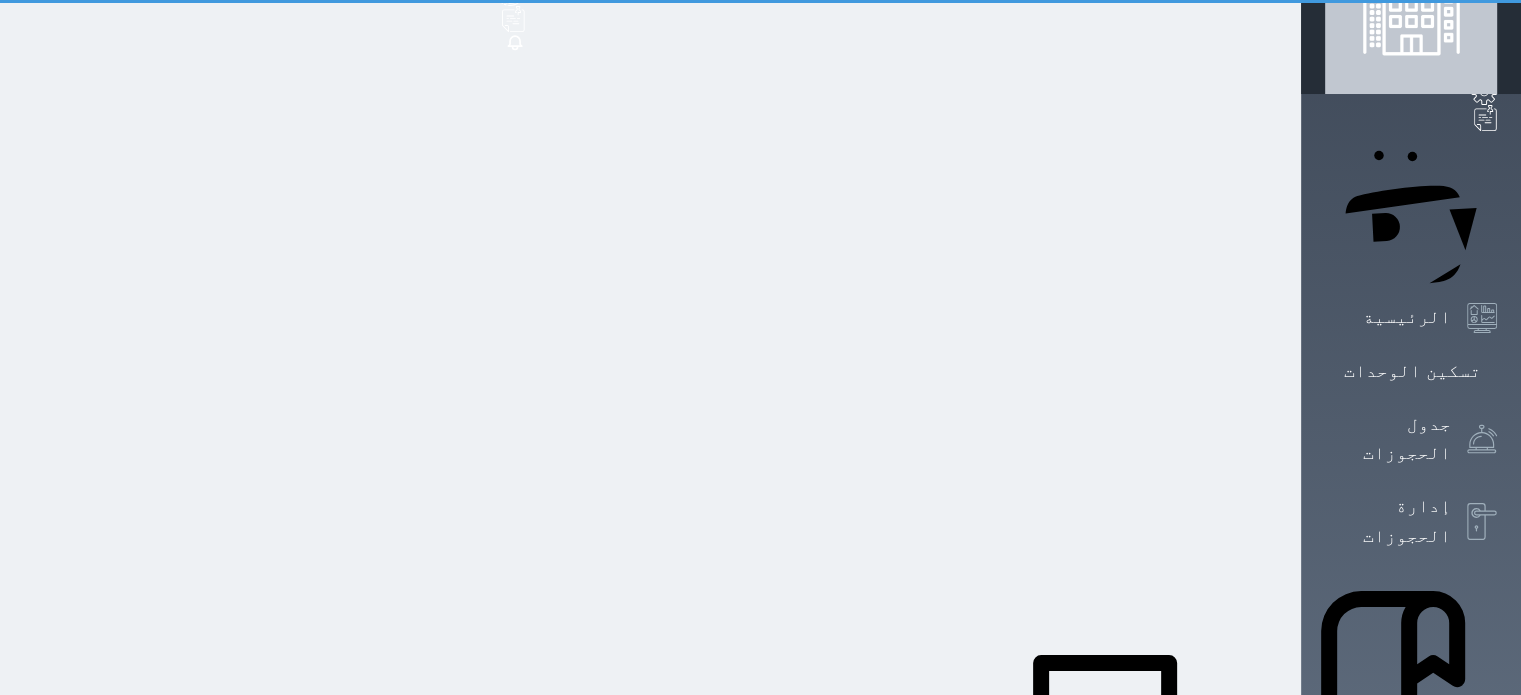 click on "[NUMBER]   غرفة ومطبخ وحمام
[FIRST] [LAST]
[PRICE]
/   1 ليالي           إدارة الحجز" at bounding box center [143, 334] 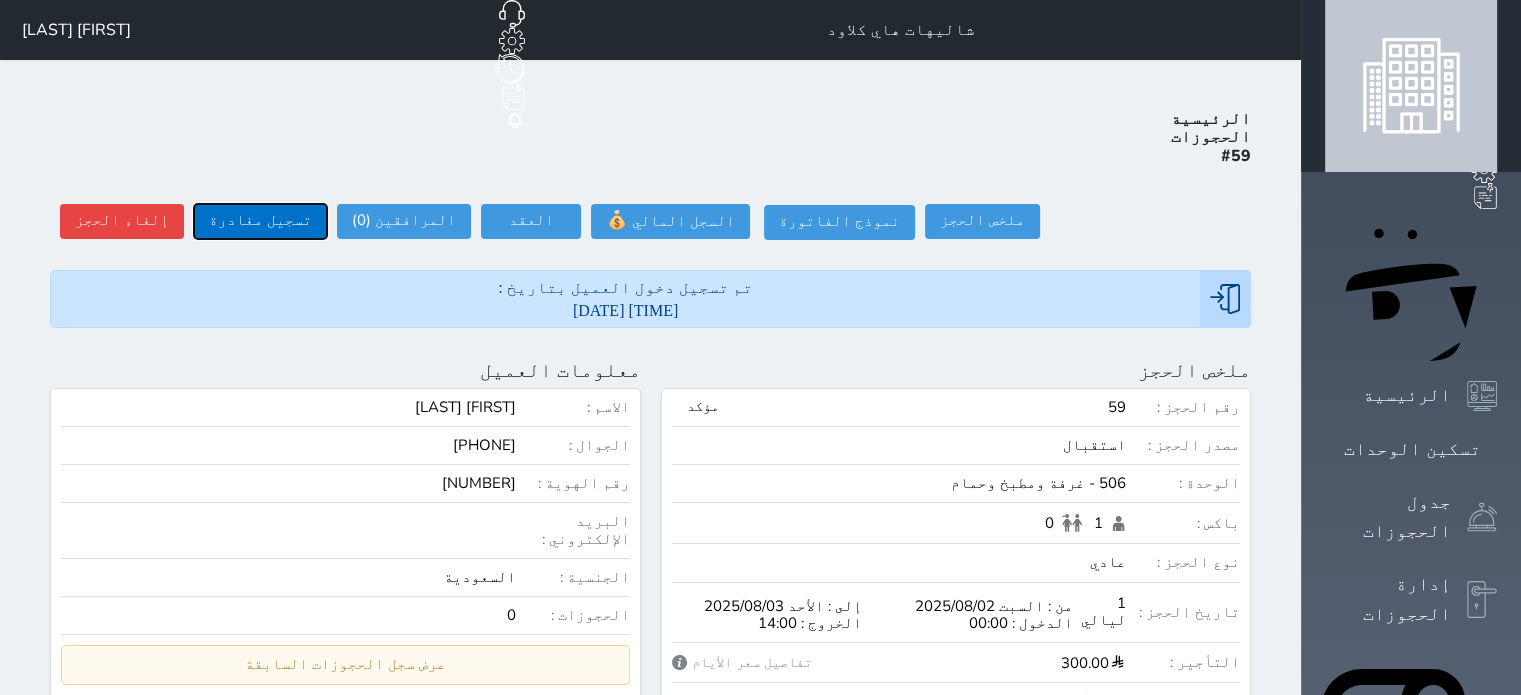 click on "تسجيل مغادرة" at bounding box center [260, 221] 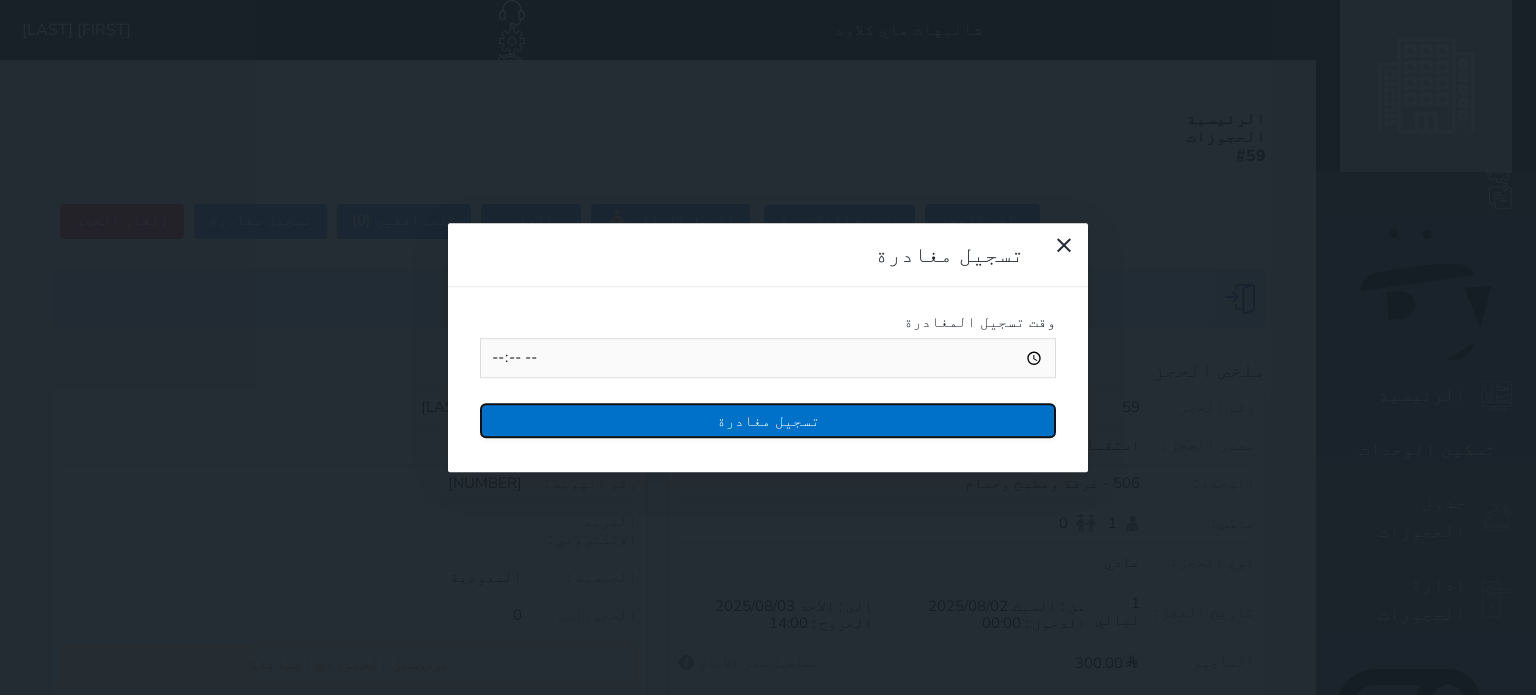 click on "تسجيل مغادرة" at bounding box center [768, 420] 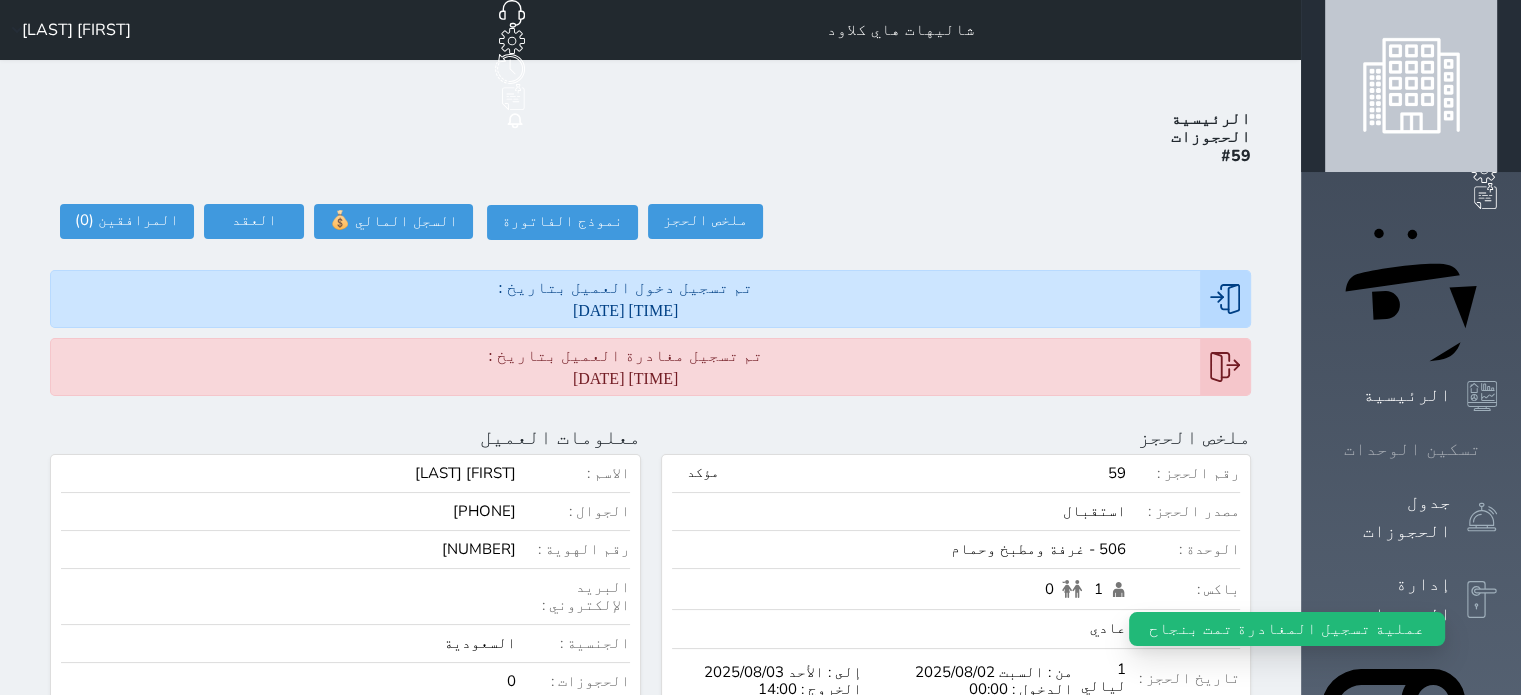 click on "تسكين الوحدات" at bounding box center [1412, 449] 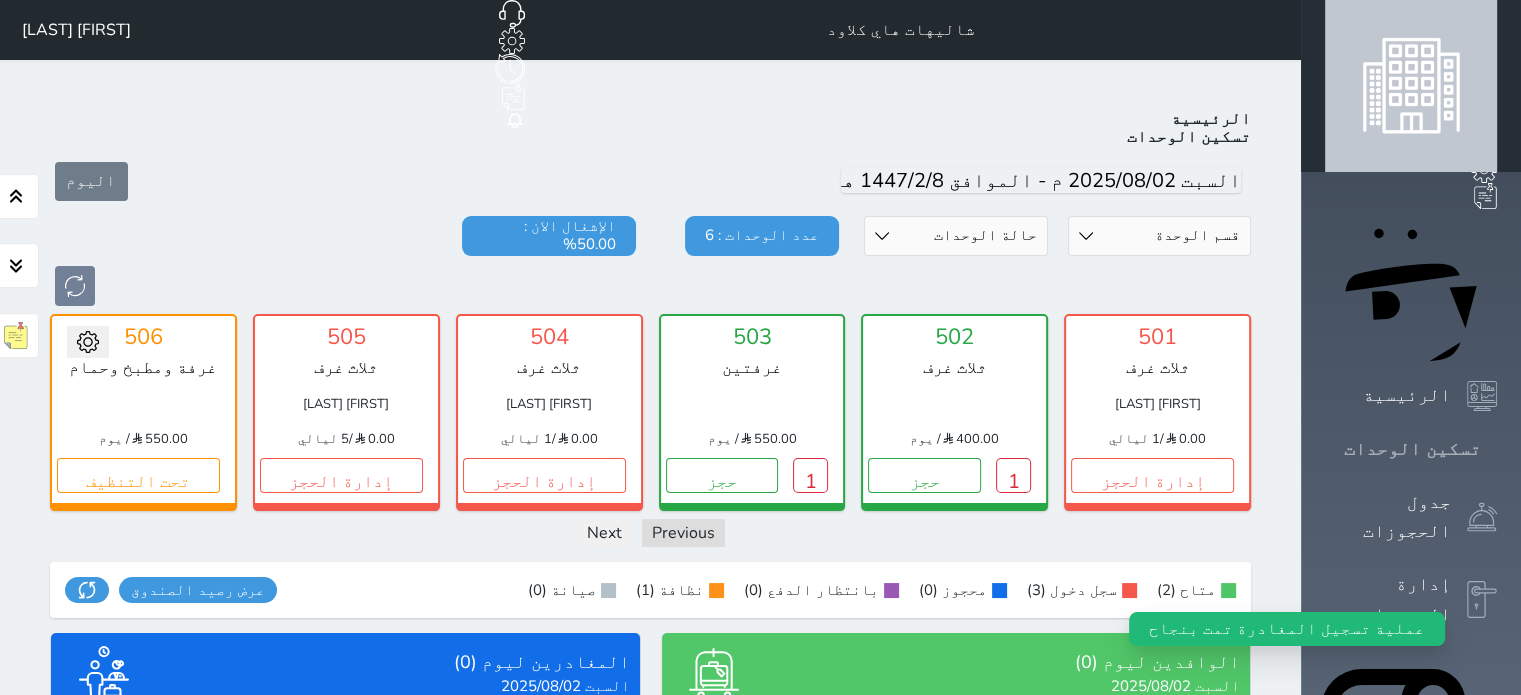 scroll, scrollTop: 78, scrollLeft: 0, axis: vertical 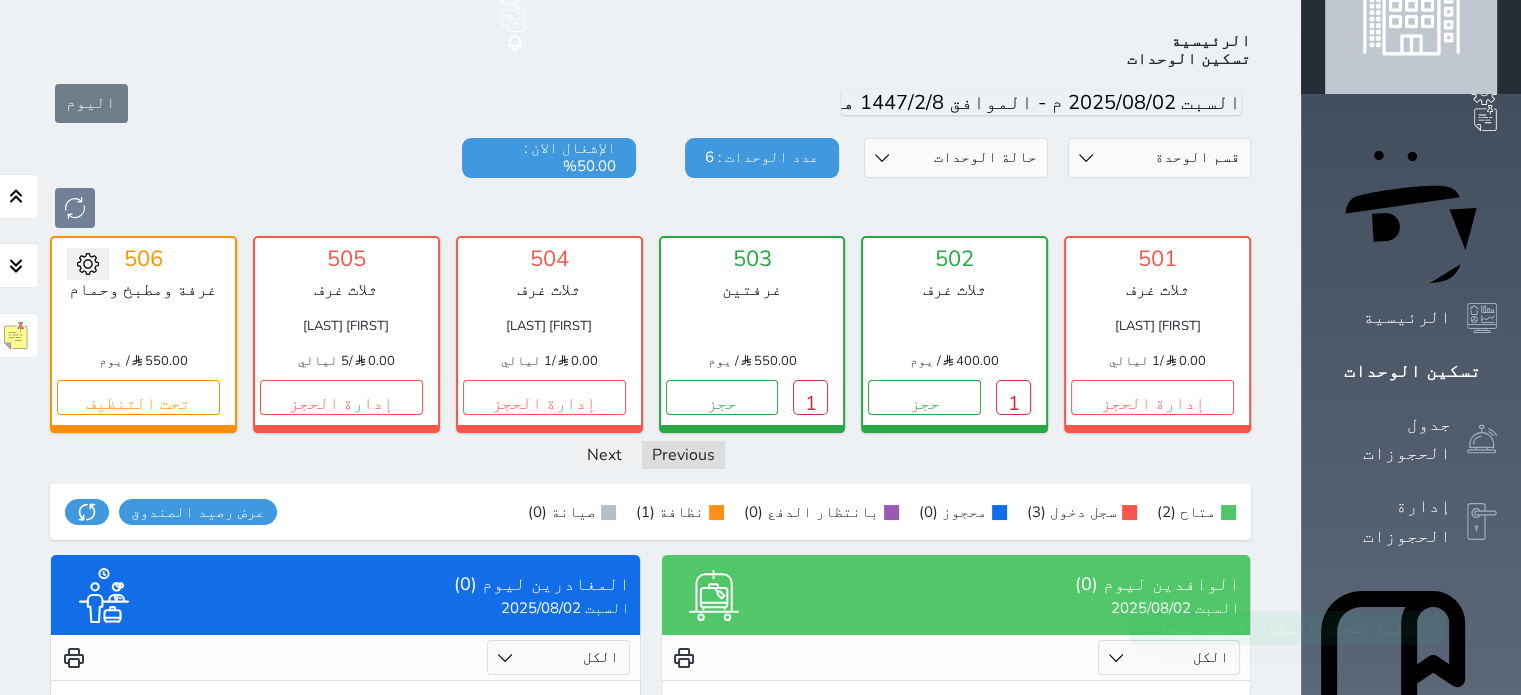 click at bounding box center (143, 326) 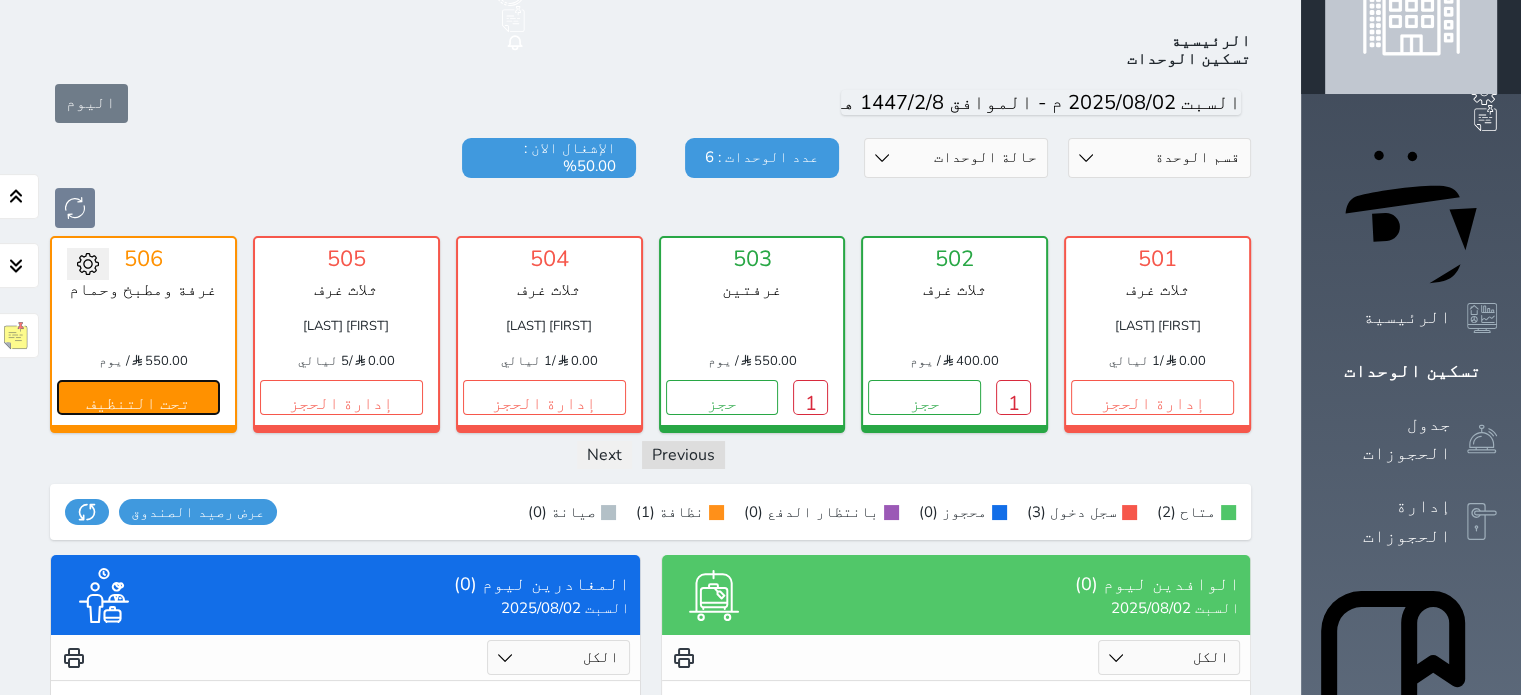 click on "تحت التنظيف" at bounding box center (138, 397) 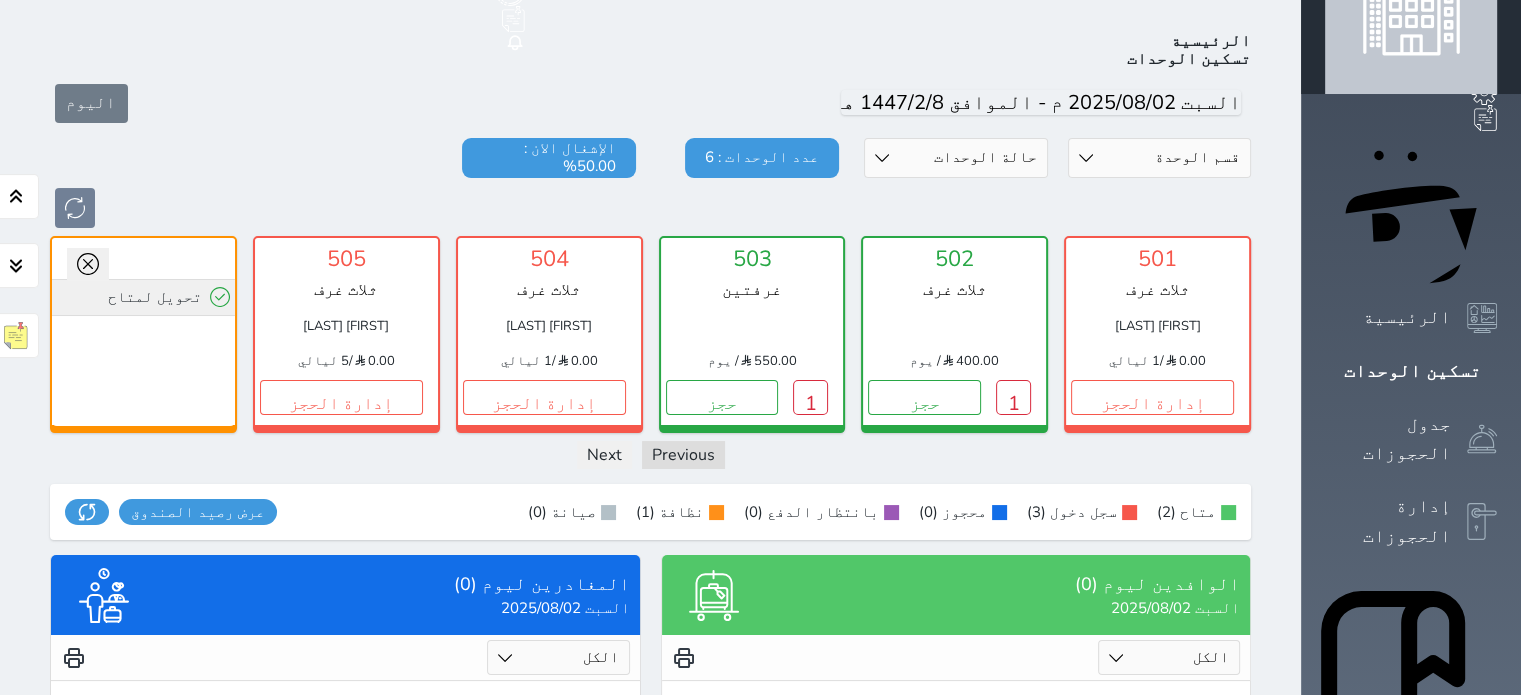 click on "تحويل لمتاح" at bounding box center (143, 297) 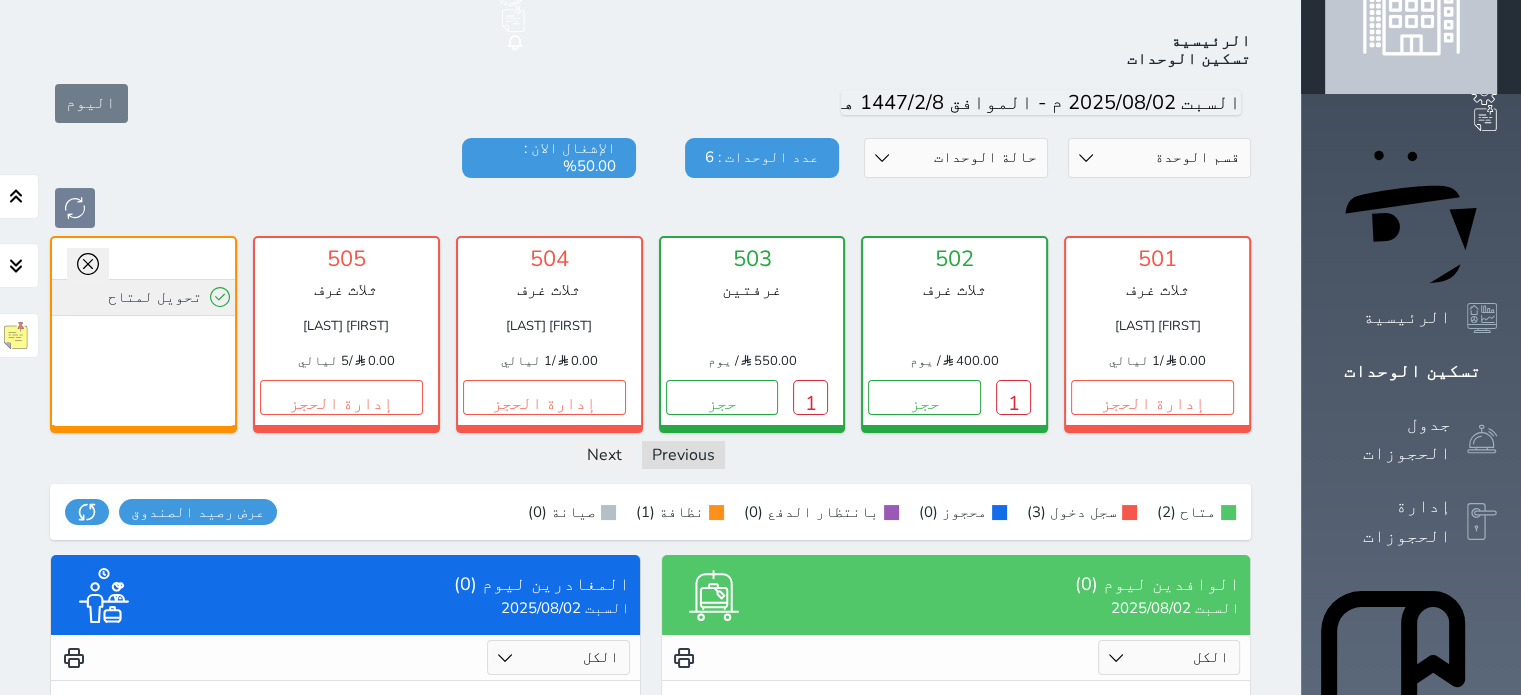 click on "تحويل لمتاح" at bounding box center [143, 297] 